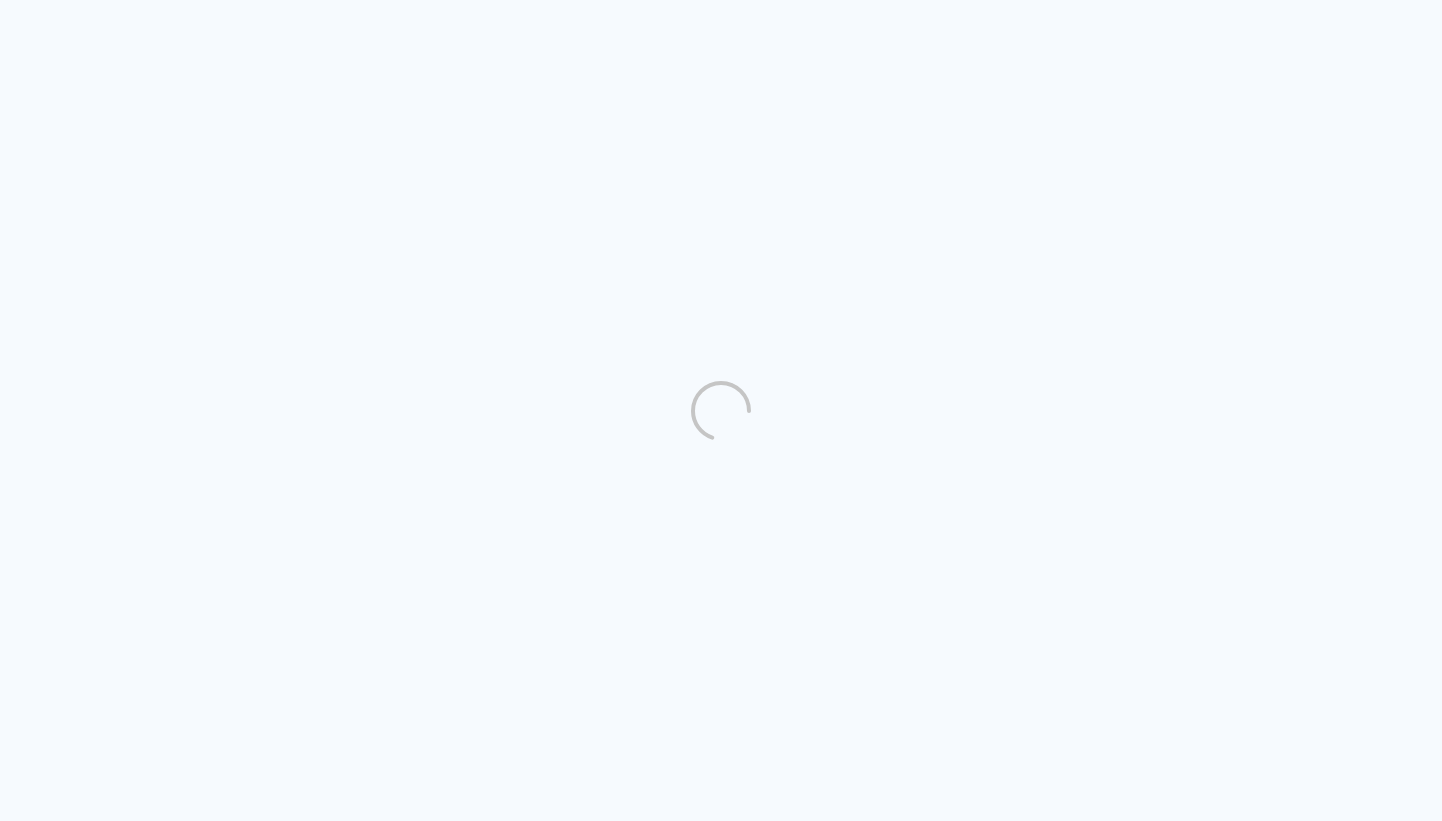 scroll, scrollTop: 0, scrollLeft: 0, axis: both 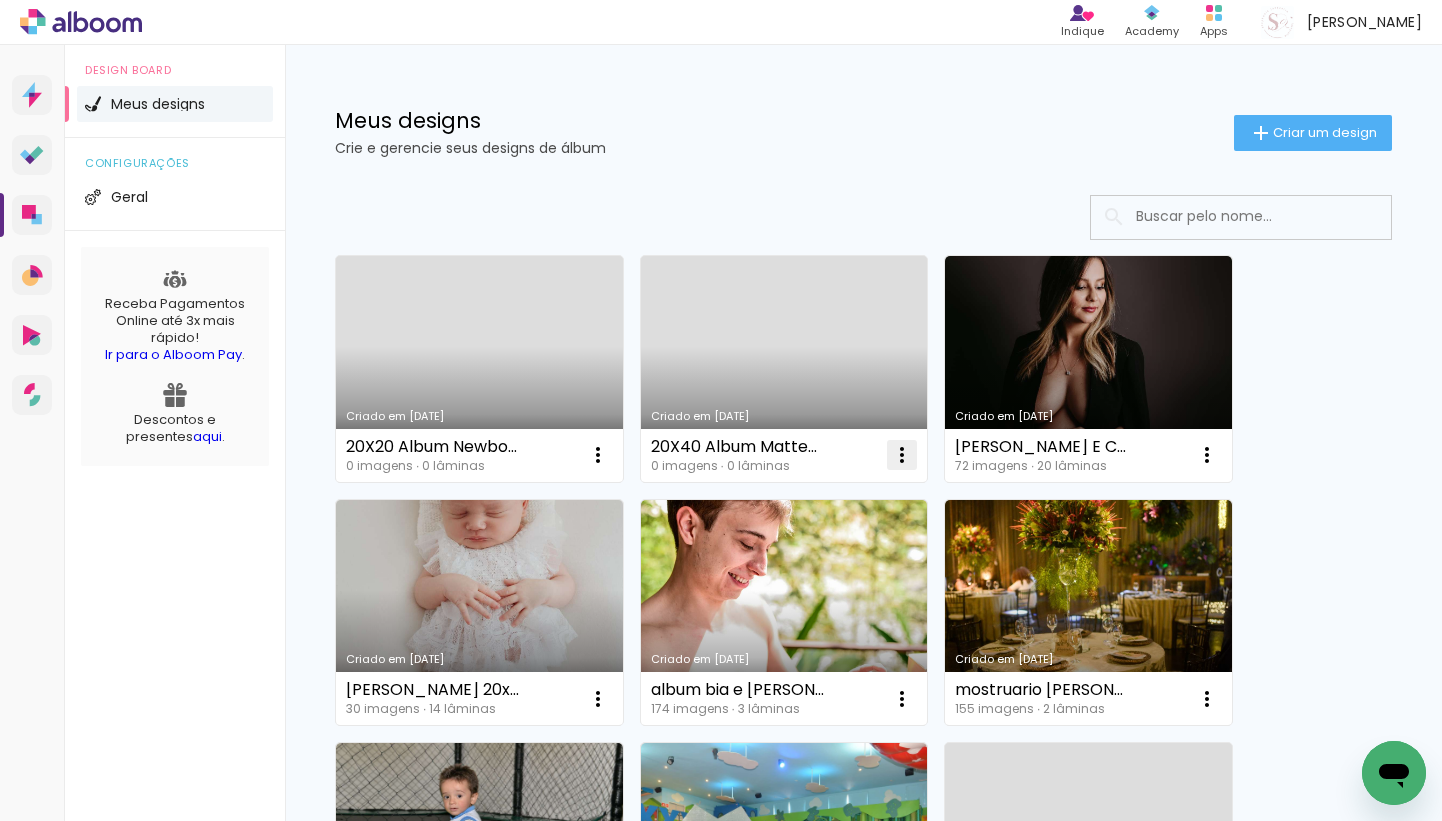 click at bounding box center (598, 455) 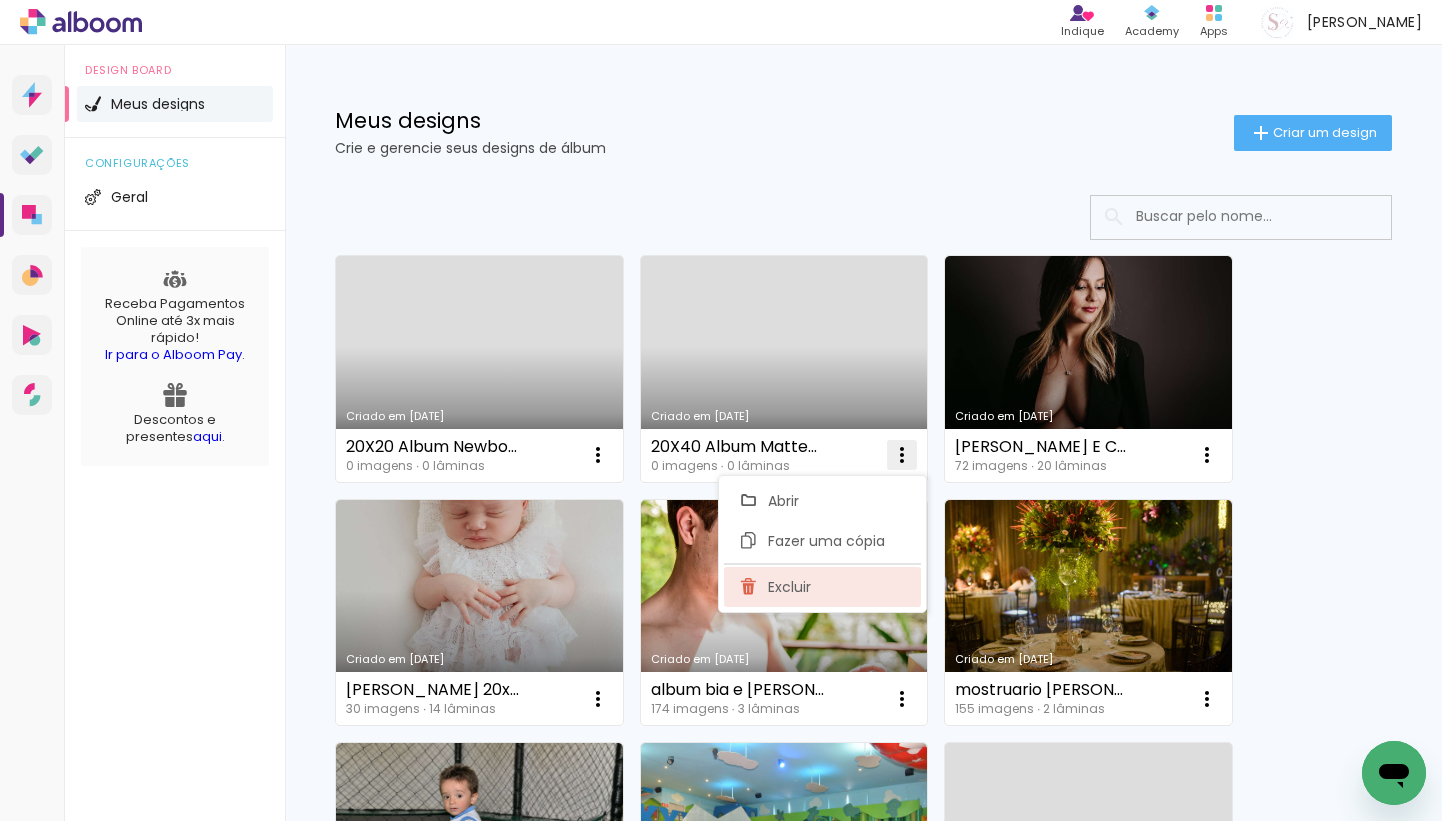 click on "Excluir" 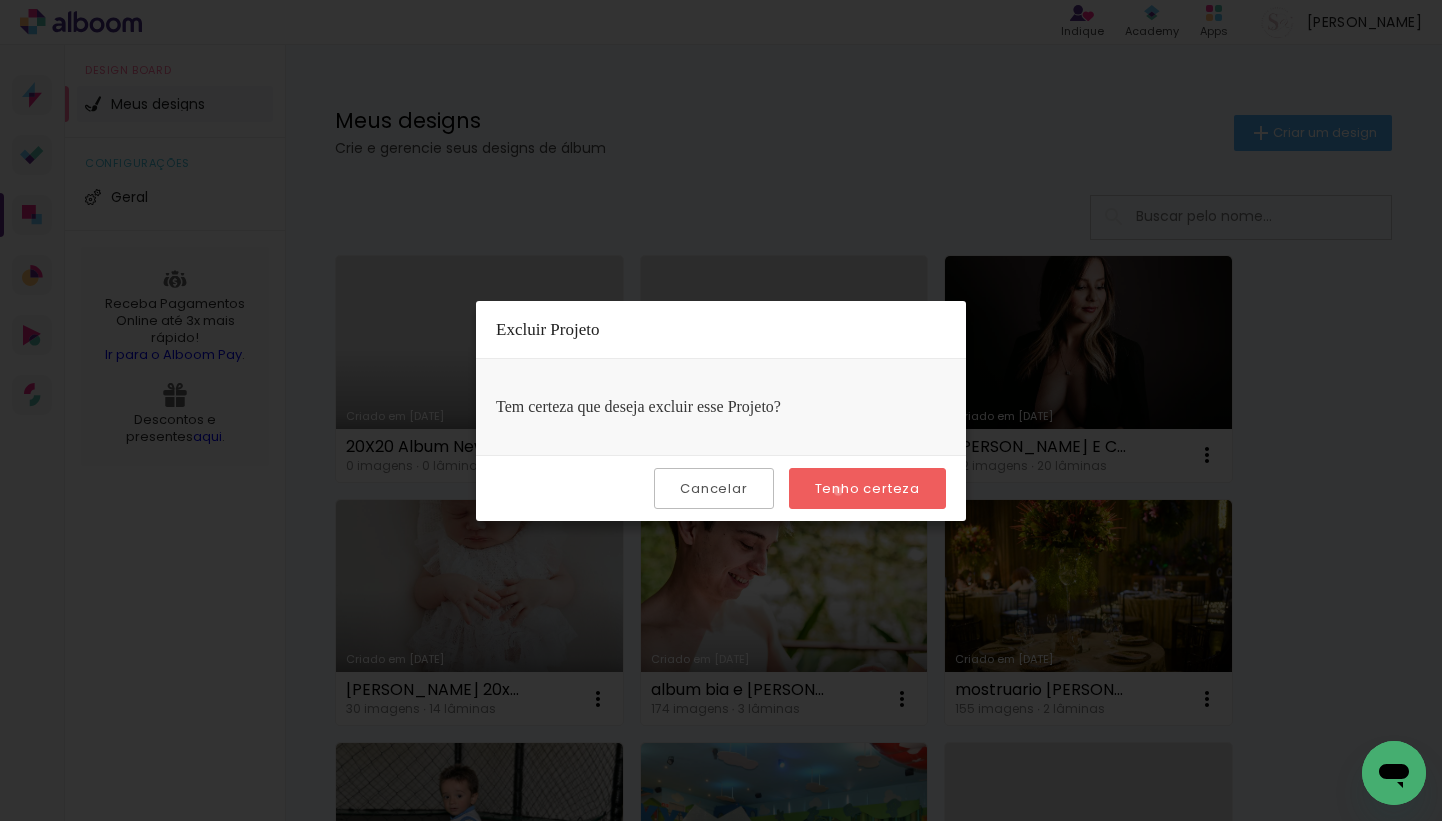 click on "Tenho certeza" at bounding box center [0, 0] 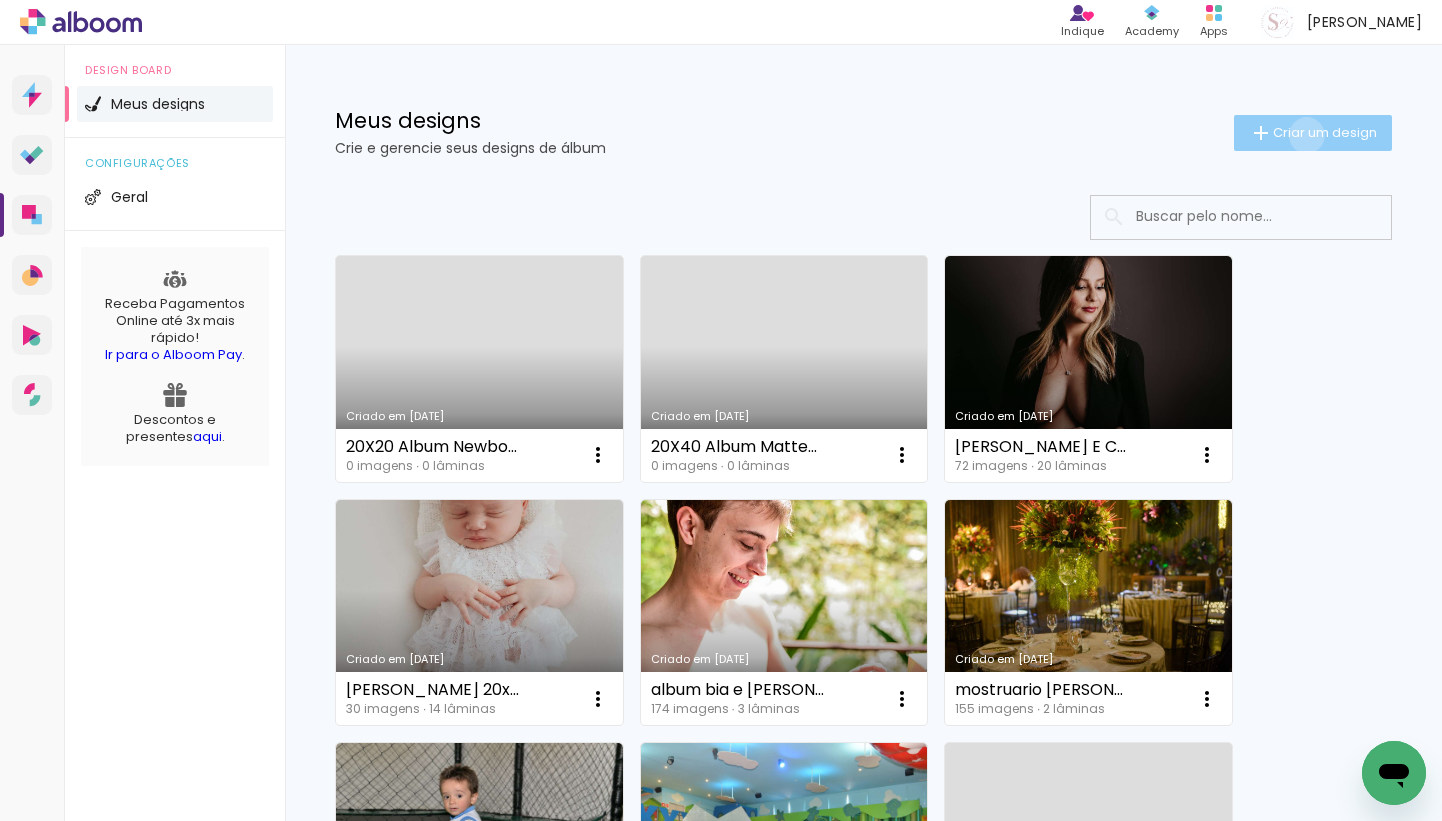 click on "Criar um design" 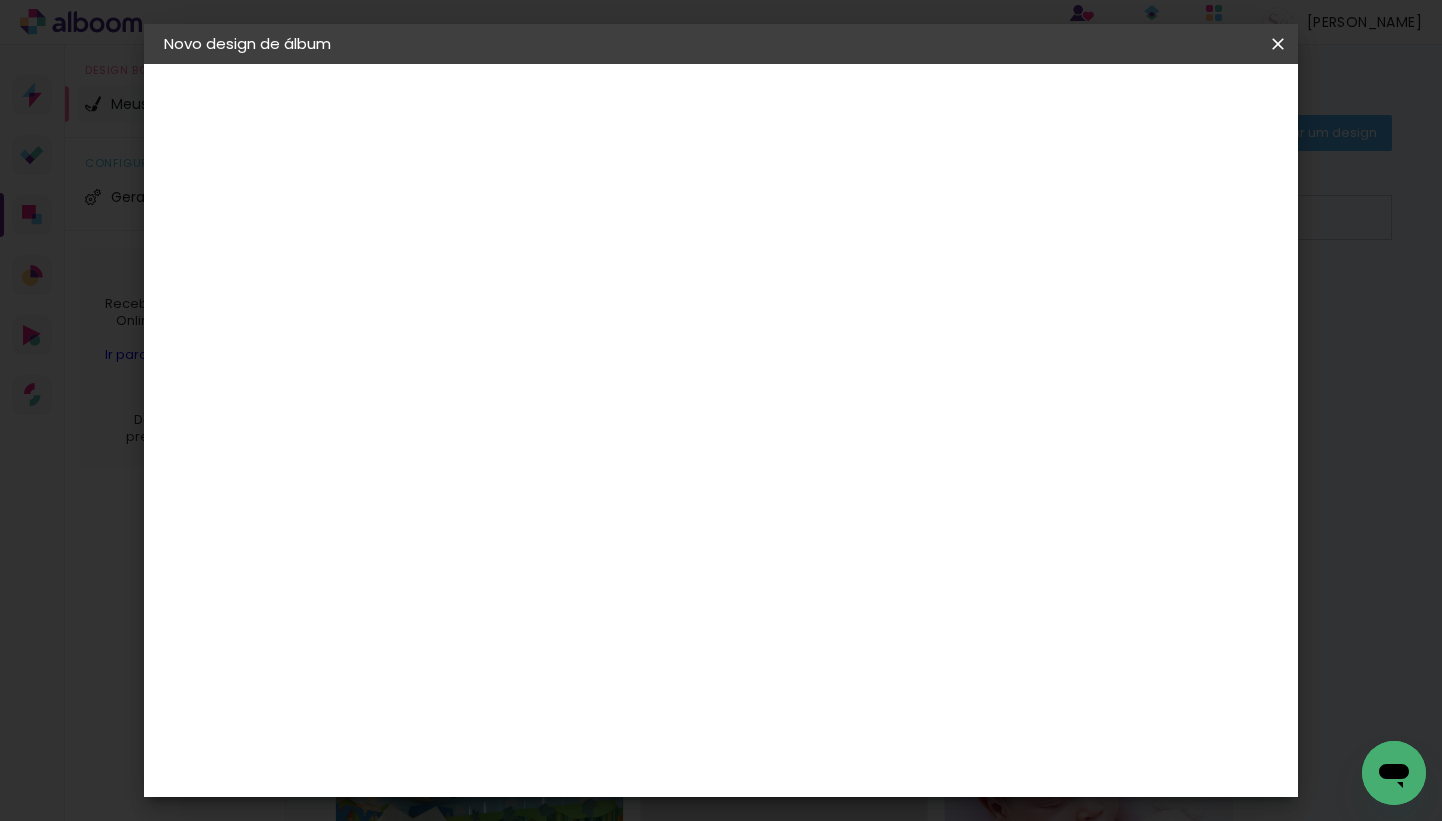 click at bounding box center [491, 268] 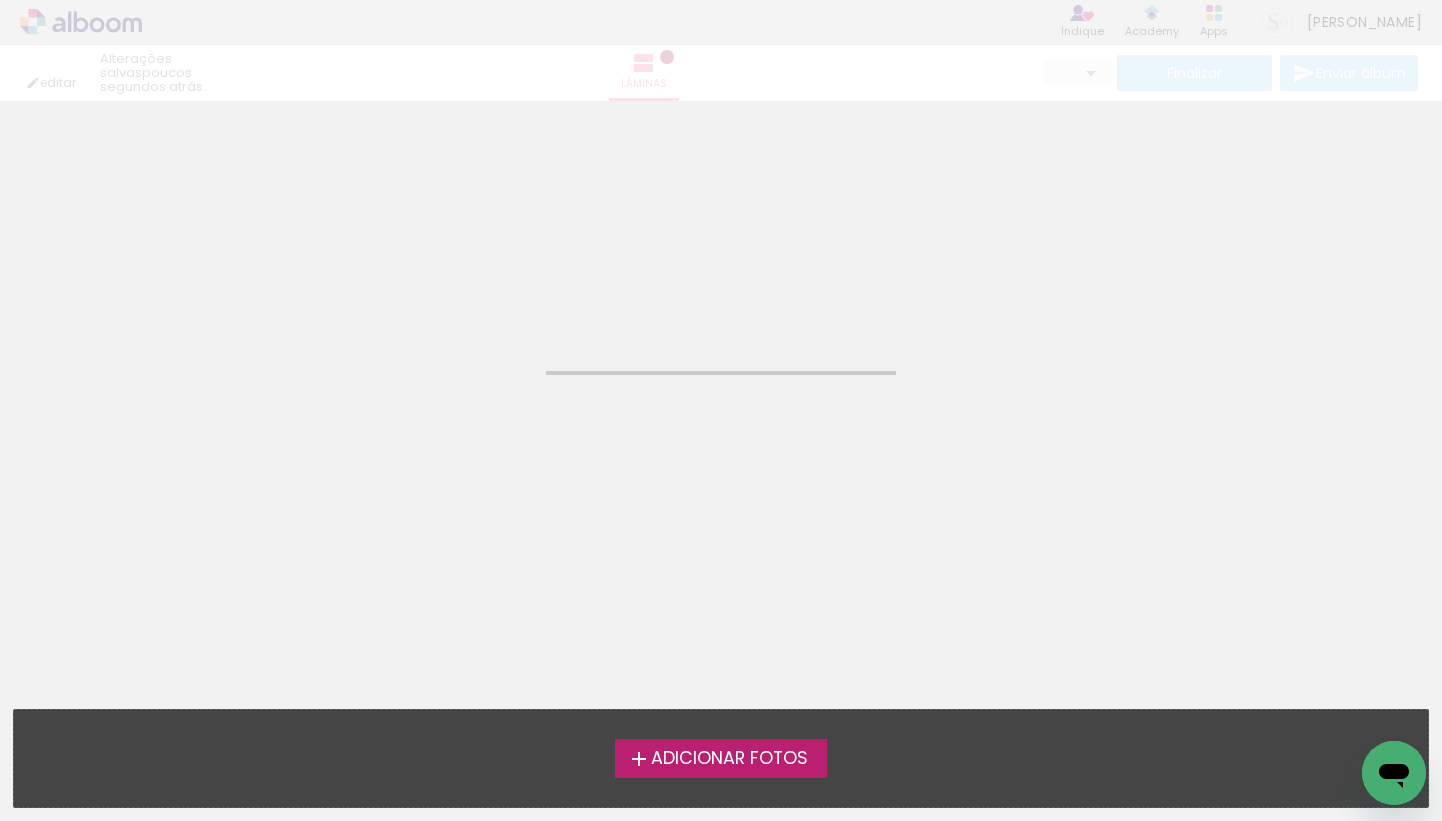 click on "Adicionar Fotos" at bounding box center [729, 759] 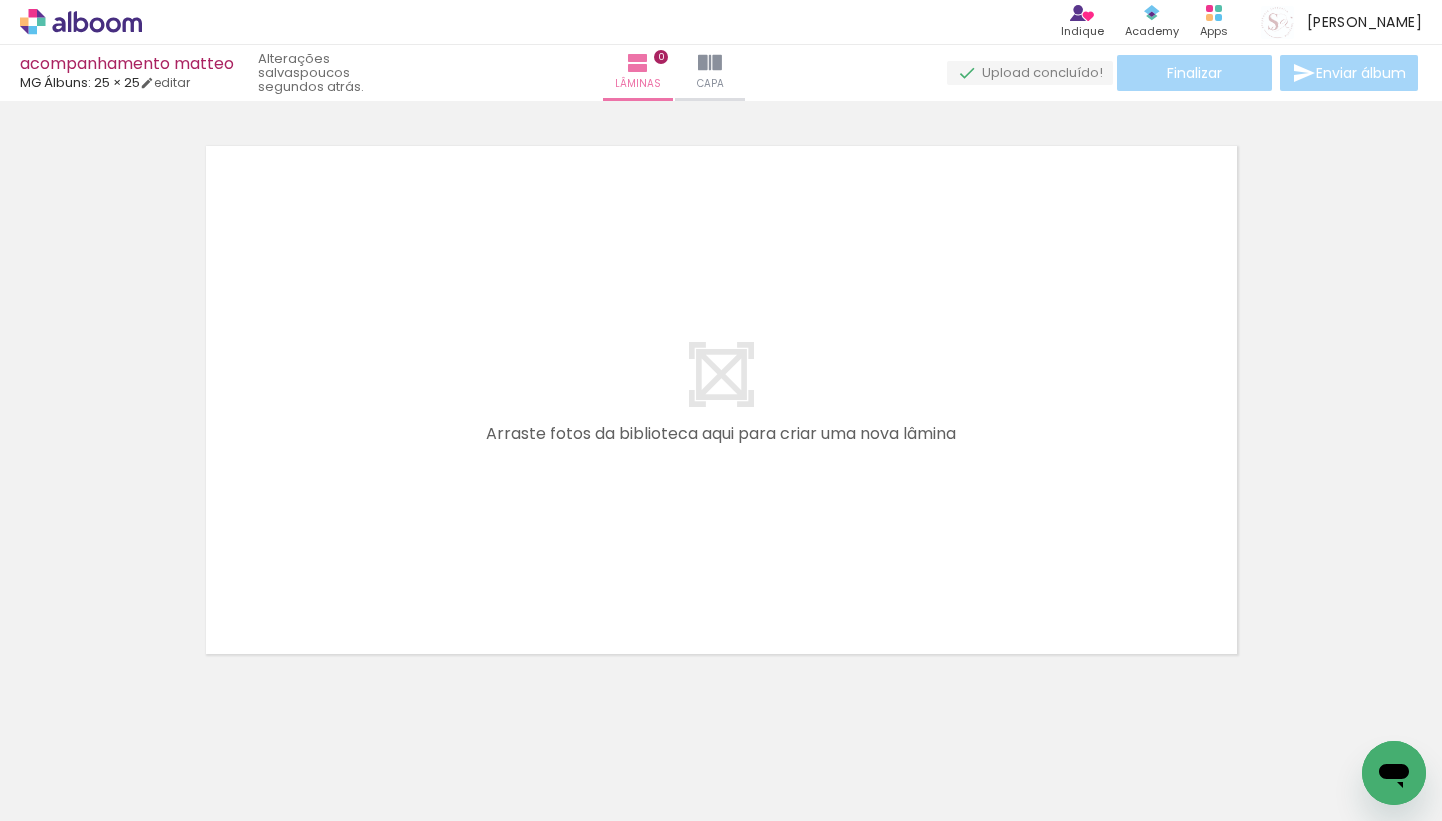 scroll, scrollTop: 25, scrollLeft: 0, axis: vertical 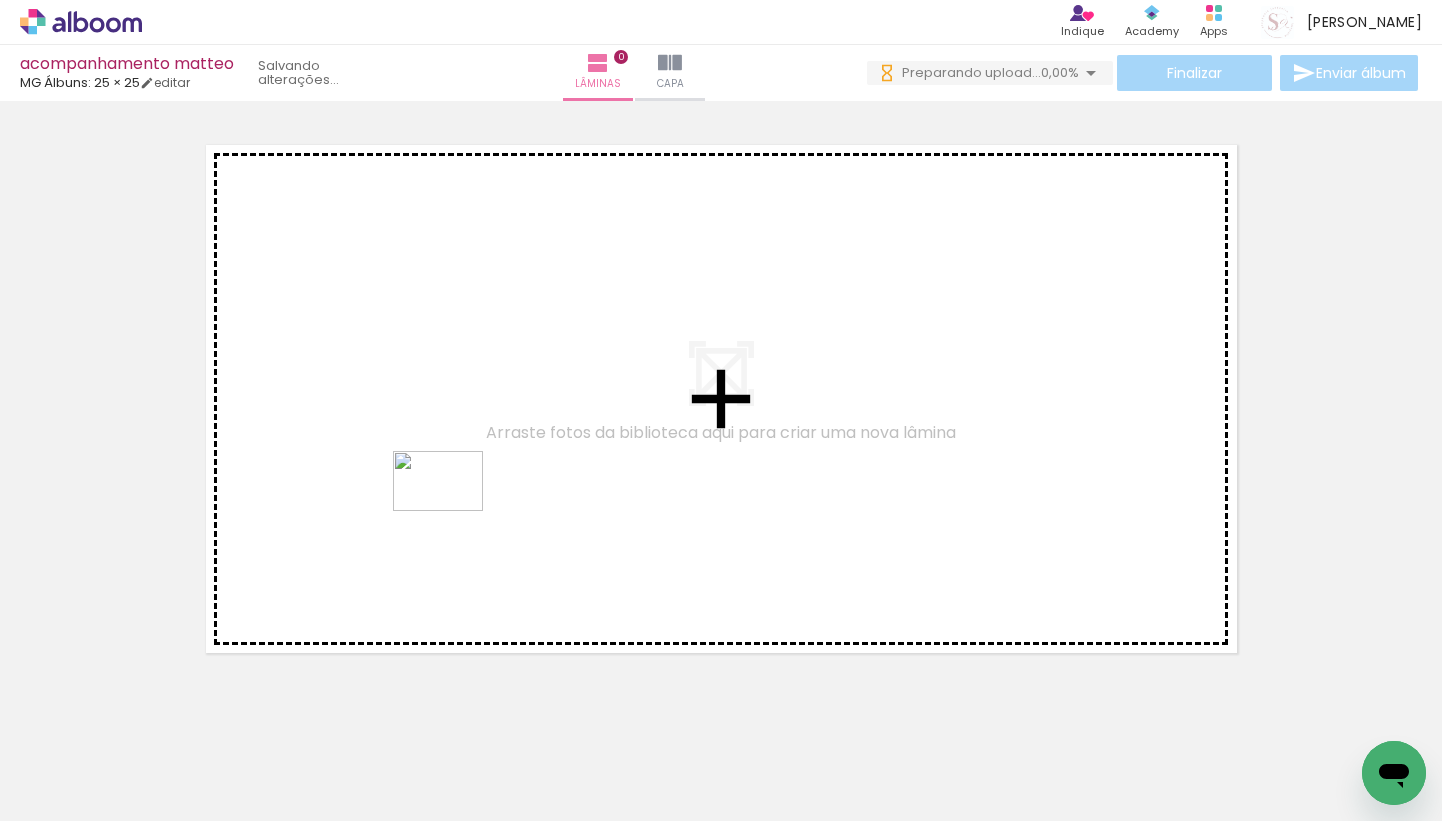 drag, startPoint x: 432, startPoint y: 771, endPoint x: 453, endPoint y: 511, distance: 260.8467 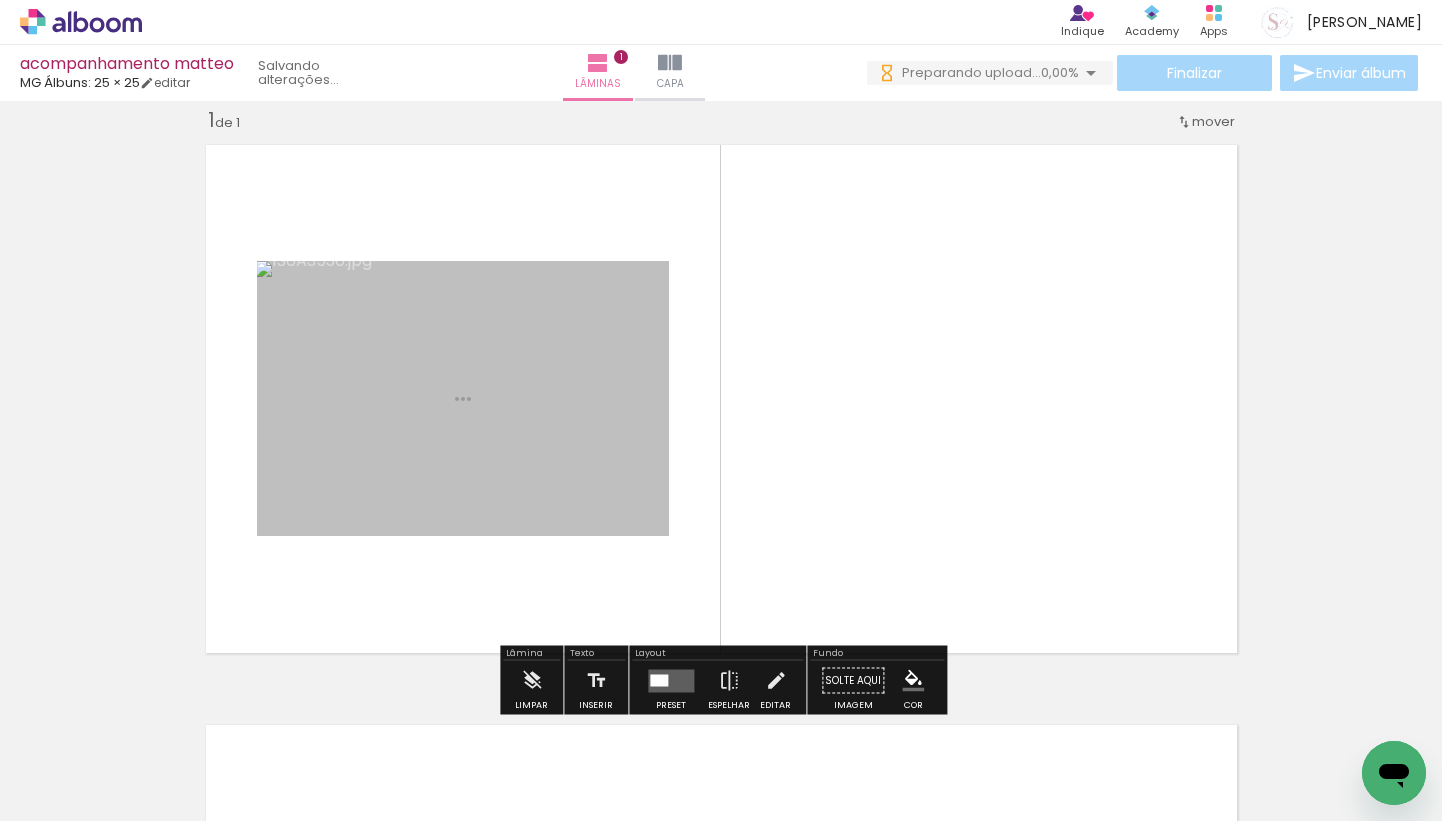 scroll, scrollTop: 25, scrollLeft: 0, axis: vertical 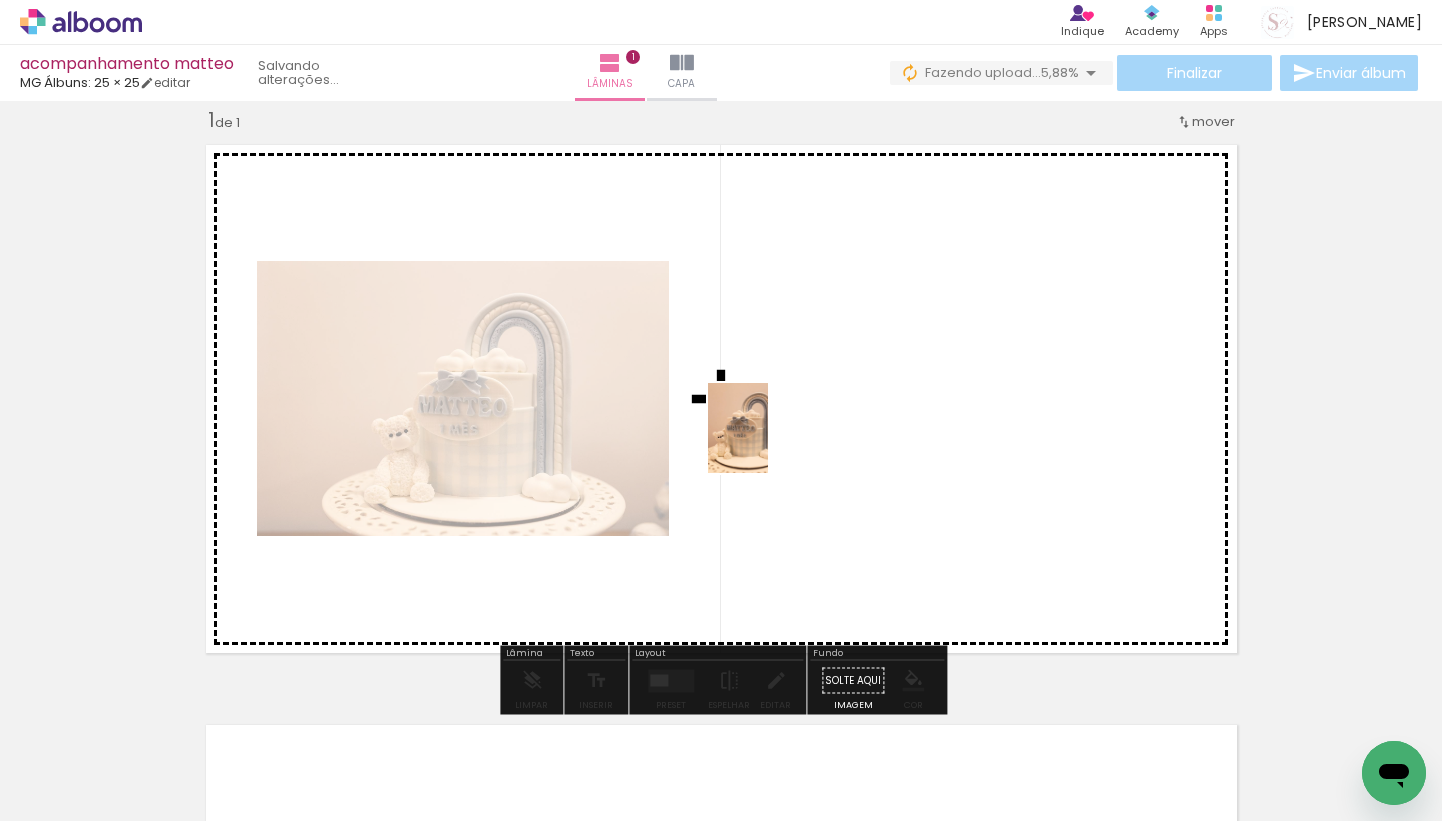 drag, startPoint x: 318, startPoint y: 784, endPoint x: 773, endPoint y: 441, distance: 569.8017 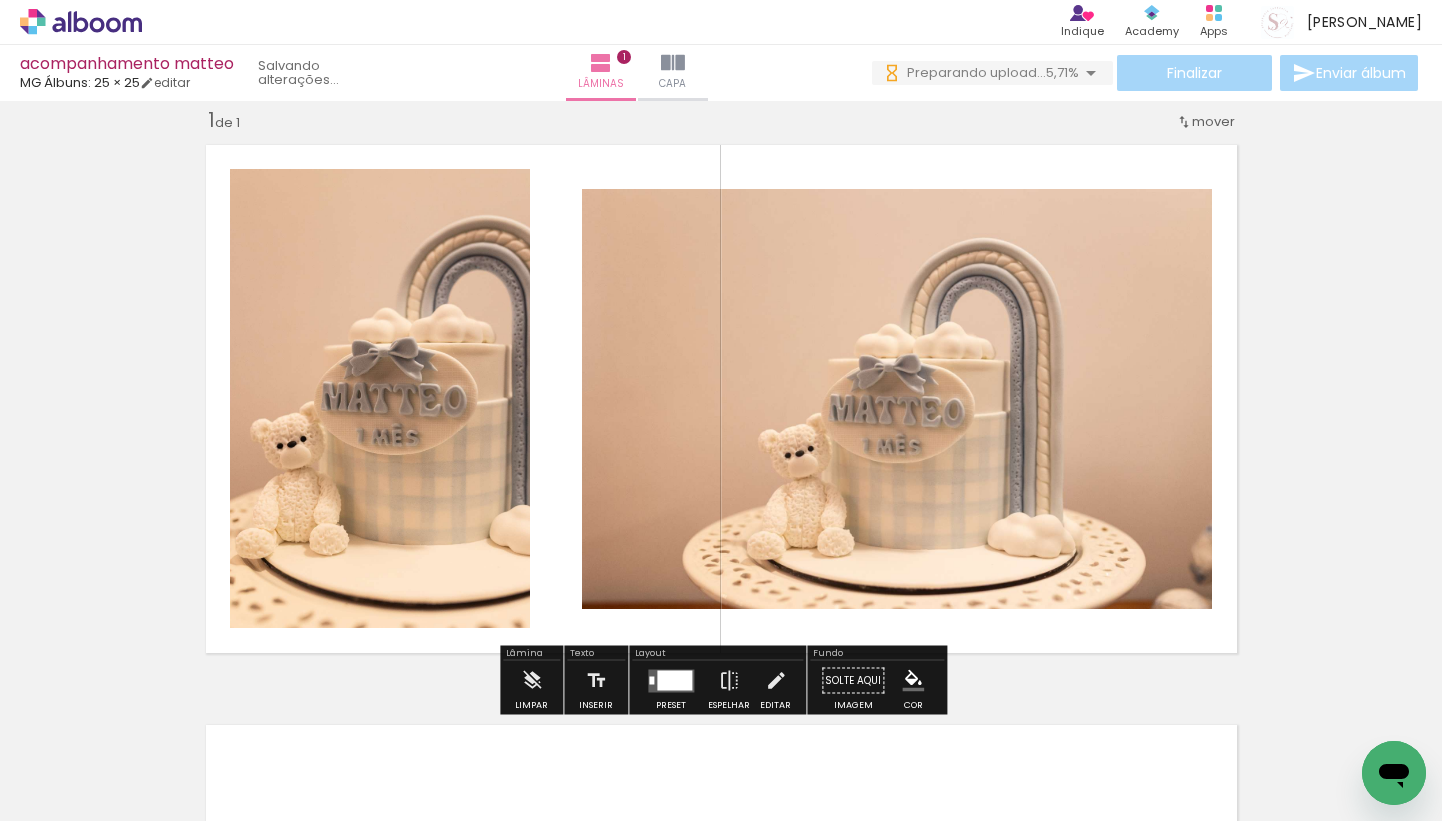 scroll, scrollTop: 0, scrollLeft: 0, axis: both 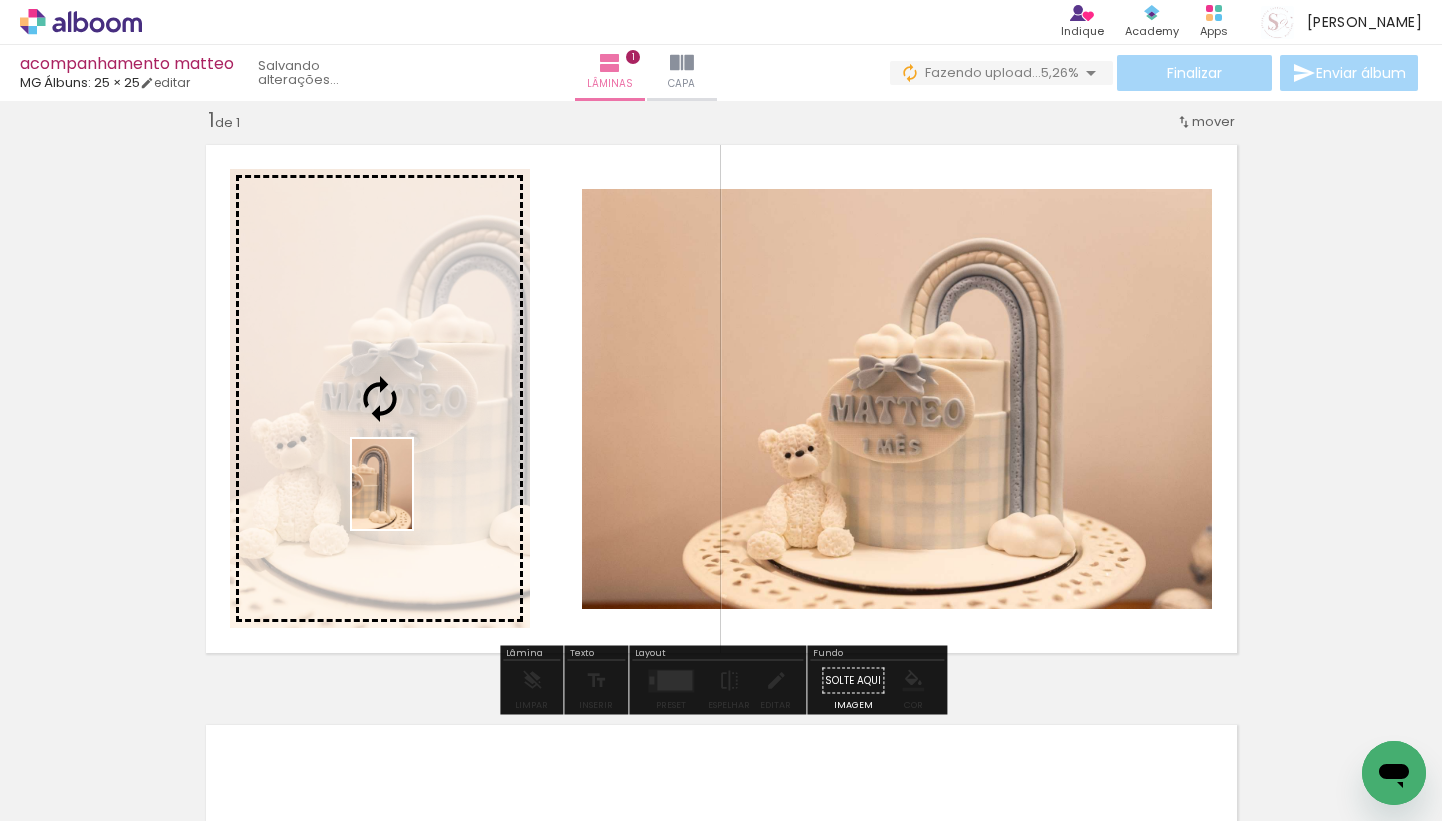 drag, startPoint x: 652, startPoint y: 755, endPoint x: 410, endPoint y: 503, distance: 349.38232 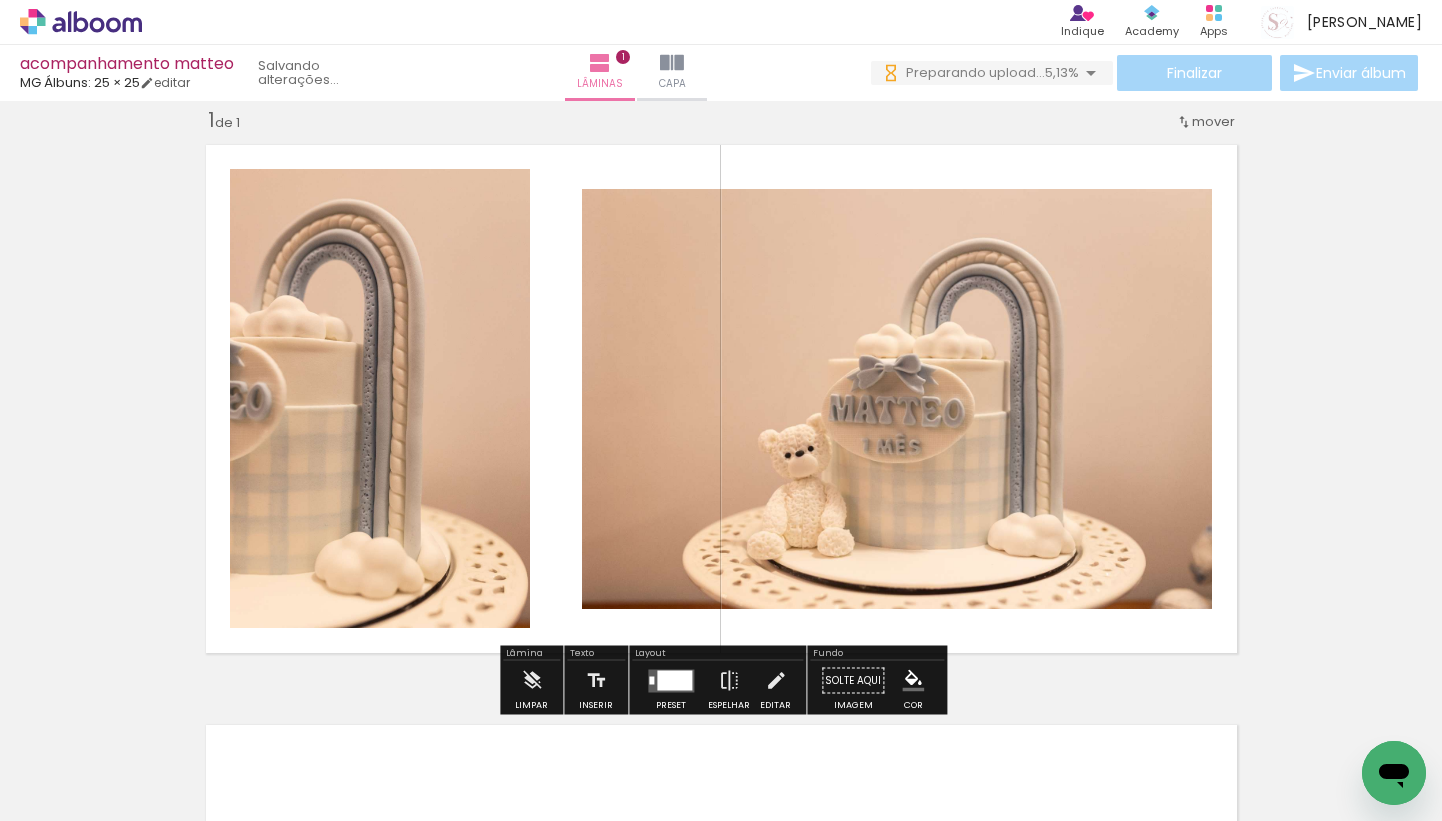 scroll, scrollTop: 0, scrollLeft: 0, axis: both 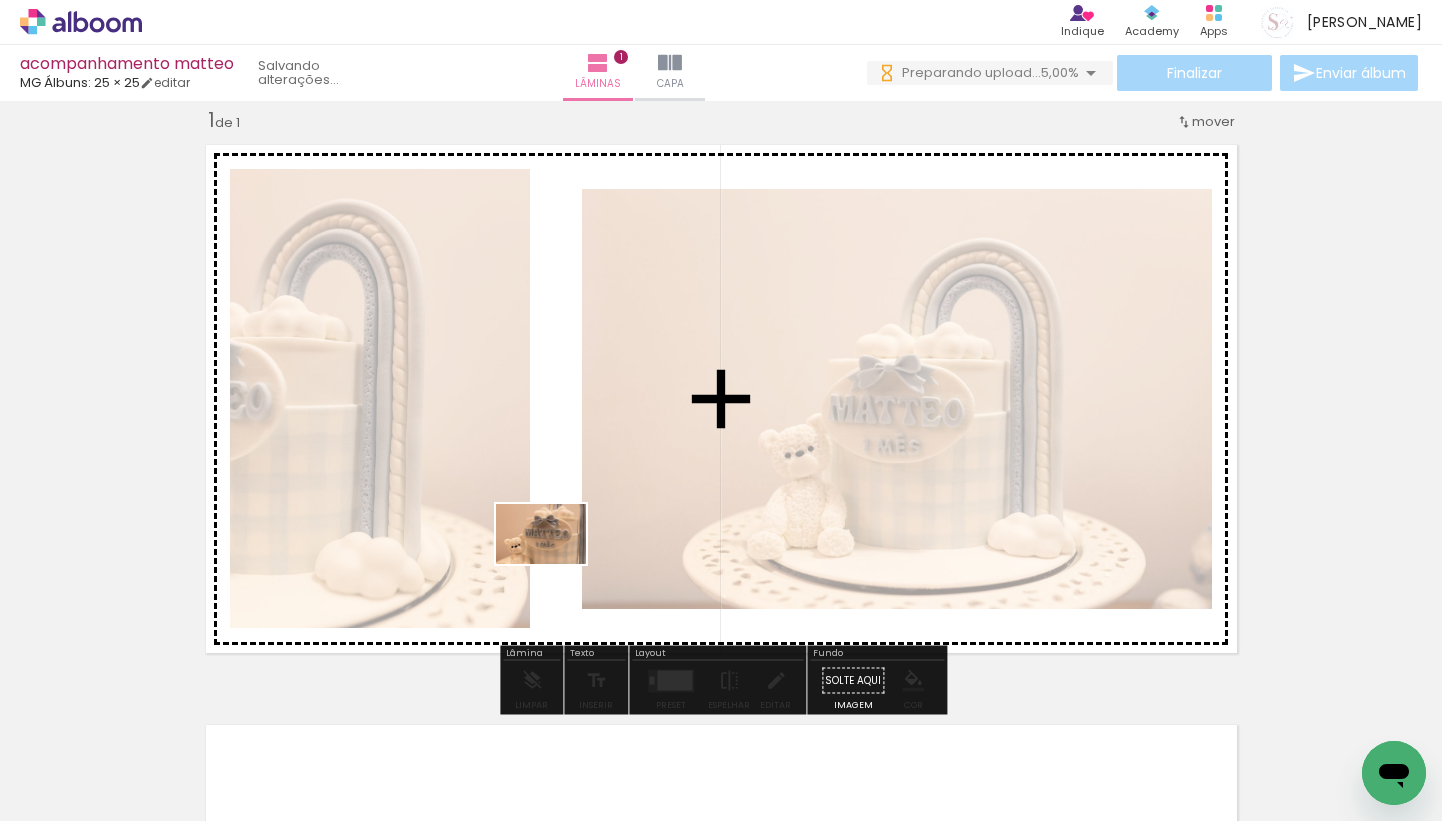 drag, startPoint x: 551, startPoint y: 751, endPoint x: 556, endPoint y: 564, distance: 187.06683 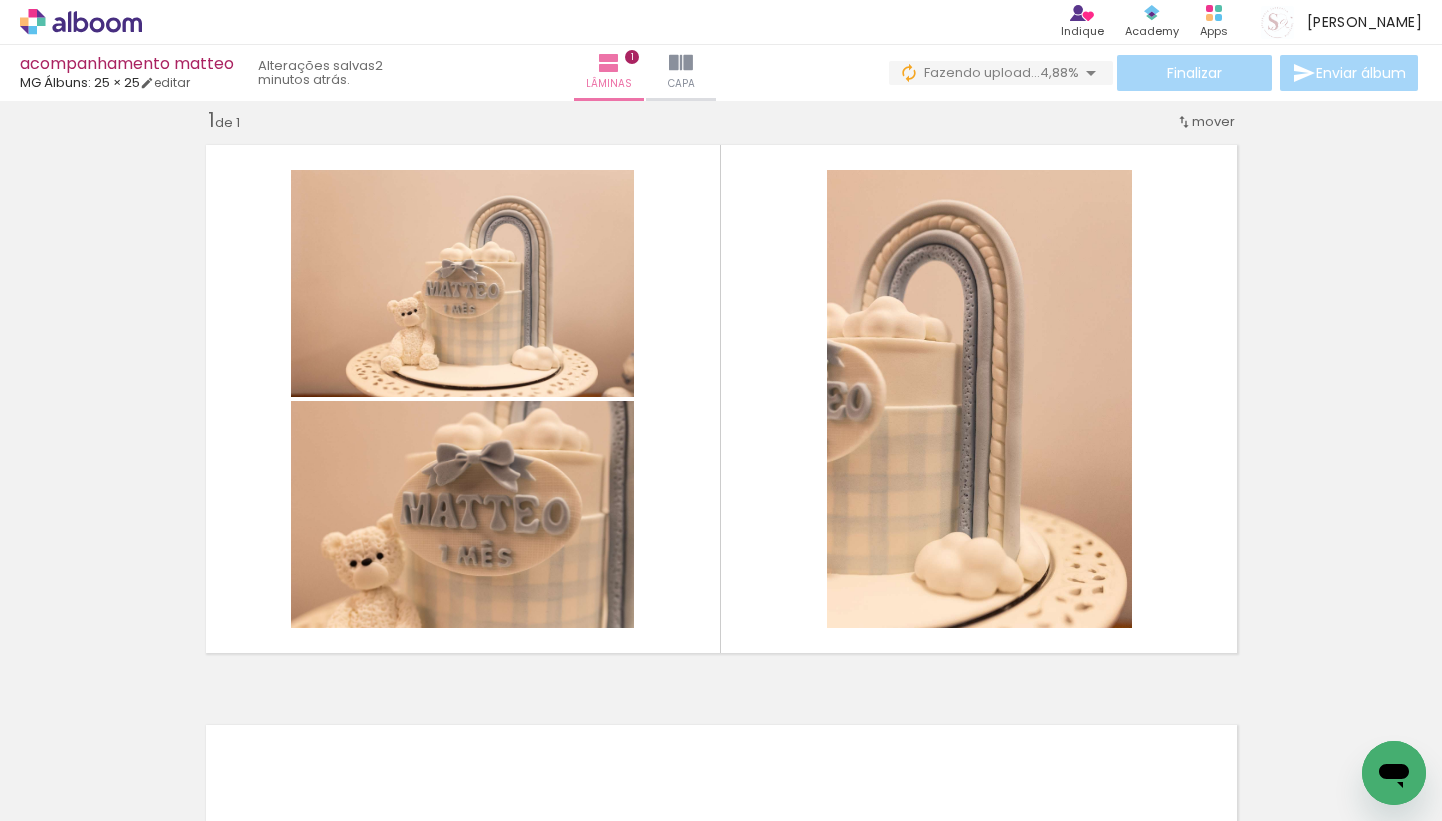 scroll, scrollTop: 0, scrollLeft: 319, axis: horizontal 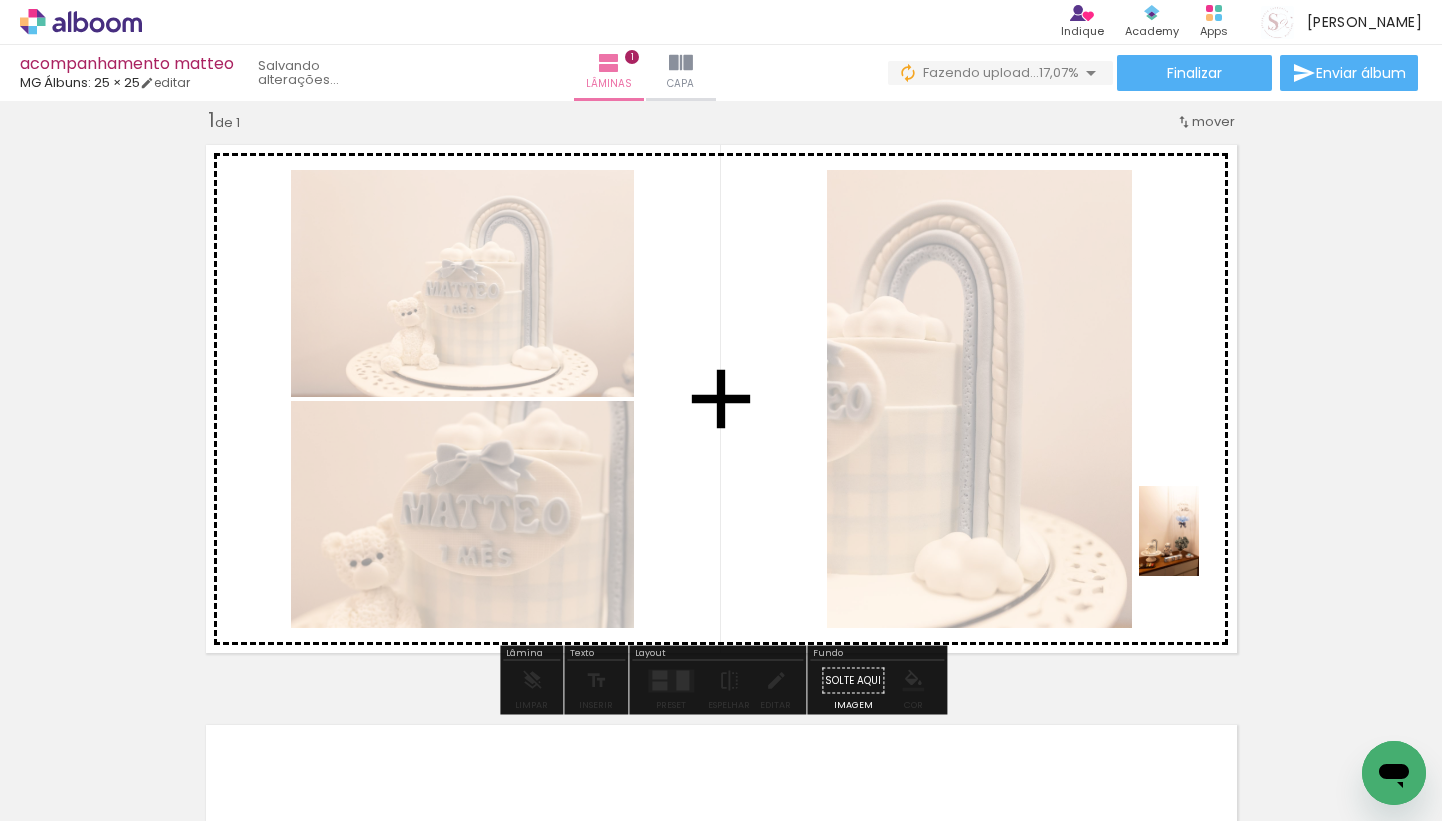 drag, startPoint x: 1022, startPoint y: 774, endPoint x: 1198, endPoint y: 545, distance: 288.82 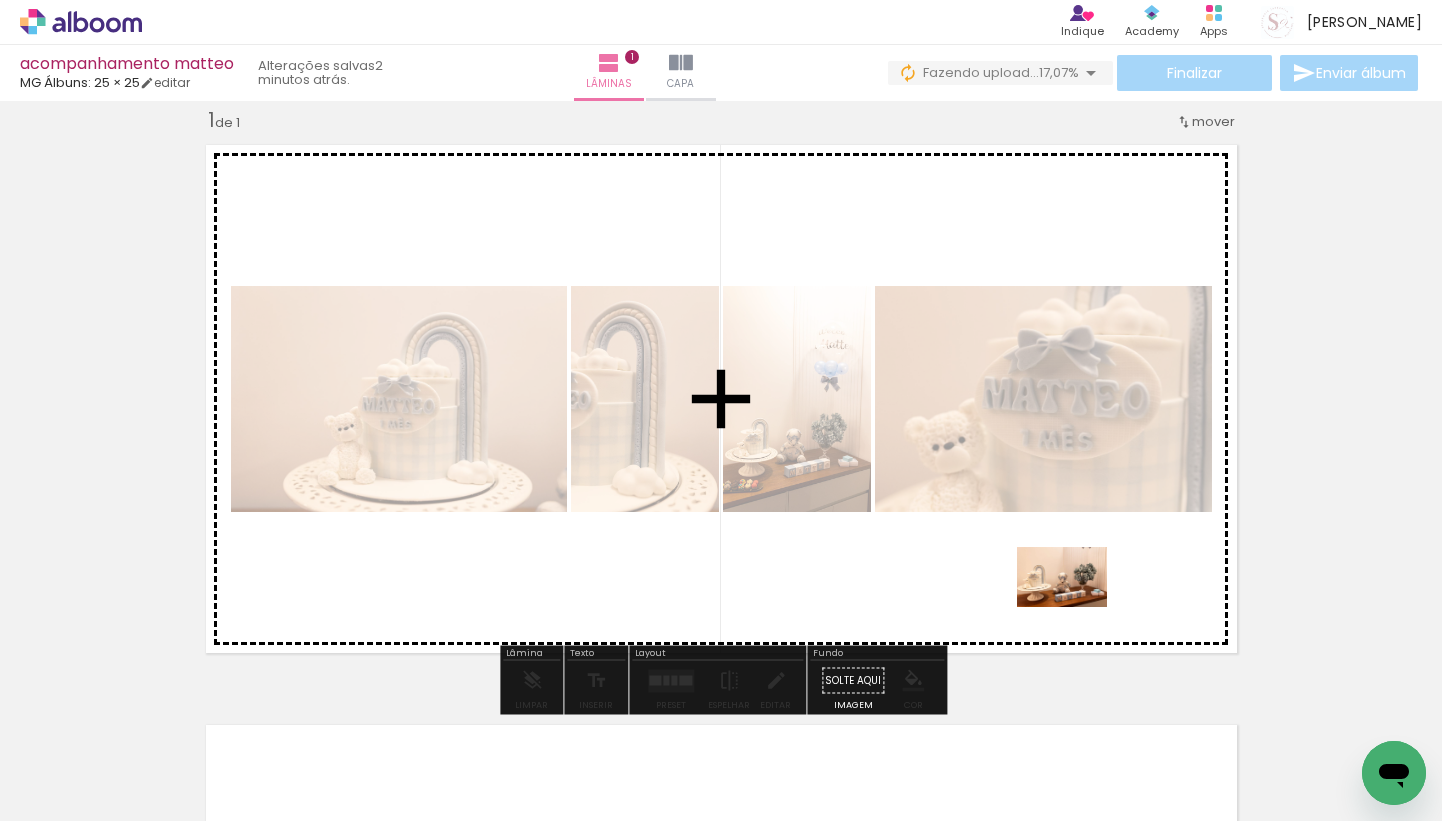 drag, startPoint x: 1105, startPoint y: 741, endPoint x: 1077, endPoint y: 607, distance: 136.89412 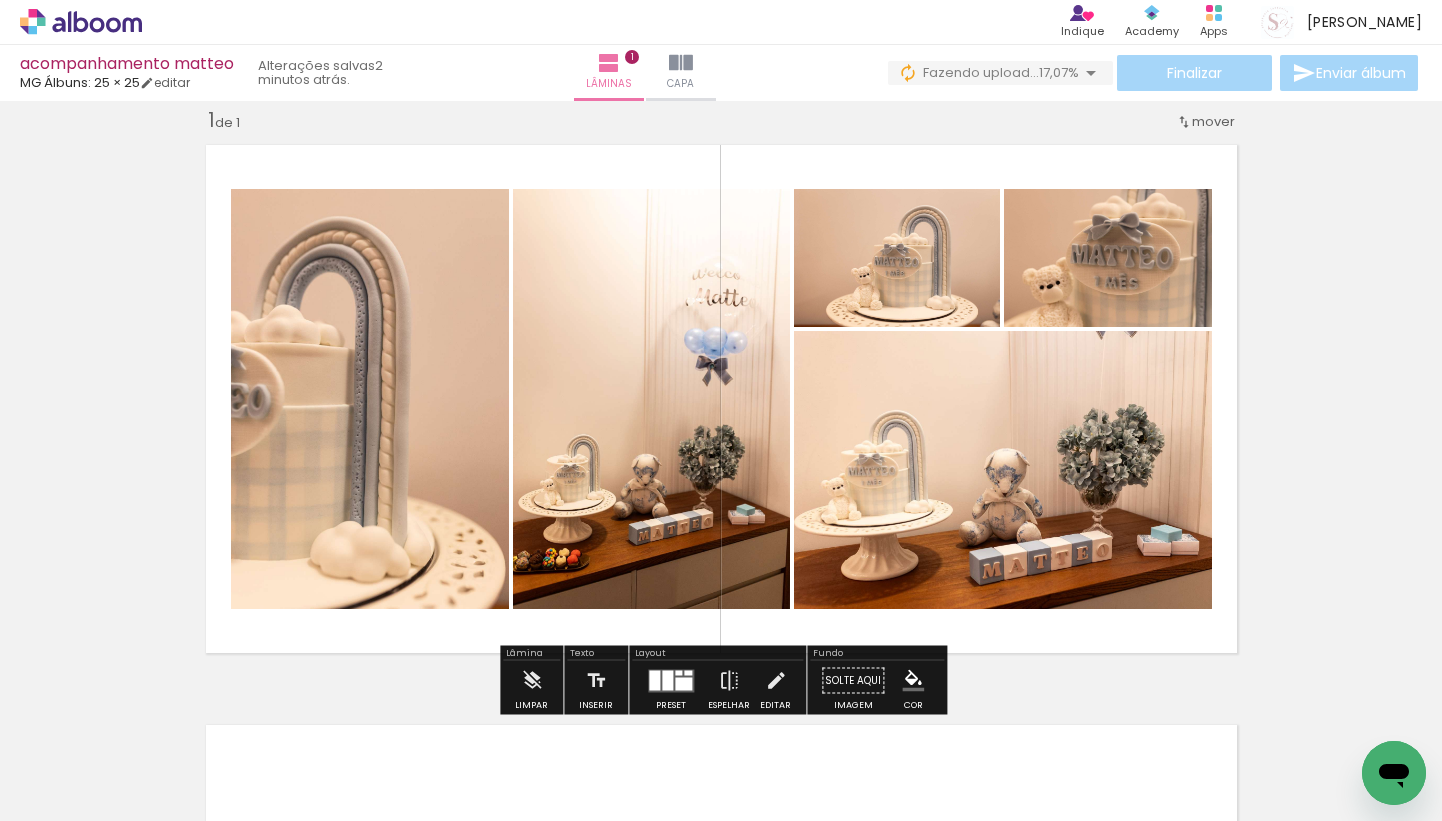 scroll, scrollTop: 0, scrollLeft: 0, axis: both 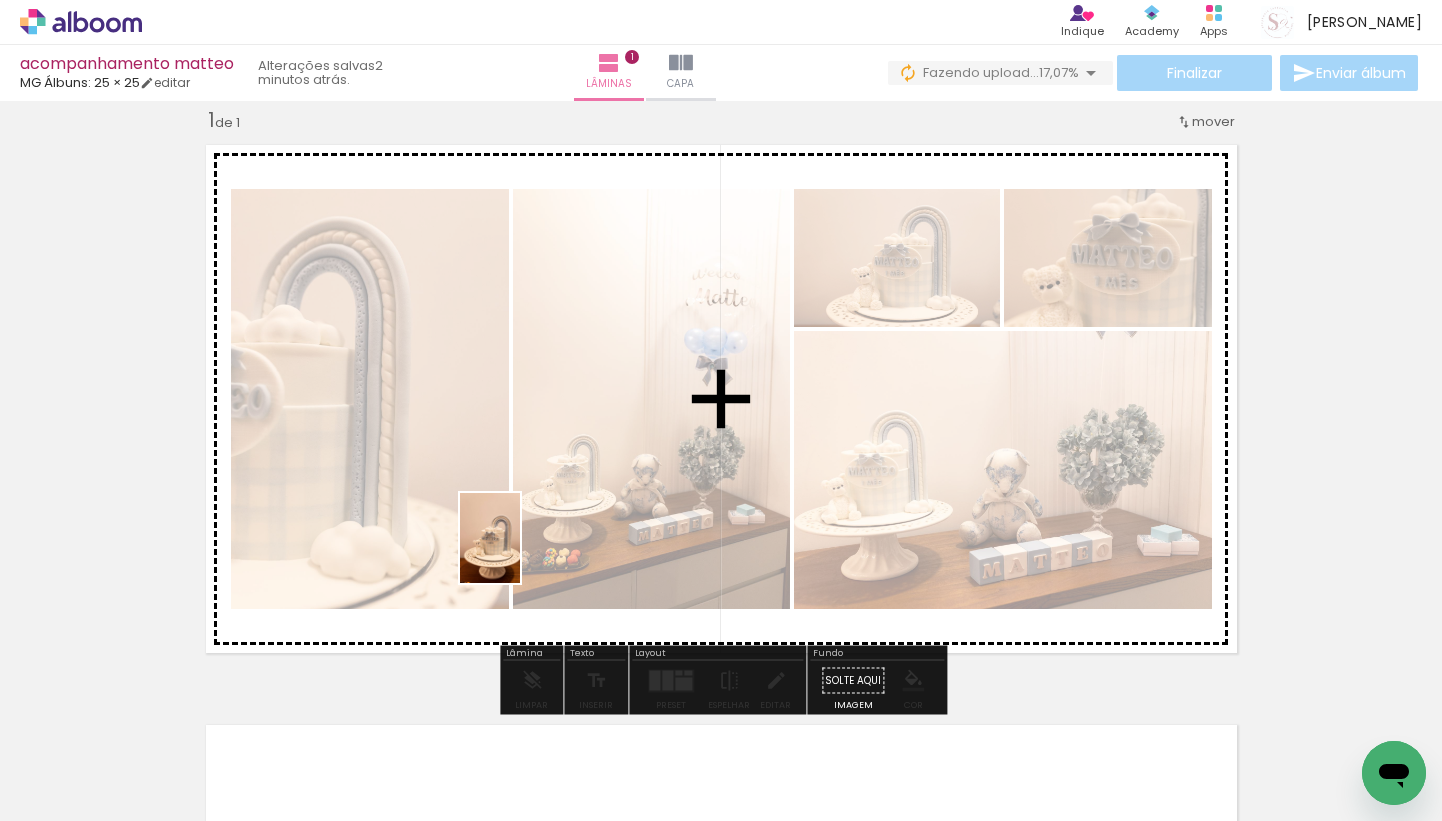 drag, startPoint x: 202, startPoint y: 777, endPoint x: 543, endPoint y: 544, distance: 413.00122 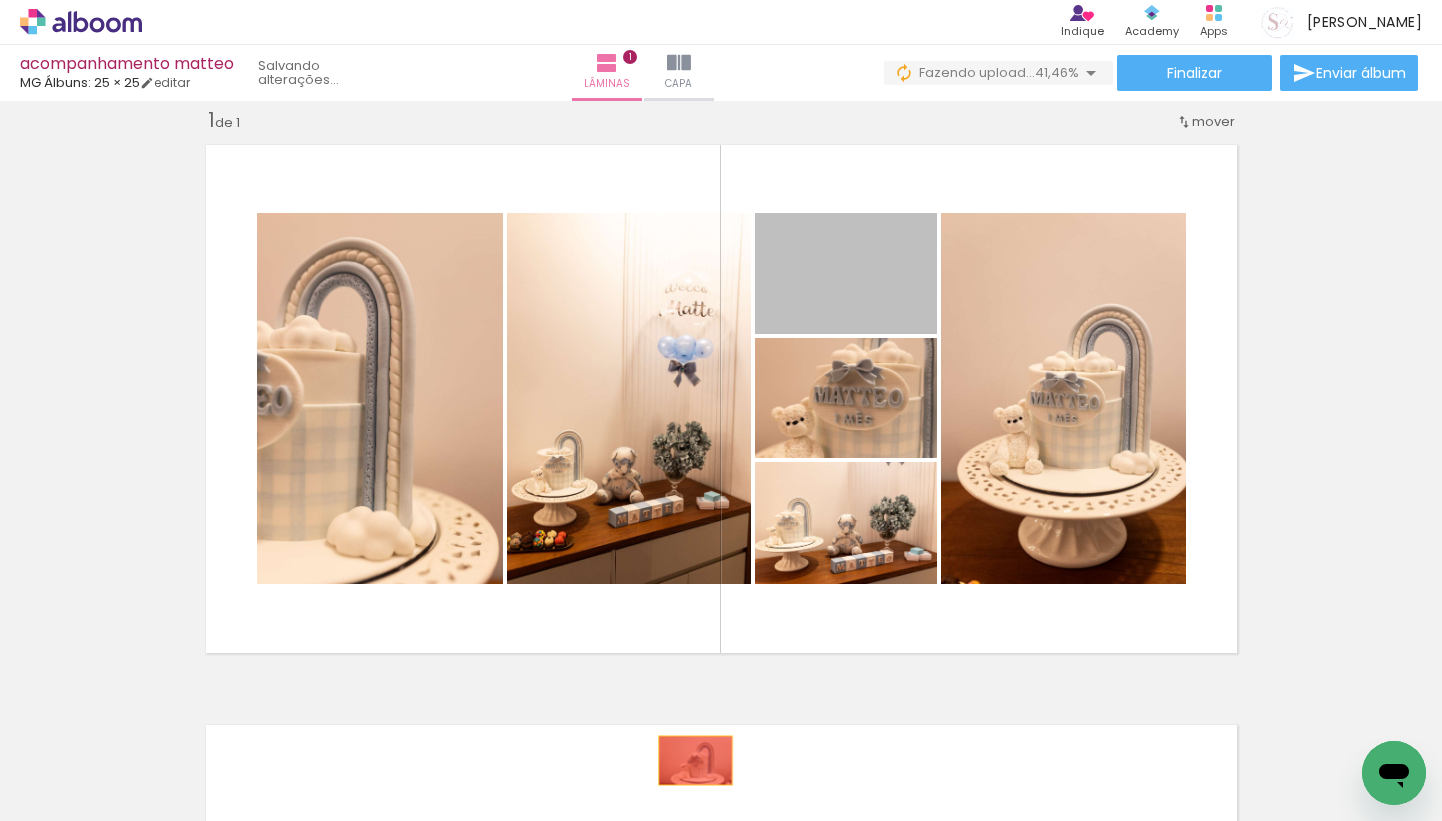 drag, startPoint x: 875, startPoint y: 294, endPoint x: 695, endPoint y: 760, distance: 499.55582 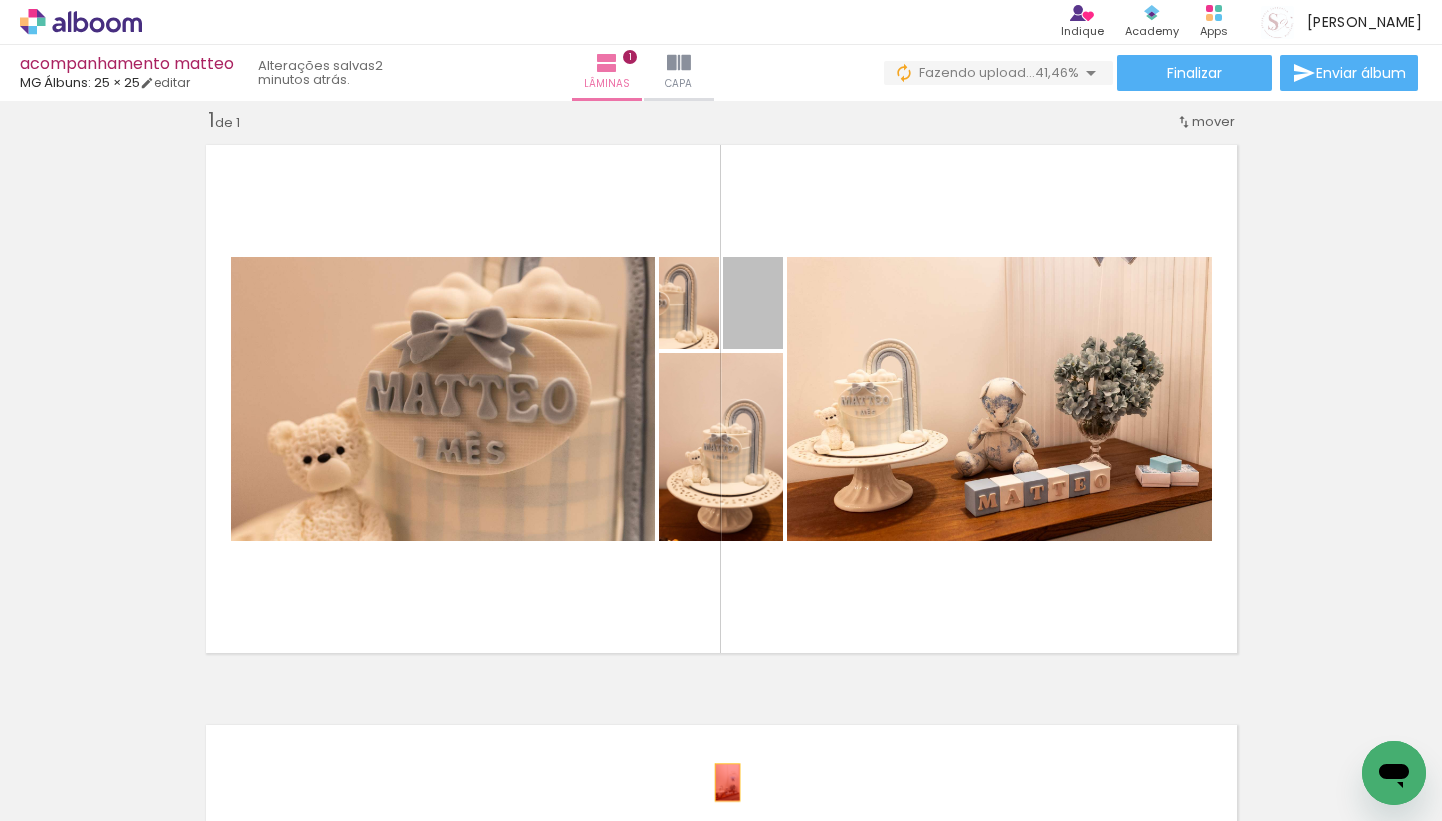 drag, startPoint x: 775, startPoint y: 322, endPoint x: 727, endPoint y: 782, distance: 462.49756 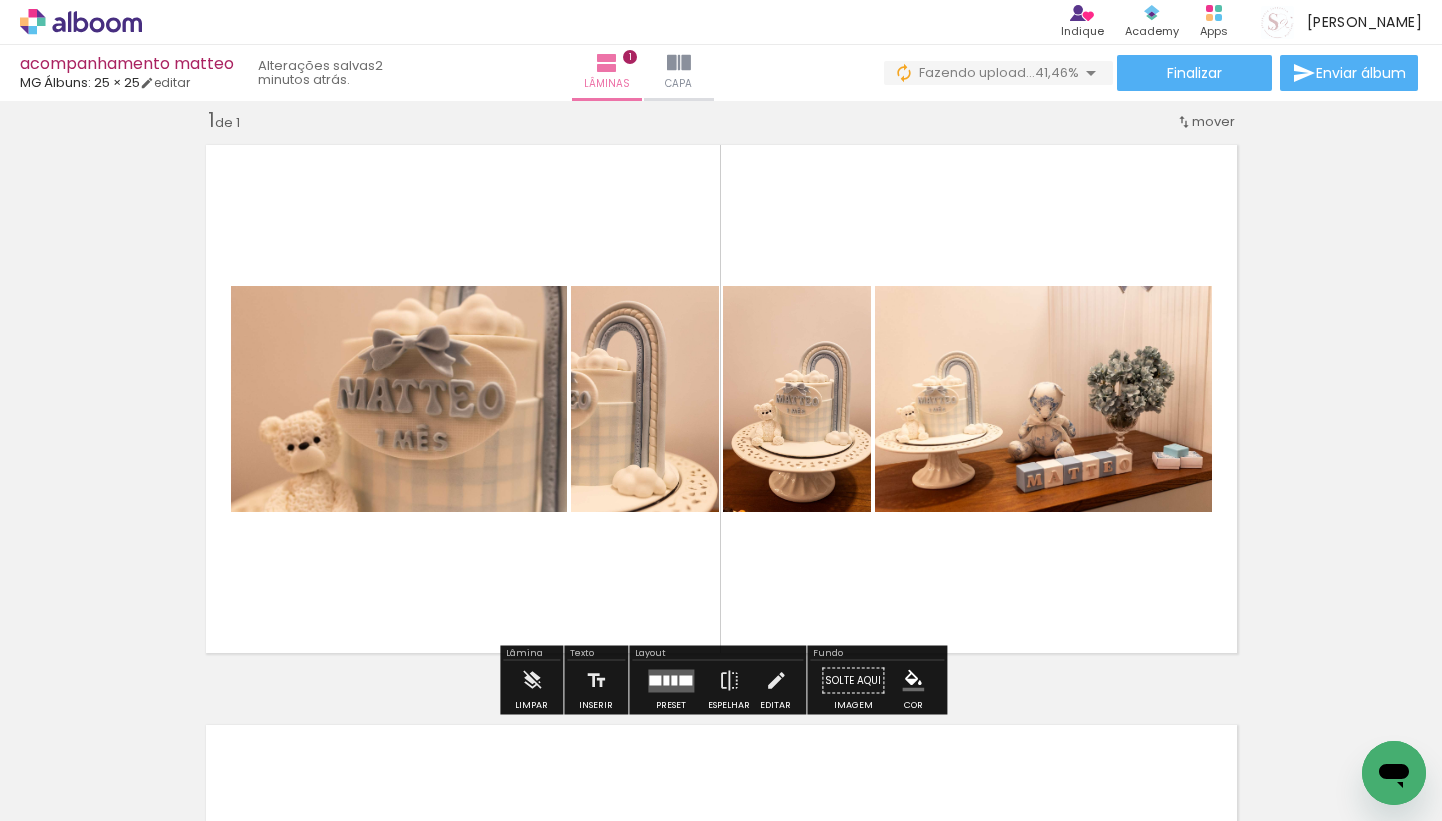 drag, startPoint x: 667, startPoint y: 677, endPoint x: 691, endPoint y: 659, distance: 30 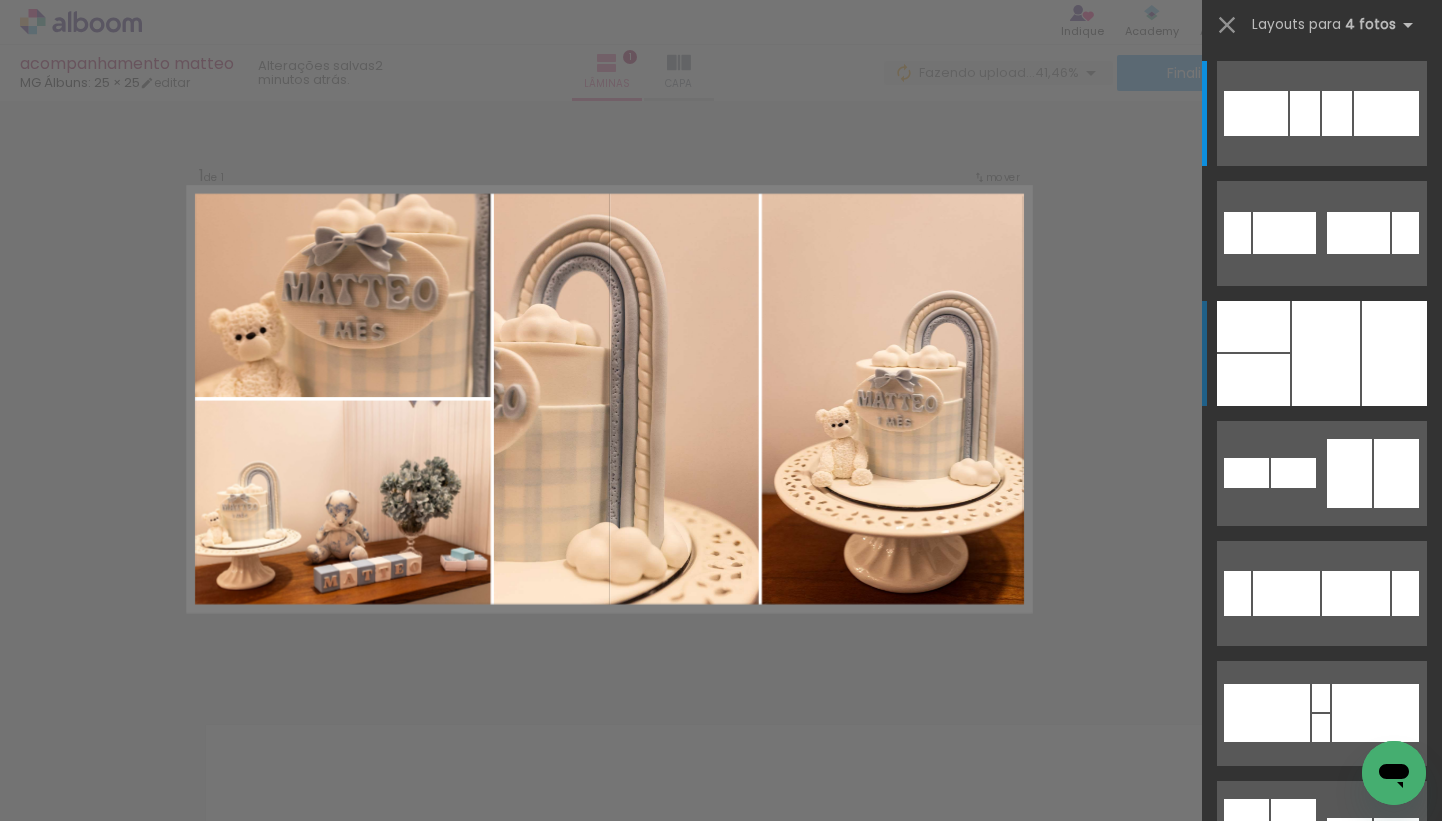 click at bounding box center (1326, 353) 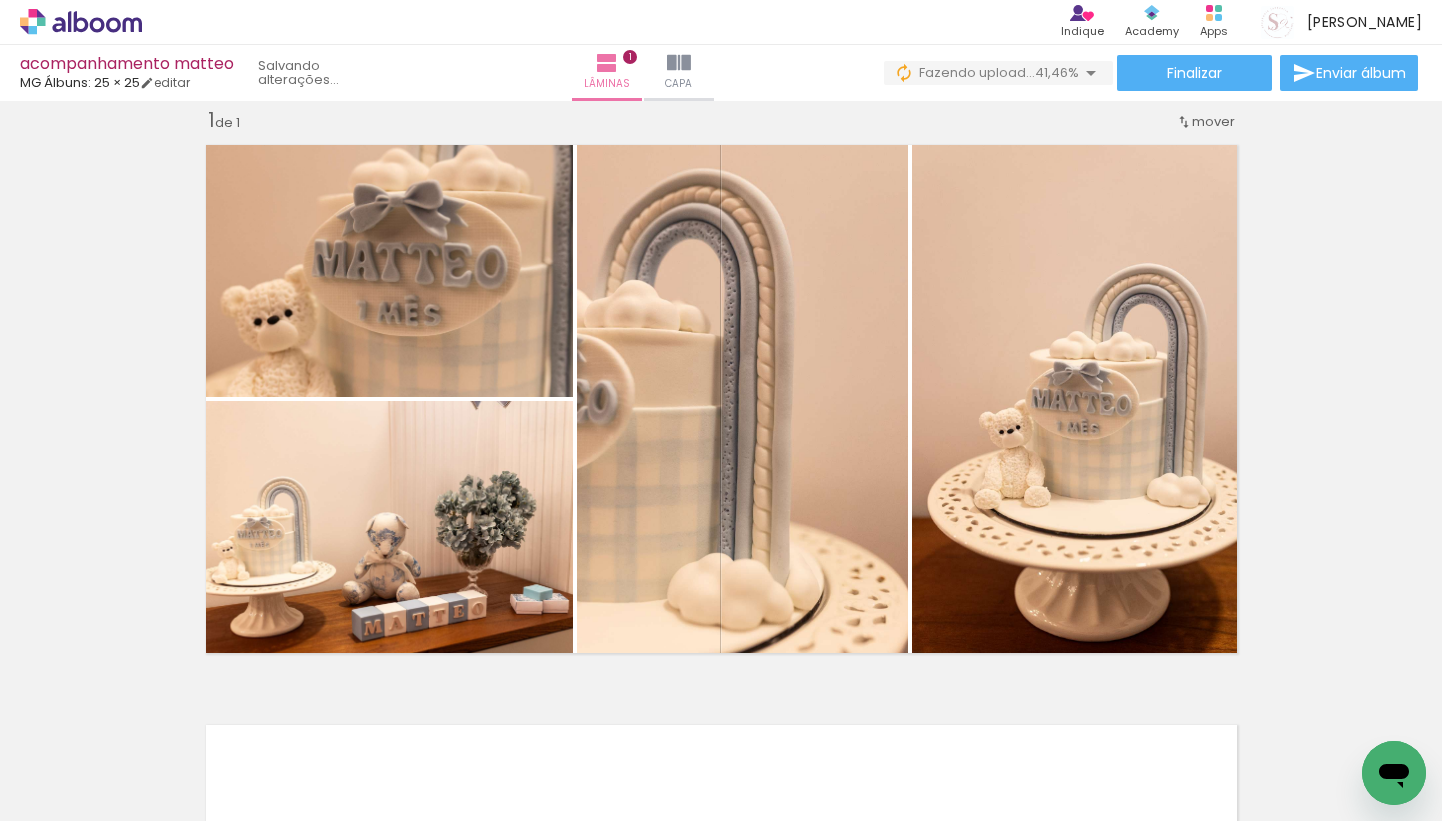 scroll, scrollTop: 0, scrollLeft: 836, axis: horizontal 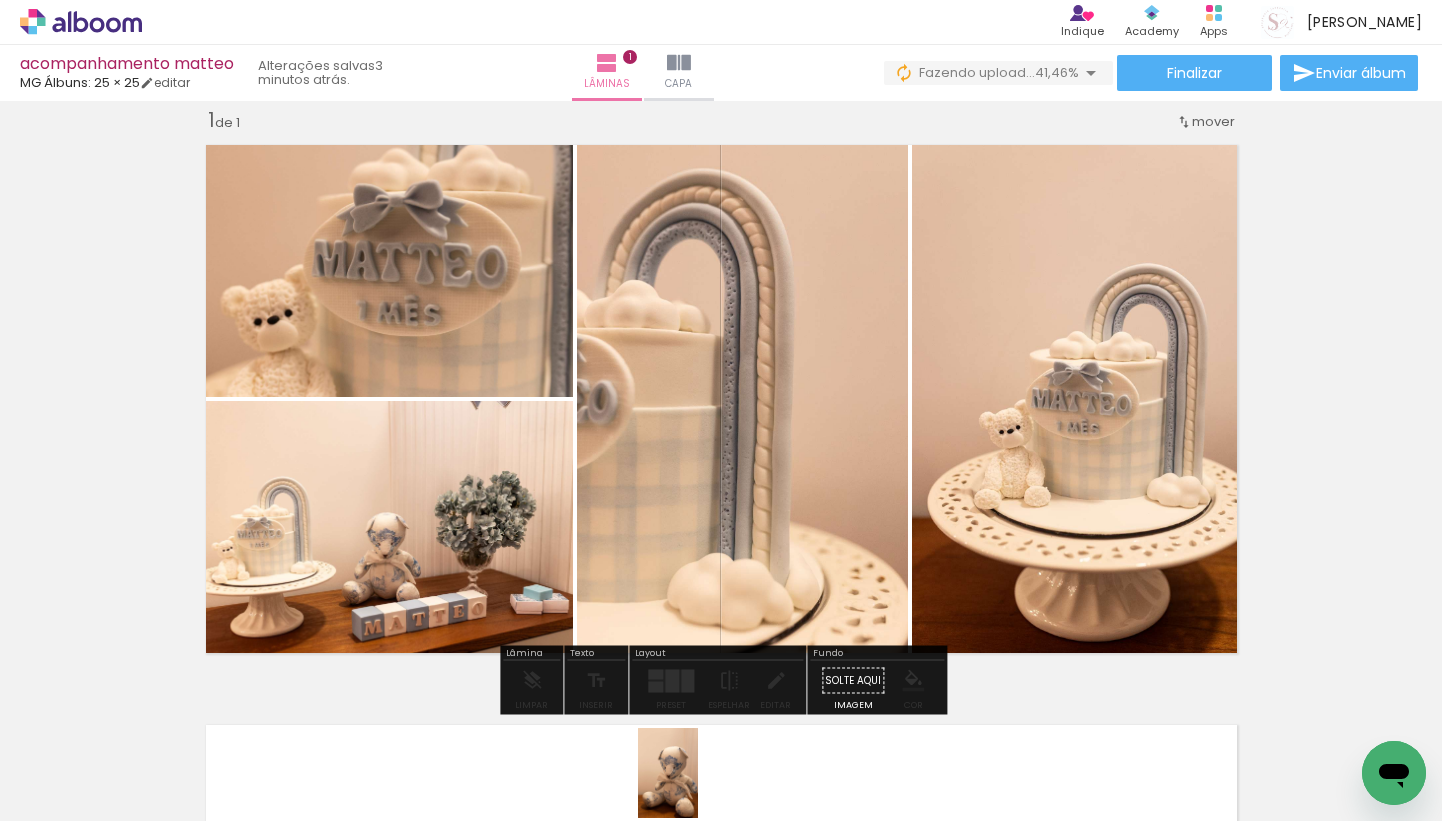 drag, startPoint x: 719, startPoint y: 764, endPoint x: 721, endPoint y: 775, distance: 11.18034 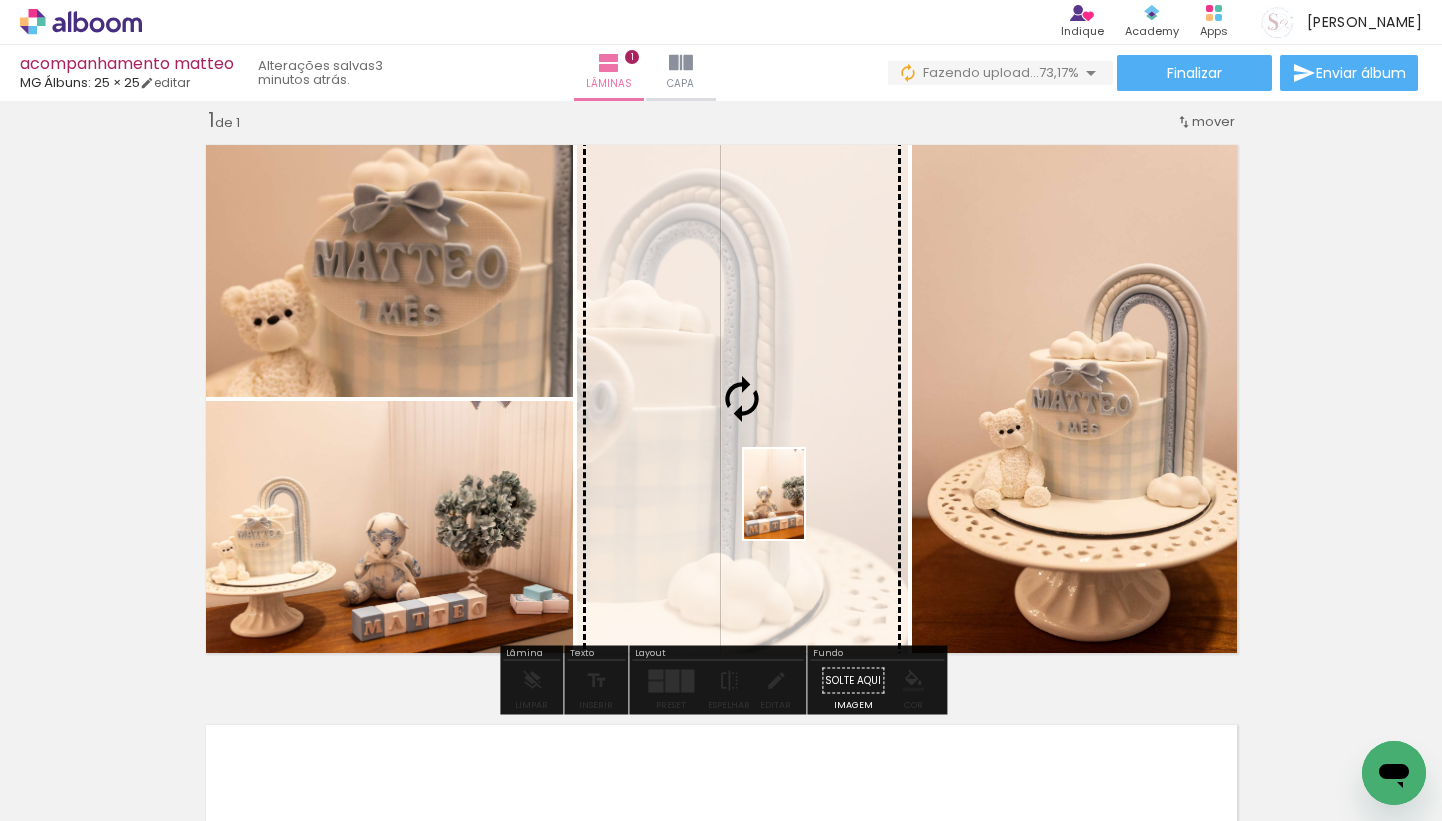 drag, startPoint x: 828, startPoint y: 778, endPoint x: 803, endPoint y: 509, distance: 270.1592 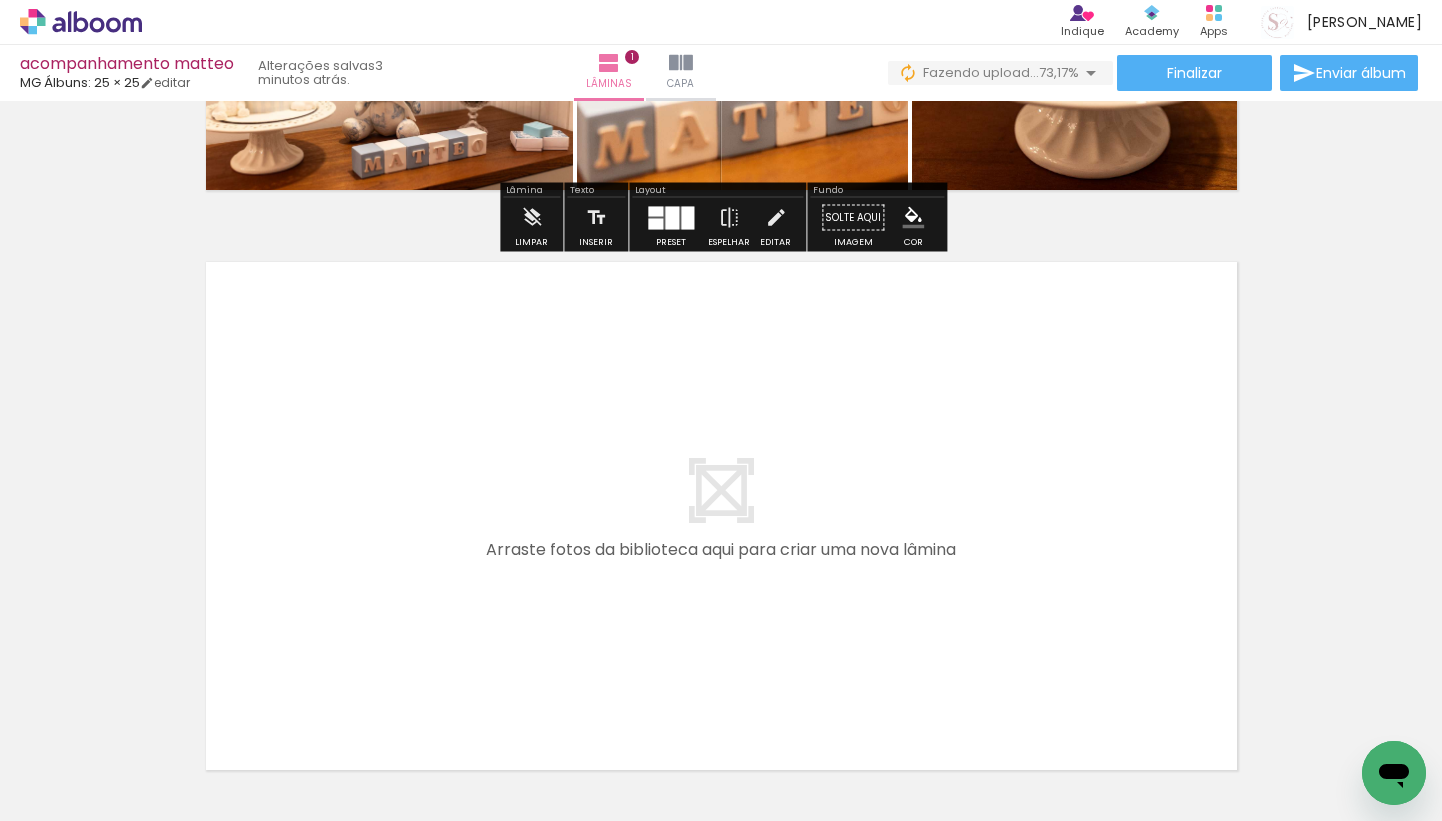 scroll, scrollTop: 491, scrollLeft: 0, axis: vertical 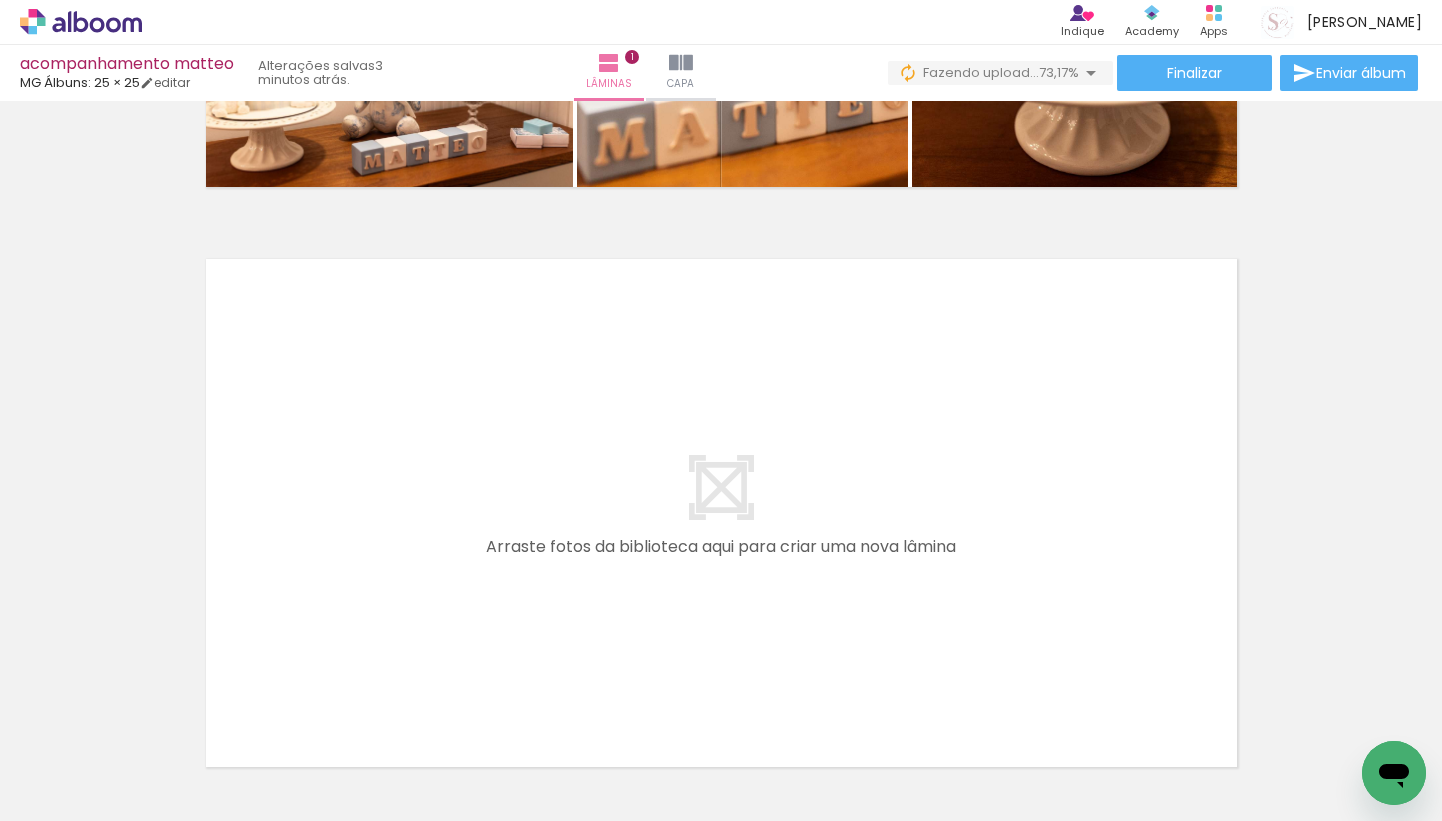 click on "Todas as fotos" at bounding box center (56, 760) 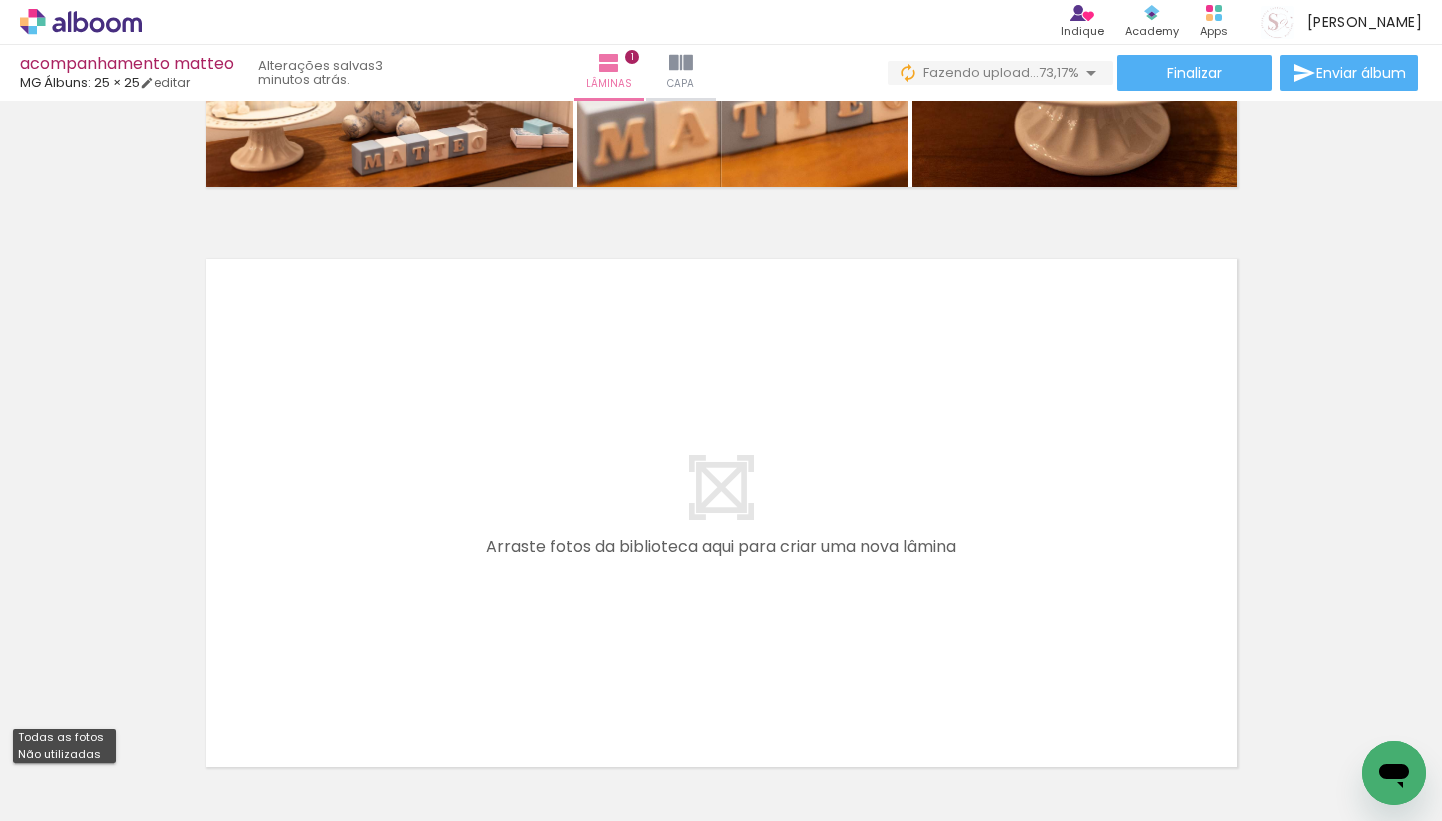 click at bounding box center [721, 513] 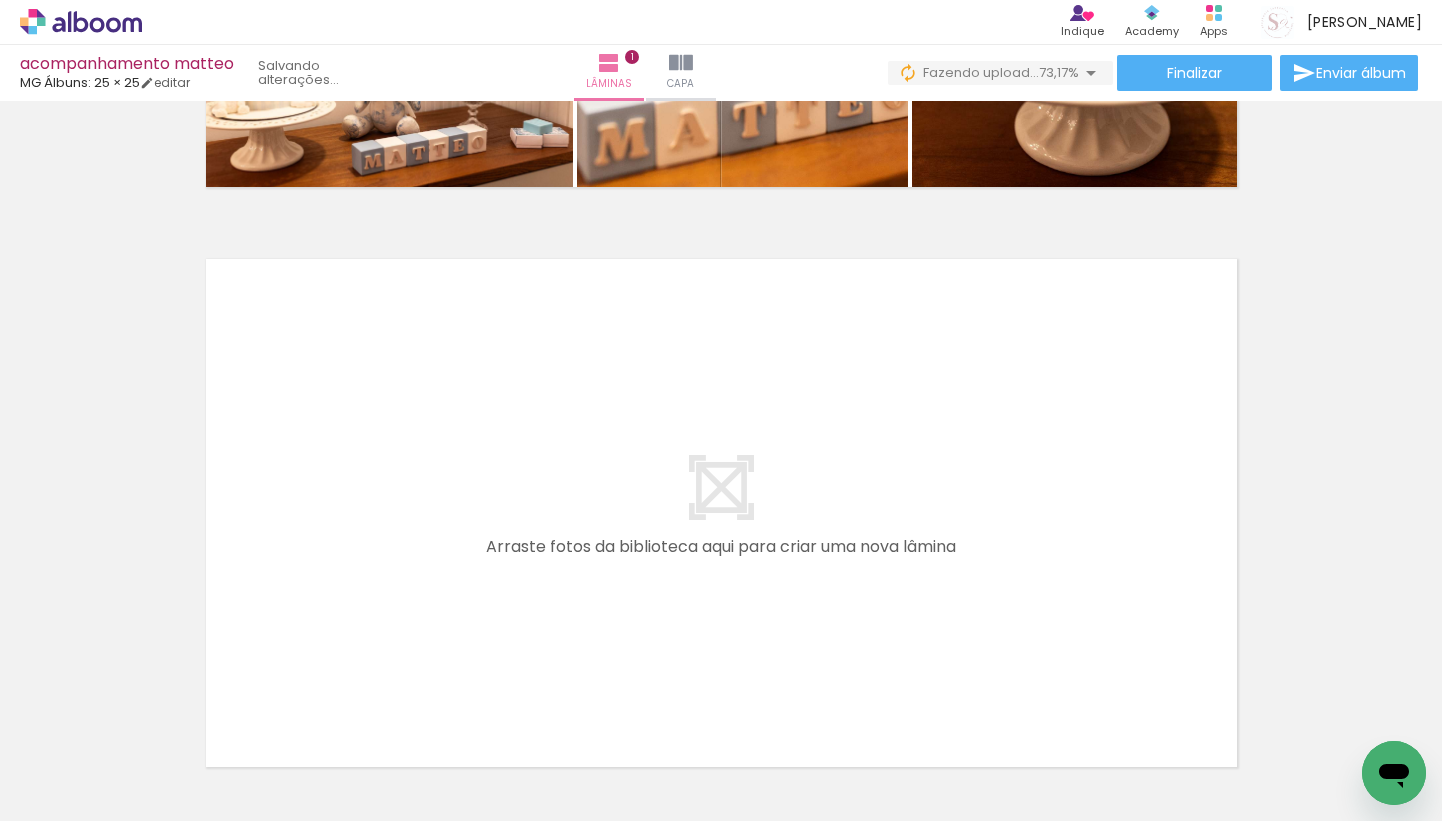scroll, scrollTop: 0, scrollLeft: 0, axis: both 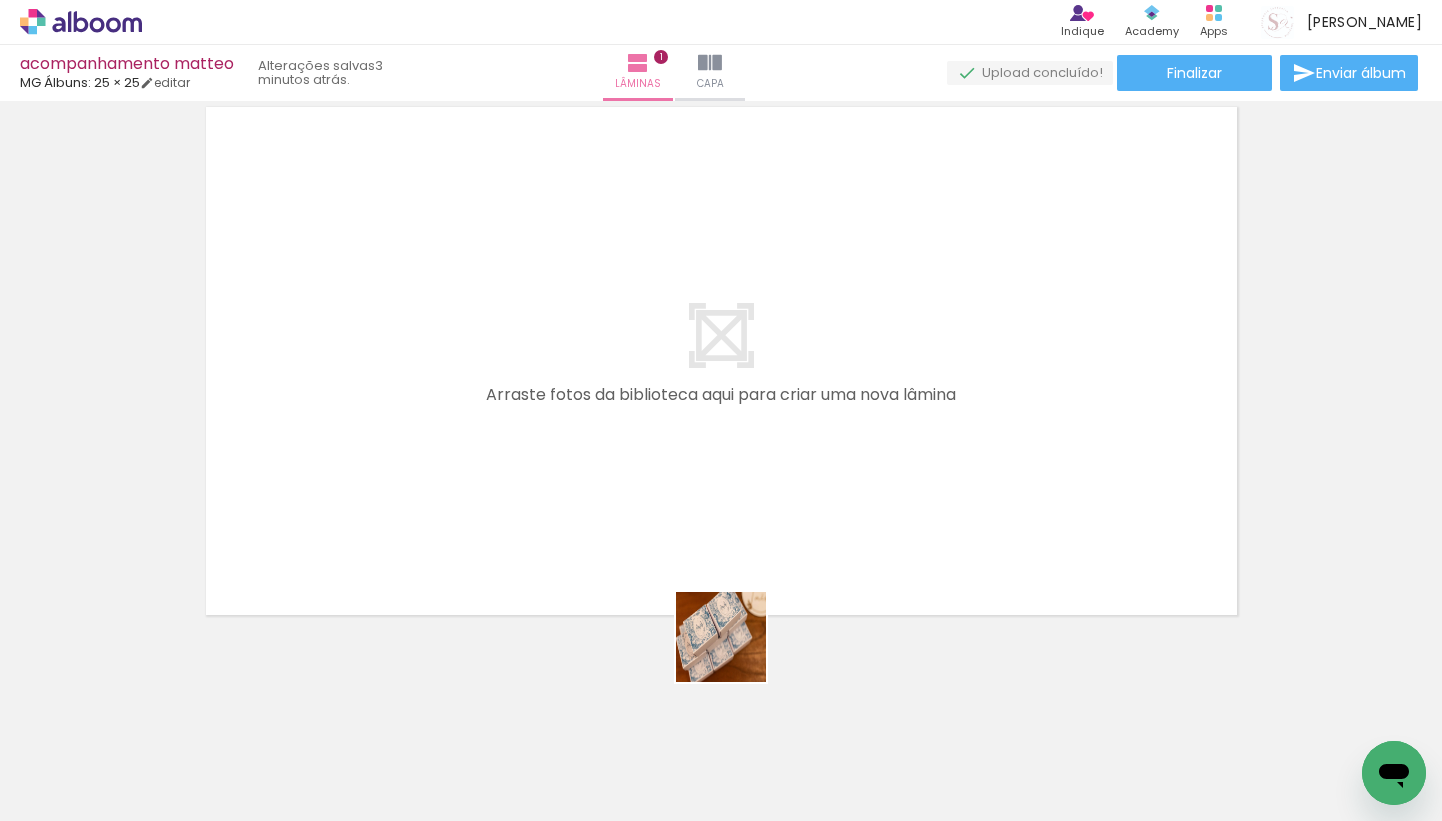 drag, startPoint x: 775, startPoint y: 748, endPoint x: 647, endPoint y: 493, distance: 285.32263 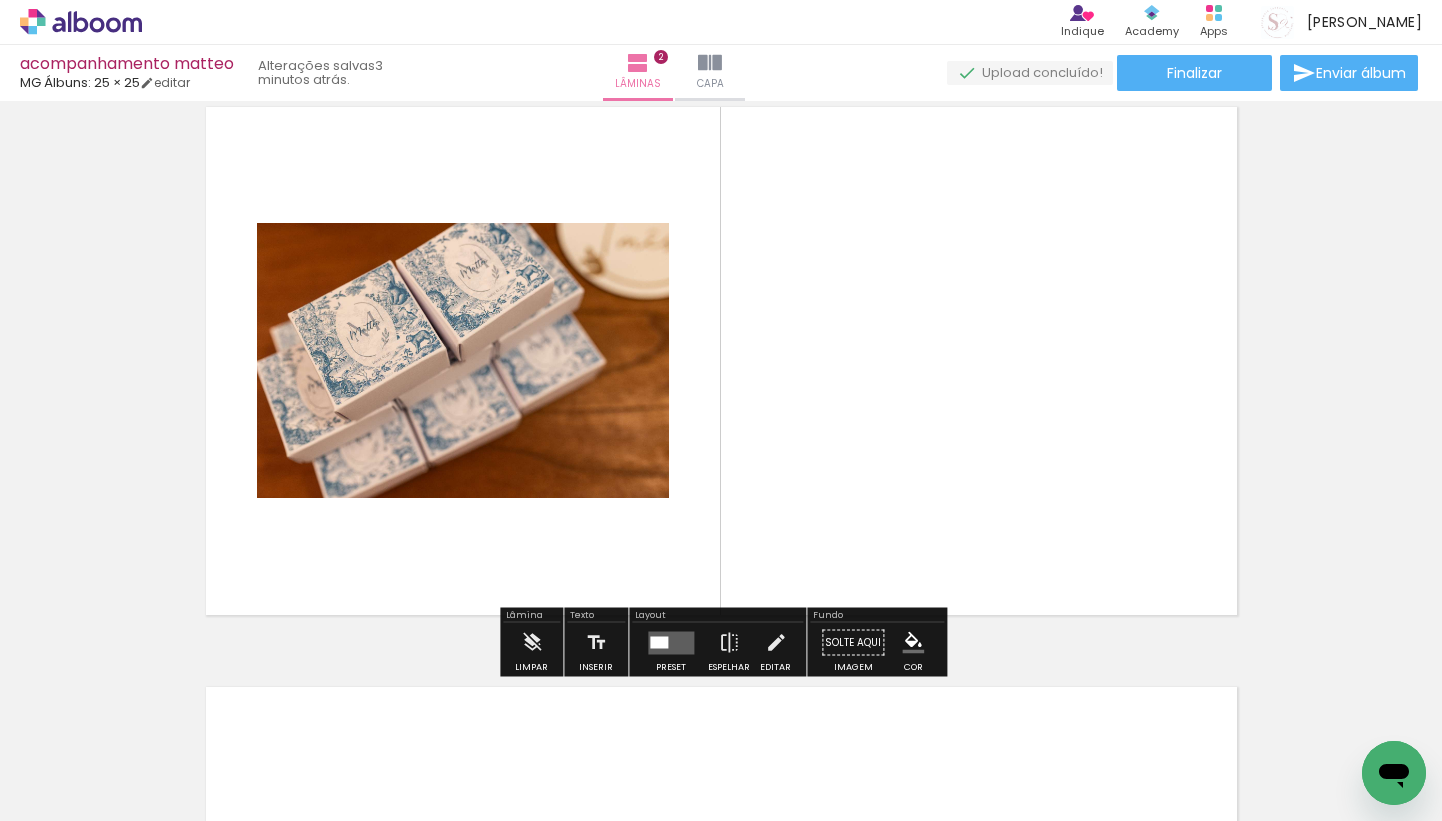 scroll, scrollTop: 605, scrollLeft: 0, axis: vertical 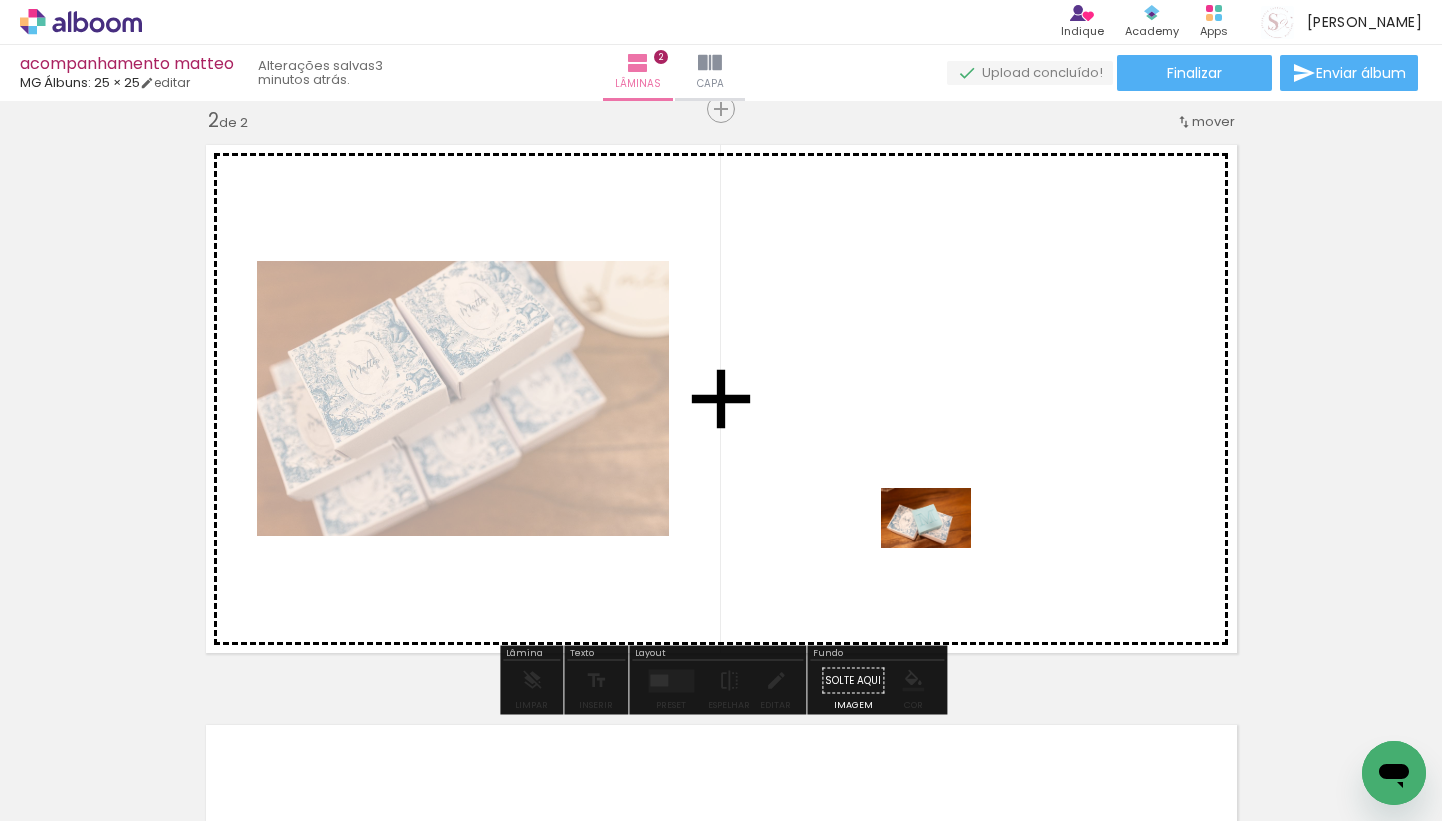 drag, startPoint x: 1136, startPoint y: 768, endPoint x: 941, endPoint y: 548, distance: 293.9813 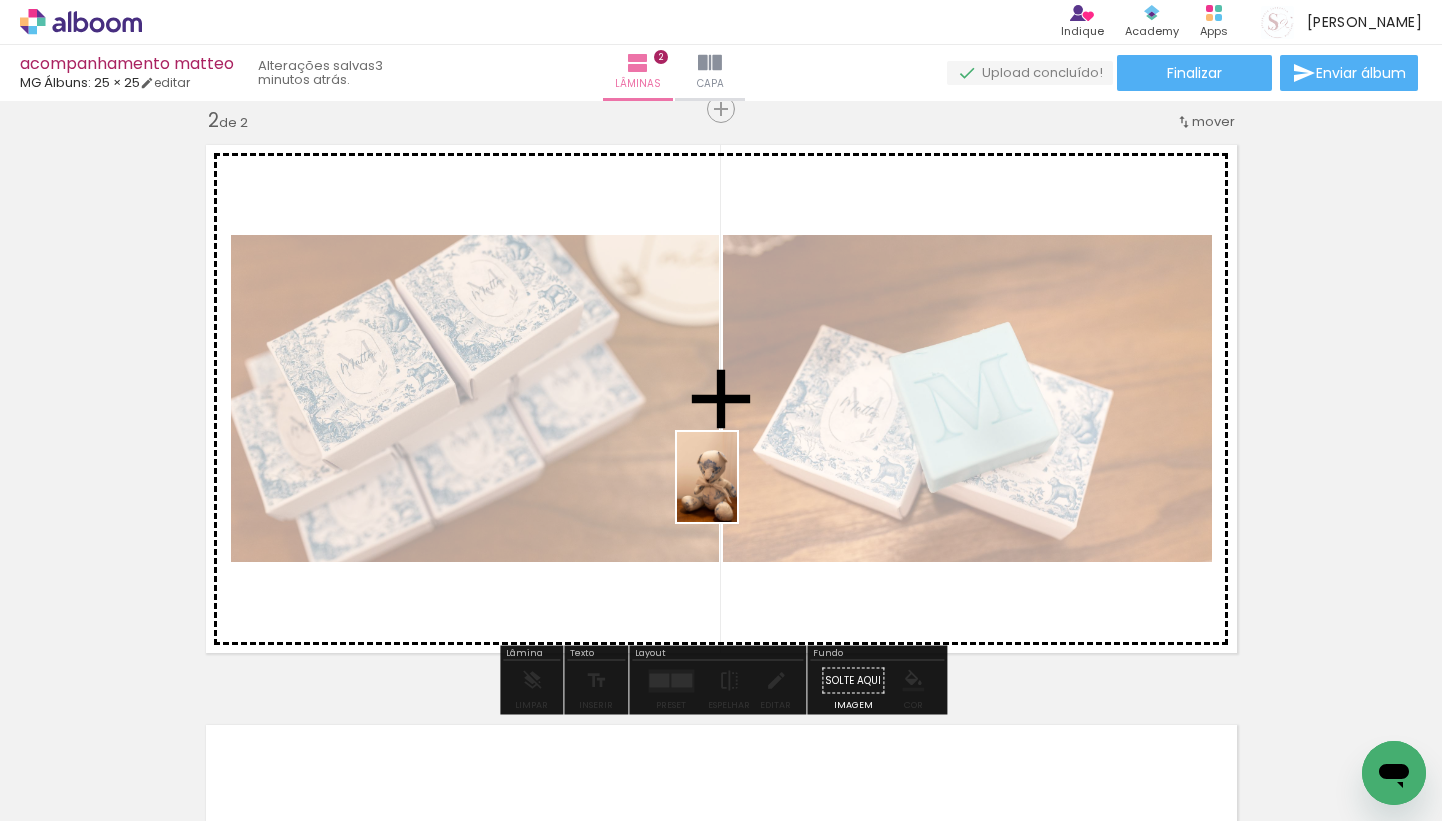 drag, startPoint x: 915, startPoint y: 755, endPoint x: 737, endPoint y: 493, distance: 316.74594 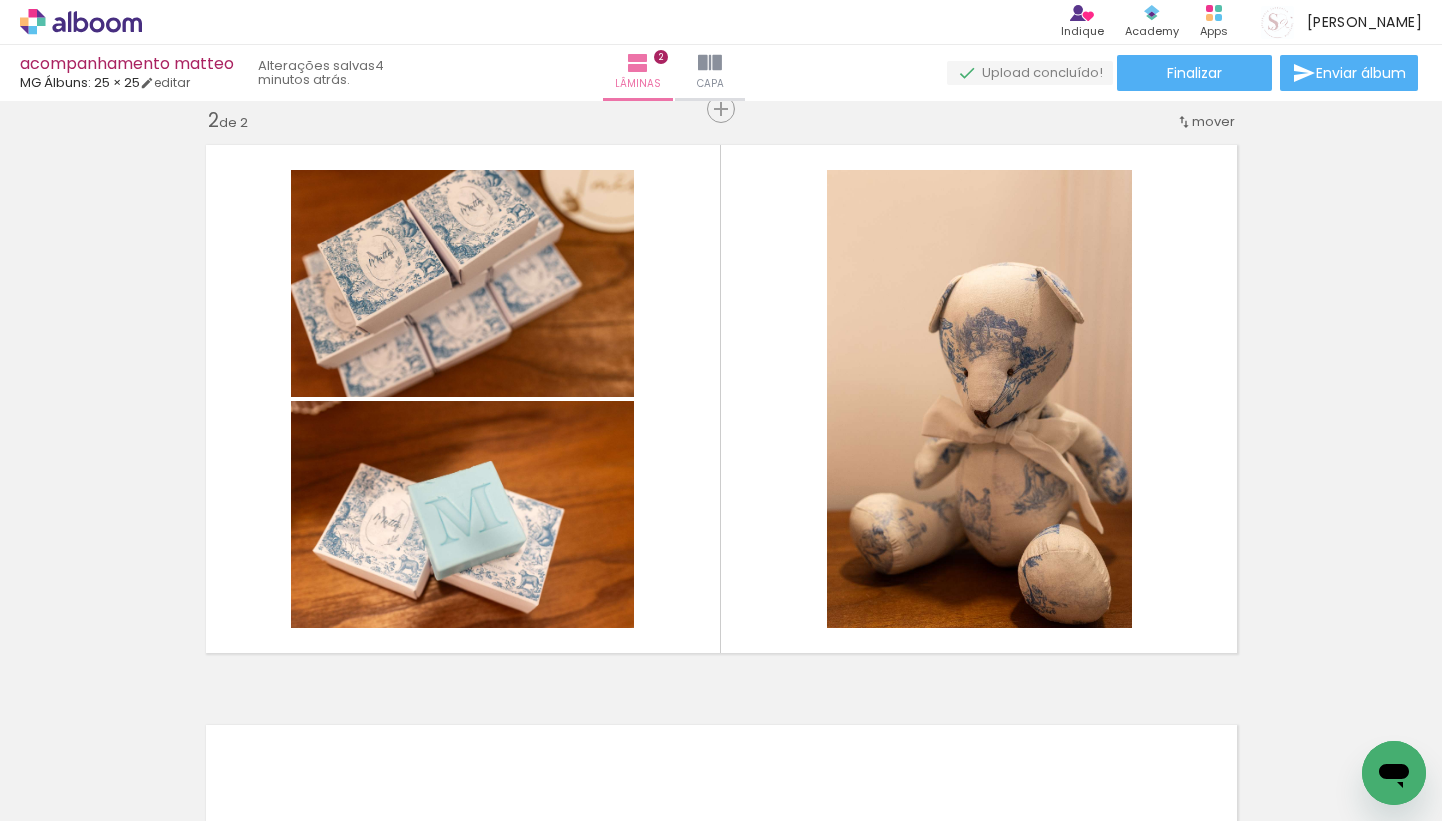 scroll, scrollTop: 0, scrollLeft: 1884, axis: horizontal 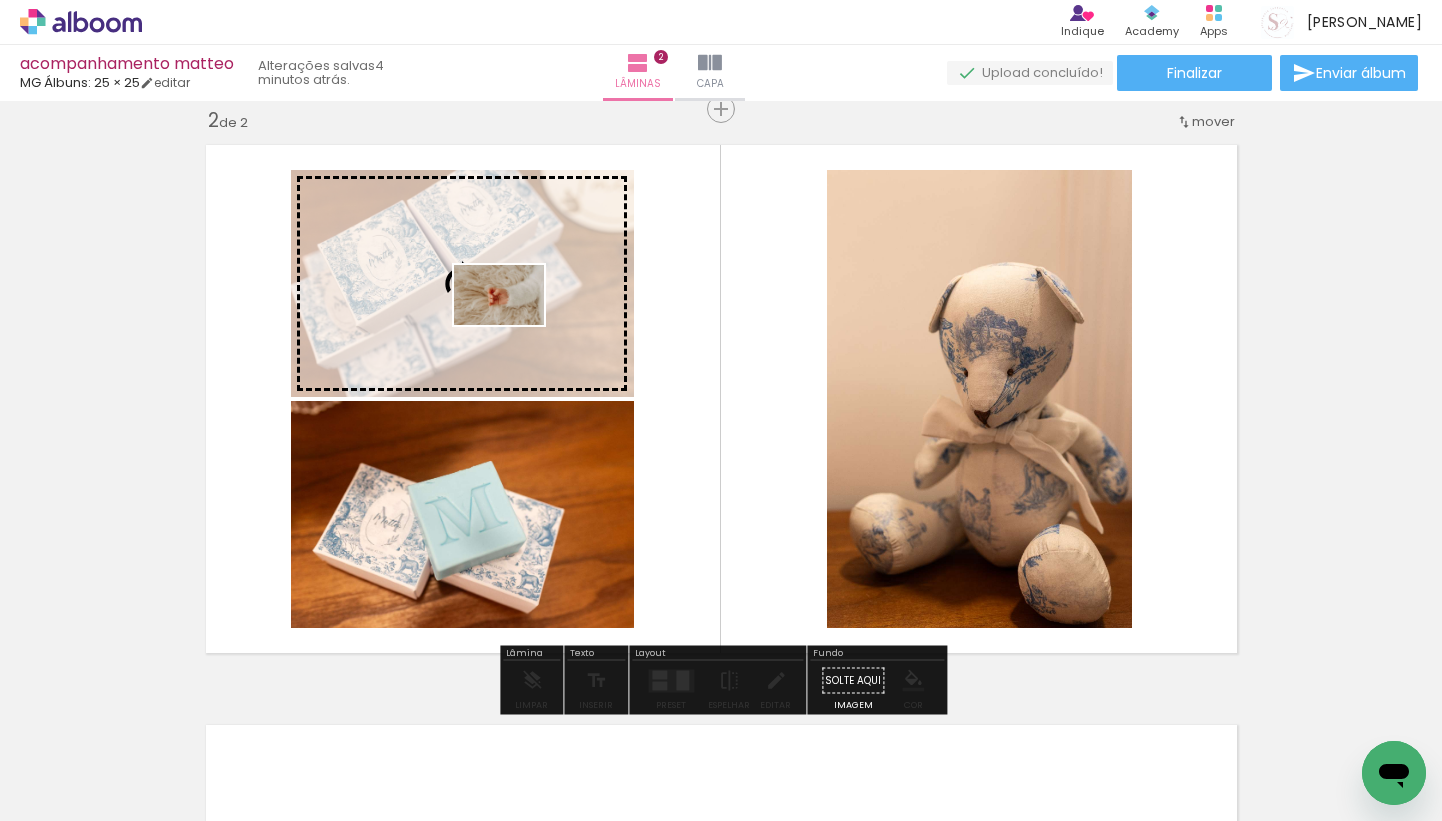 drag, startPoint x: 890, startPoint y: 768, endPoint x: 514, endPoint y: 325, distance: 581.05505 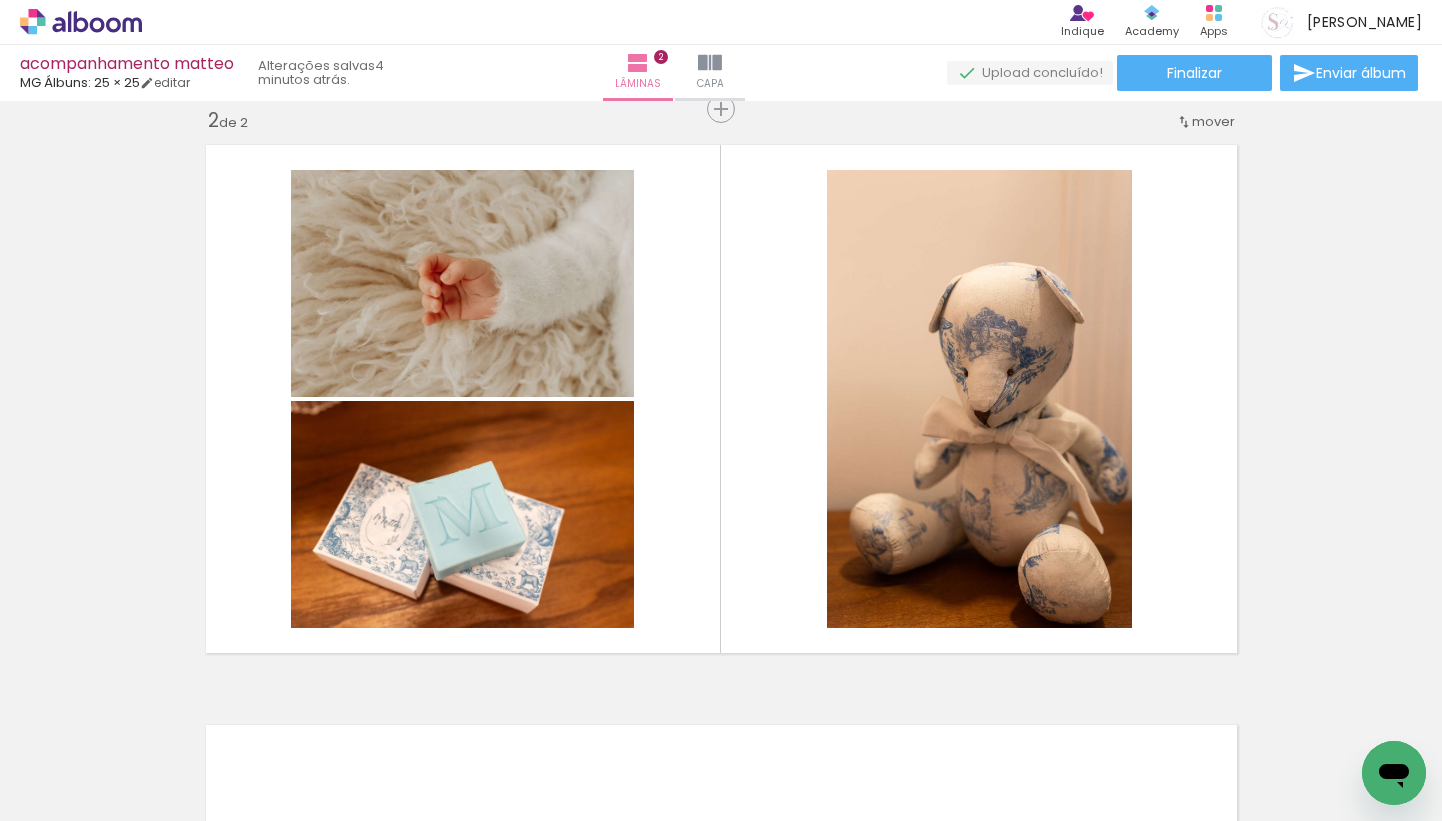 scroll, scrollTop: 0, scrollLeft: 1764, axis: horizontal 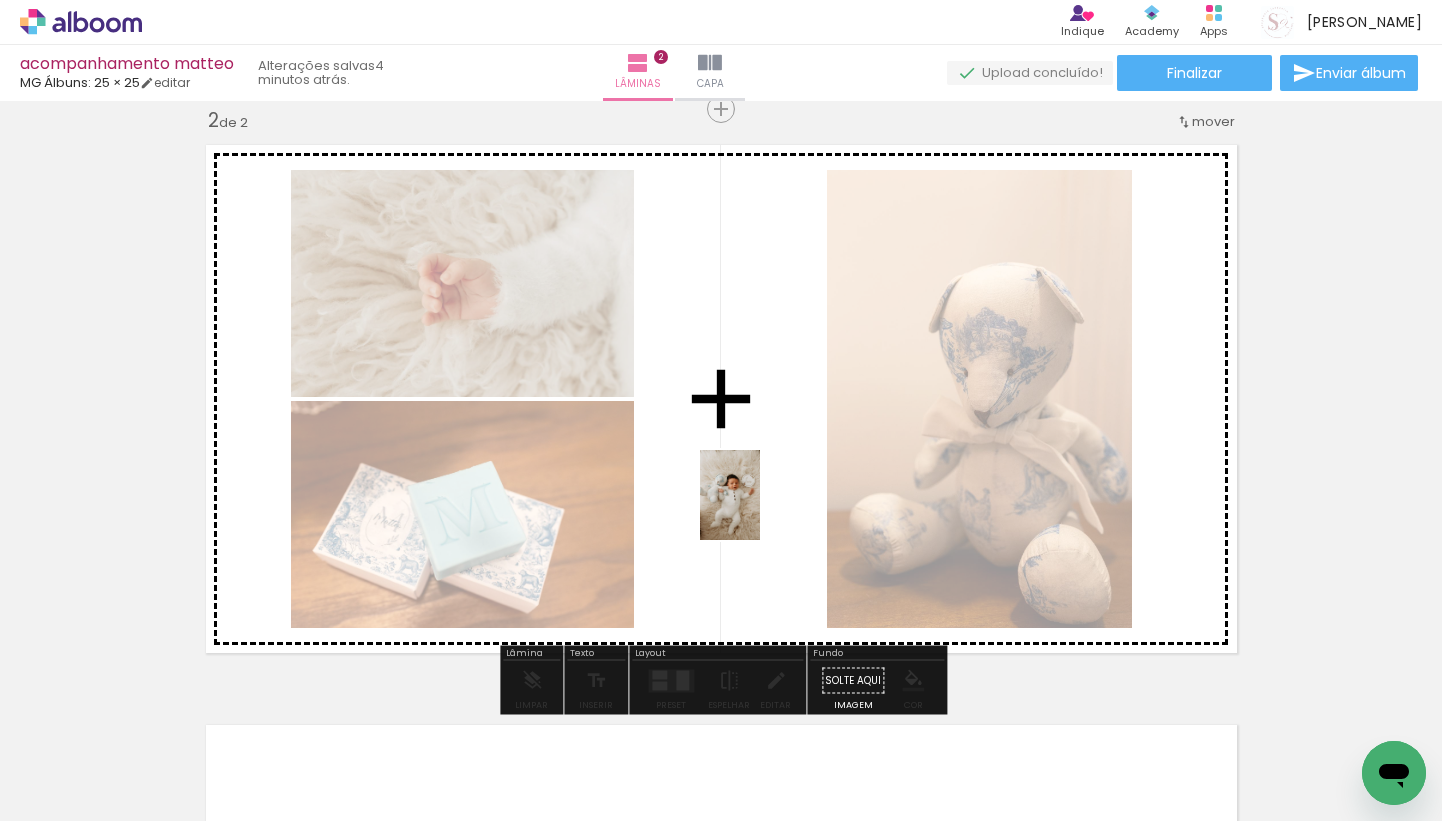 drag, startPoint x: 577, startPoint y: 779, endPoint x: 759, endPoint y: 510, distance: 324.78455 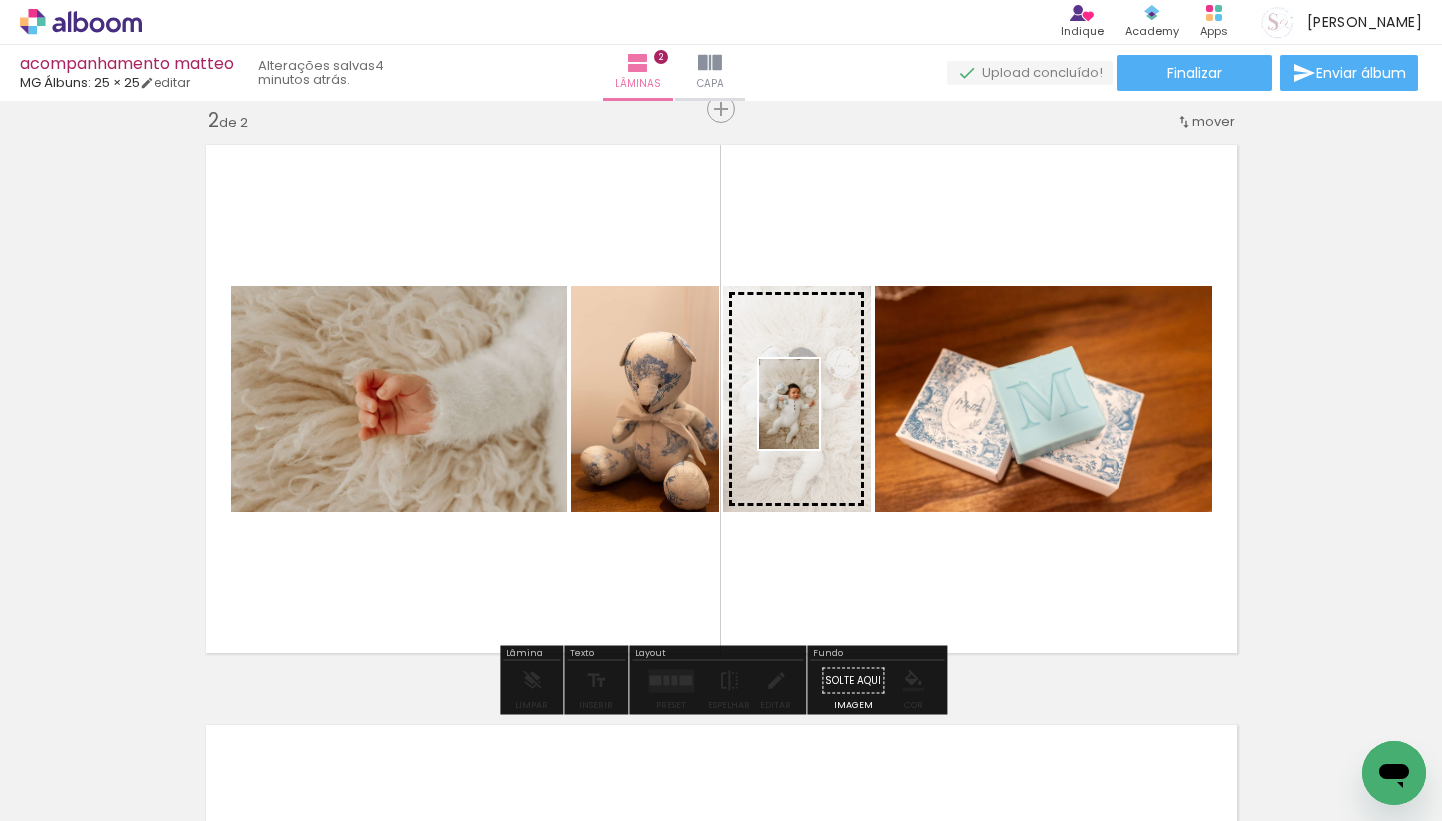 drag, startPoint x: 455, startPoint y: 756, endPoint x: 819, endPoint y: 419, distance: 496.0494 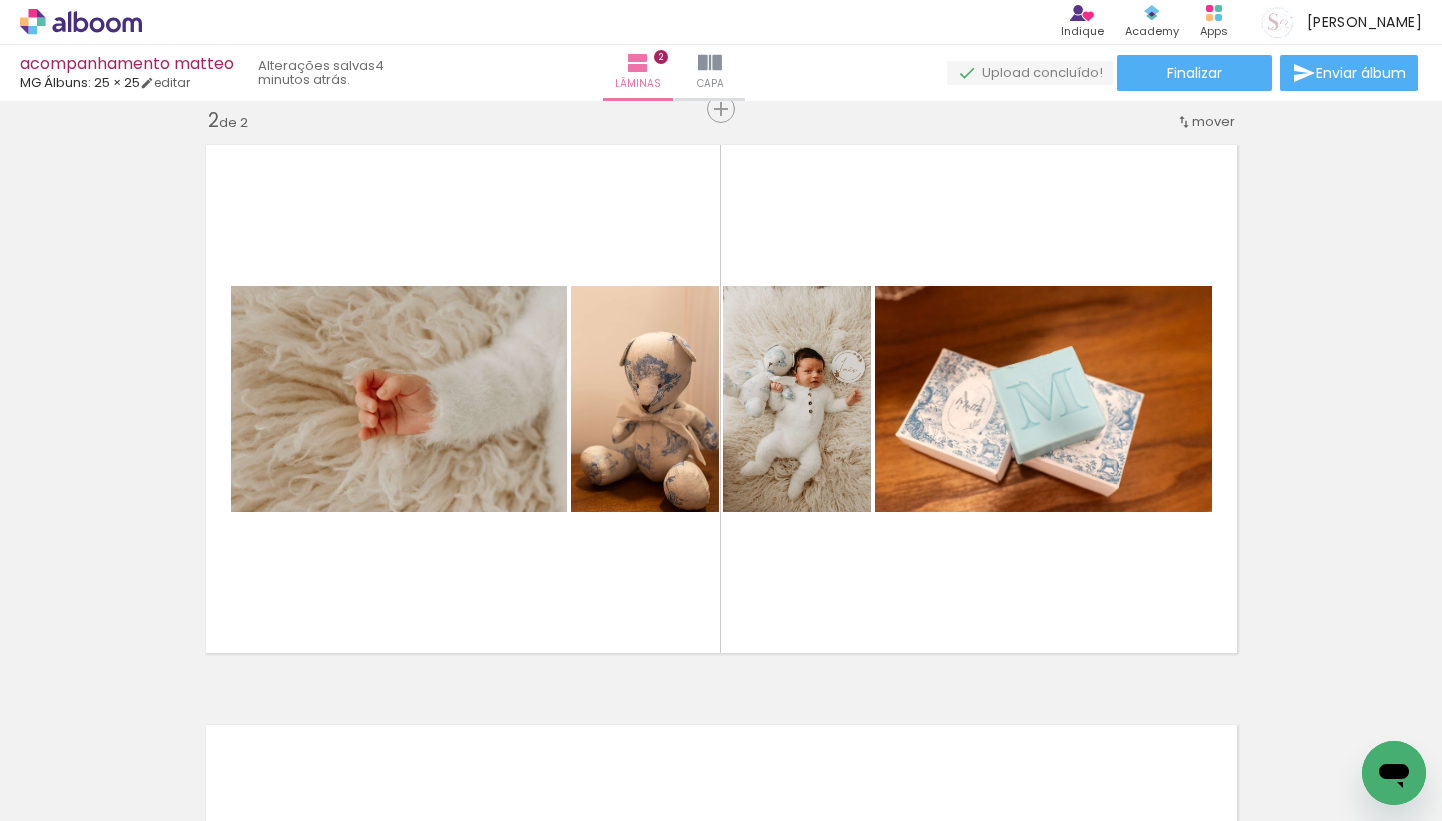 scroll, scrollTop: 0, scrollLeft: 2917, axis: horizontal 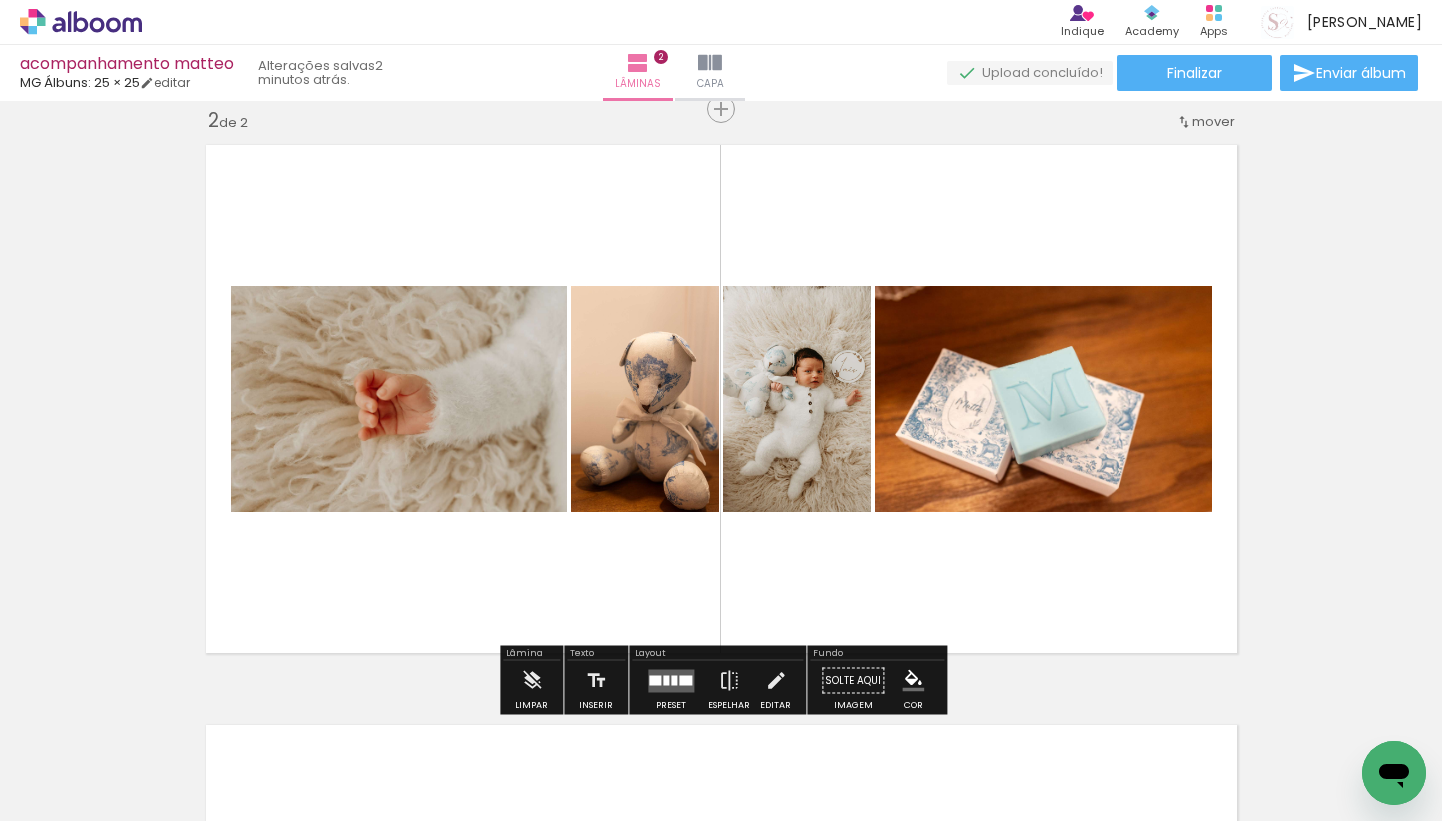 click at bounding box center [666, 680] 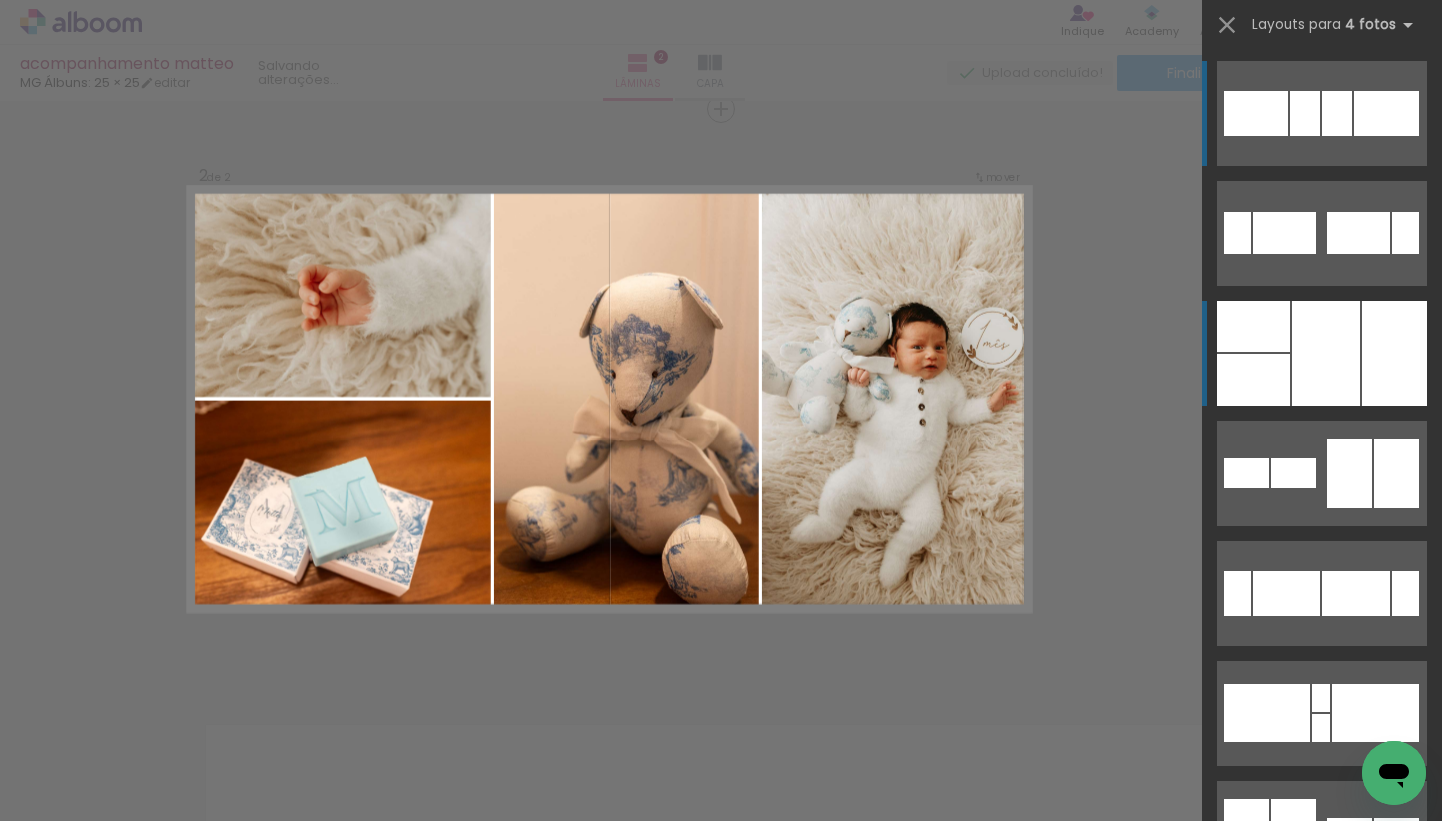 click at bounding box center [1326, 353] 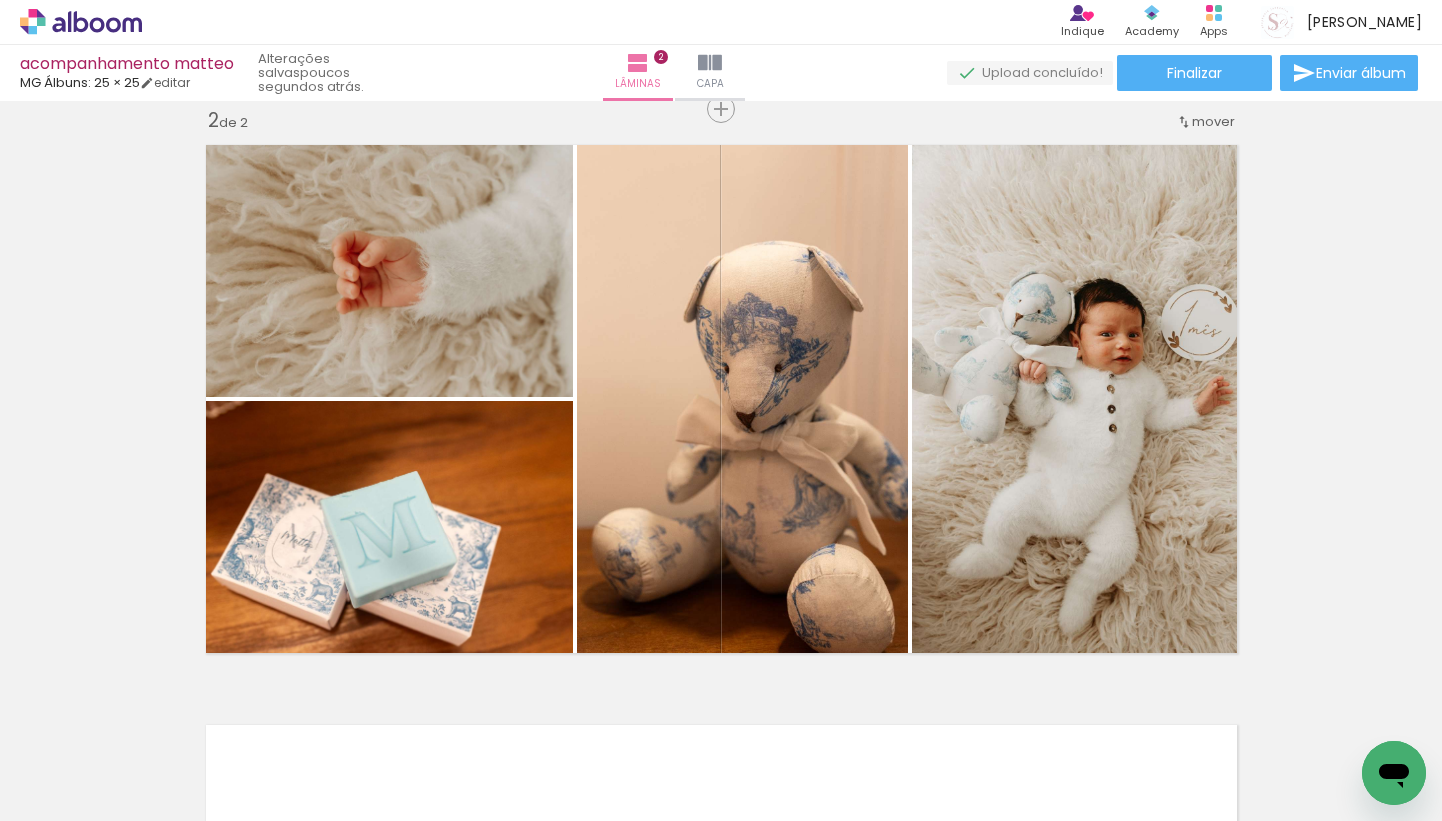 scroll, scrollTop: 0, scrollLeft: 2984, axis: horizontal 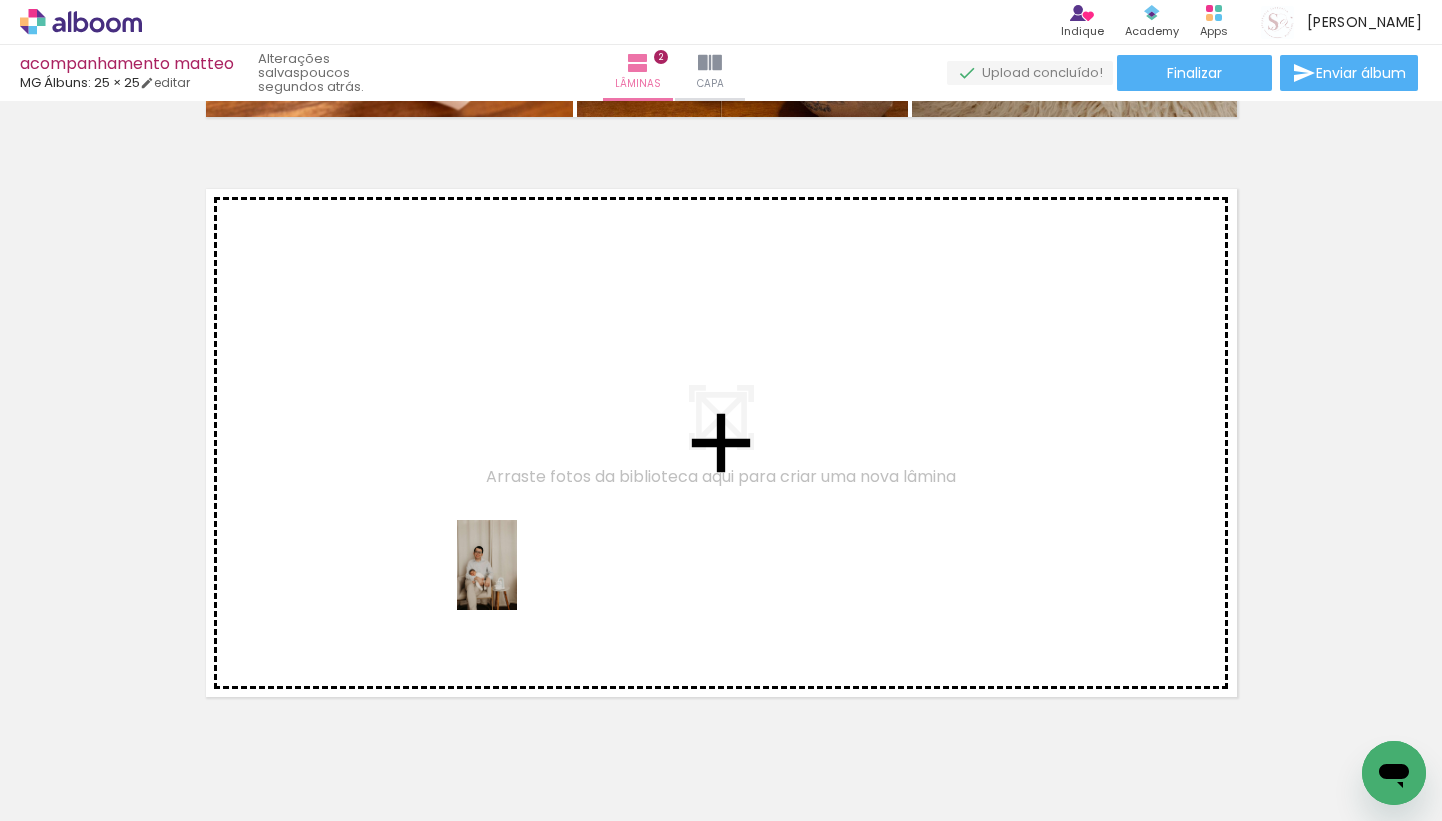 drag, startPoint x: 583, startPoint y: 767, endPoint x: 514, endPoint y: 571, distance: 207.79076 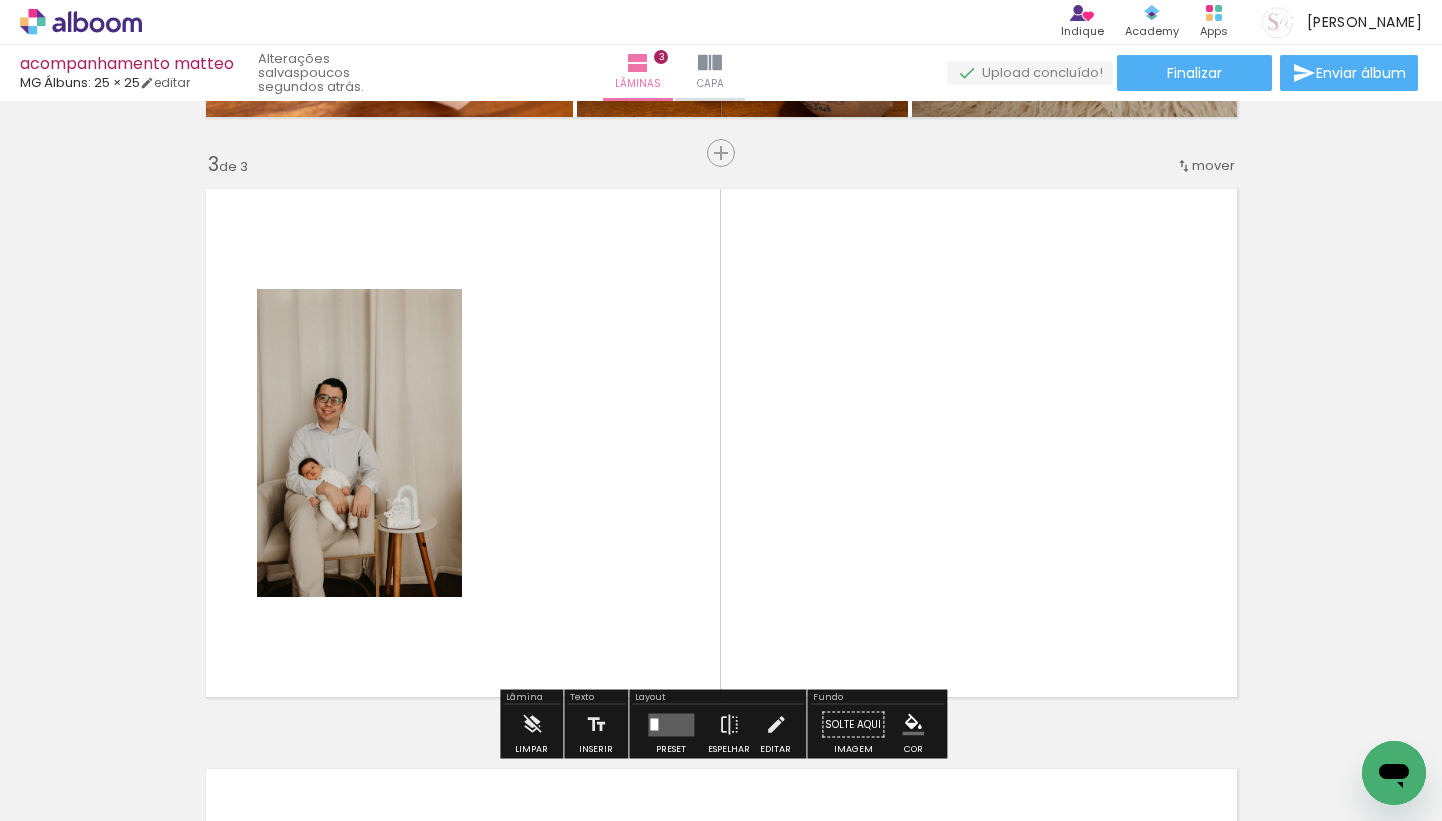 scroll, scrollTop: 1185, scrollLeft: 0, axis: vertical 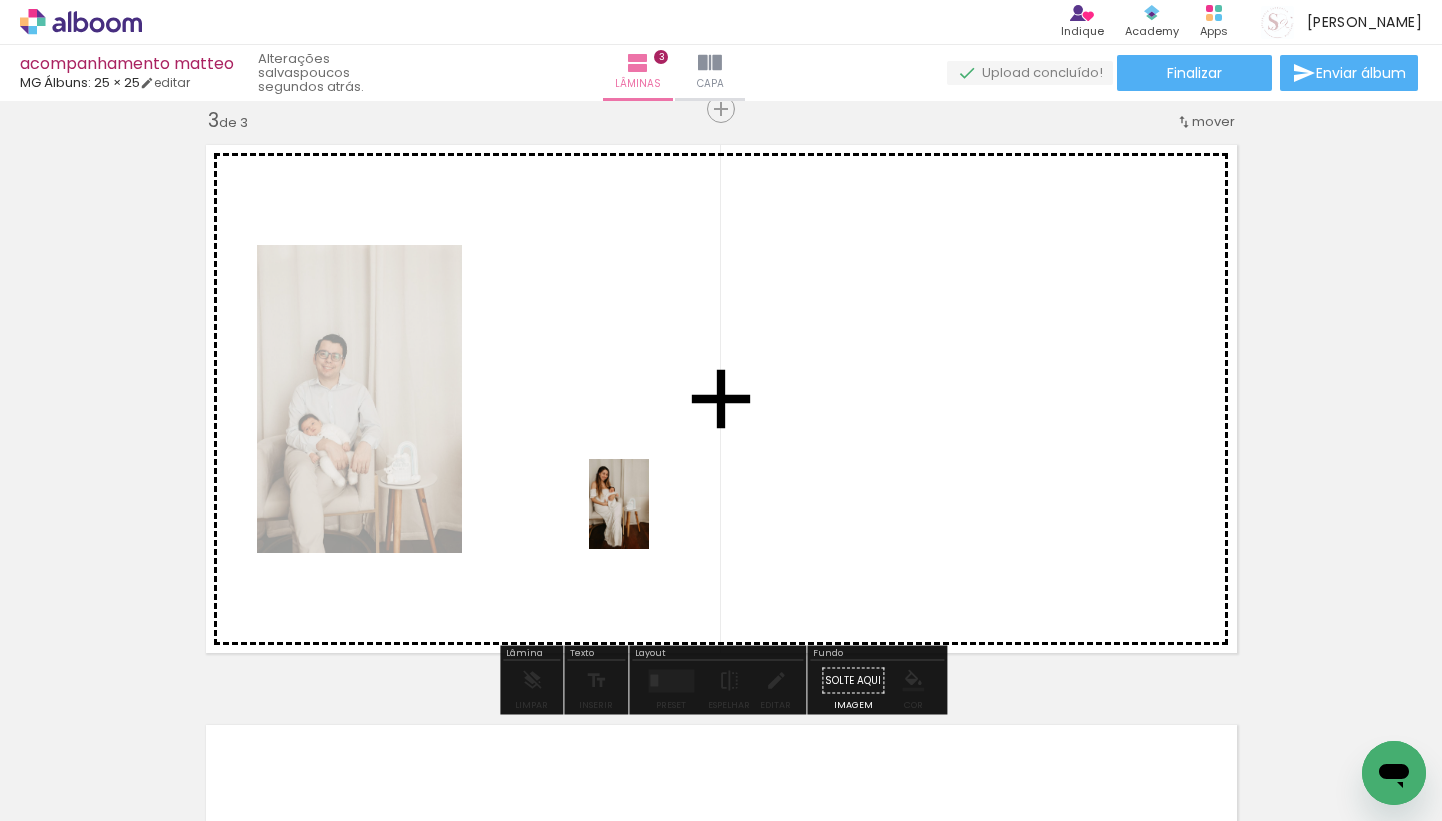drag, startPoint x: 703, startPoint y: 765, endPoint x: 648, endPoint y: 518, distance: 253.04941 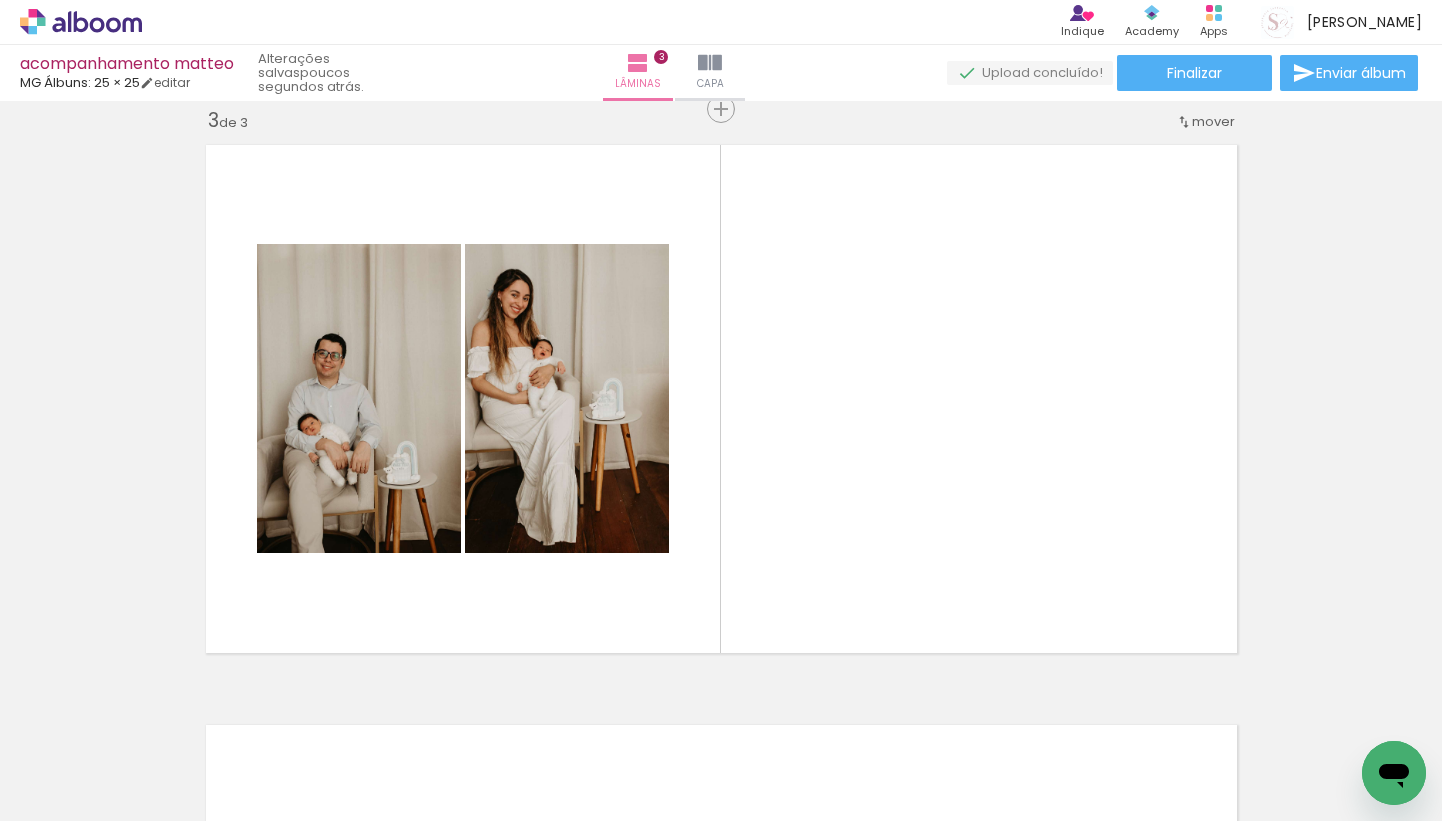 scroll, scrollTop: 0, scrollLeft: 2300, axis: horizontal 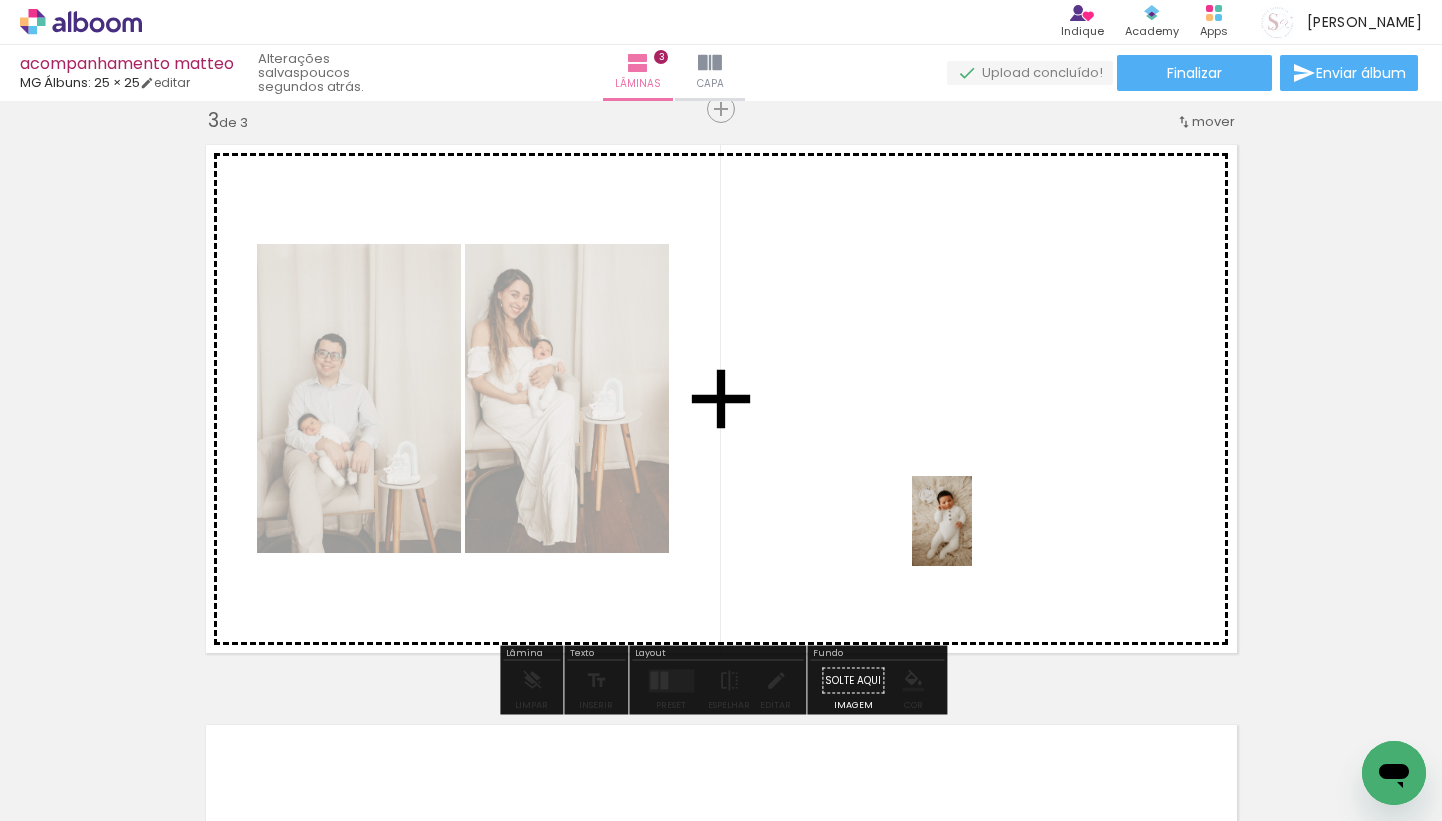 drag, startPoint x: 952, startPoint y: 765, endPoint x: 973, endPoint y: 529, distance: 236.93248 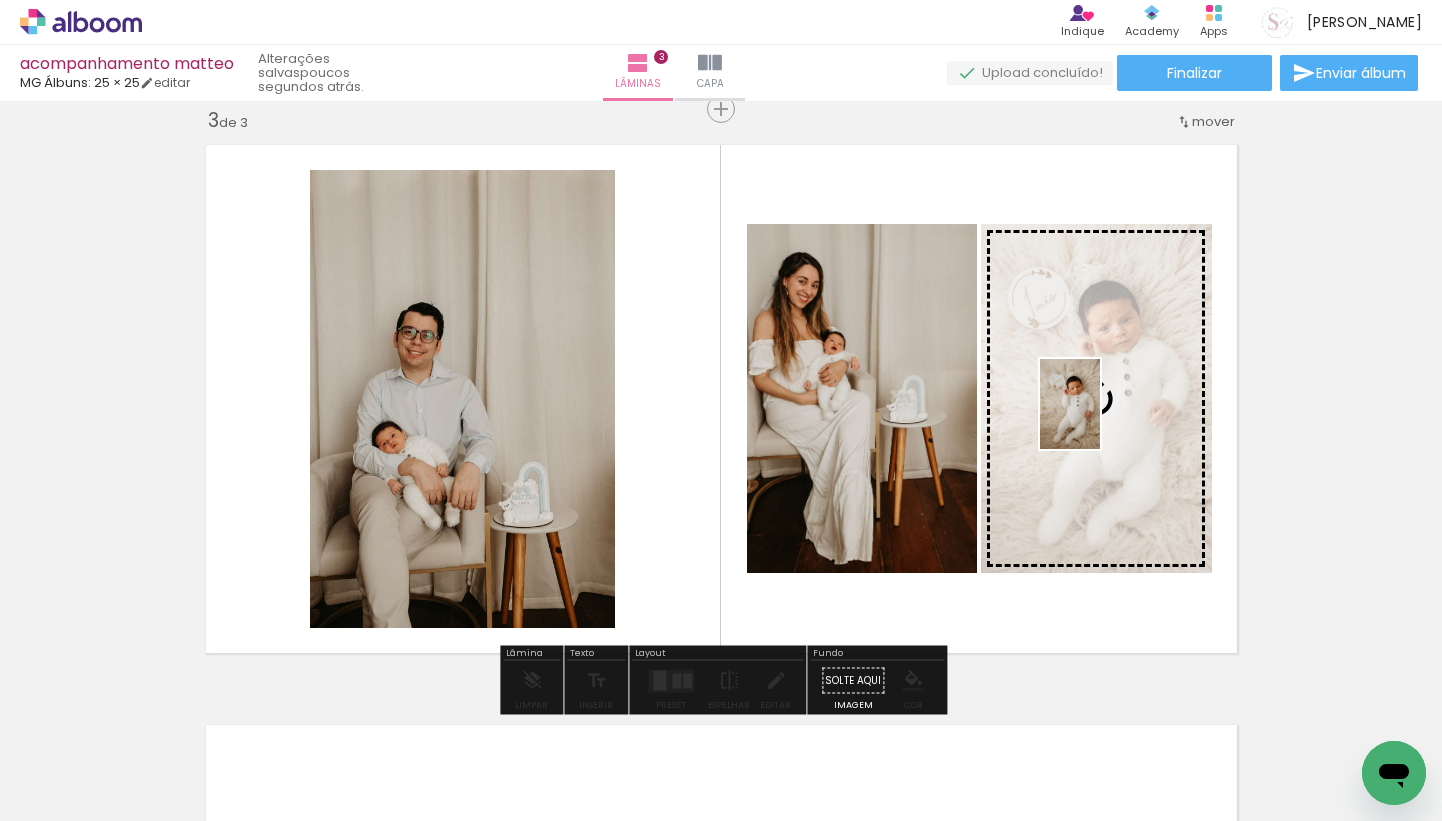 drag, startPoint x: 1041, startPoint y: 765, endPoint x: 1100, endPoint y: 418, distance: 351.9801 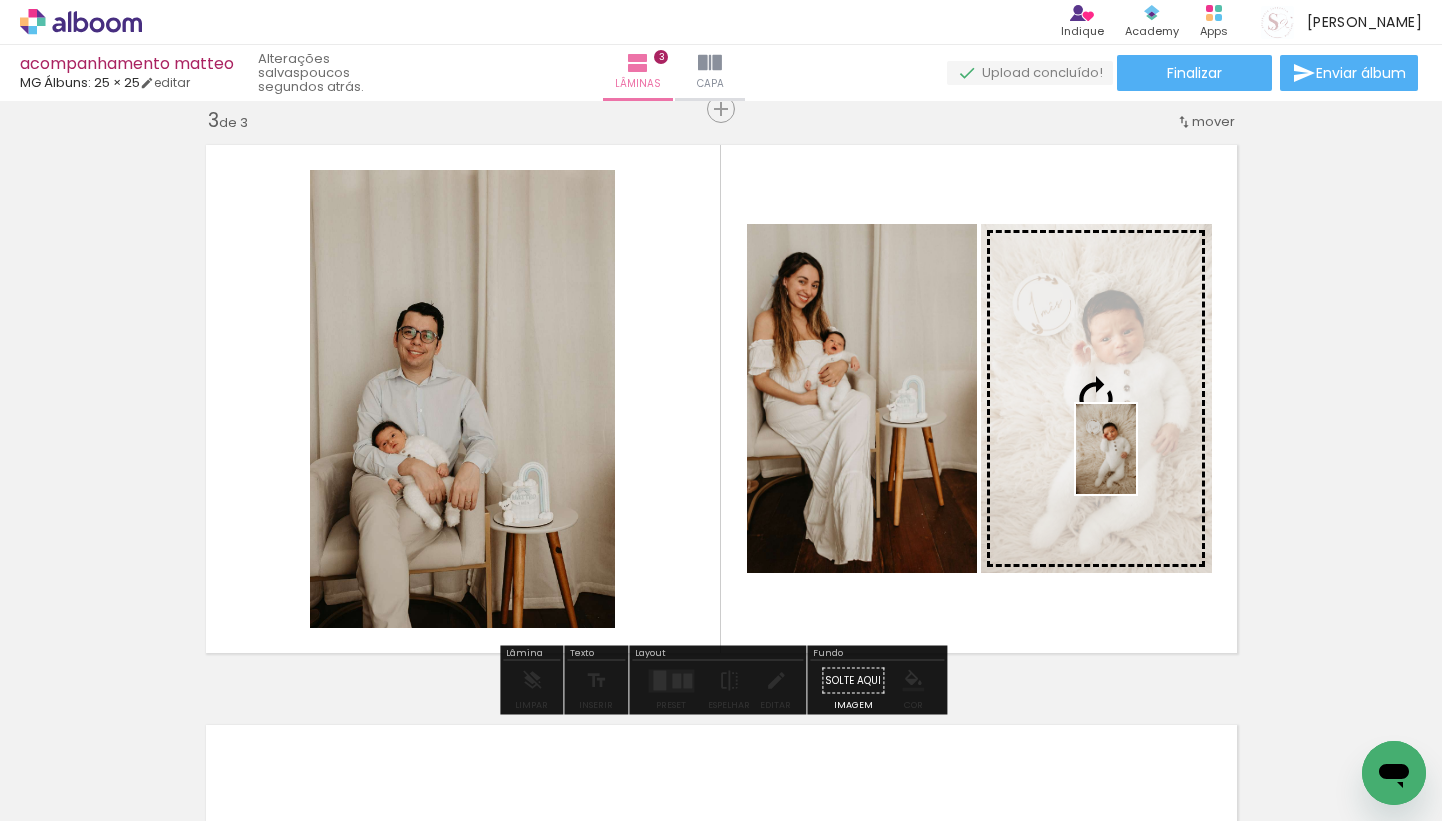 drag, startPoint x: 718, startPoint y: 765, endPoint x: 1135, endPoint y: 464, distance: 514.2859 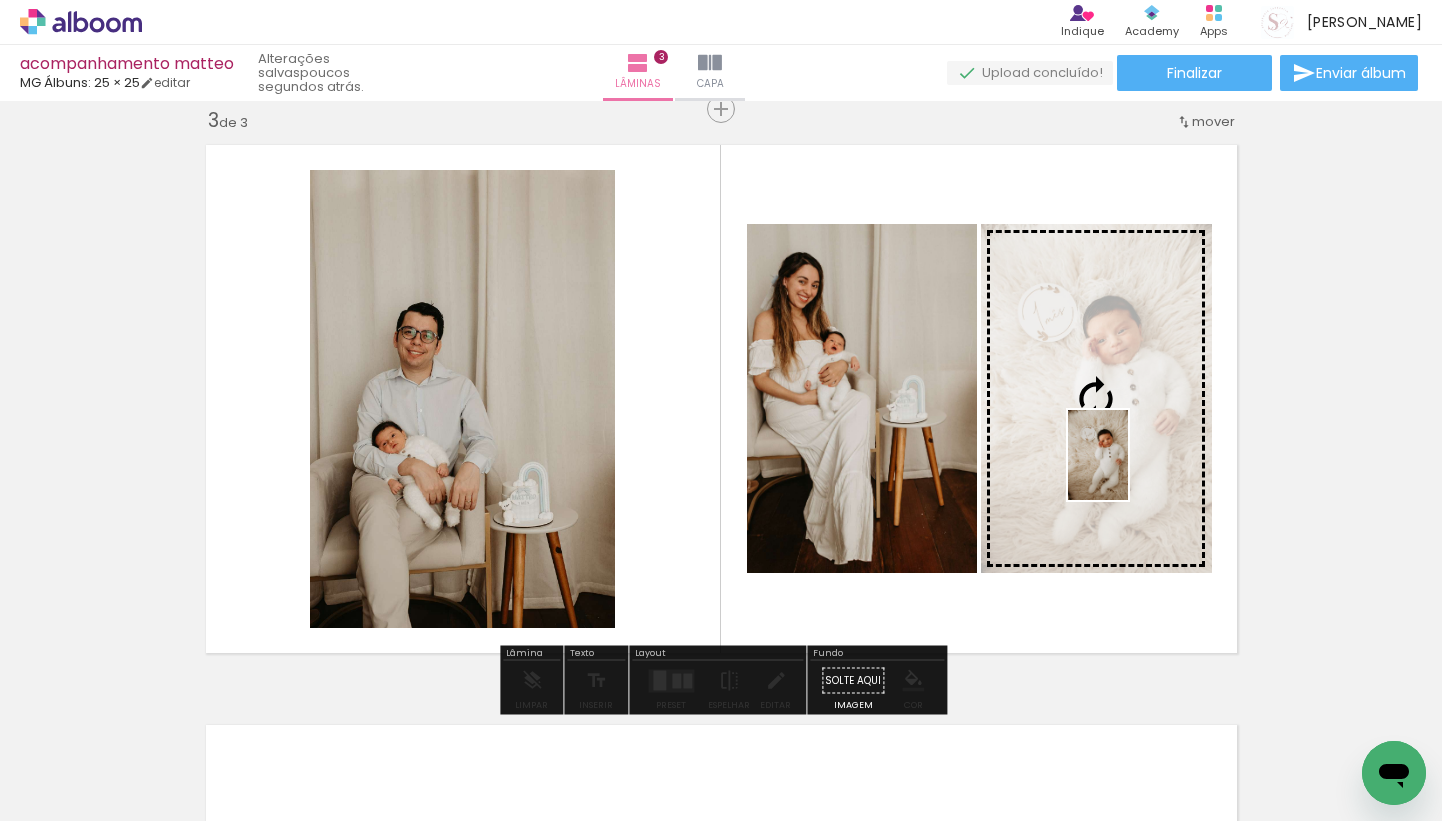 drag, startPoint x: 823, startPoint y: 771, endPoint x: 1127, endPoint y: 469, distance: 428.50903 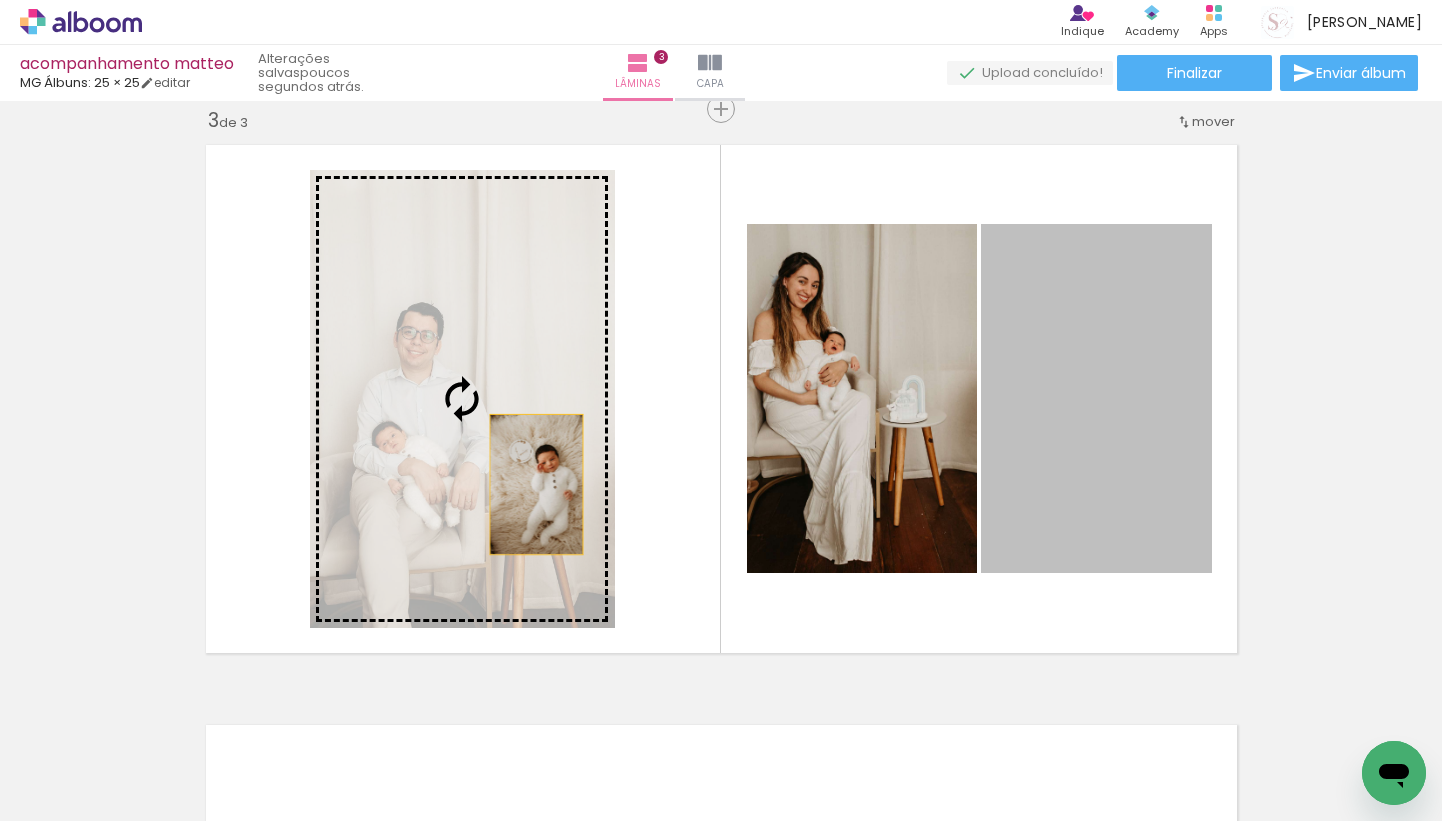 drag, startPoint x: 1092, startPoint y: 471, endPoint x: 536, endPoint y: 484, distance: 556.152 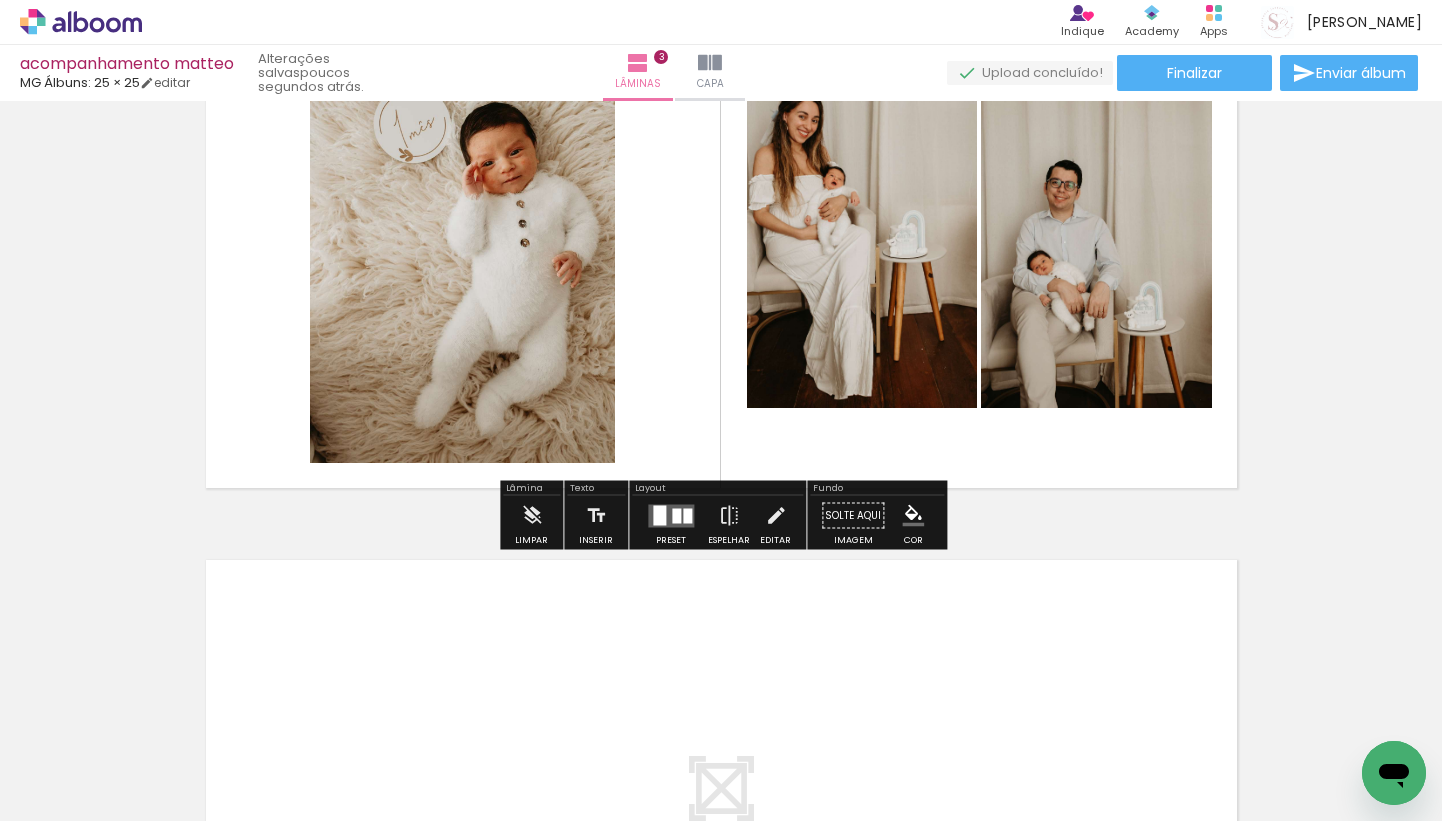 scroll, scrollTop: 1354, scrollLeft: 0, axis: vertical 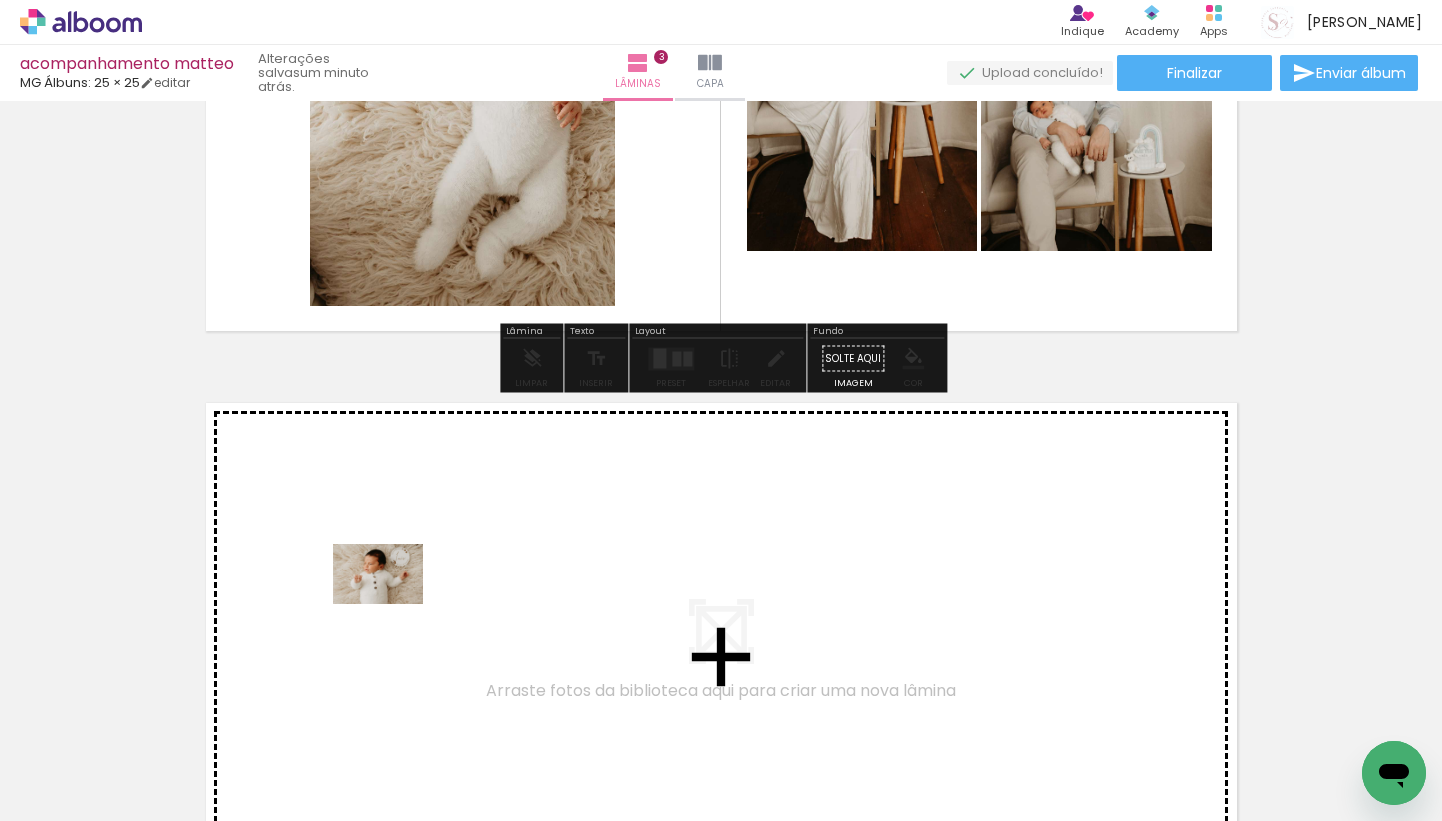 drag, startPoint x: 237, startPoint y: 759, endPoint x: 393, endPoint y: 603, distance: 220.61731 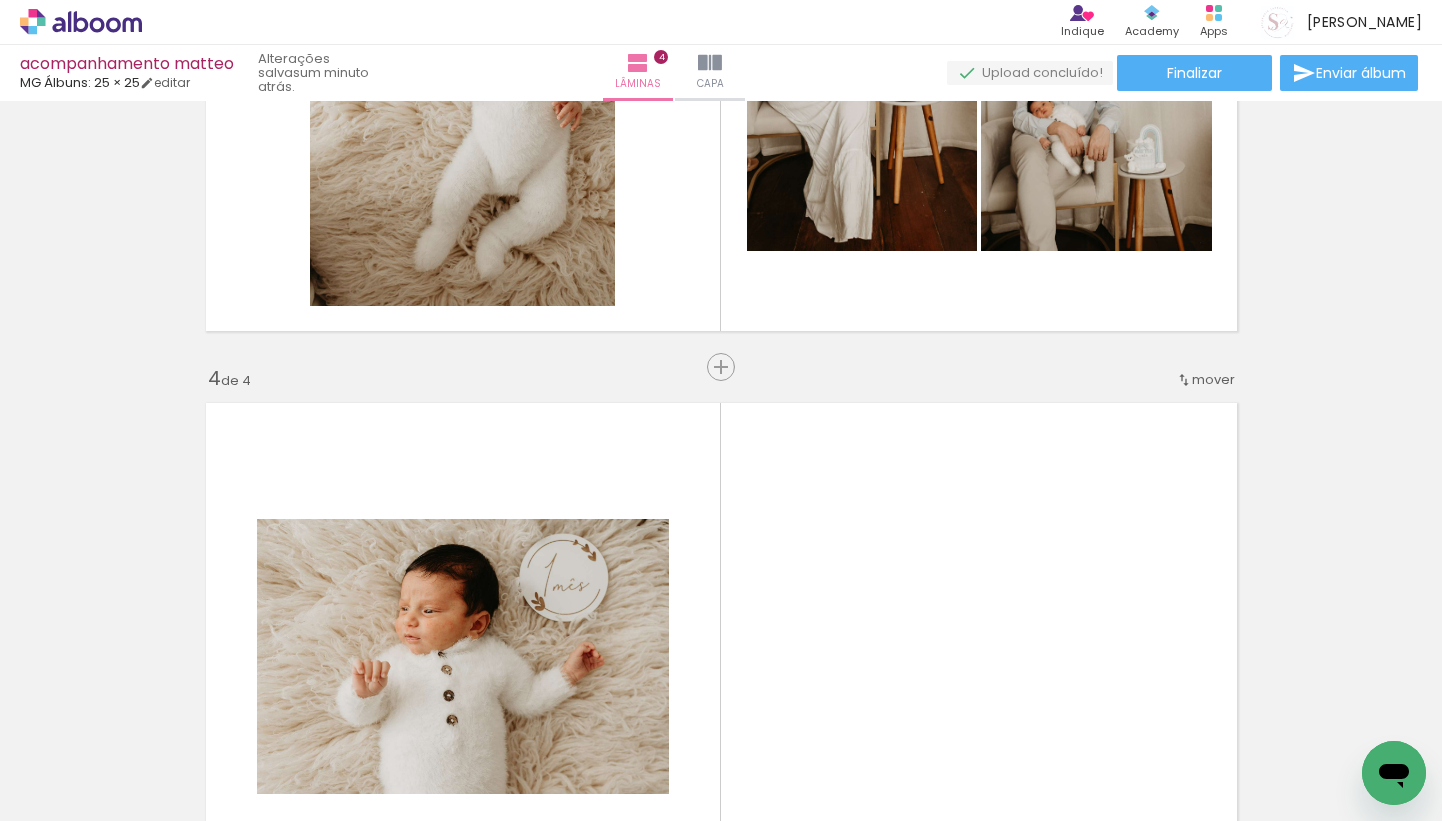 scroll, scrollTop: 1765, scrollLeft: 0, axis: vertical 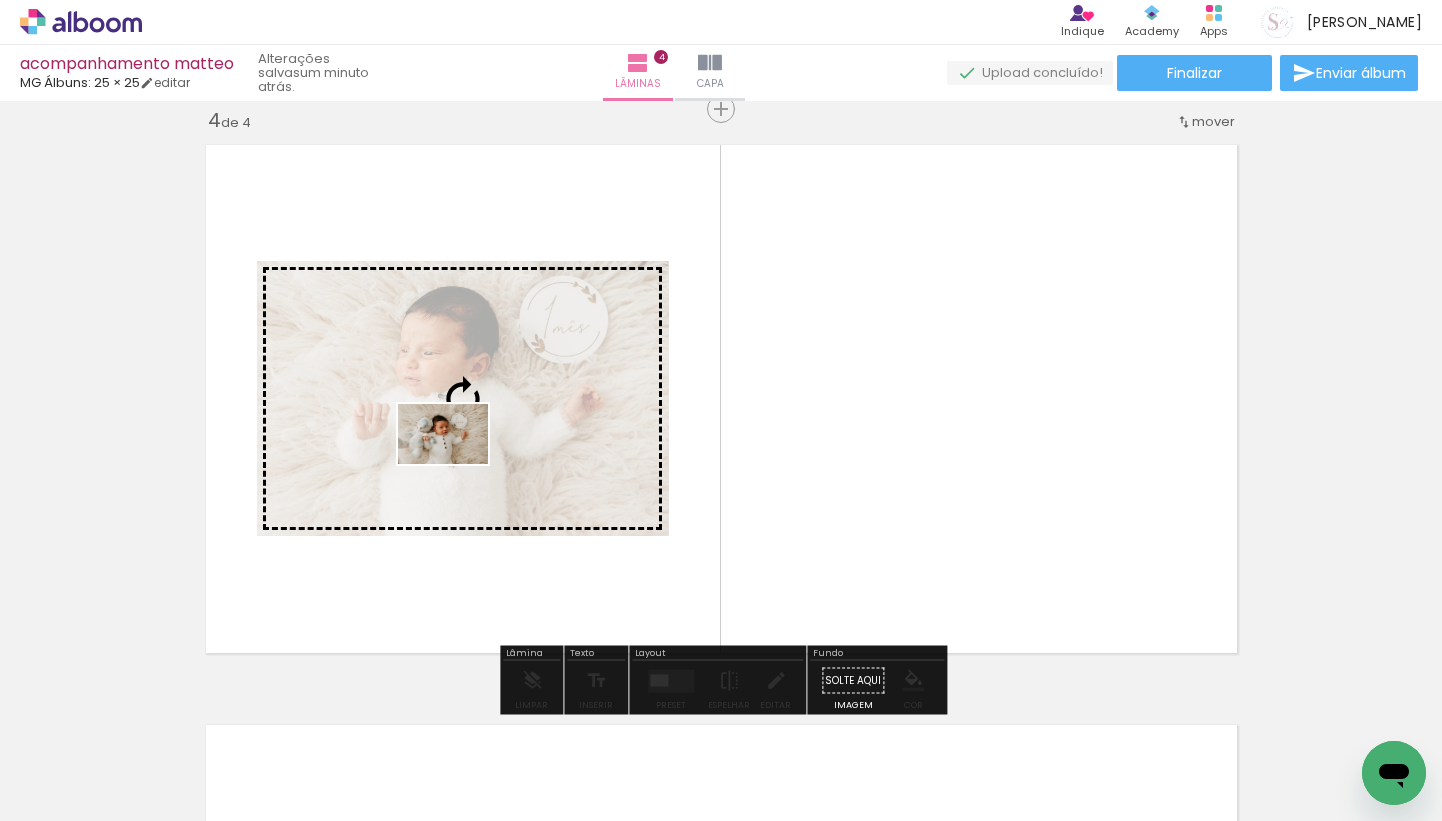 drag, startPoint x: 460, startPoint y: 766, endPoint x: 458, endPoint y: 464, distance: 302.00662 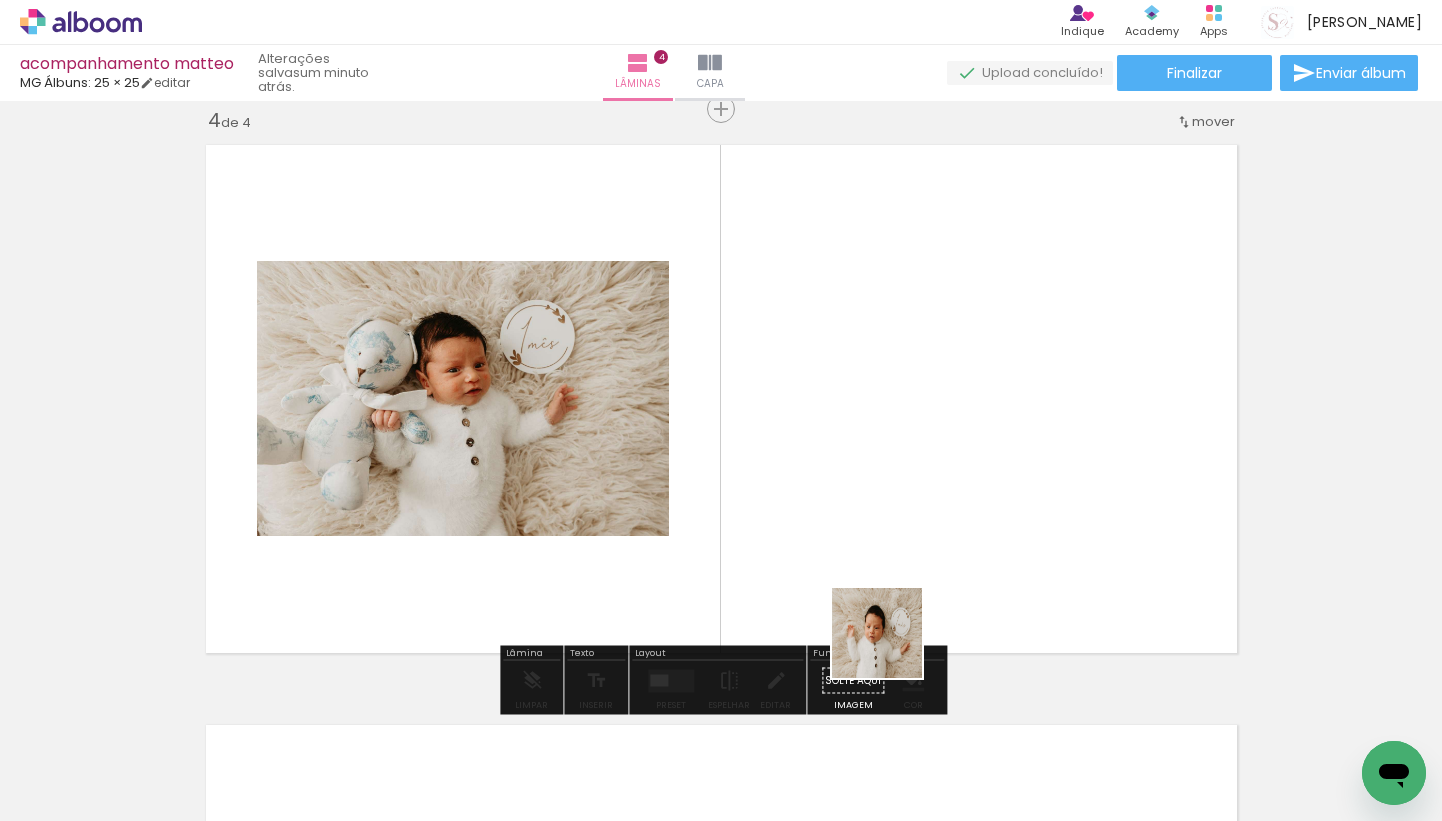 drag, startPoint x: 892, startPoint y: 771, endPoint x: 899, endPoint y: 535, distance: 236.10379 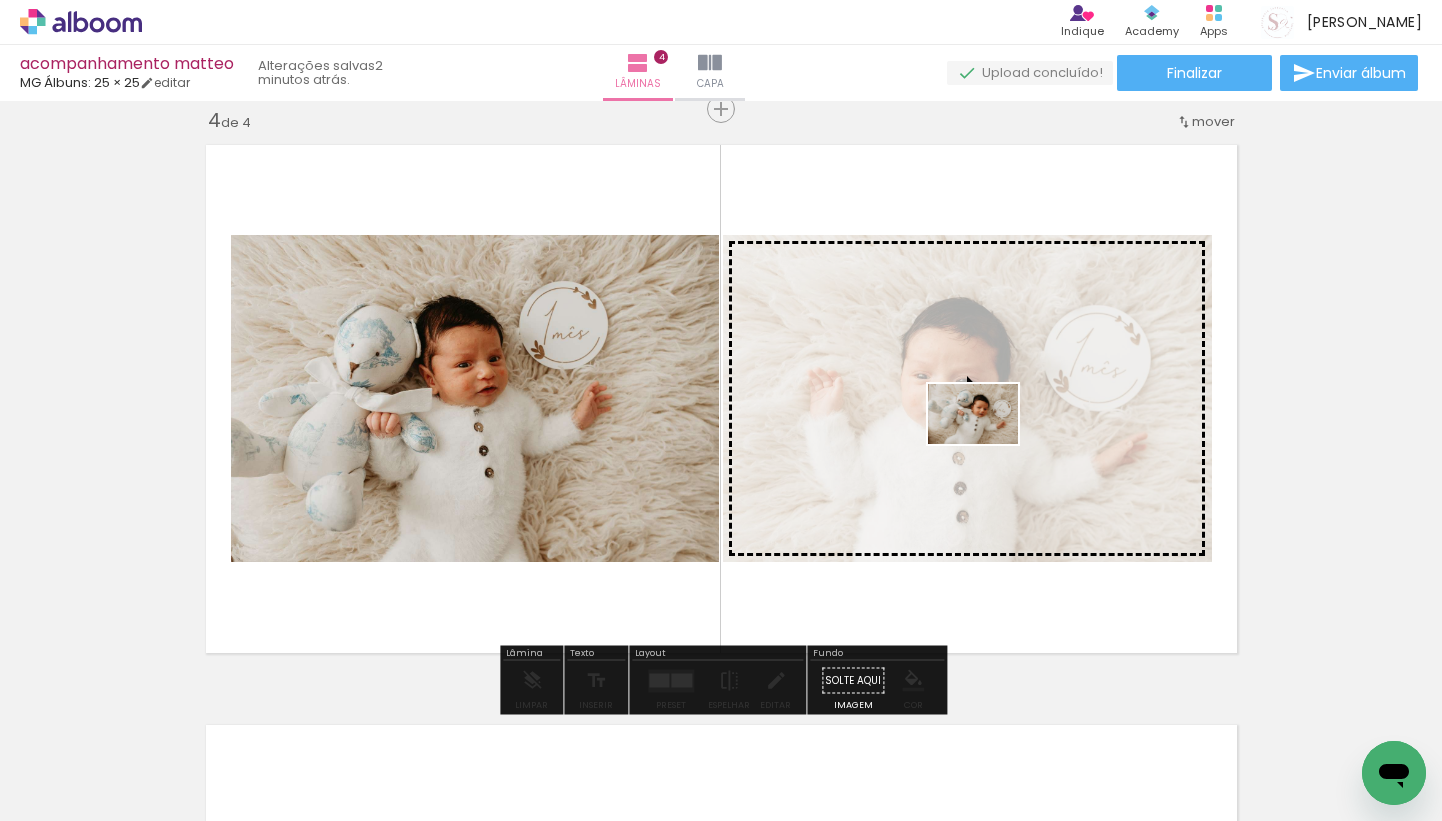 drag, startPoint x: 795, startPoint y: 767, endPoint x: 988, endPoint y: 444, distance: 376.26852 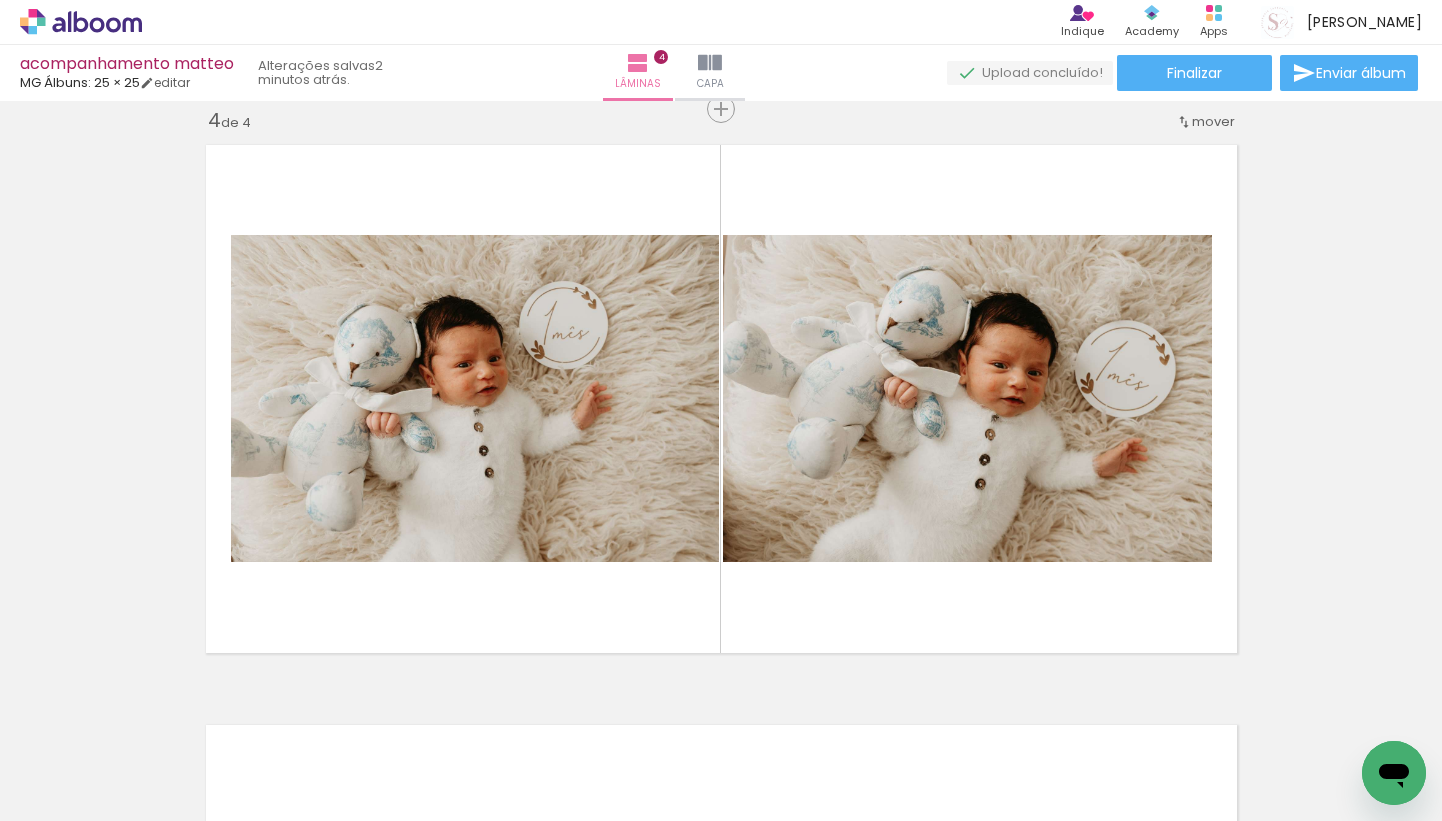 scroll, scrollTop: 0, scrollLeft: 1709, axis: horizontal 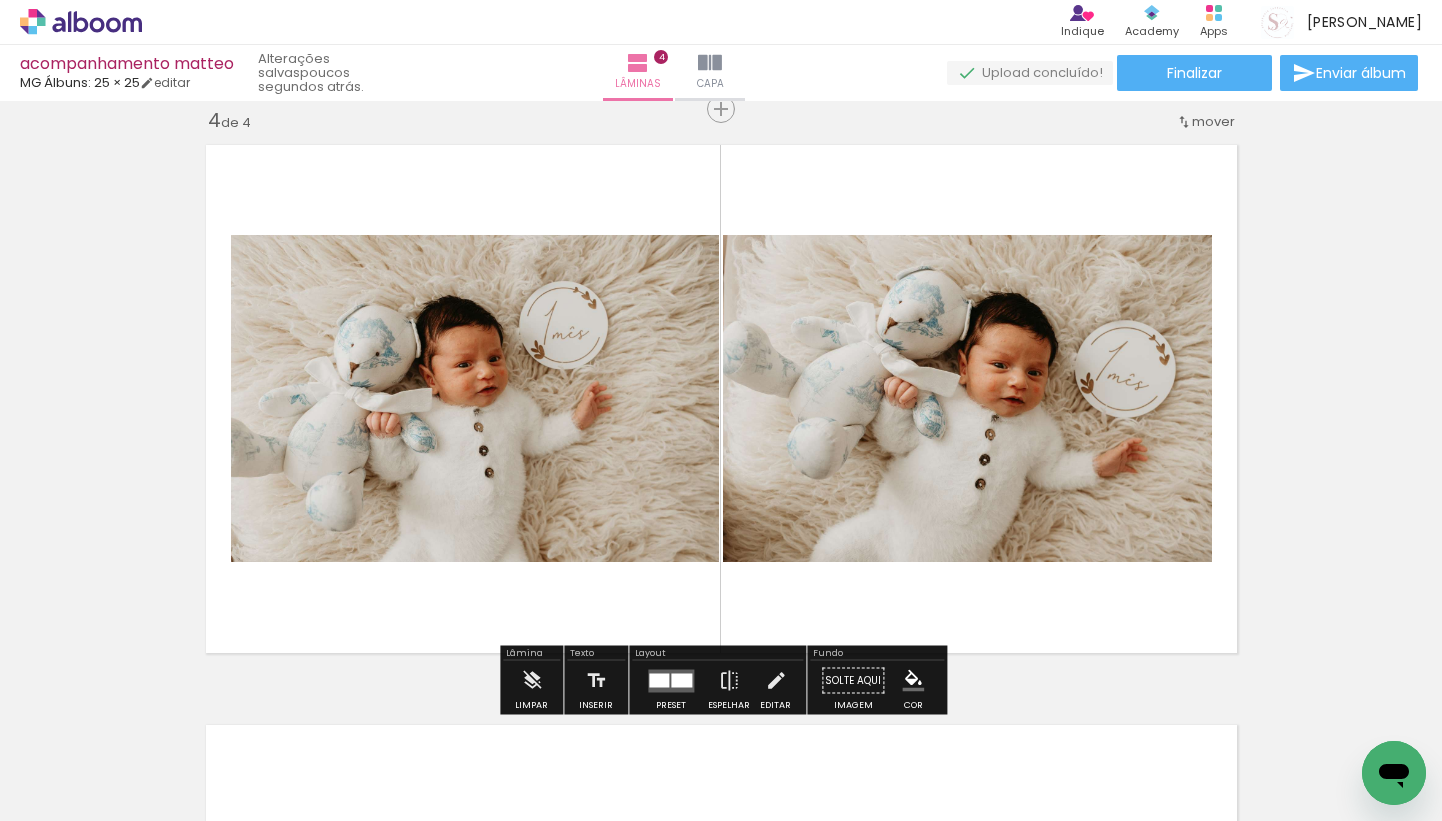 click on "Inserir lâmina 1  de 4  Inserir lâmina 2  de 4  Inserir lâmina 3  de 4  Inserir lâmina 4  de 4" at bounding box center (721, -207) 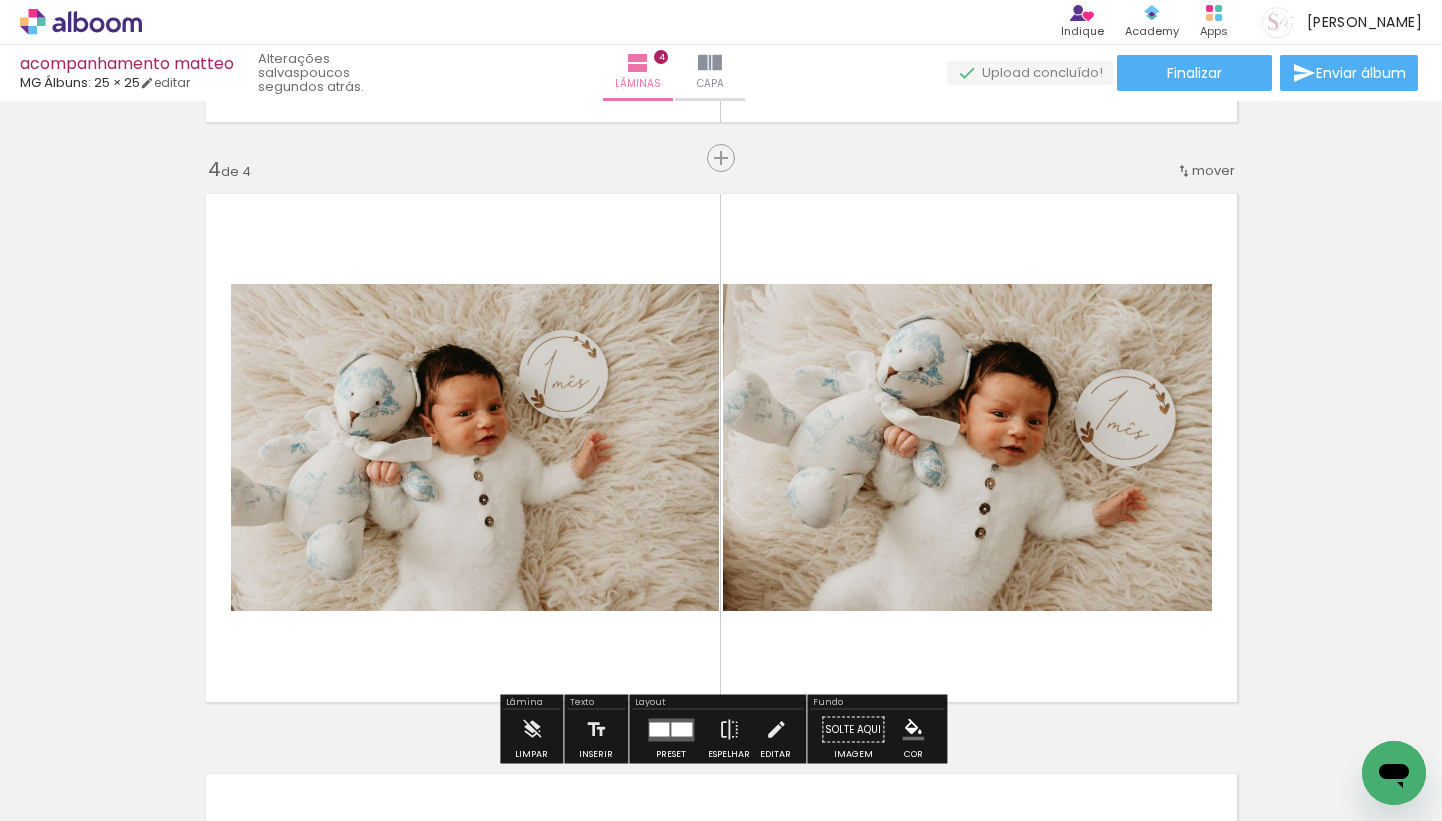 scroll, scrollTop: 1701, scrollLeft: 0, axis: vertical 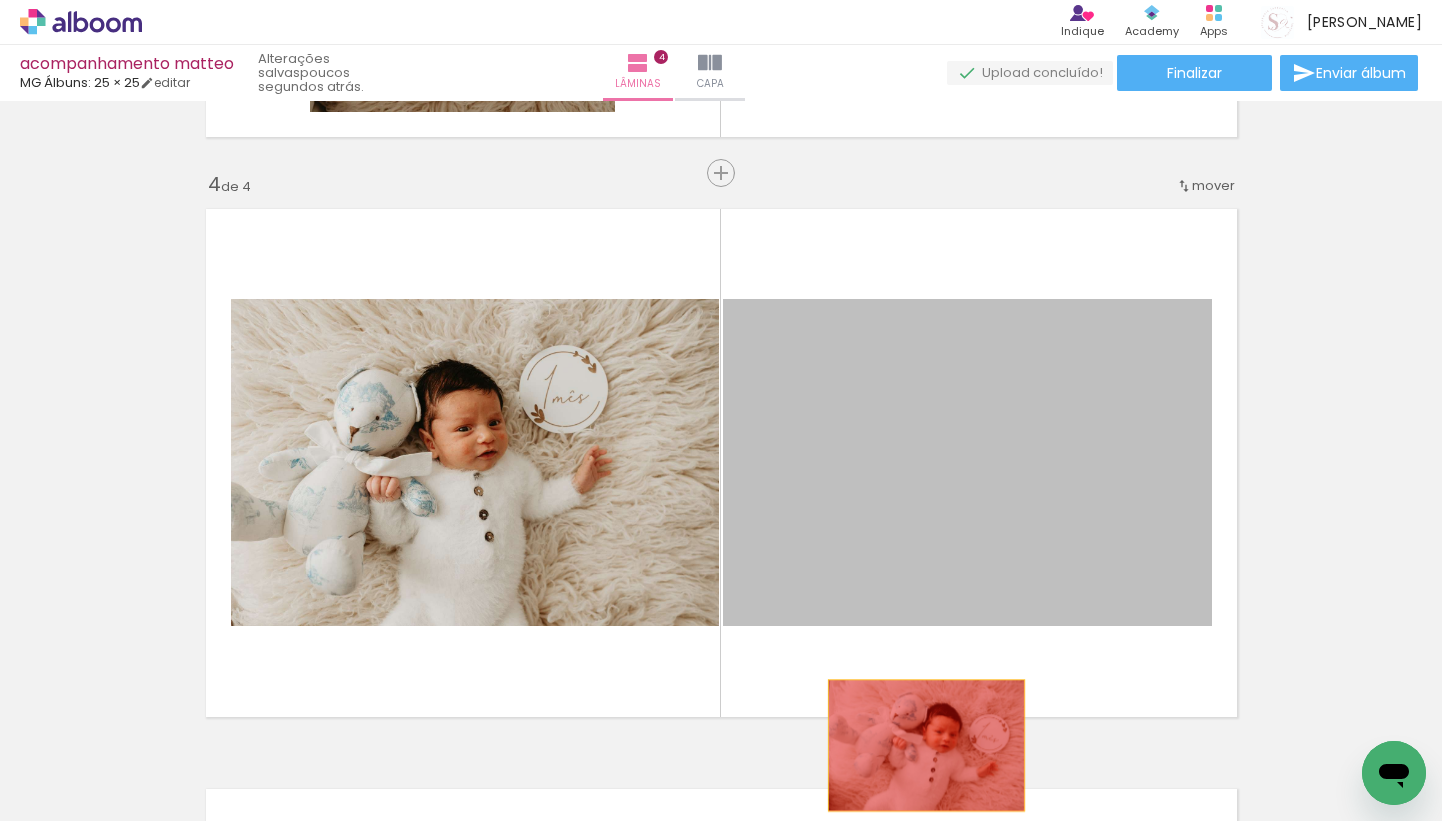 drag, startPoint x: 1018, startPoint y: 480, endPoint x: 924, endPoint y: 744, distance: 280.23563 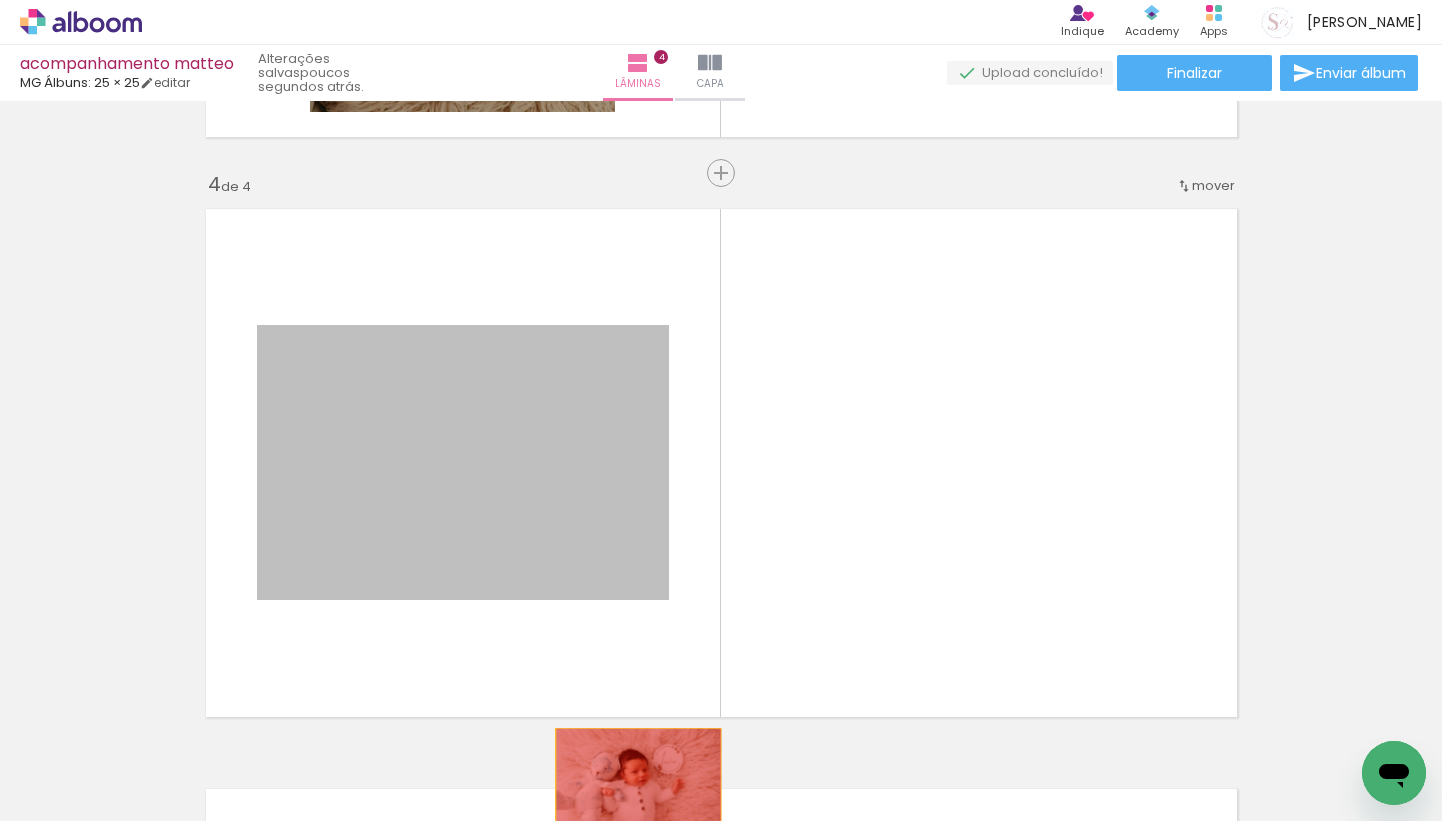 drag, startPoint x: 632, startPoint y: 540, endPoint x: 639, endPoint y: 785, distance: 245.09998 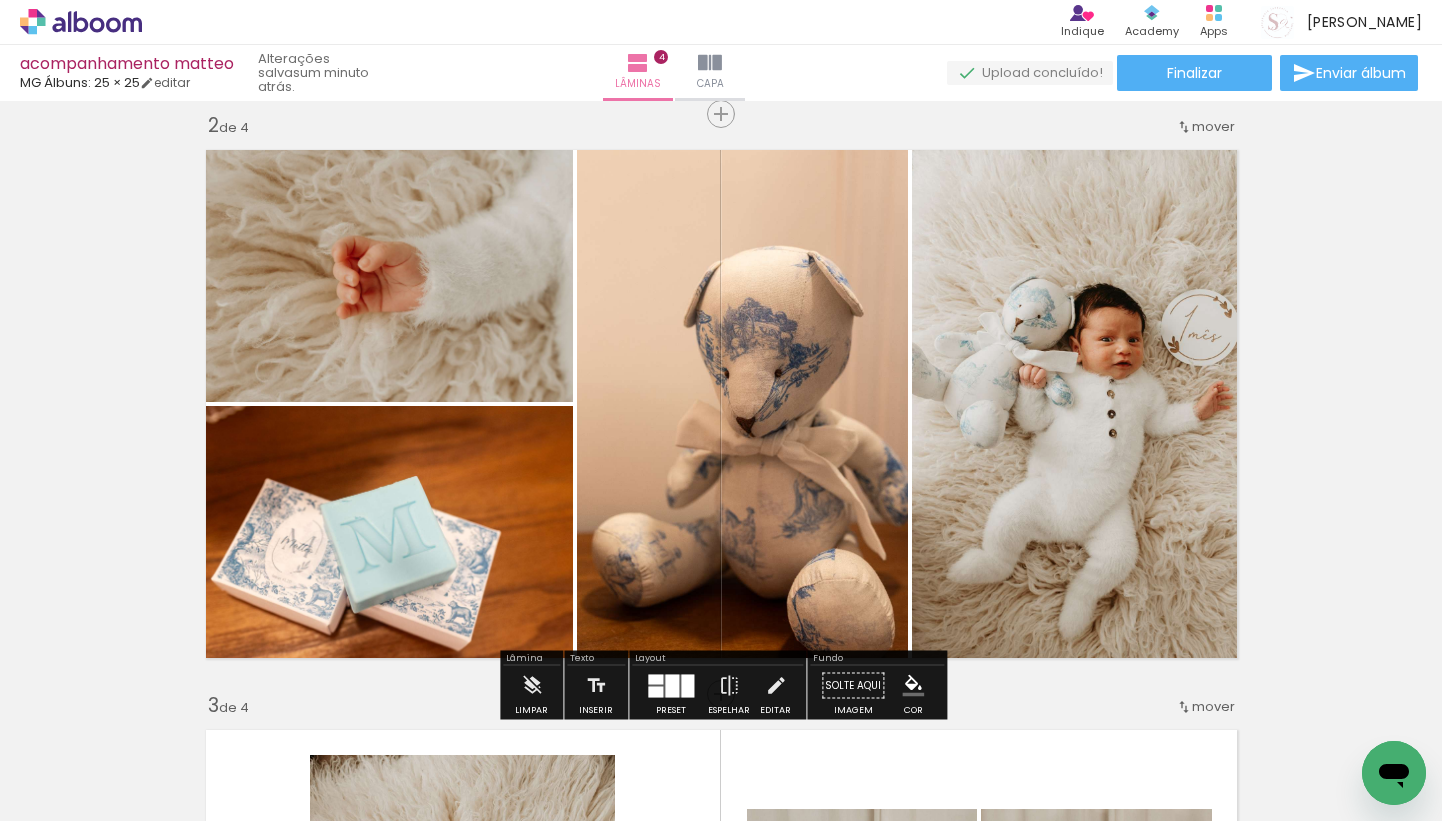 scroll, scrollTop: 614, scrollLeft: 0, axis: vertical 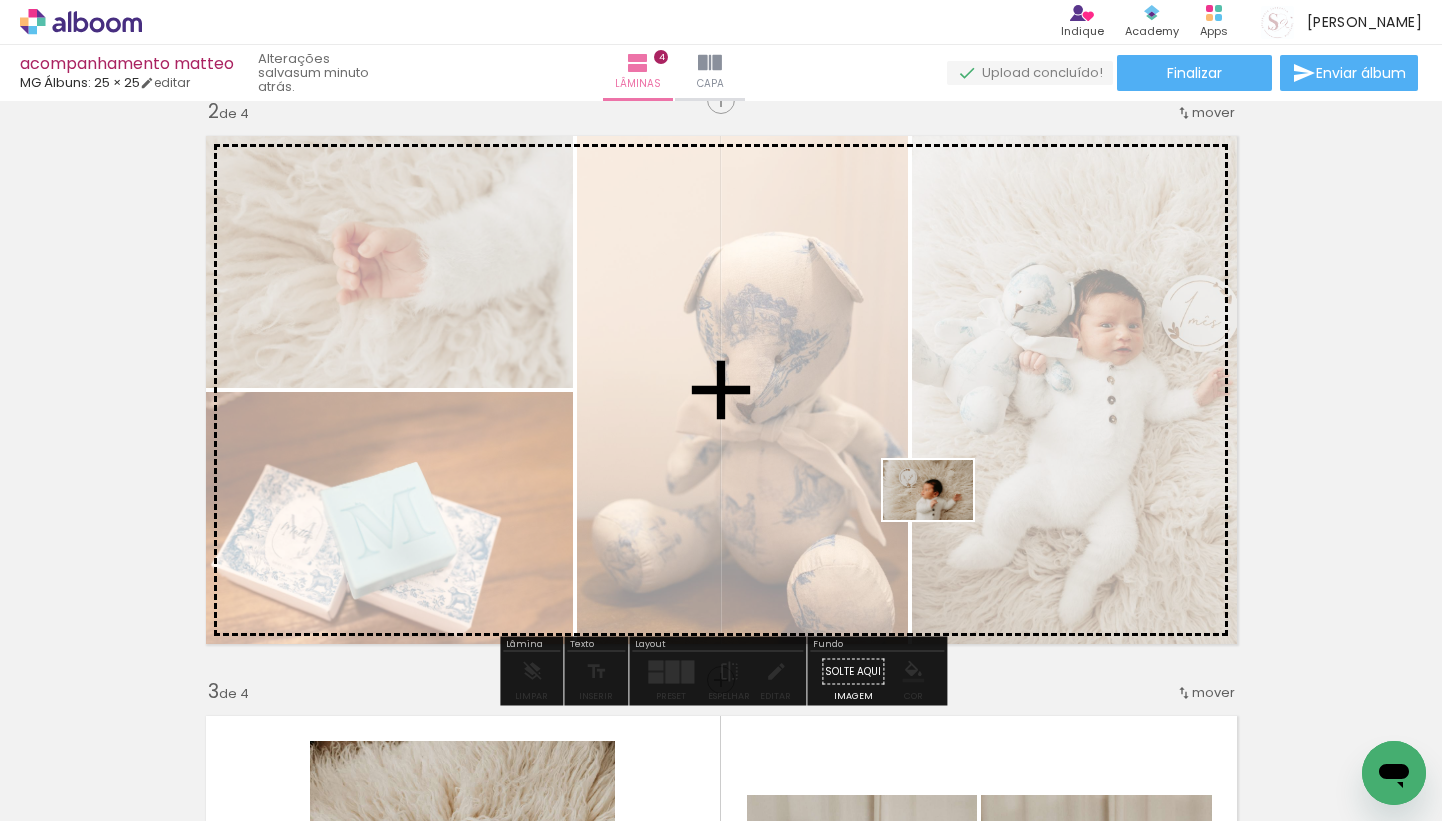 drag, startPoint x: 955, startPoint y: 766, endPoint x: 942, endPoint y: 519, distance: 247.34187 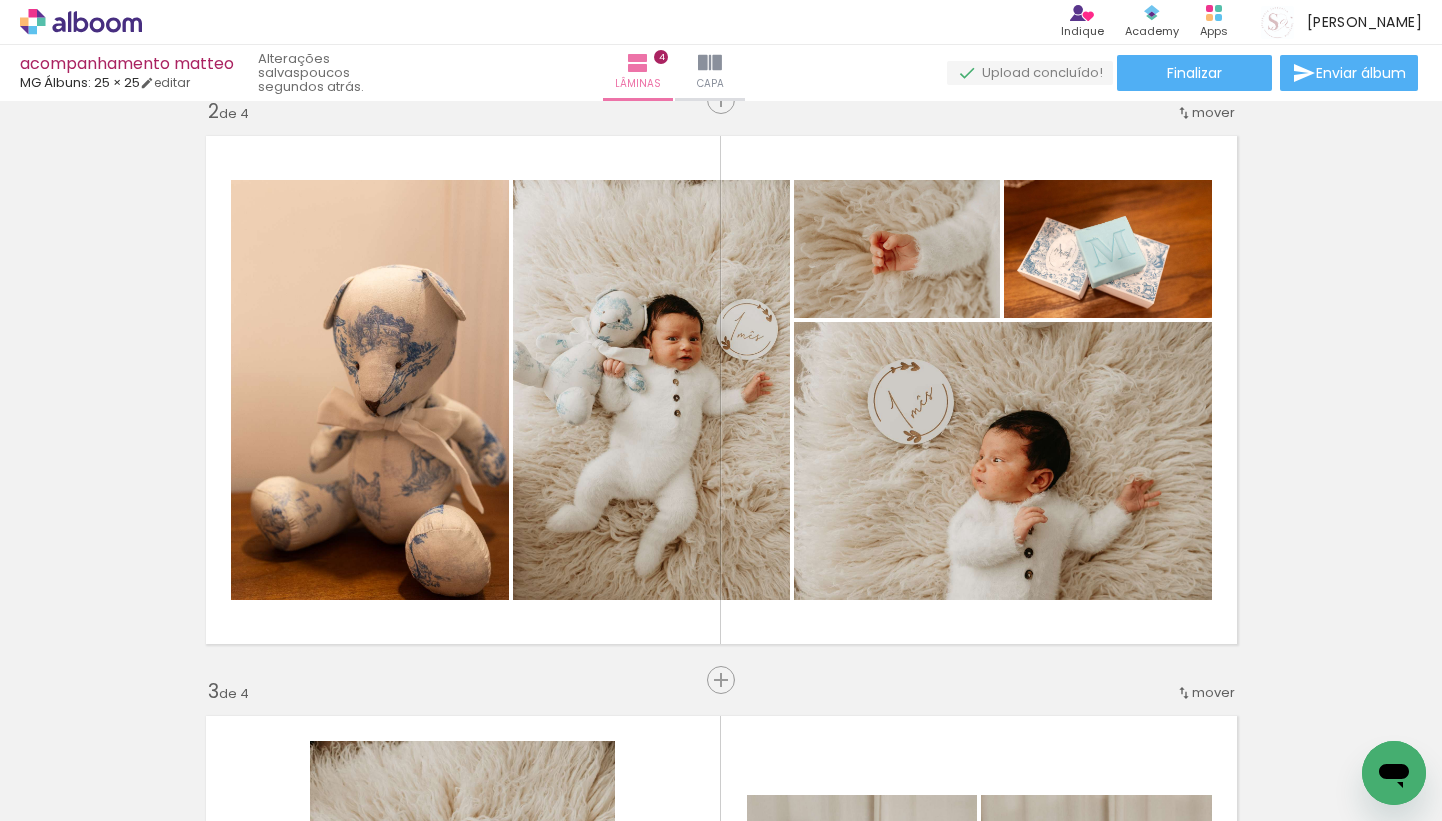 scroll, scrollTop: 0, scrollLeft: 1195, axis: horizontal 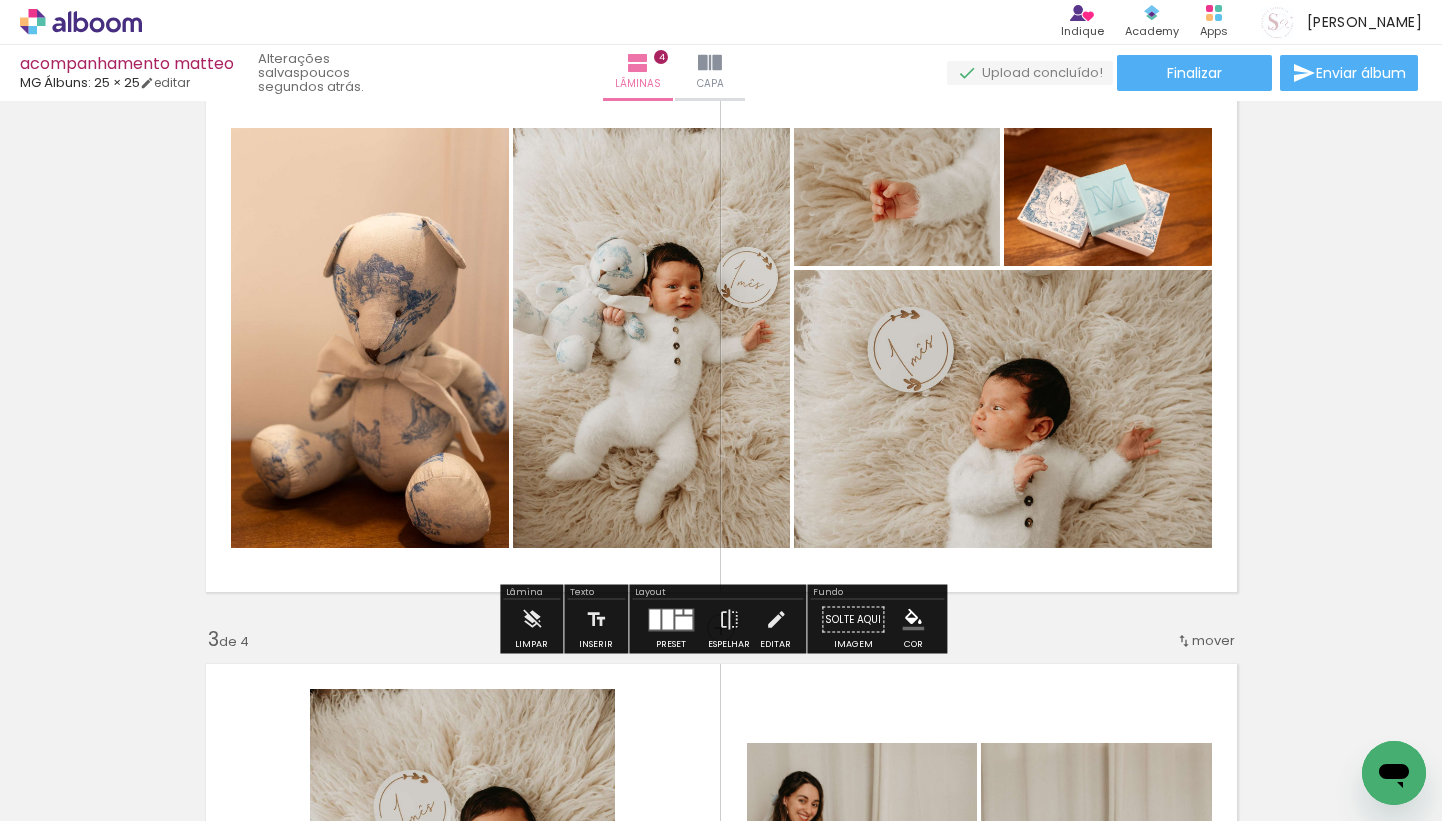click at bounding box center (688, 611) 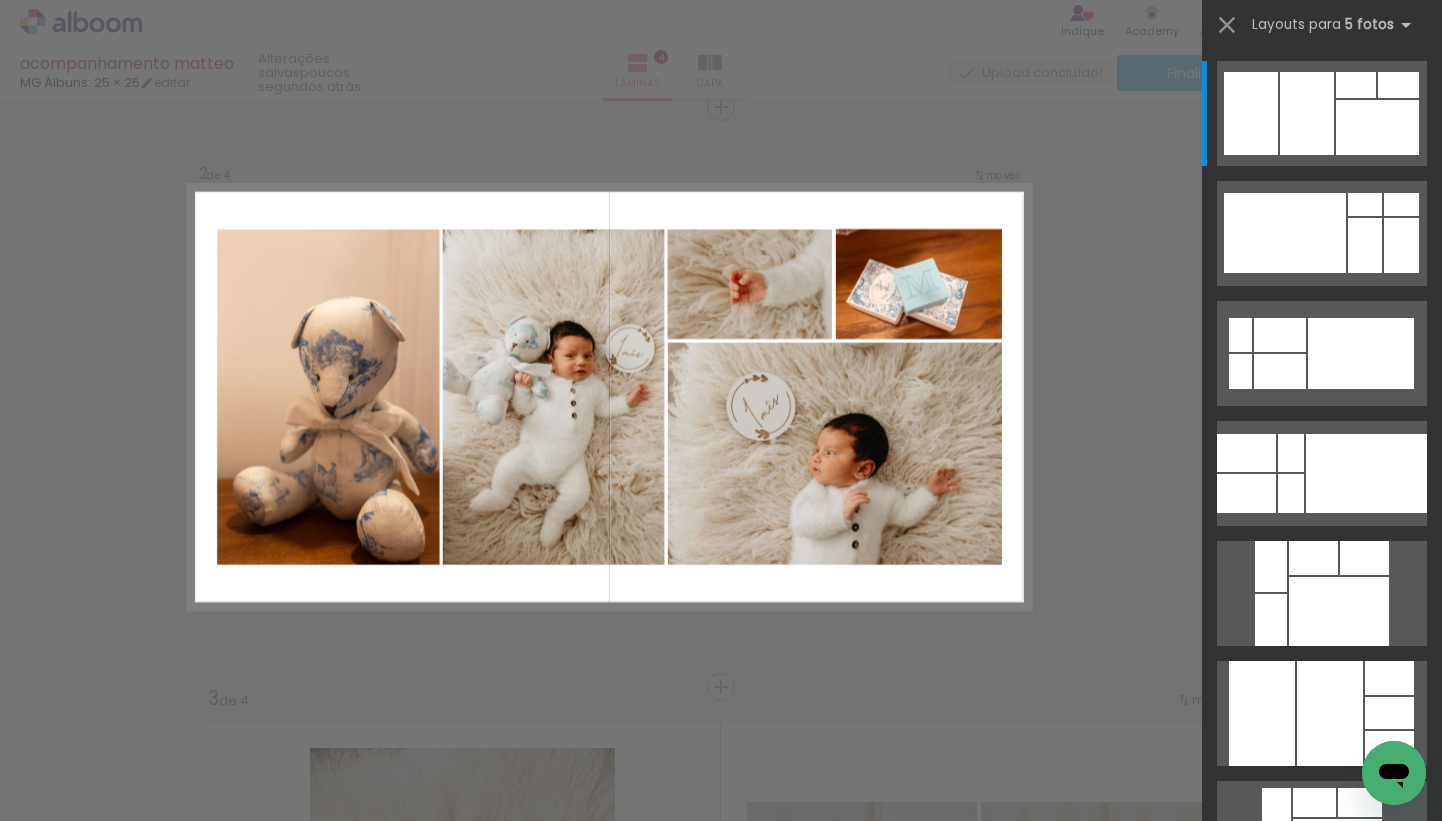 scroll, scrollTop: 605, scrollLeft: 0, axis: vertical 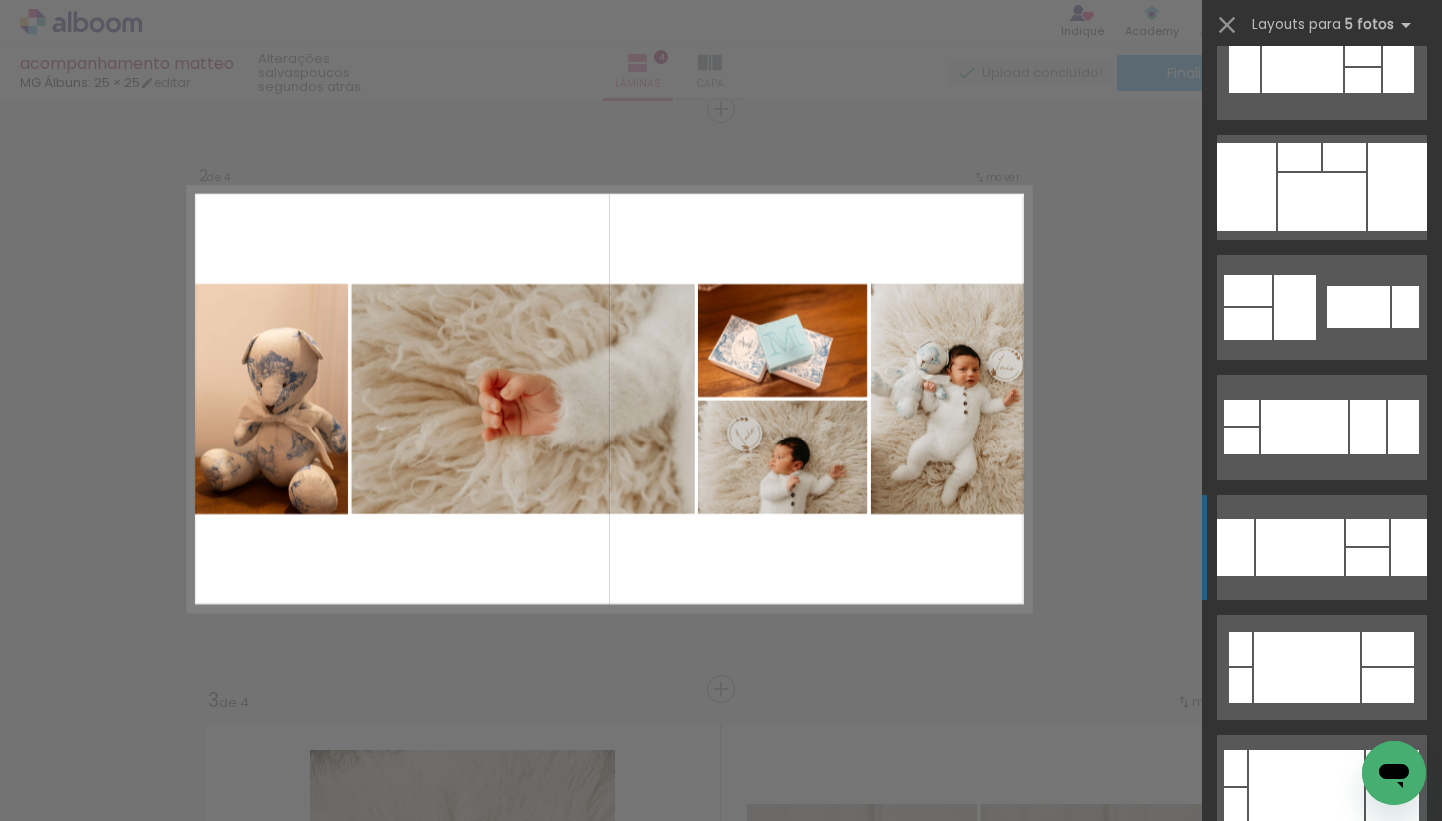 click at bounding box center (1307, -10773) 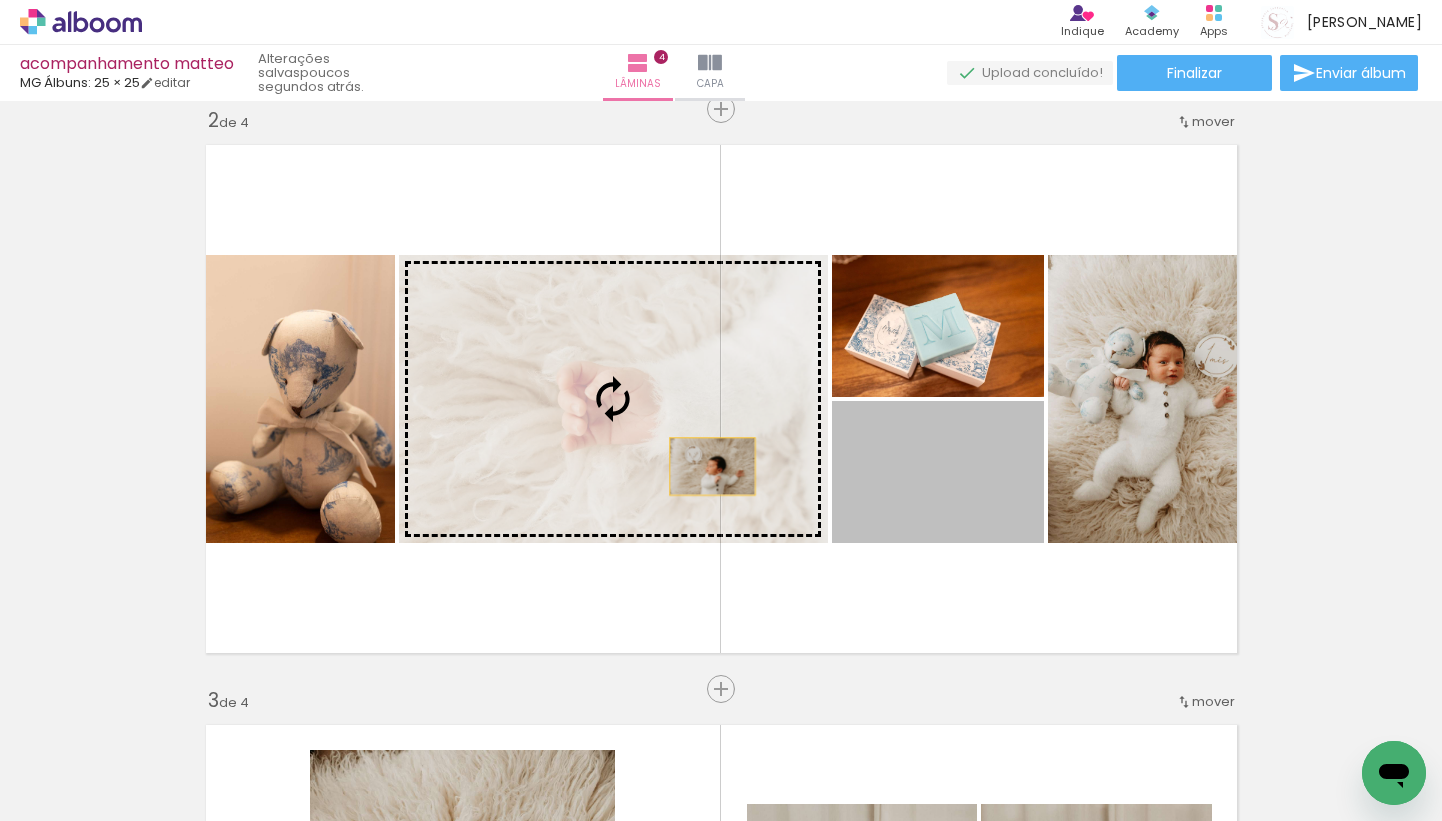 drag, startPoint x: 974, startPoint y: 506, endPoint x: 711, endPoint y: 466, distance: 266.02444 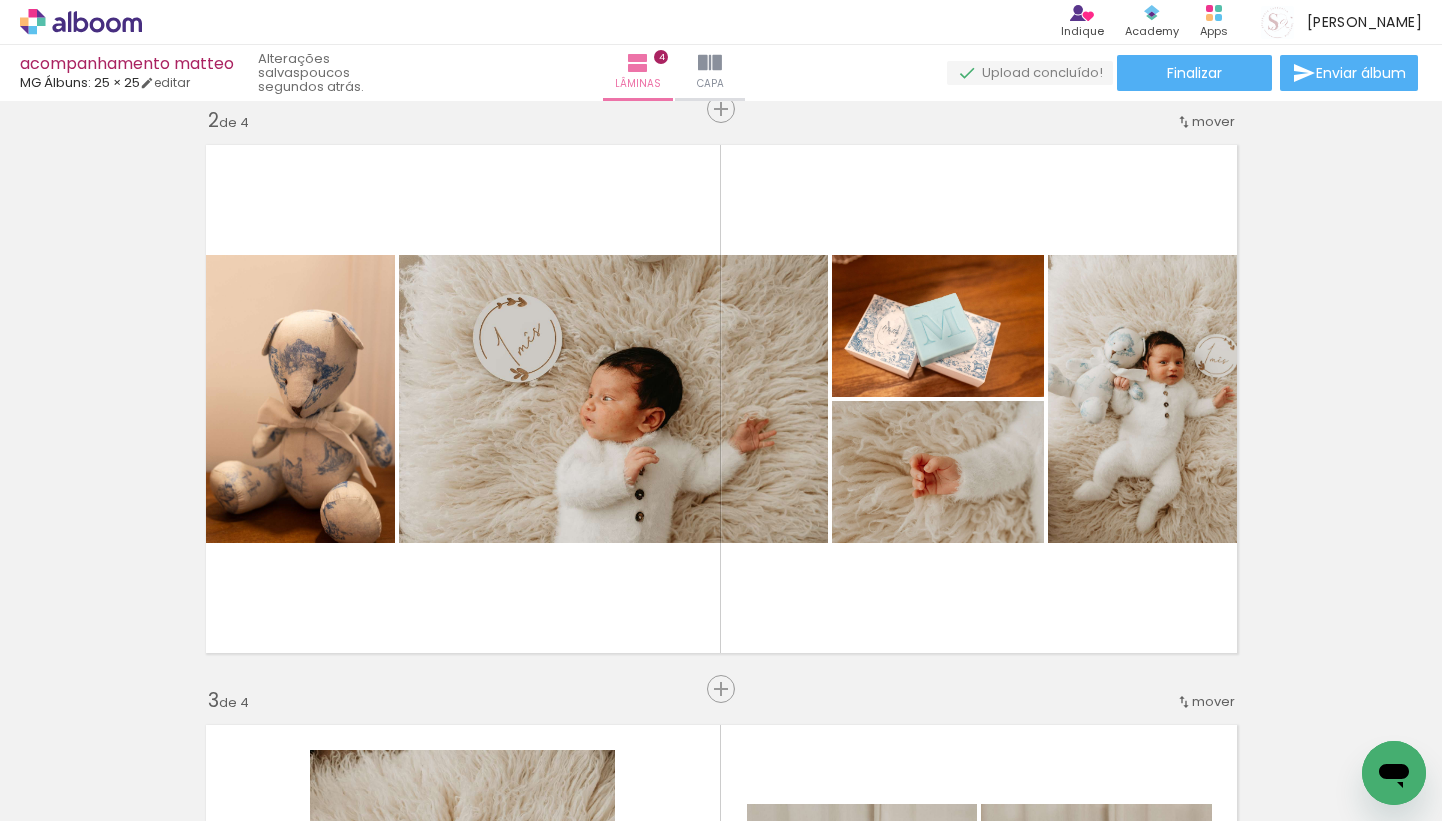 scroll, scrollTop: 0, scrollLeft: 1455, axis: horizontal 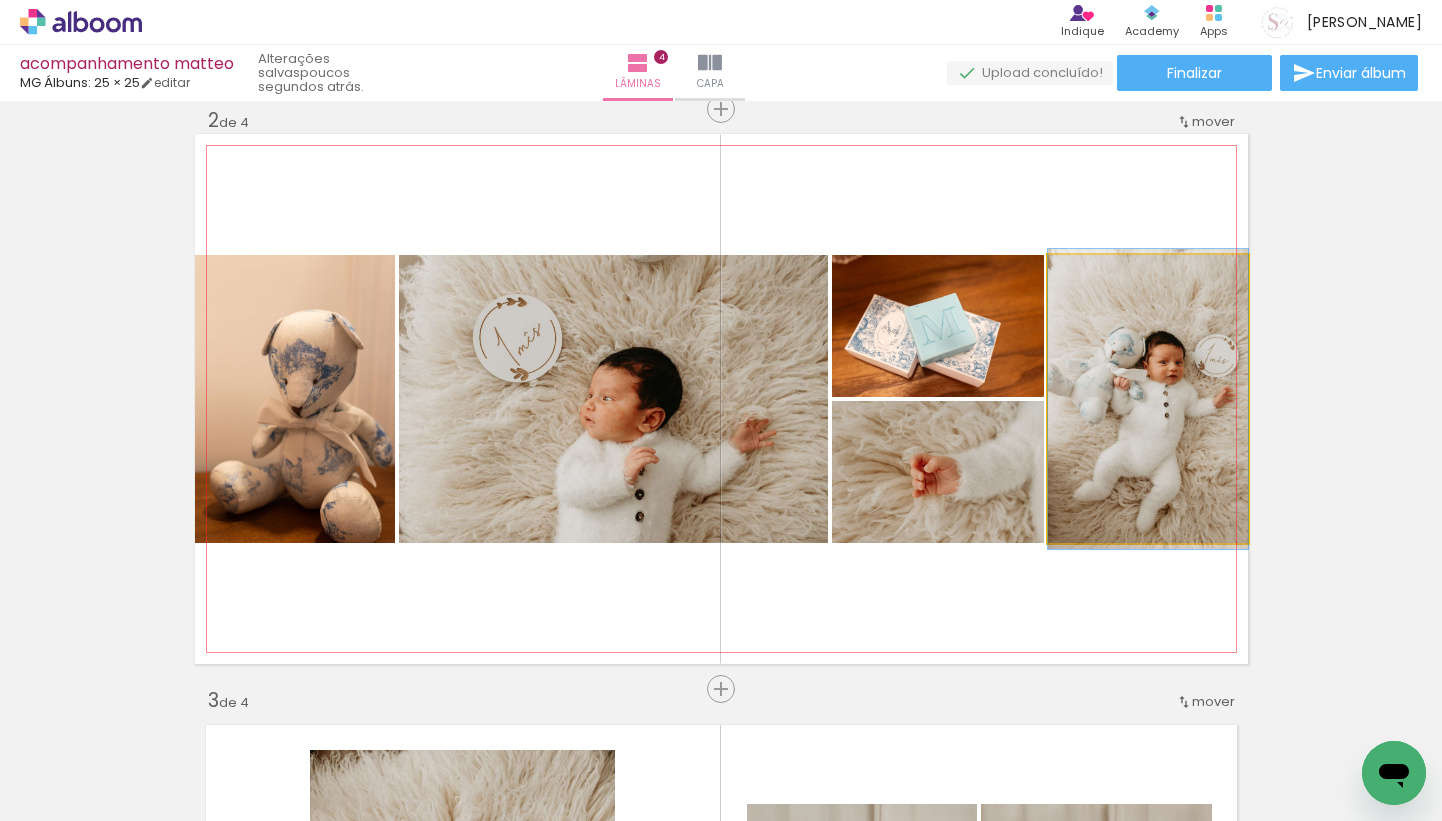 drag, startPoint x: 1209, startPoint y: 502, endPoint x: 1174, endPoint y: 502, distance: 35 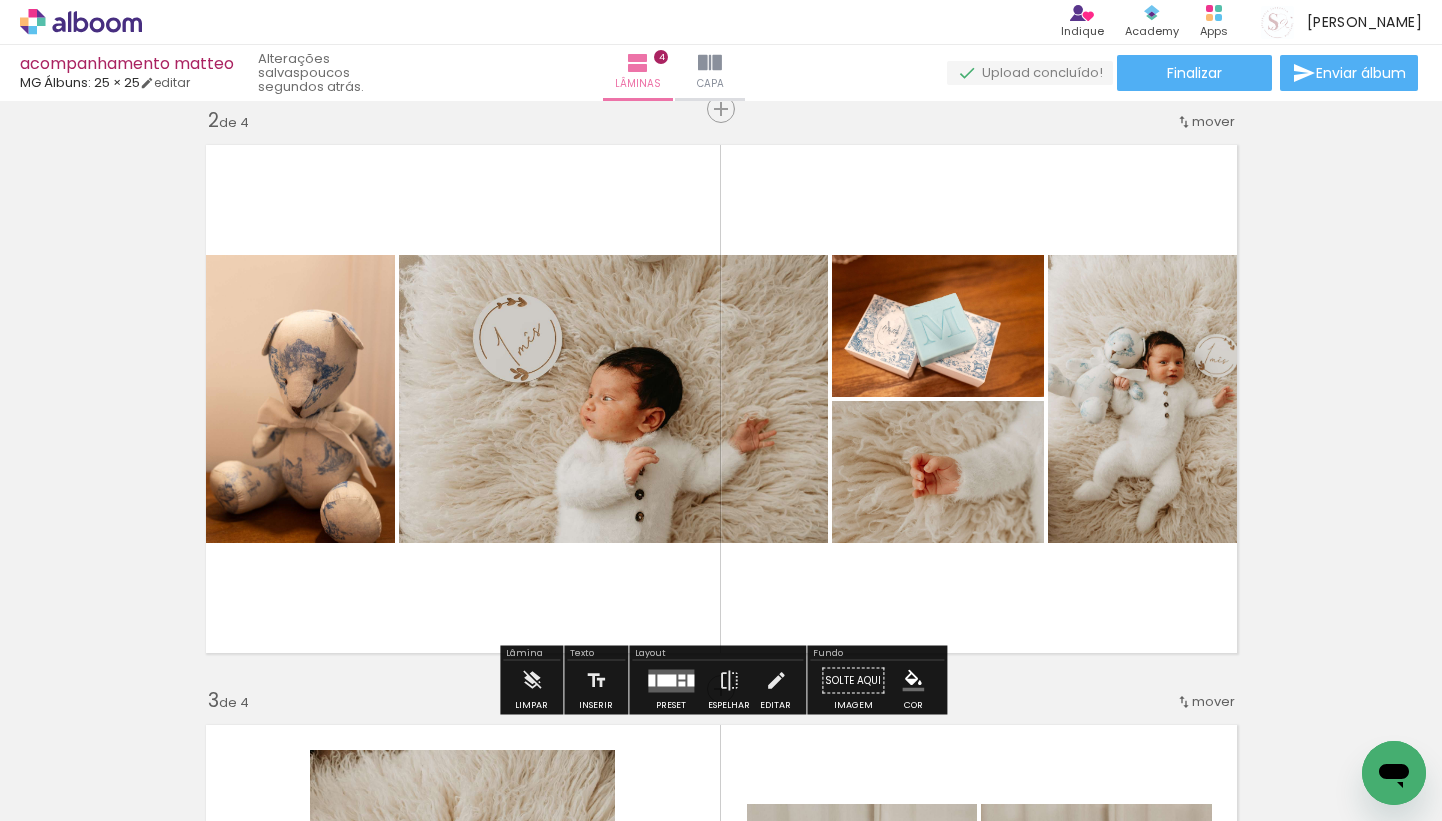 click at bounding box center [721, 399] 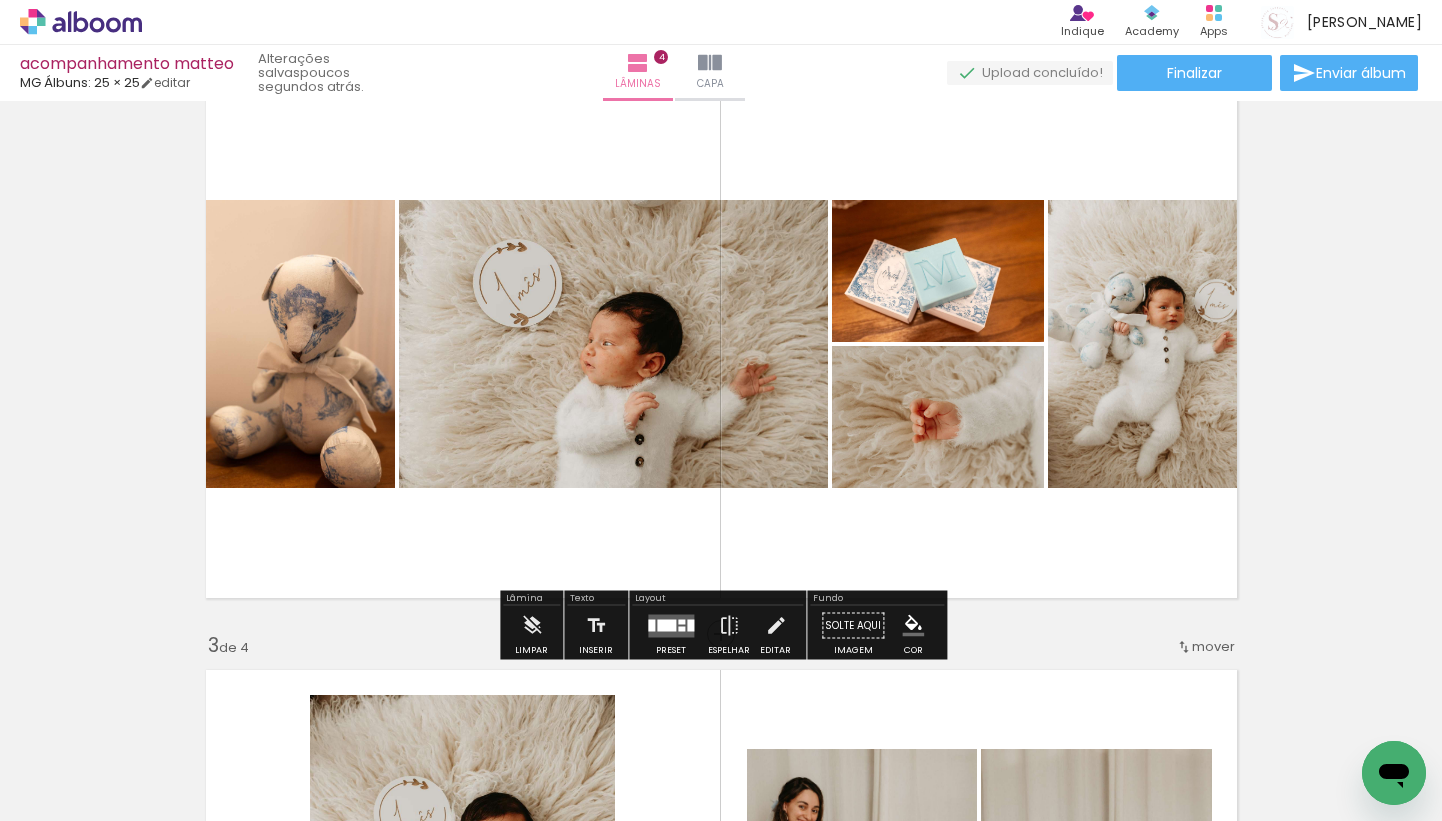 scroll, scrollTop: 670, scrollLeft: 0, axis: vertical 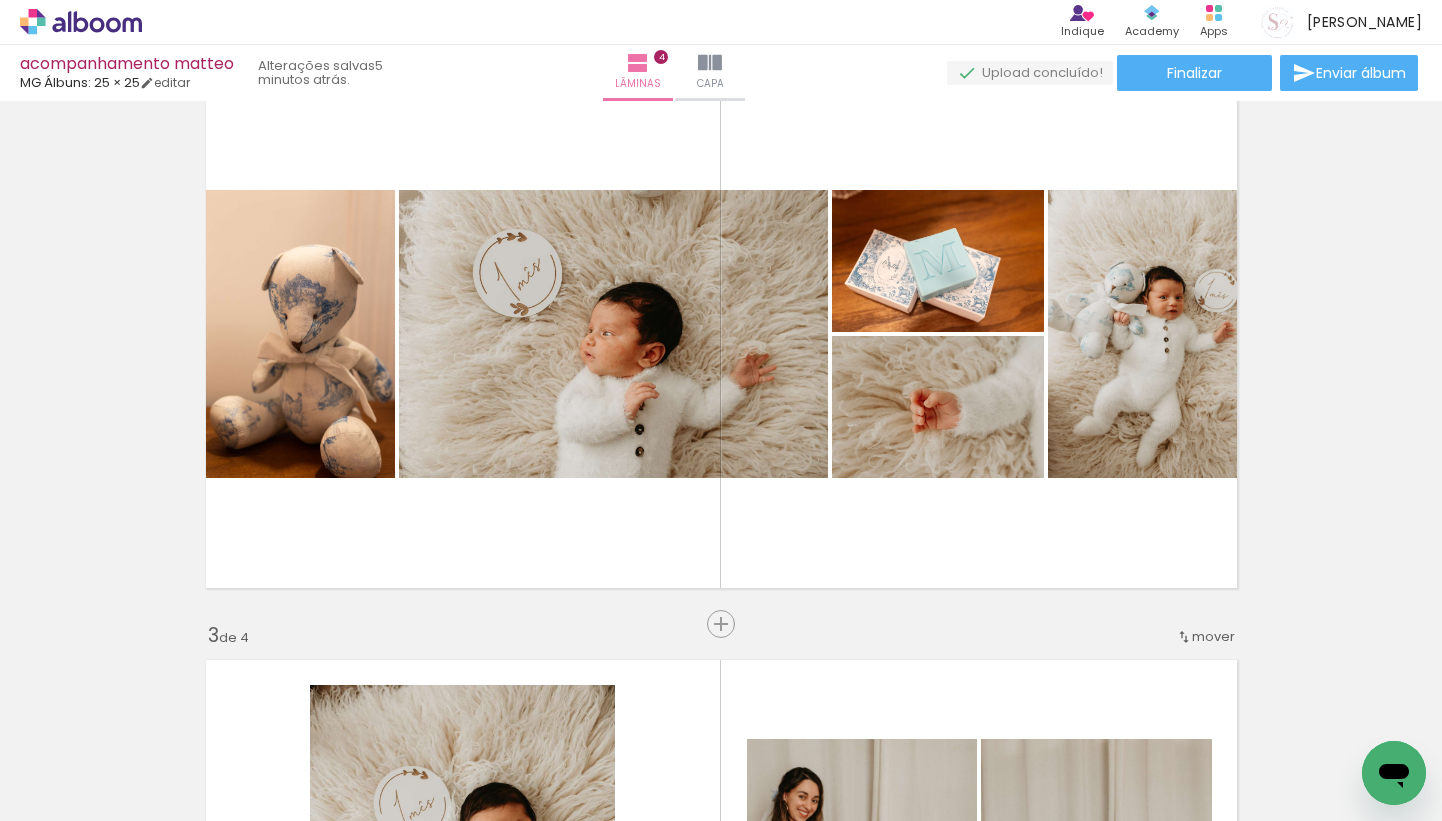 click on "Adicionar
Fotos" at bounding box center [71, 794] 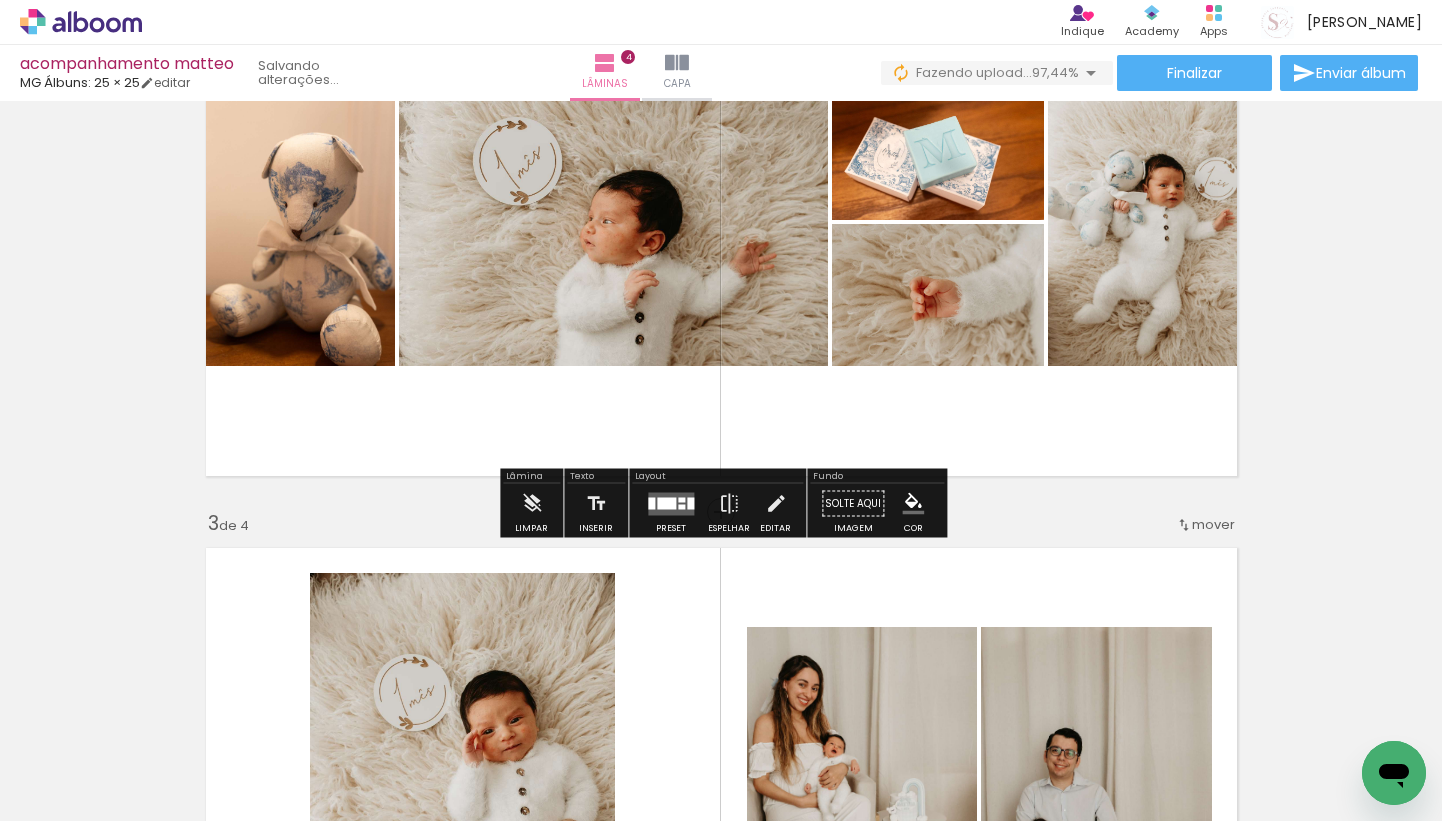 scroll, scrollTop: 783, scrollLeft: 0, axis: vertical 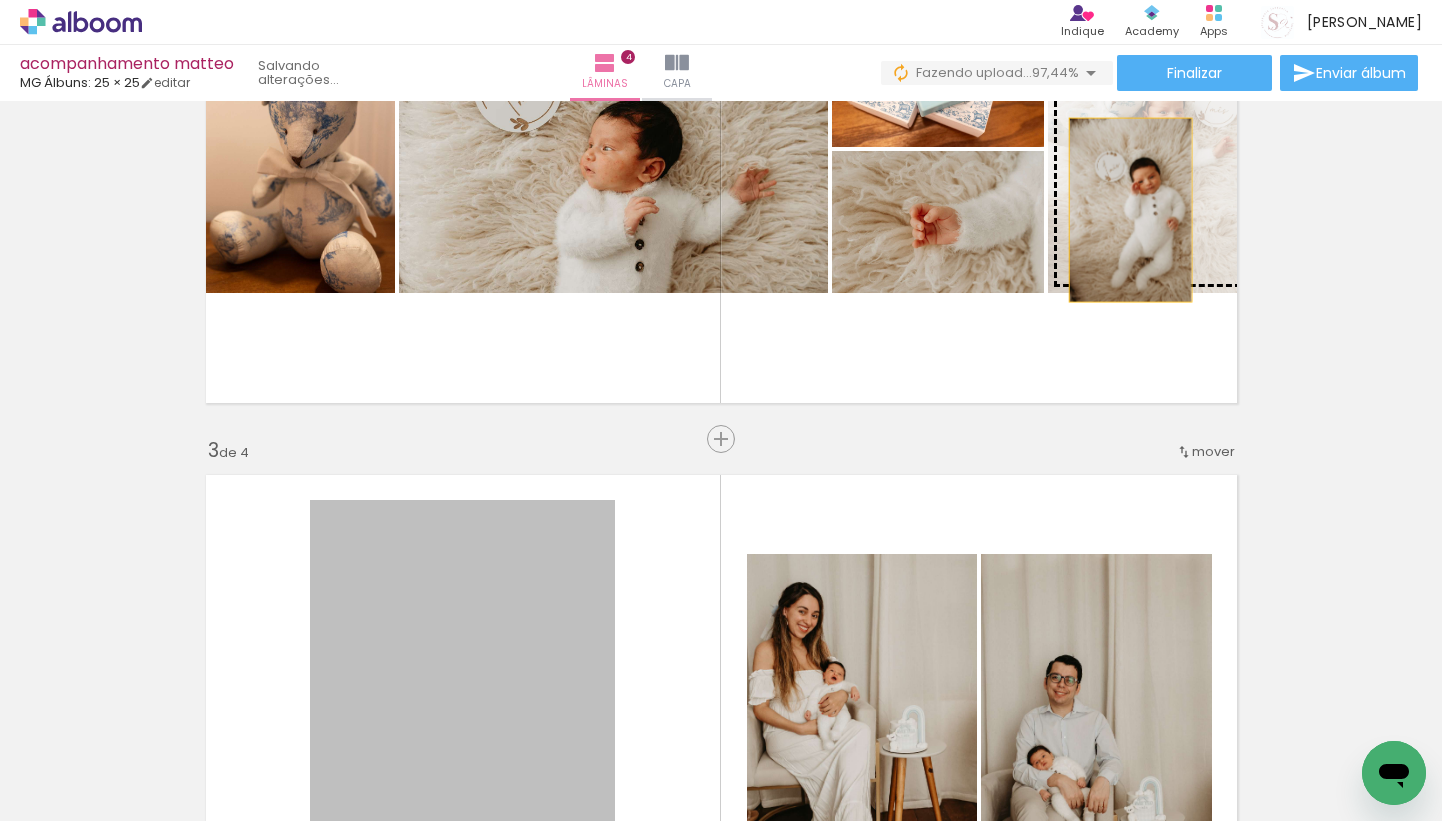 drag, startPoint x: 514, startPoint y: 641, endPoint x: 1130, endPoint y: 210, distance: 751.80914 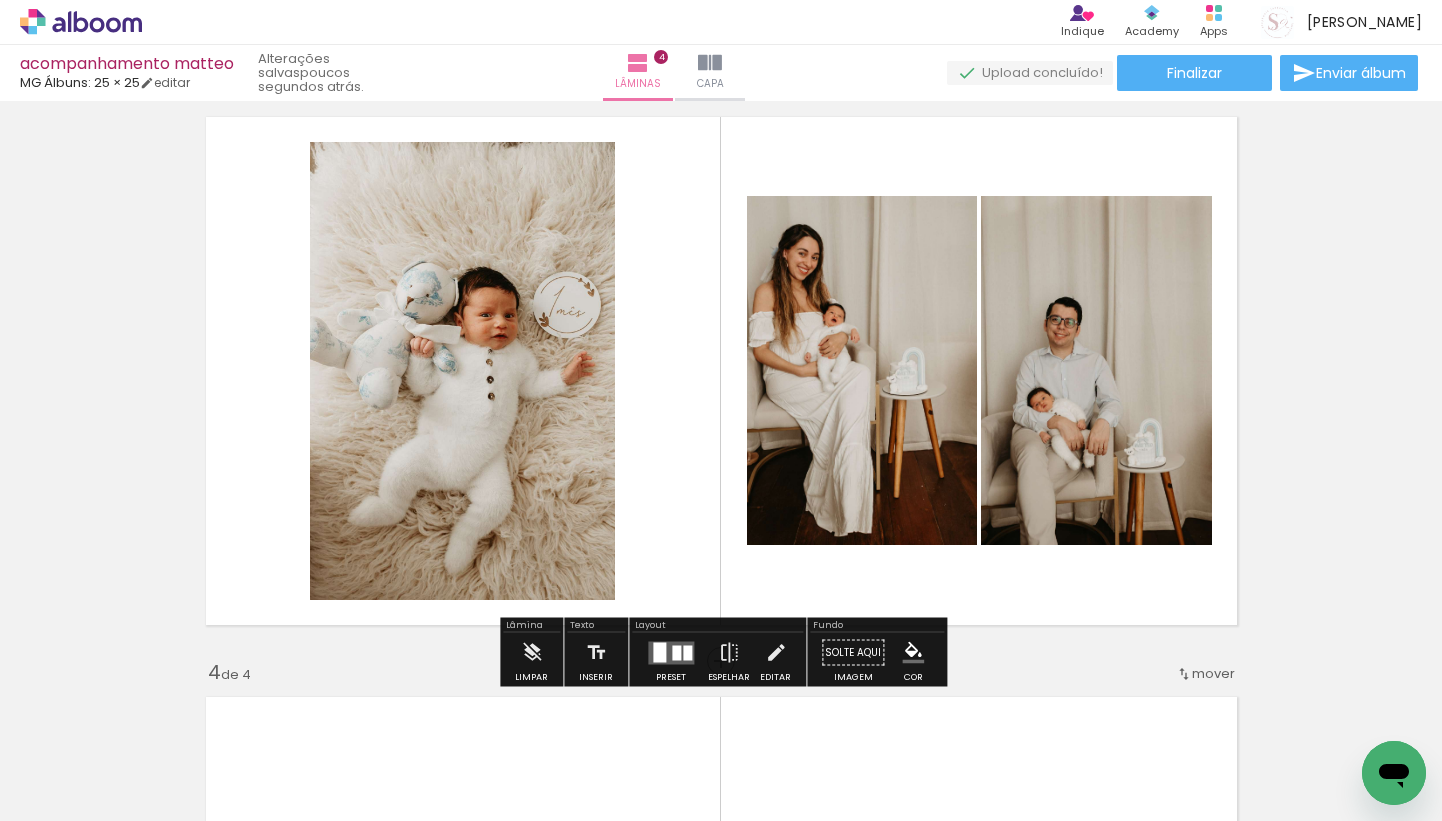 scroll, scrollTop: 1214, scrollLeft: 0, axis: vertical 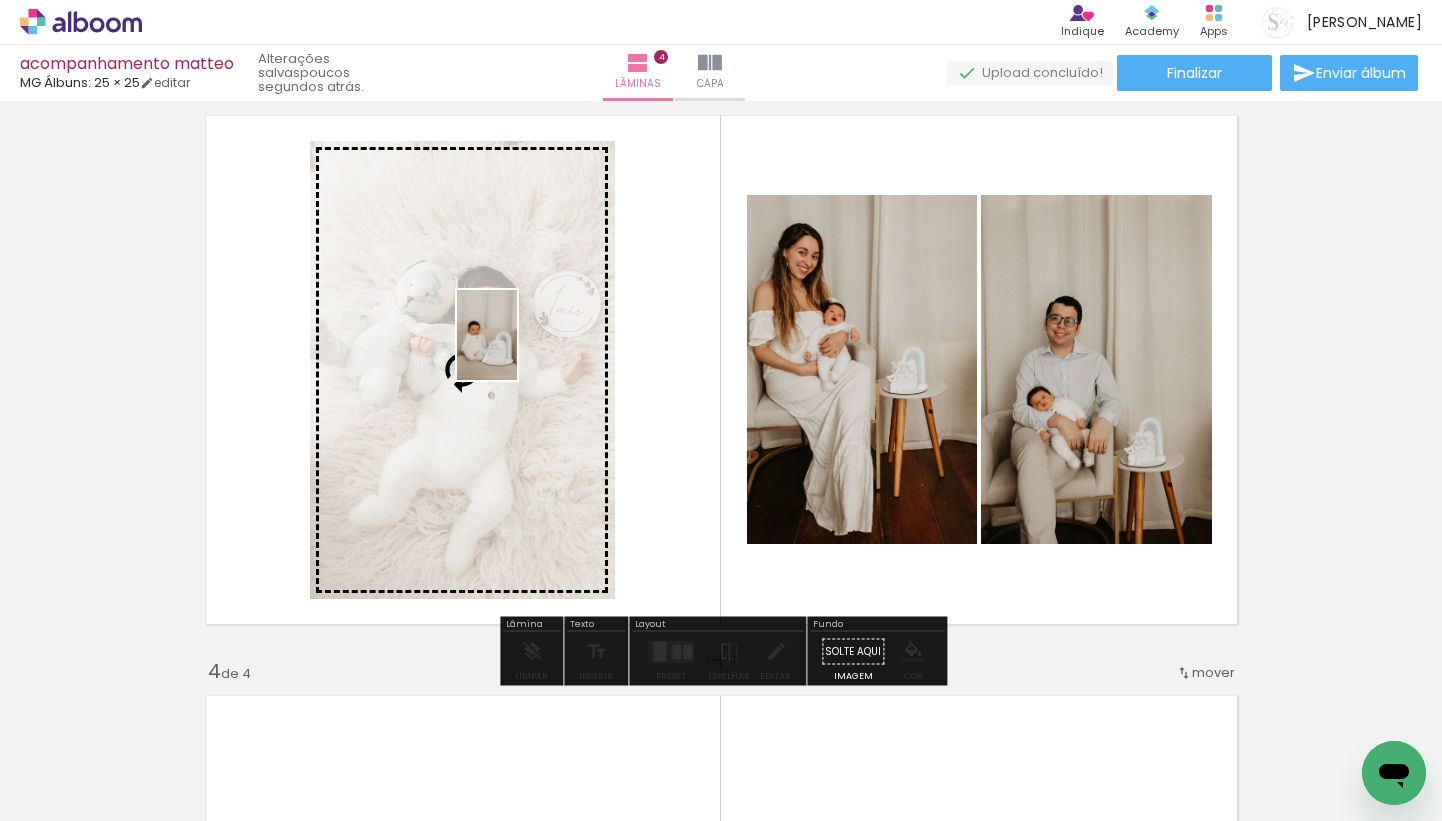 drag, startPoint x: 527, startPoint y: 787, endPoint x: 517, endPoint y: 350, distance: 437.1144 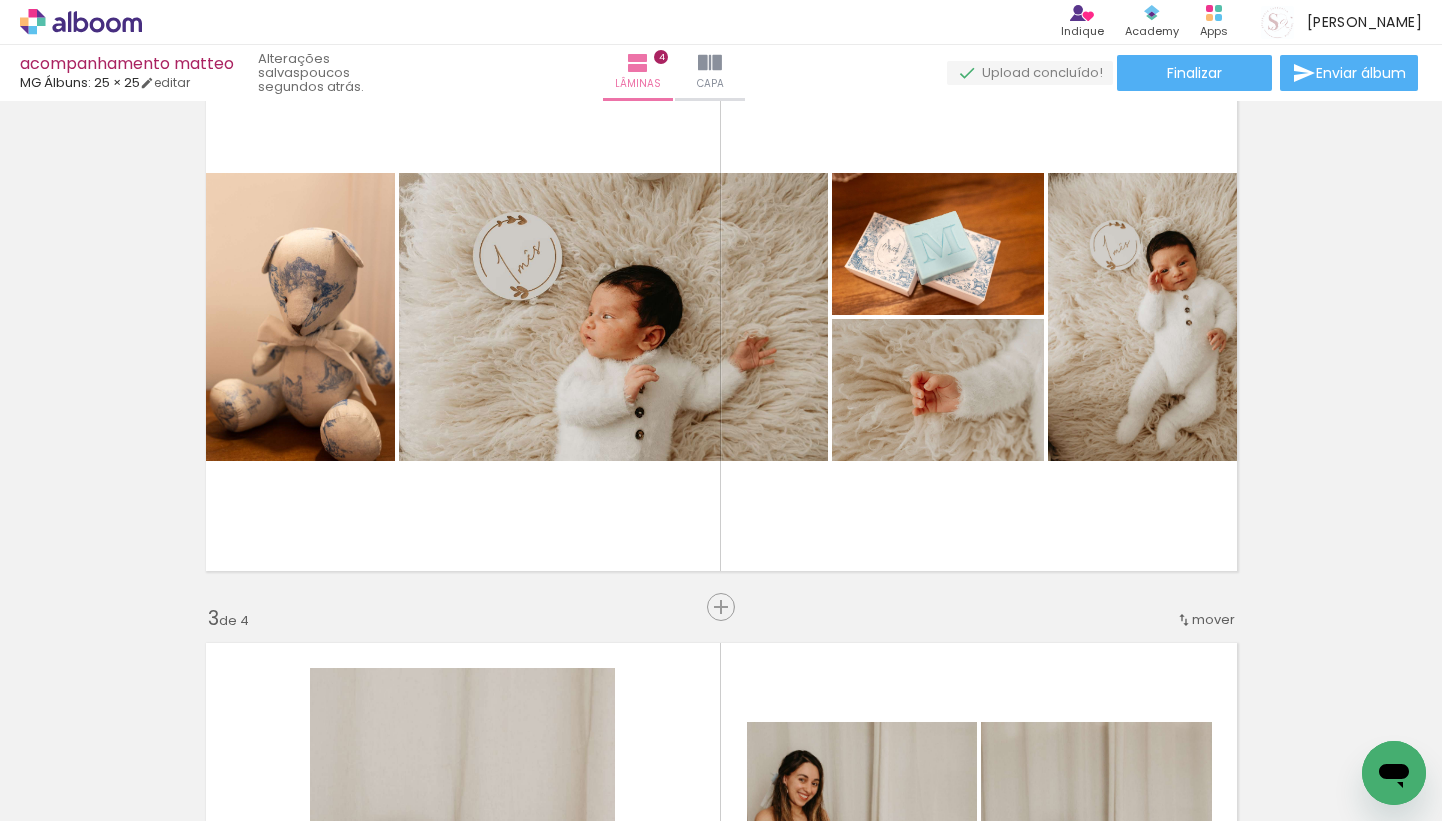 scroll, scrollTop: 586, scrollLeft: 0, axis: vertical 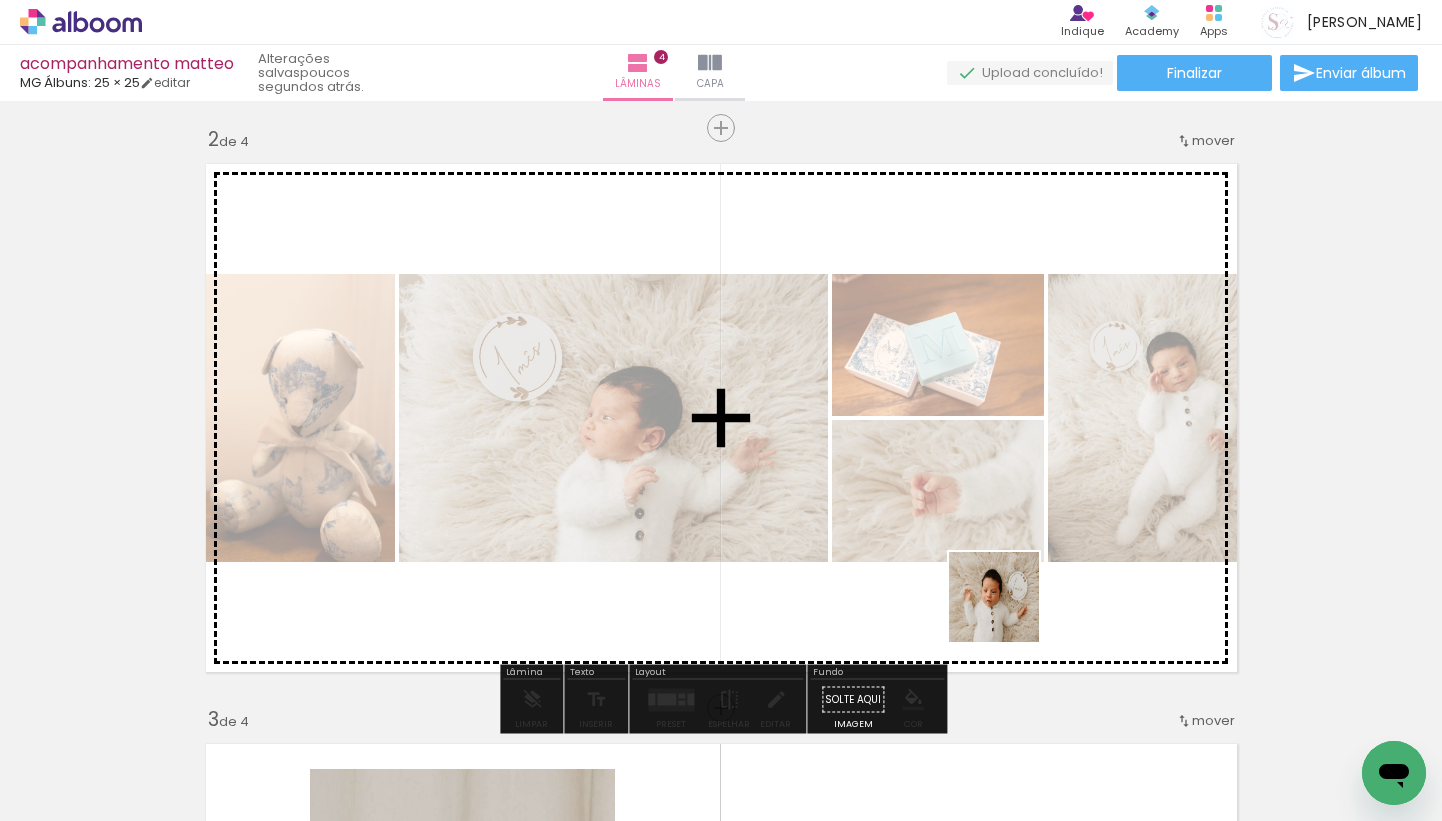 drag, startPoint x: 1284, startPoint y: 766, endPoint x: 958, endPoint y: 597, distance: 367.20157 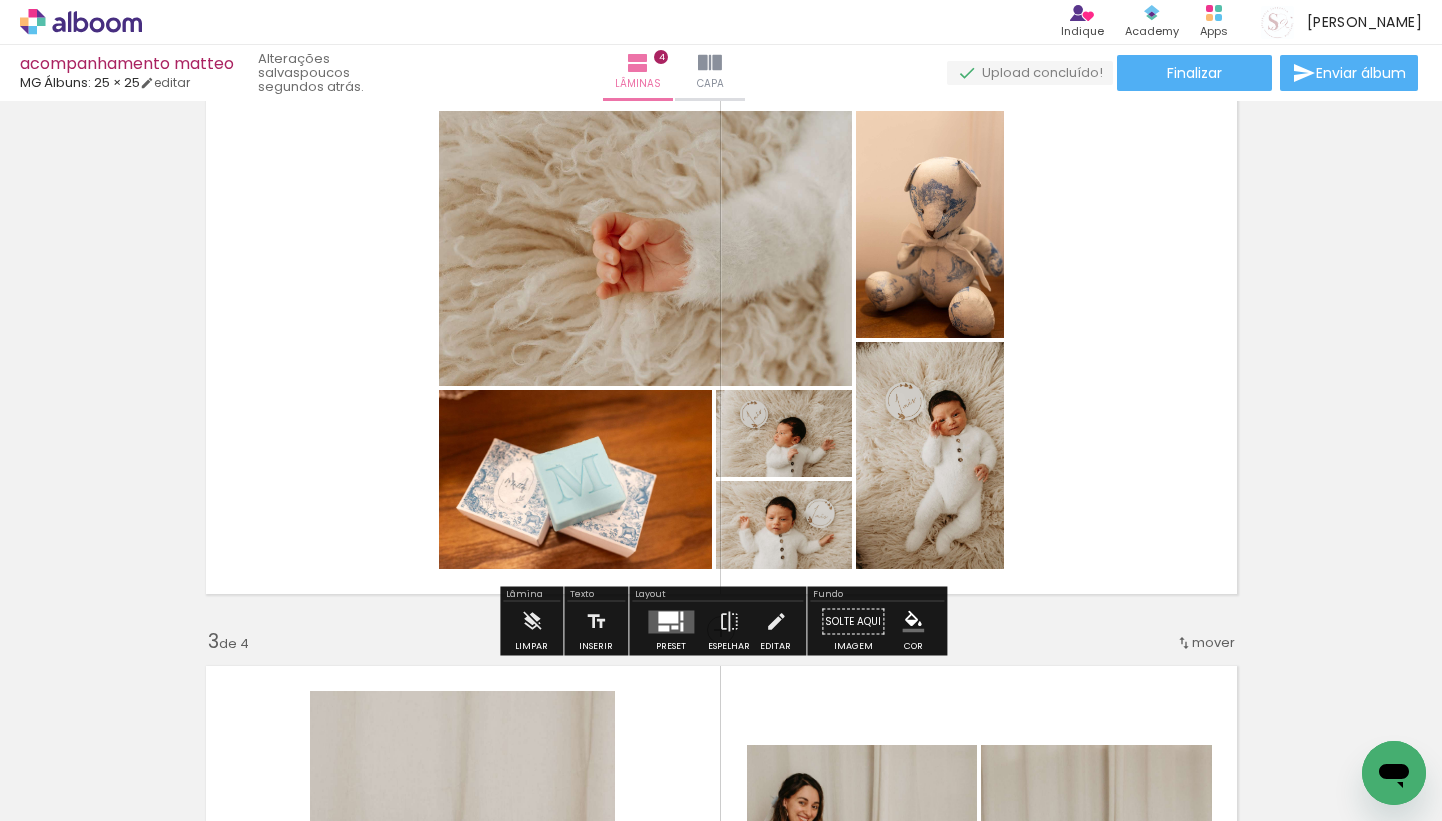 scroll, scrollTop: 681, scrollLeft: 0, axis: vertical 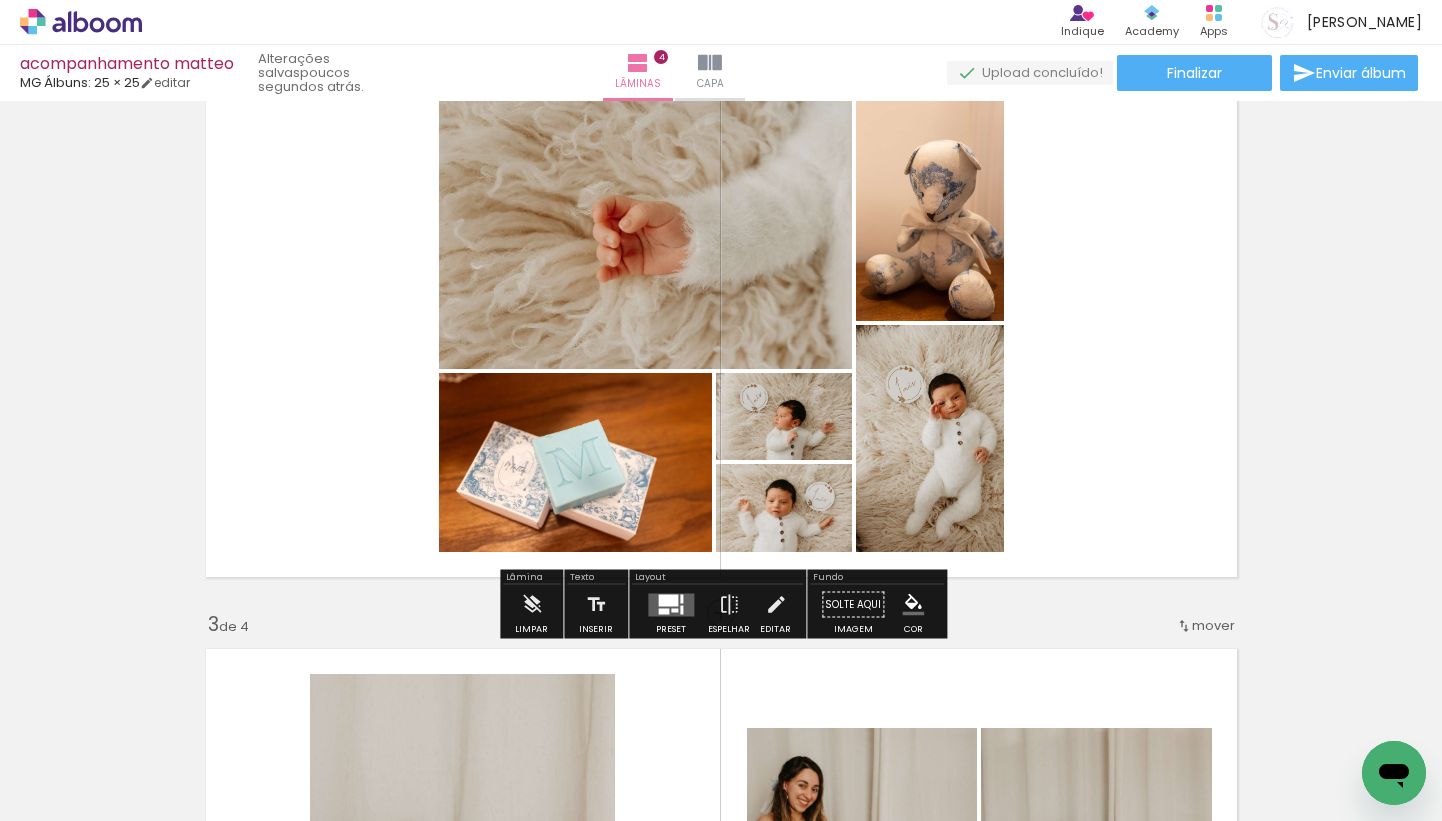 click at bounding box center (674, 610) 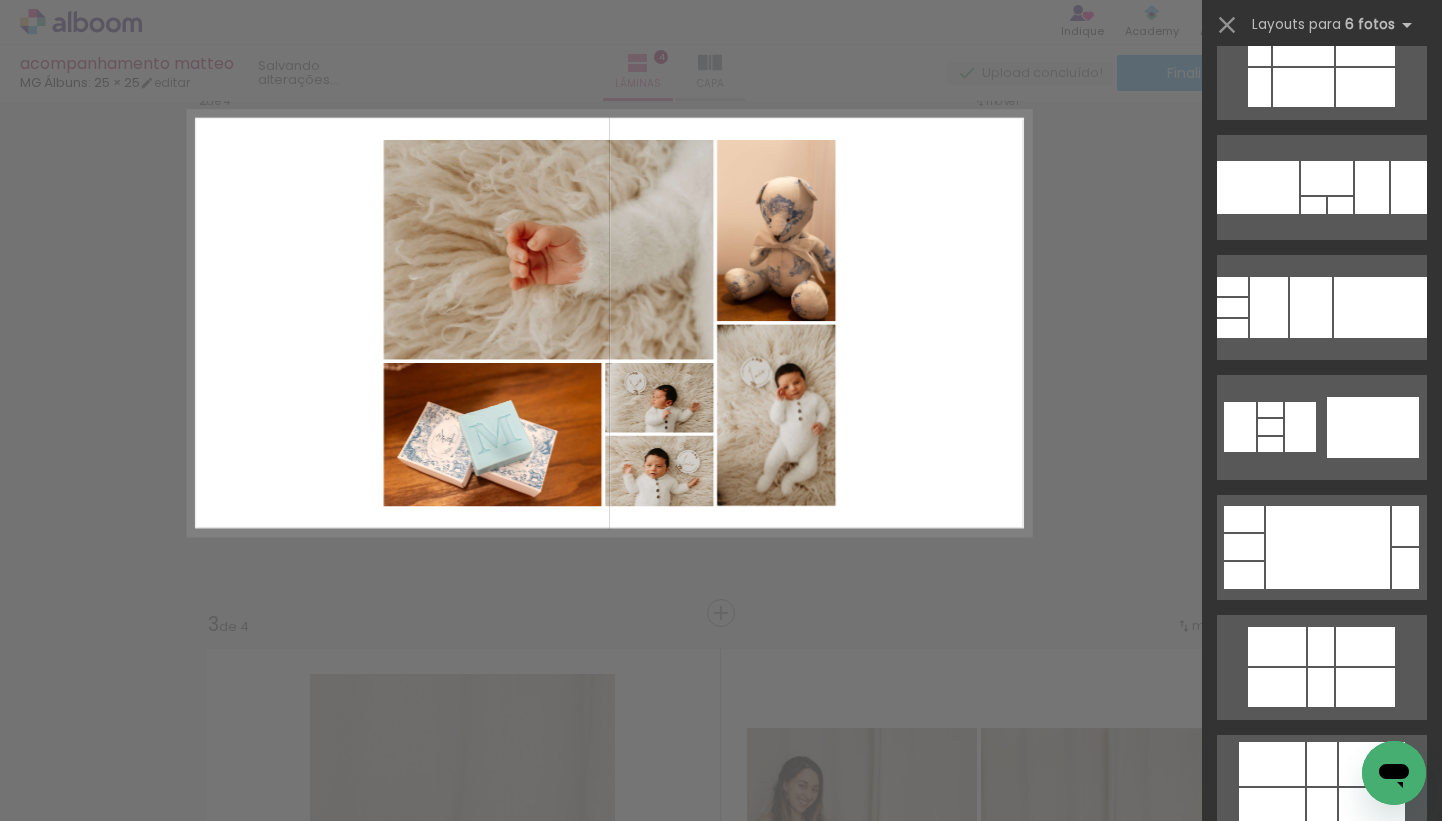 scroll, scrollTop: 0, scrollLeft: 0, axis: both 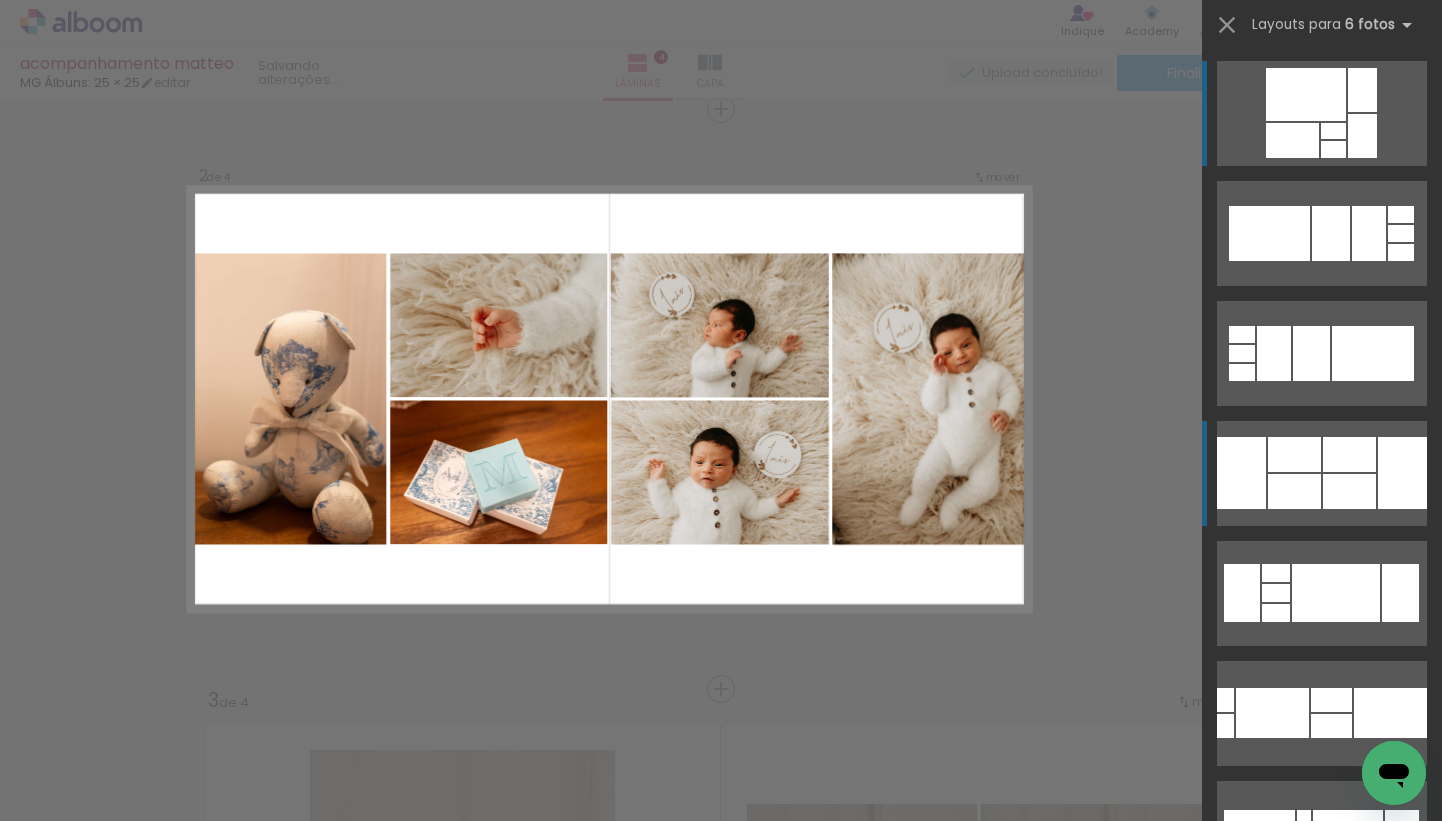 click at bounding box center (1369, 233) 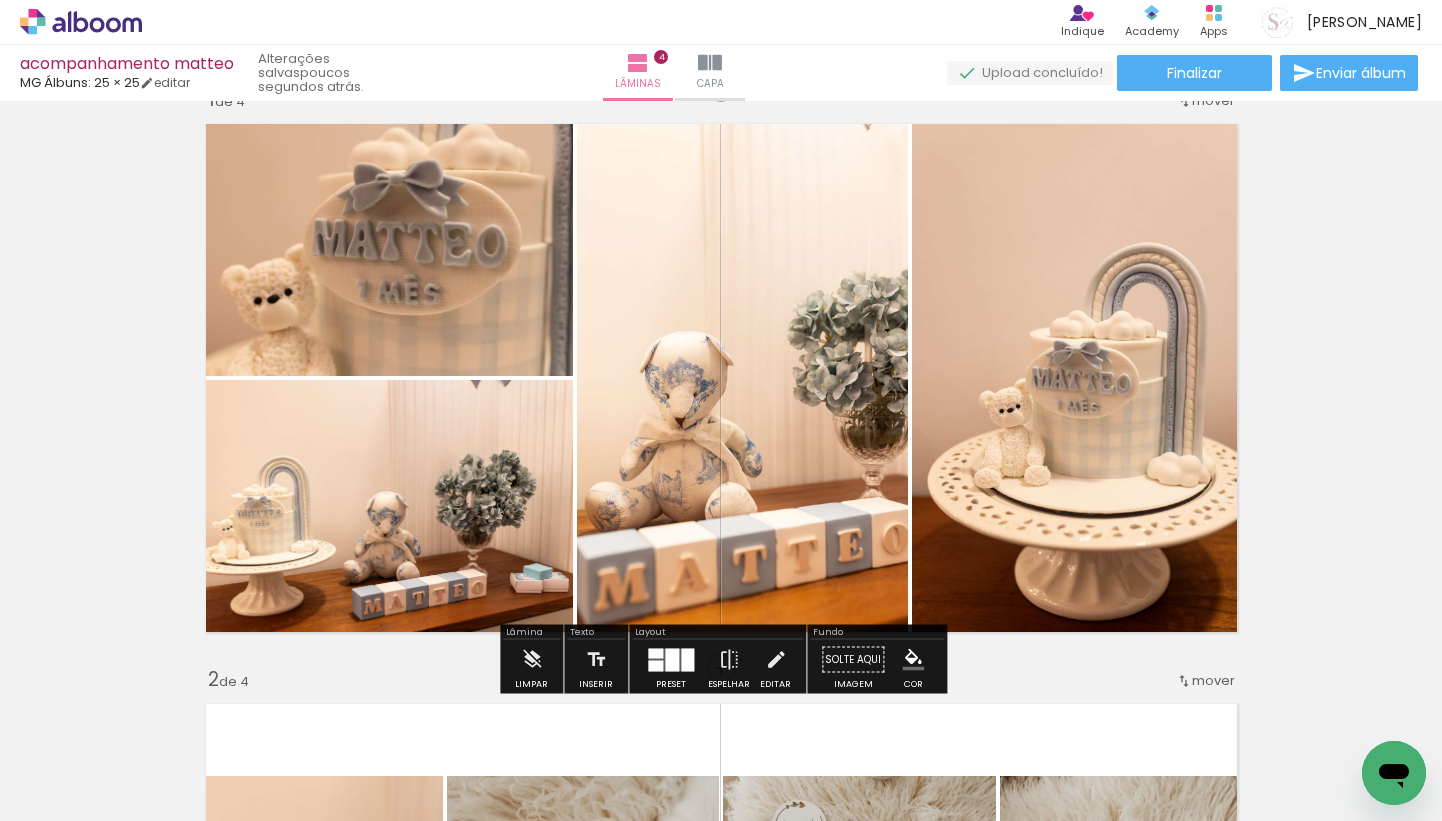 scroll, scrollTop: 43, scrollLeft: 0, axis: vertical 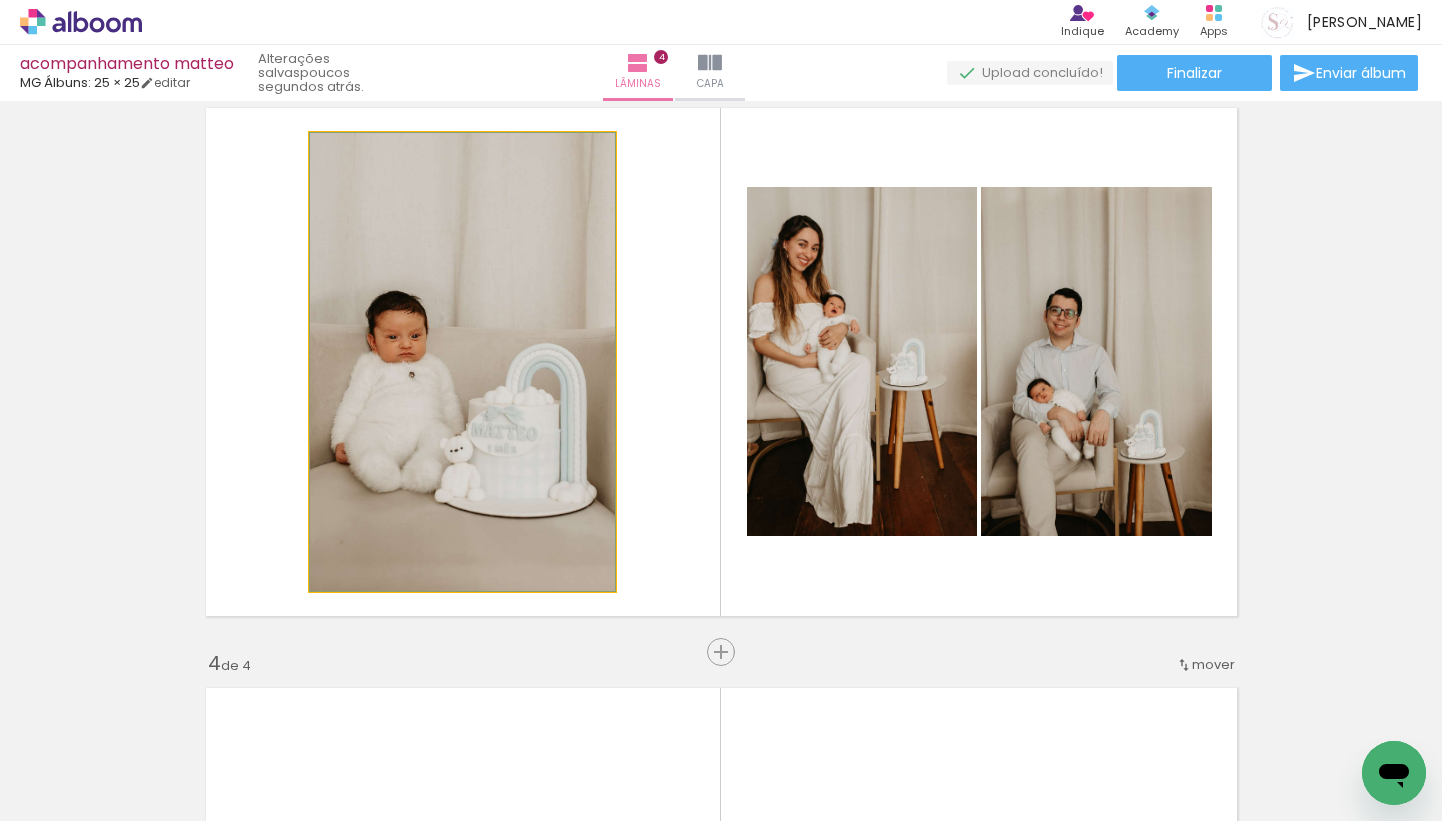 click 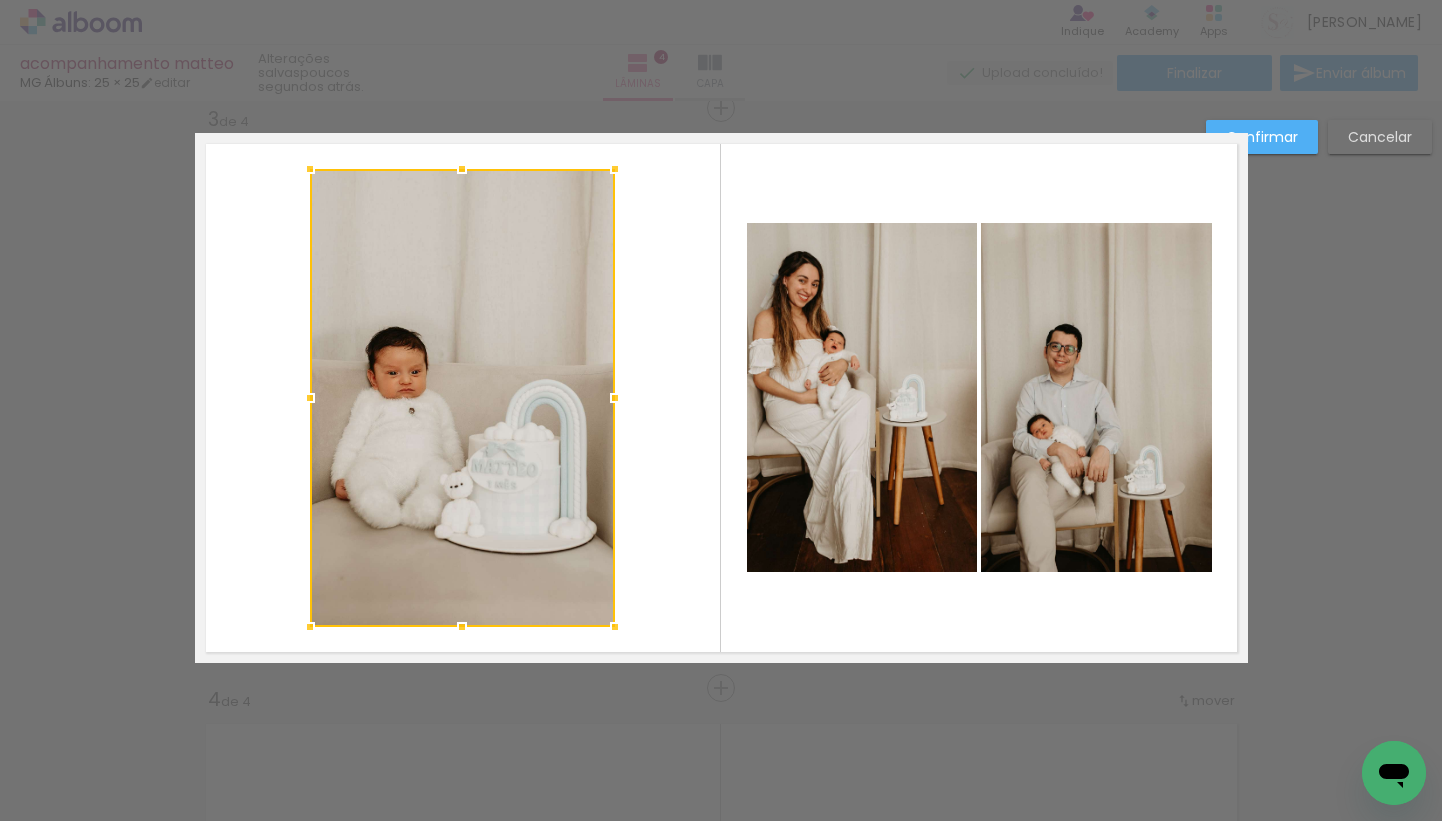 scroll, scrollTop: 1185, scrollLeft: 0, axis: vertical 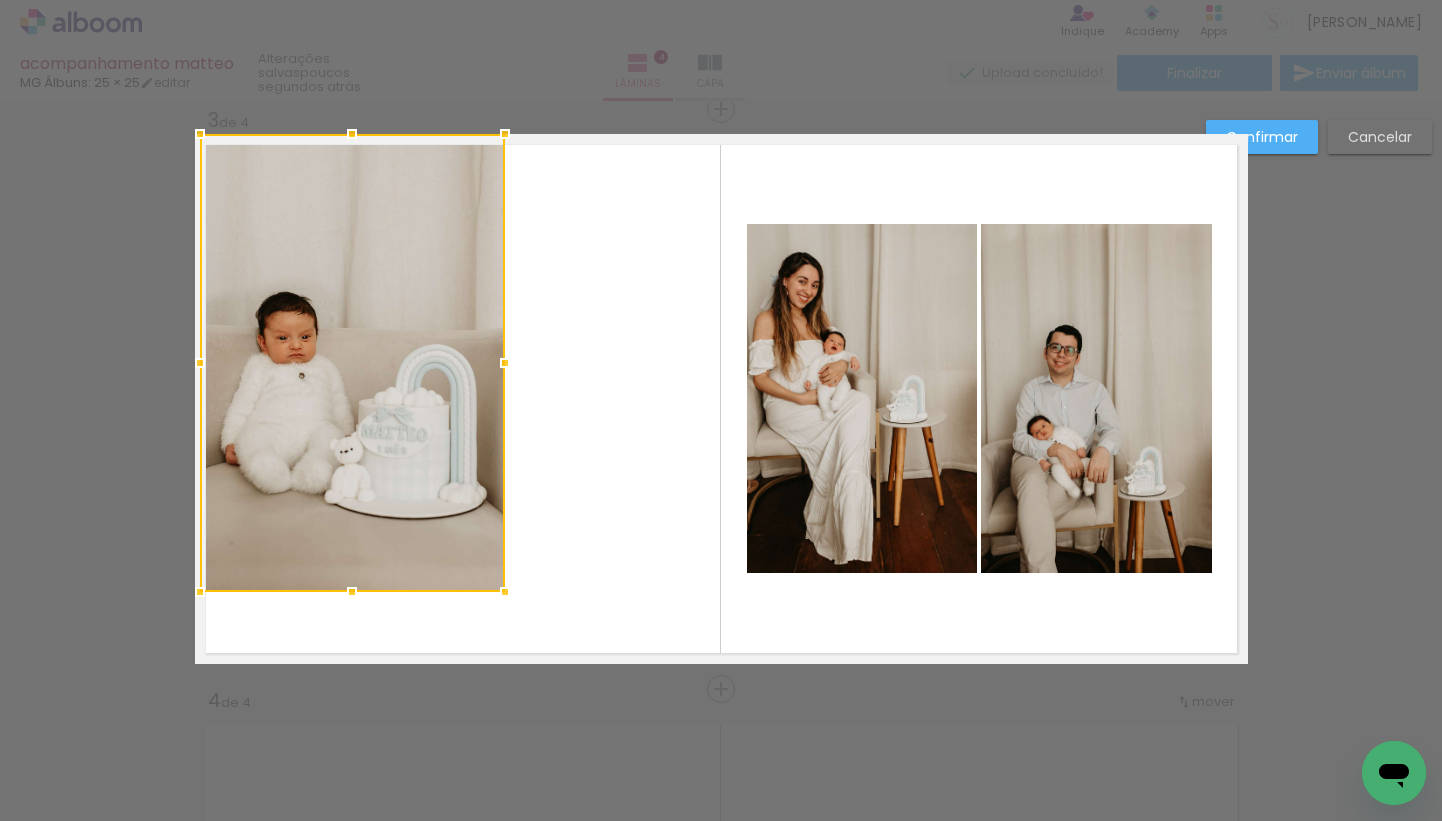 drag, startPoint x: 532, startPoint y: 437, endPoint x: 408, endPoint y: 343, distance: 155.60205 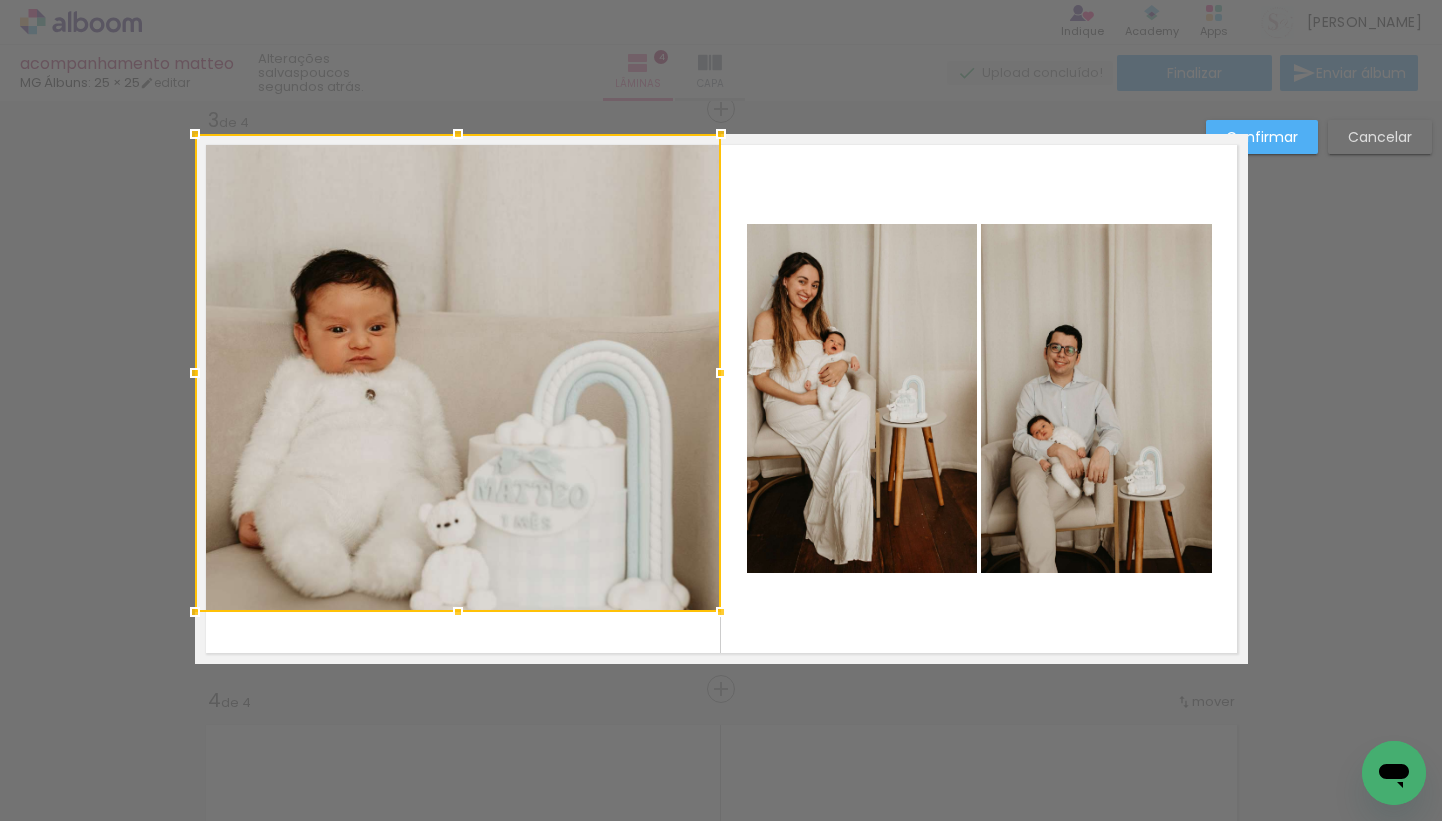 drag, startPoint x: 499, startPoint y: 586, endPoint x: 728, endPoint y: 716, distance: 263.32678 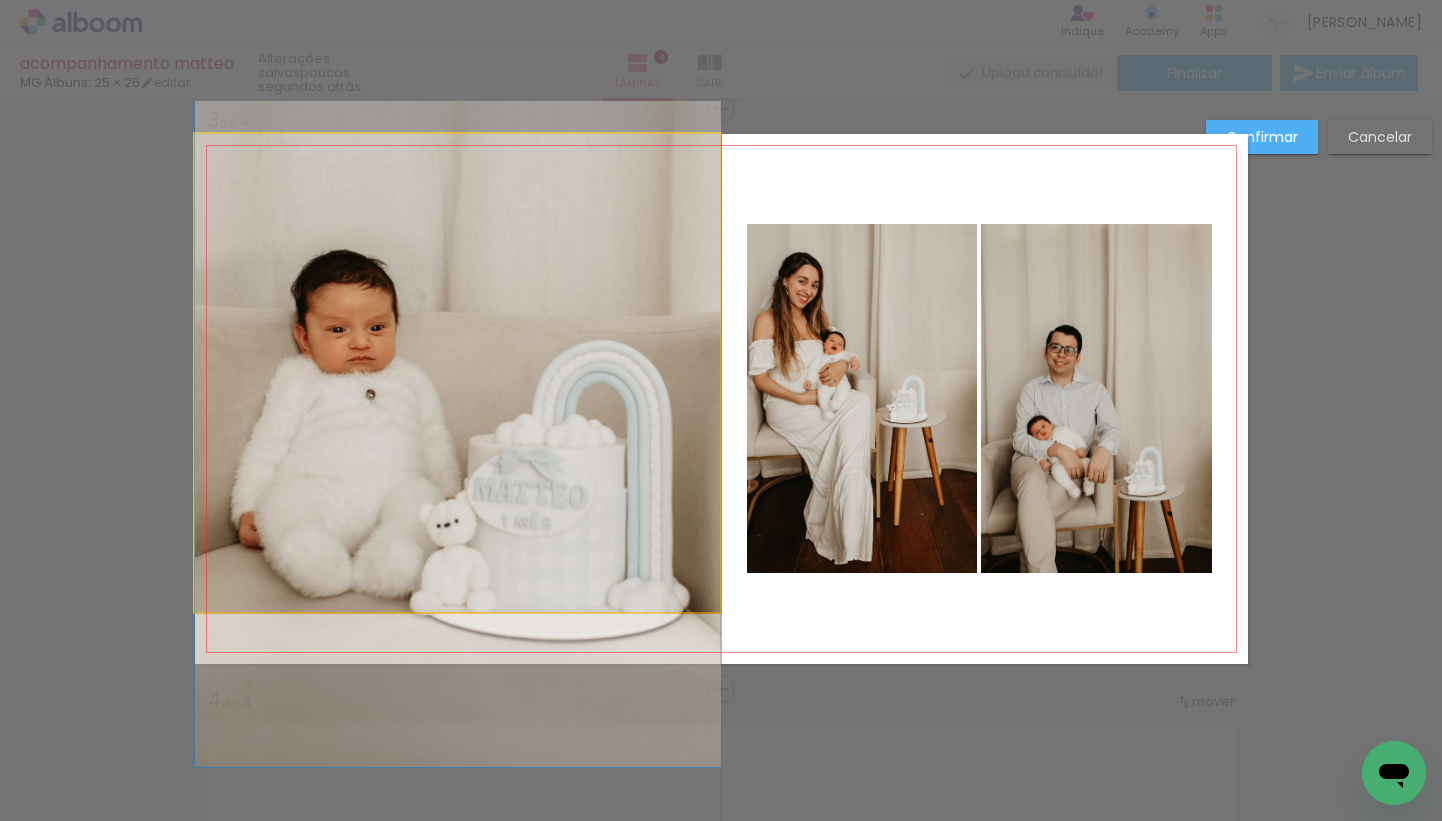 click 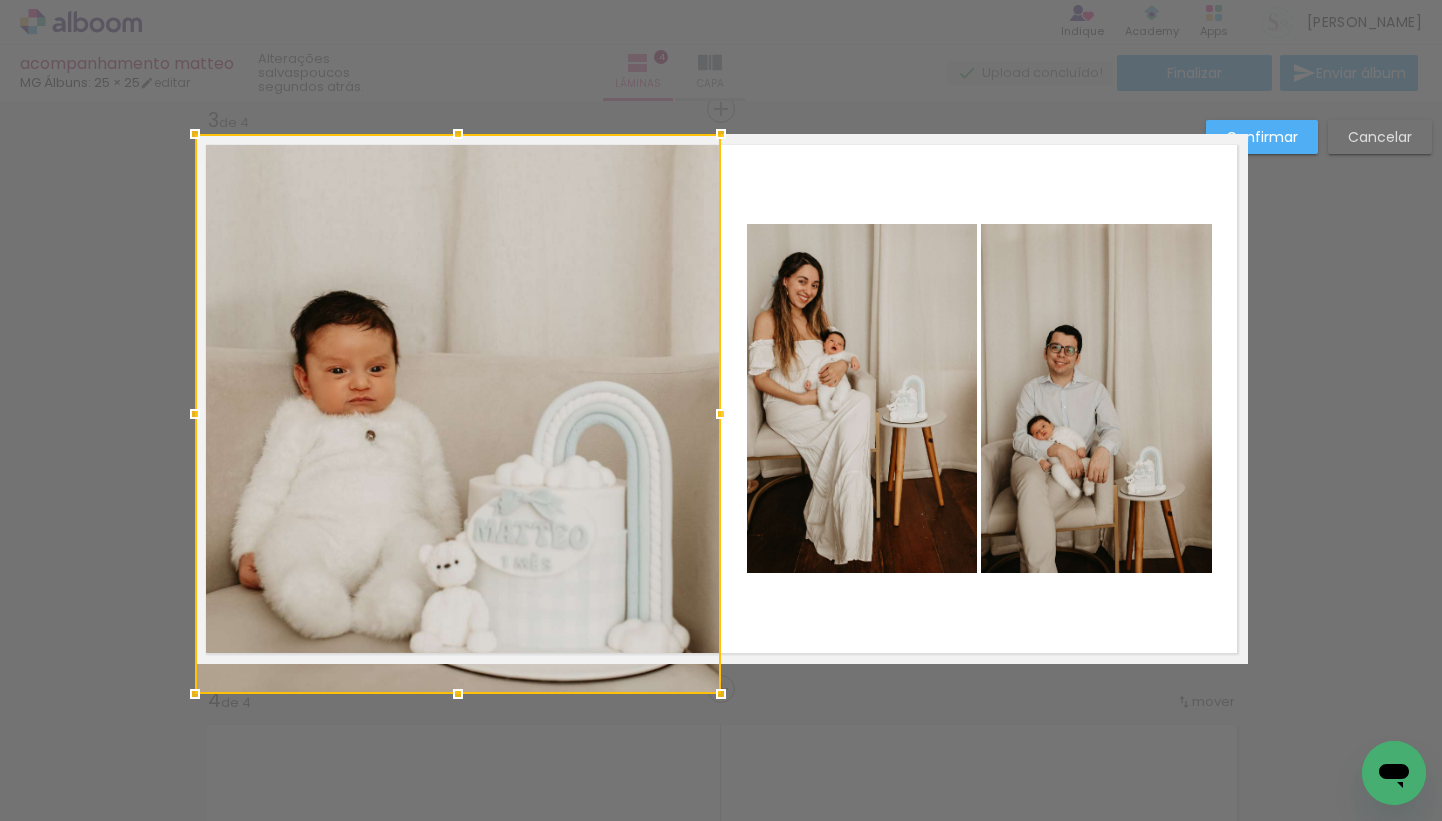 drag, startPoint x: 461, startPoint y: 601, endPoint x: 465, endPoint y: 627, distance: 26.305893 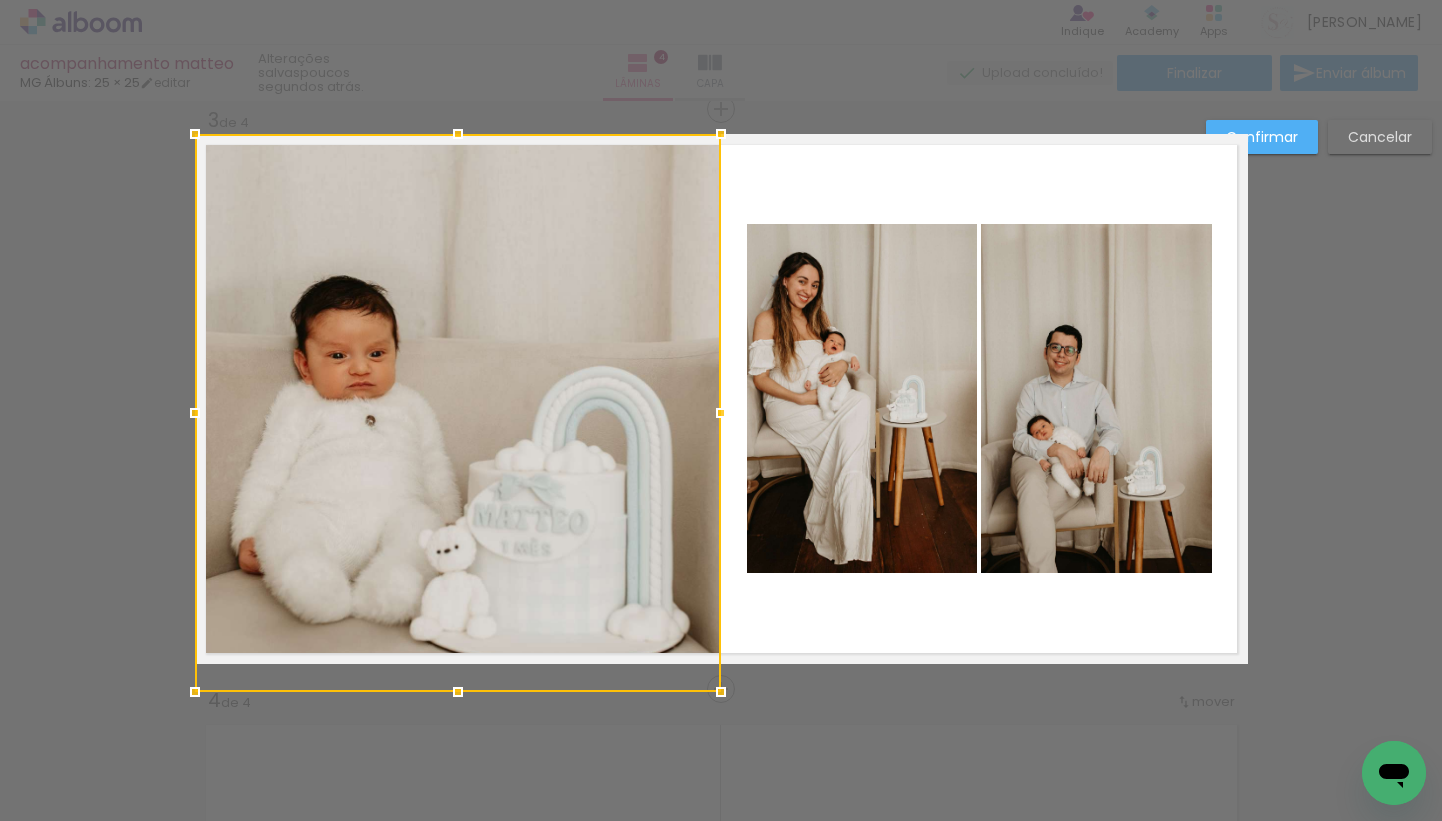 click on "Confirmar" at bounding box center (0, 0) 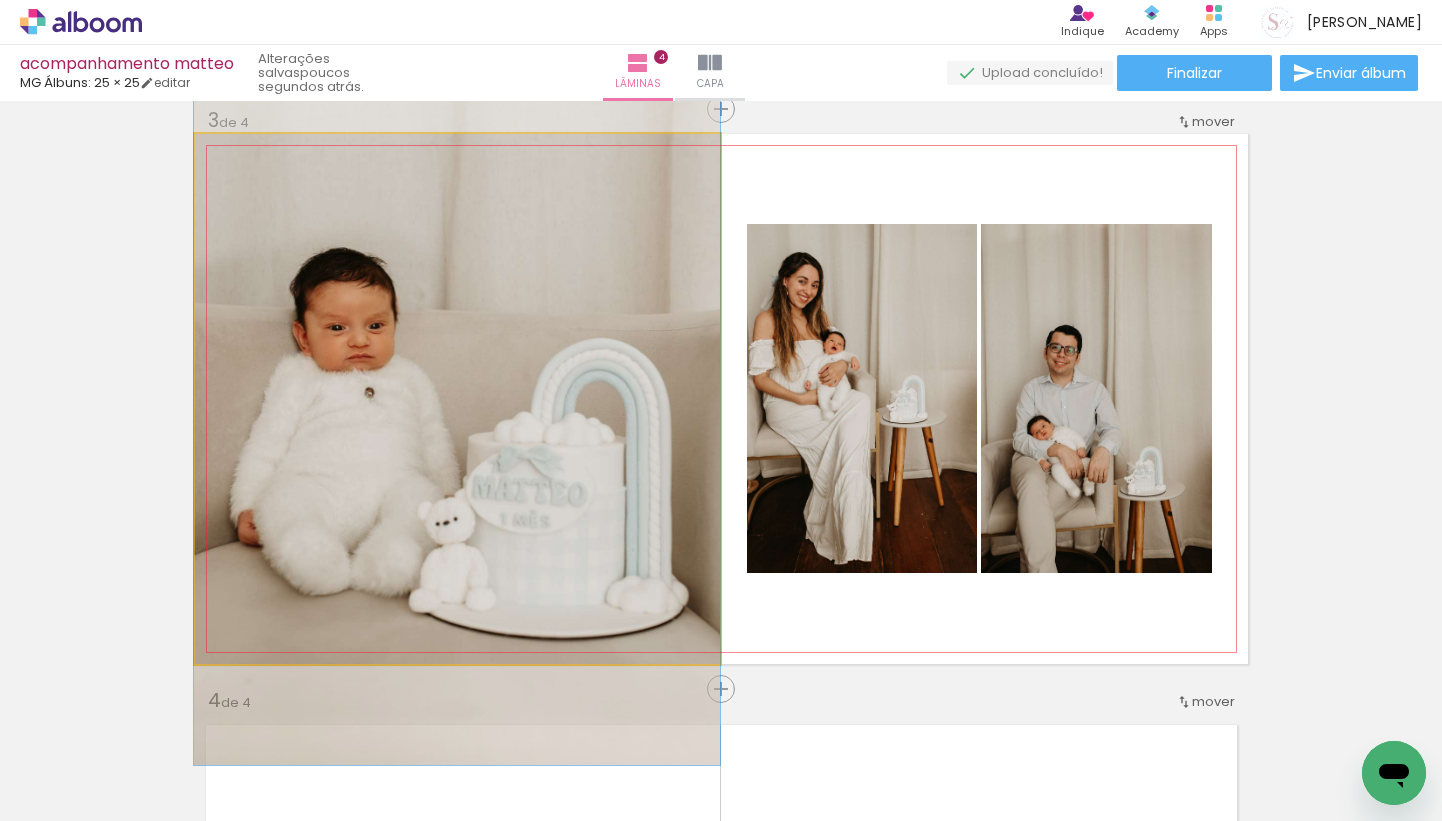 drag, startPoint x: 509, startPoint y: 453, endPoint x: 508, endPoint y: 425, distance: 28.01785 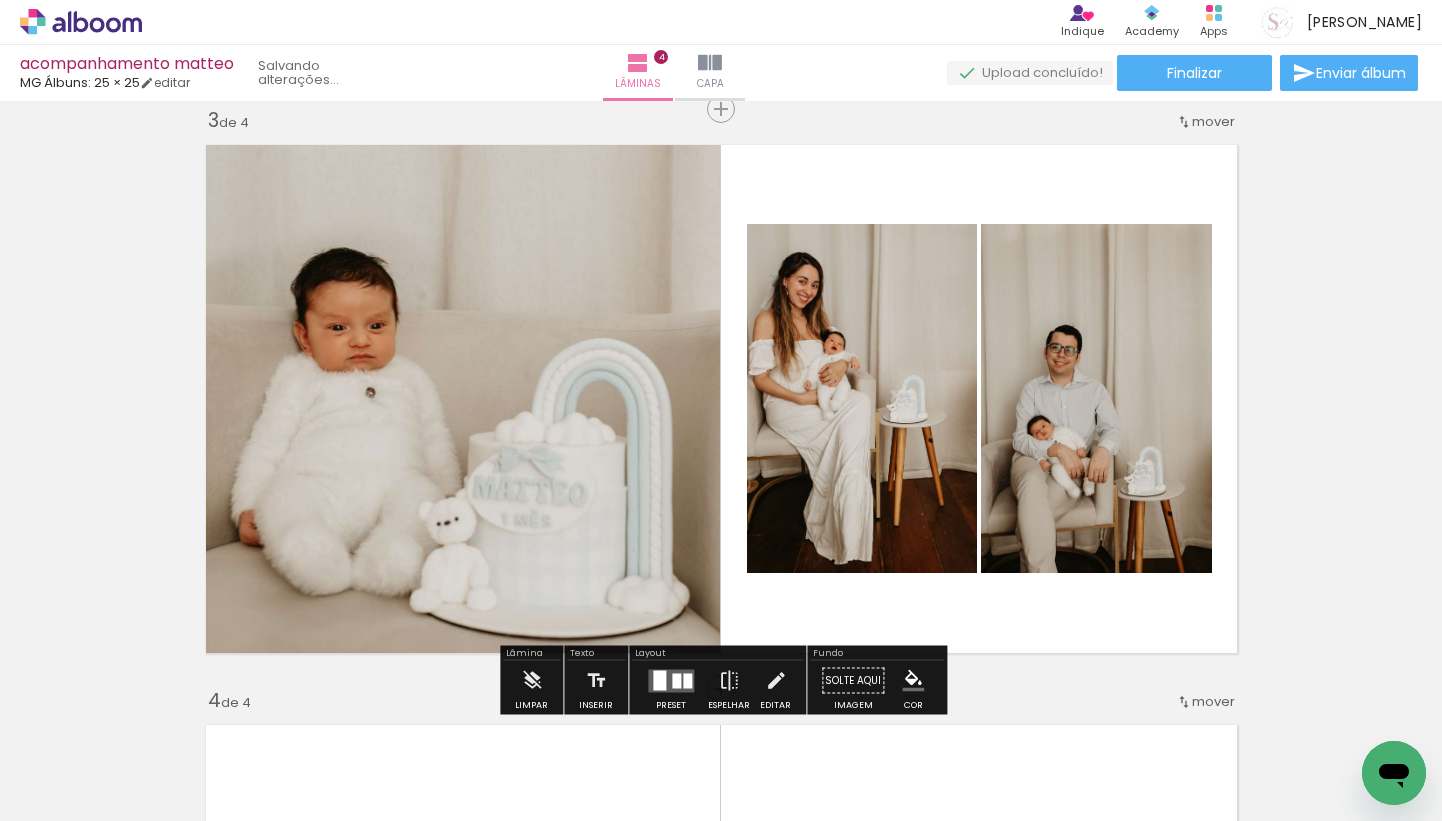 click 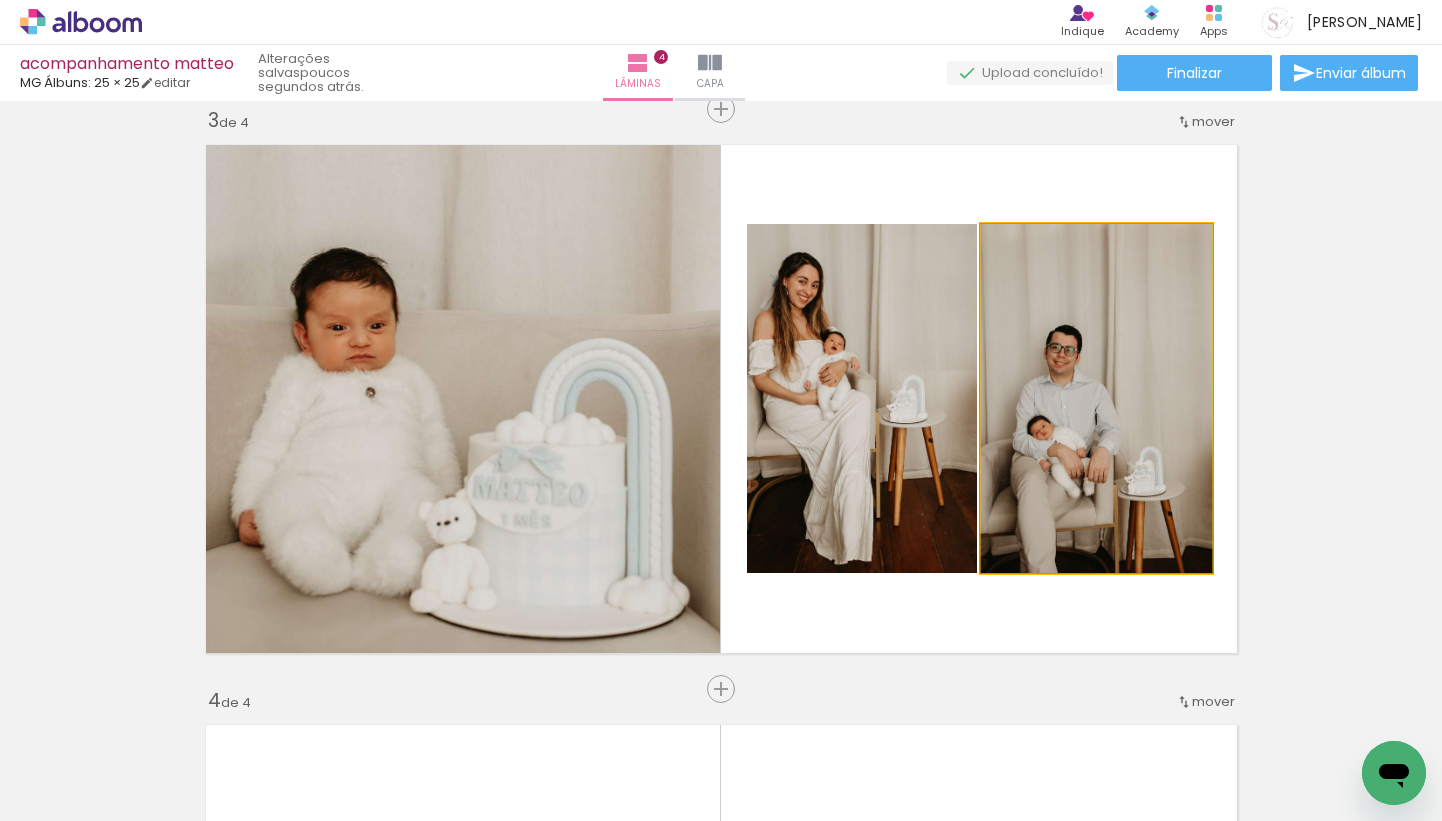 click 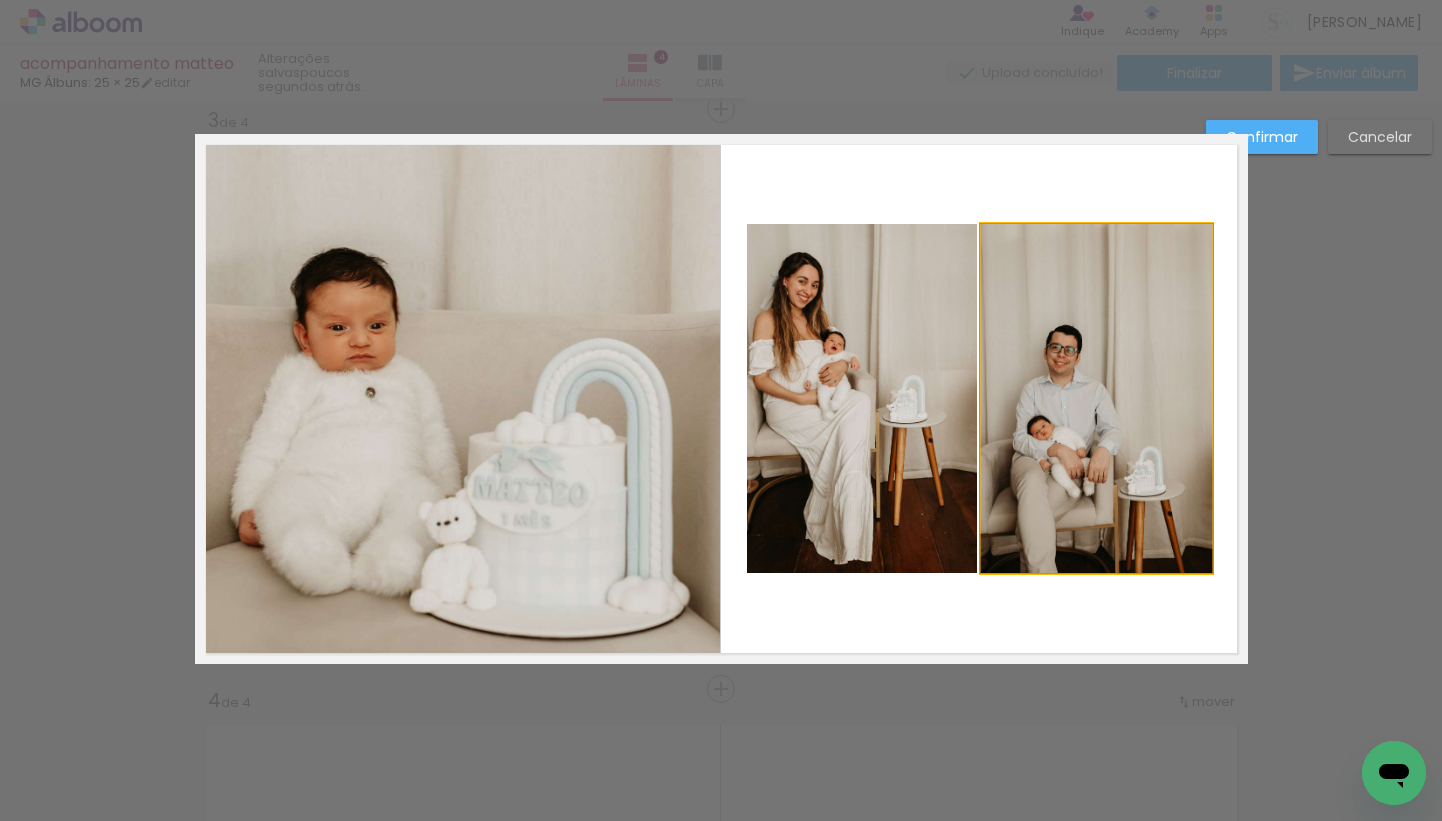 click 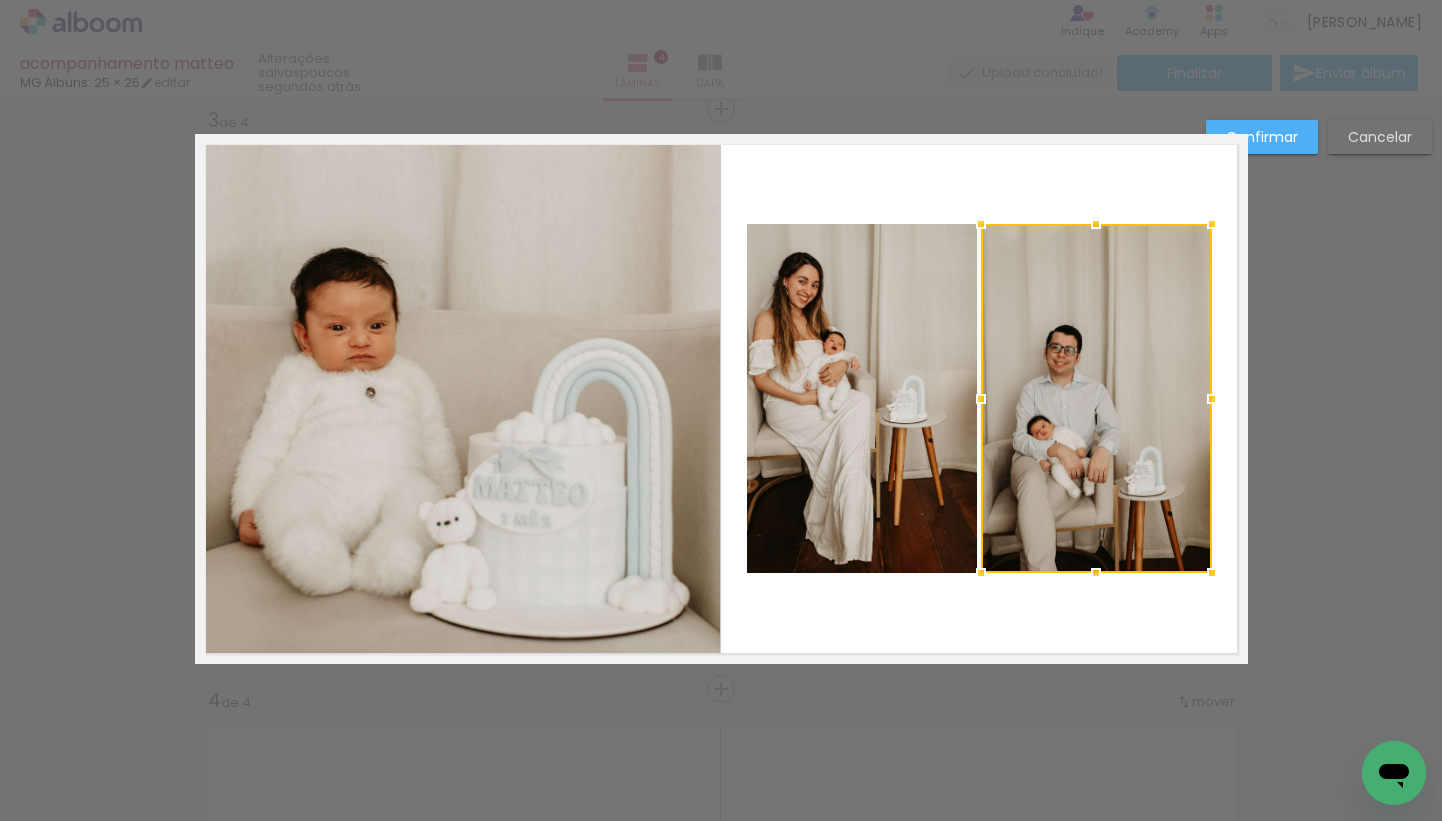 click 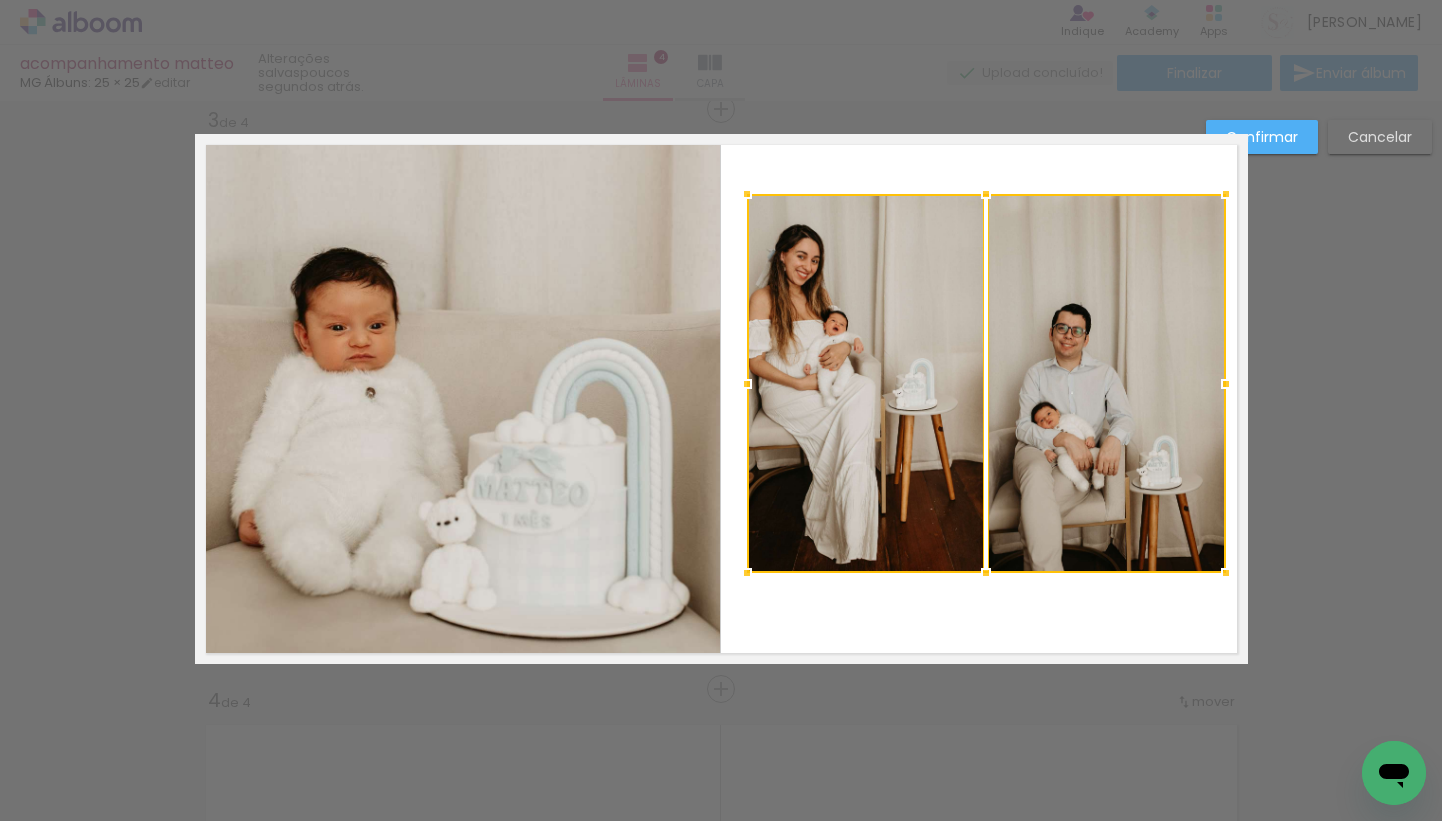 drag, startPoint x: 1212, startPoint y: 224, endPoint x: 1226, endPoint y: 194, distance: 33.105892 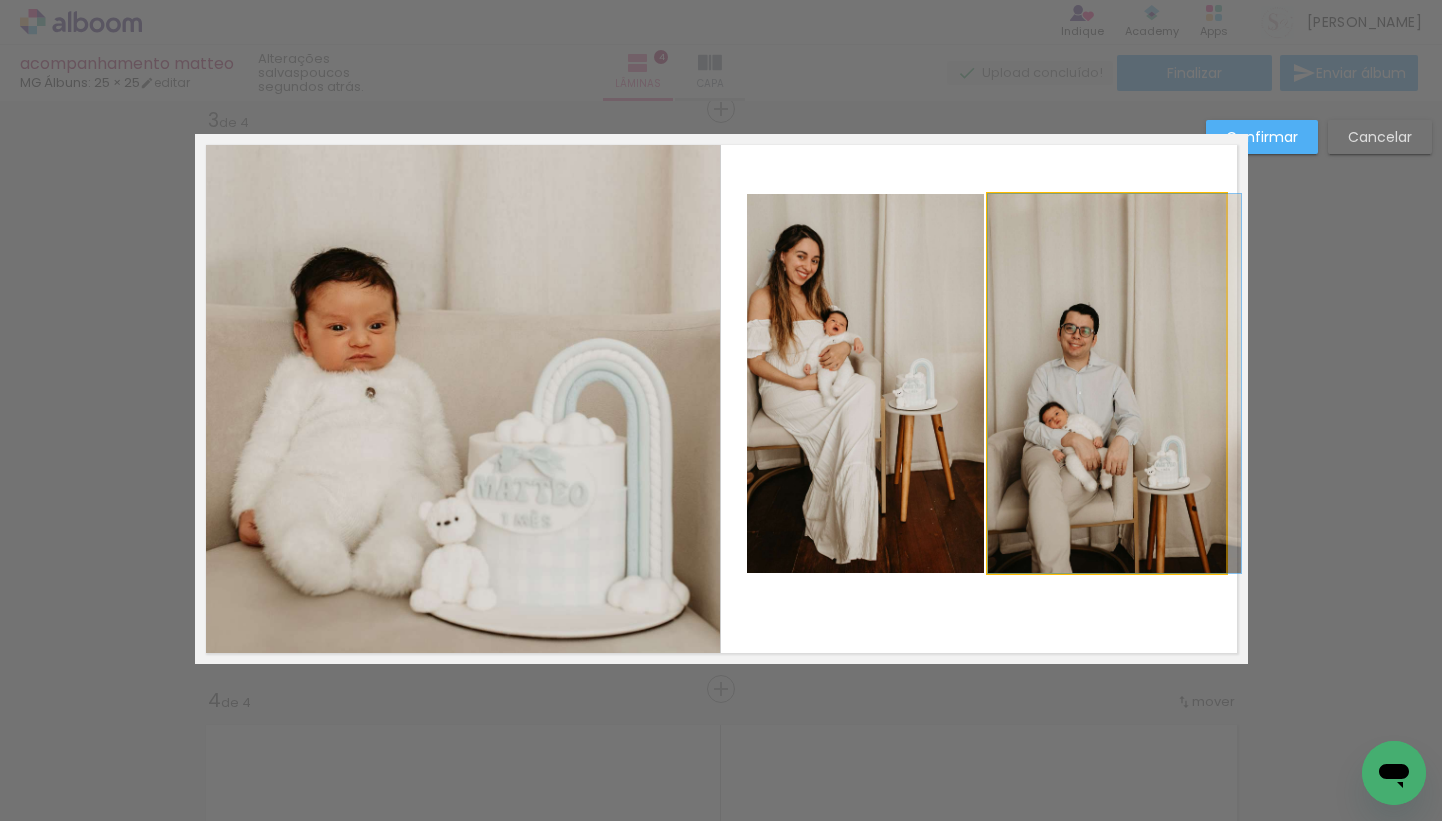 drag, startPoint x: 1191, startPoint y: 293, endPoint x: 1198, endPoint y: 307, distance: 15.652476 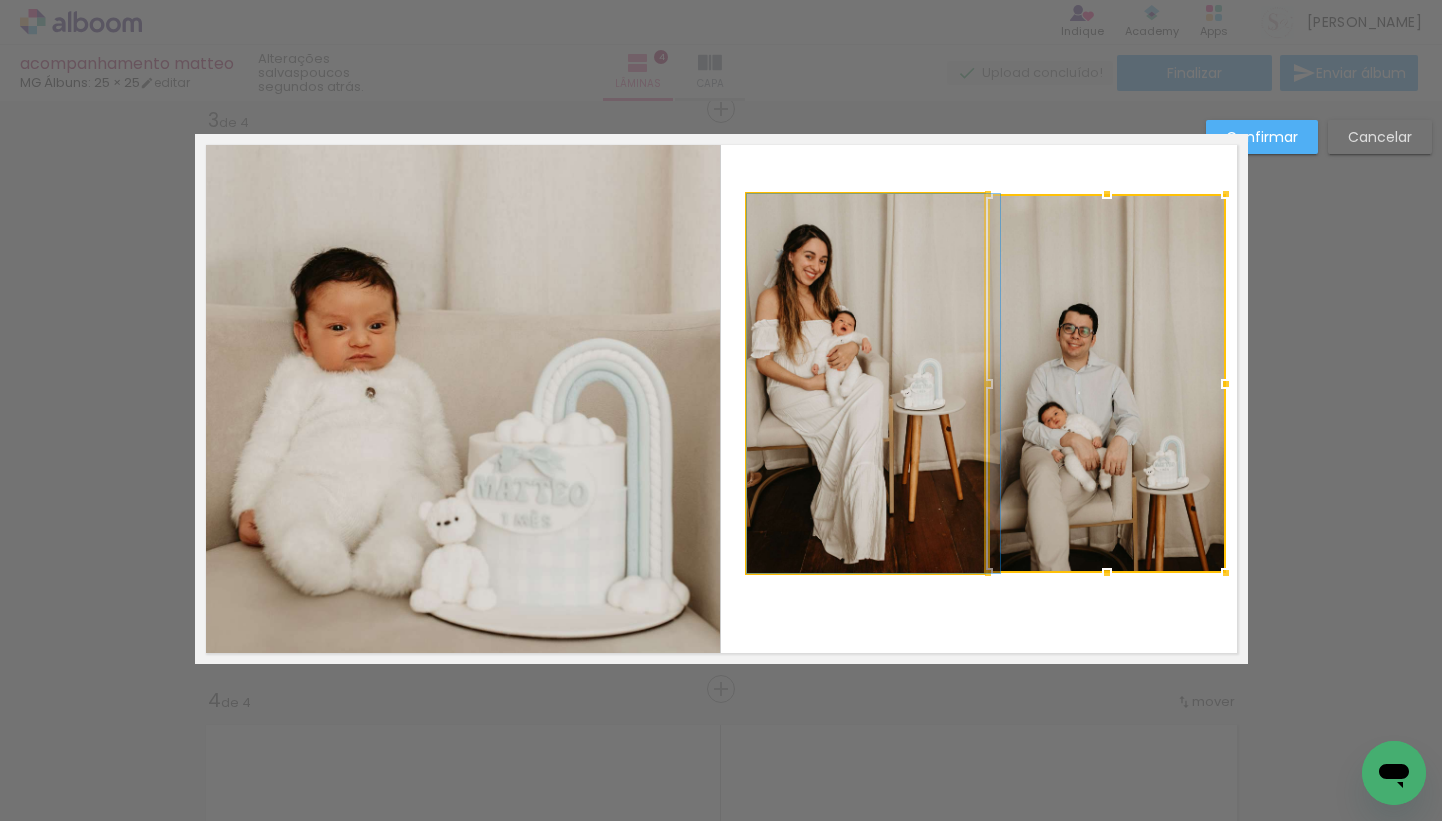 drag, startPoint x: 929, startPoint y: 388, endPoint x: 961, endPoint y: 385, distance: 32.140316 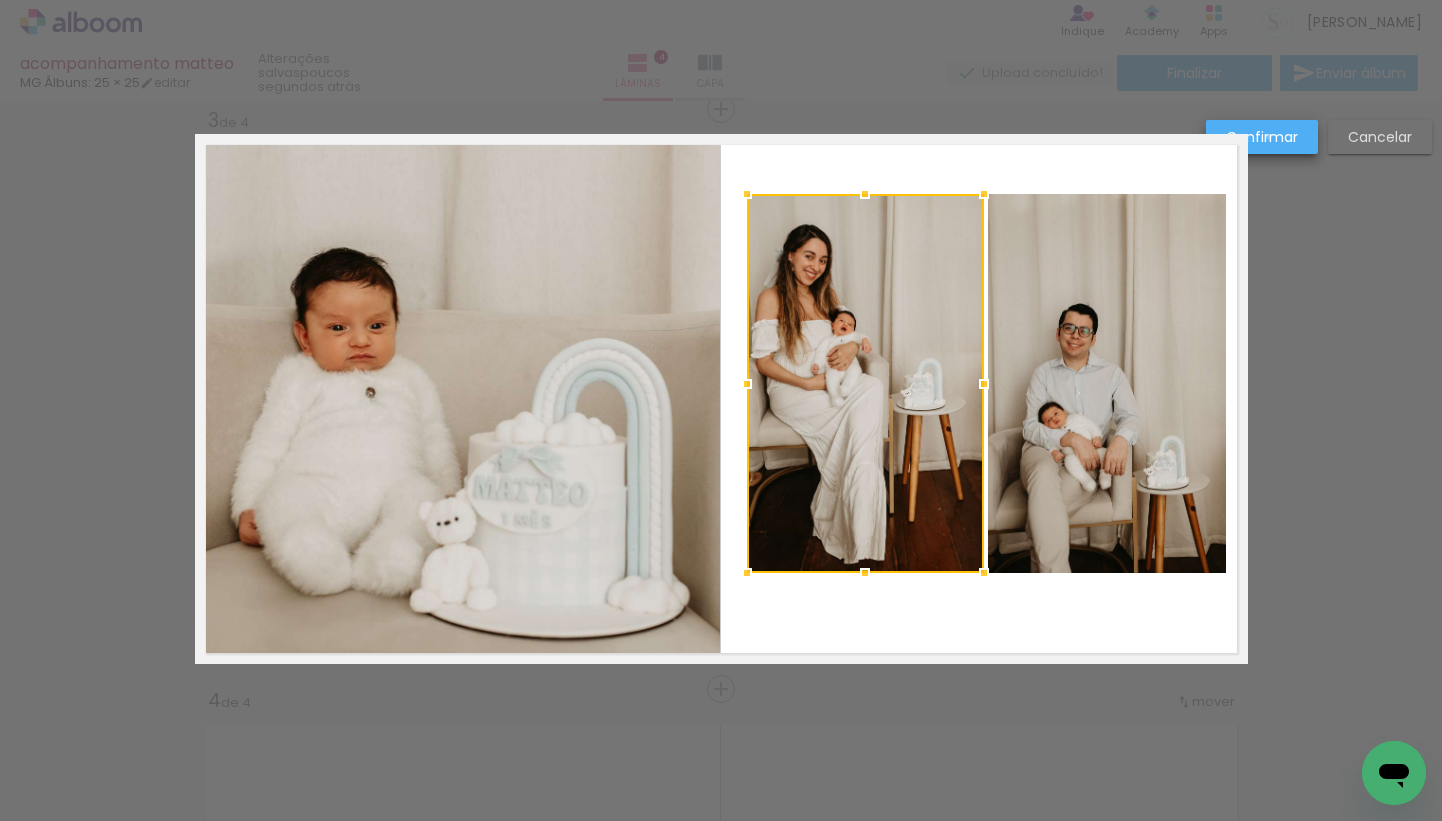 click on "Confirmar" at bounding box center [0, 0] 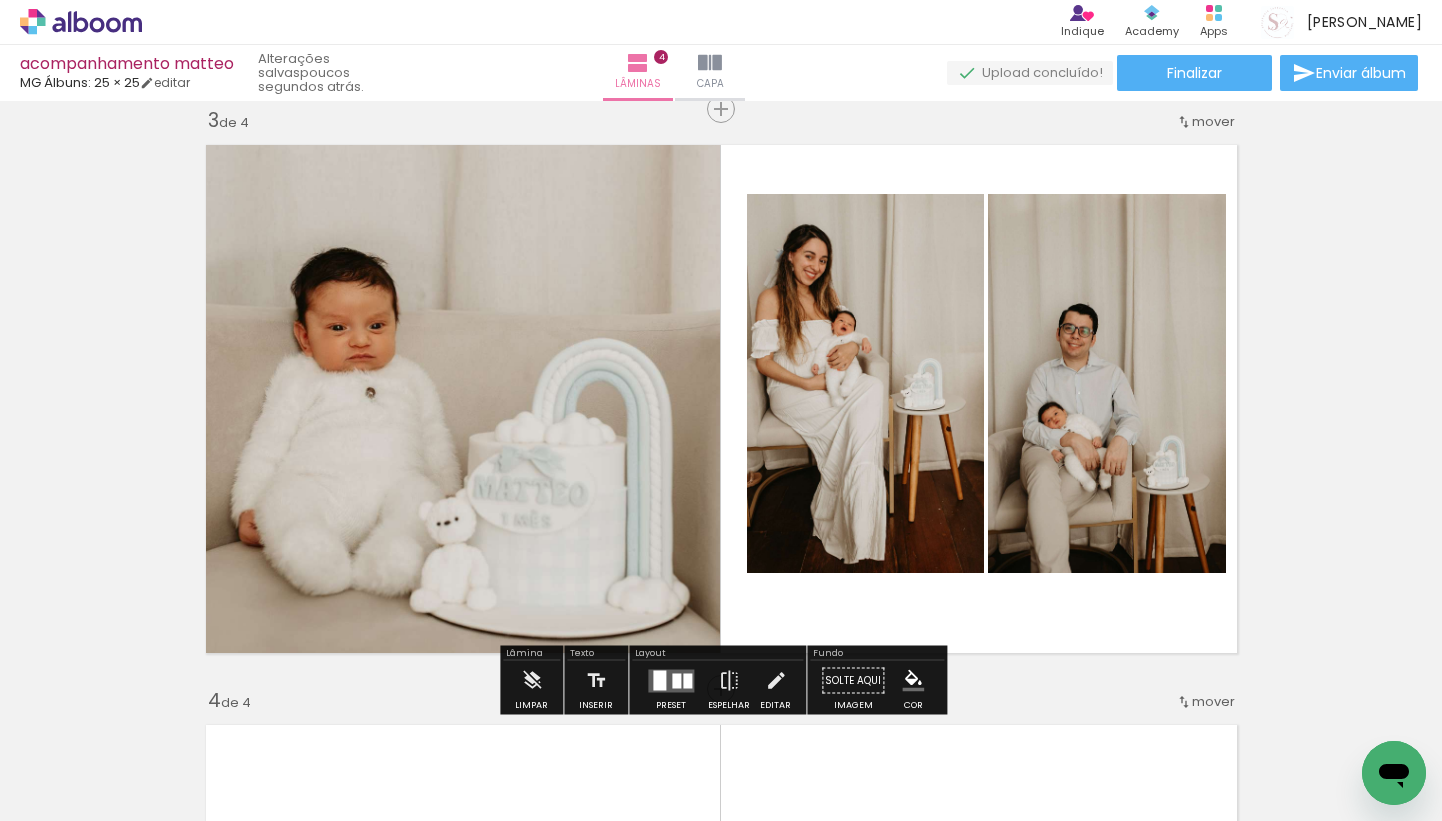 click 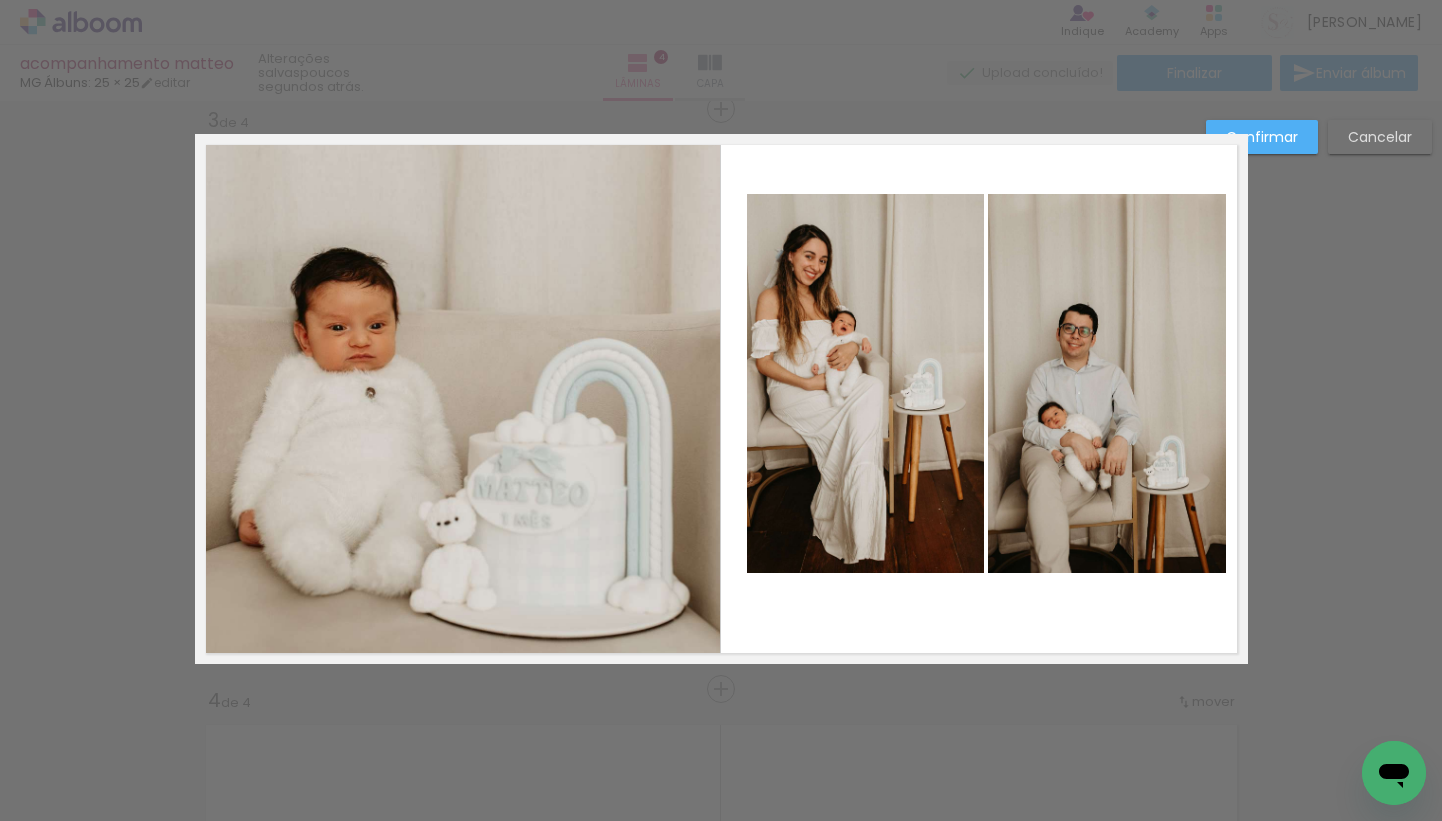 click 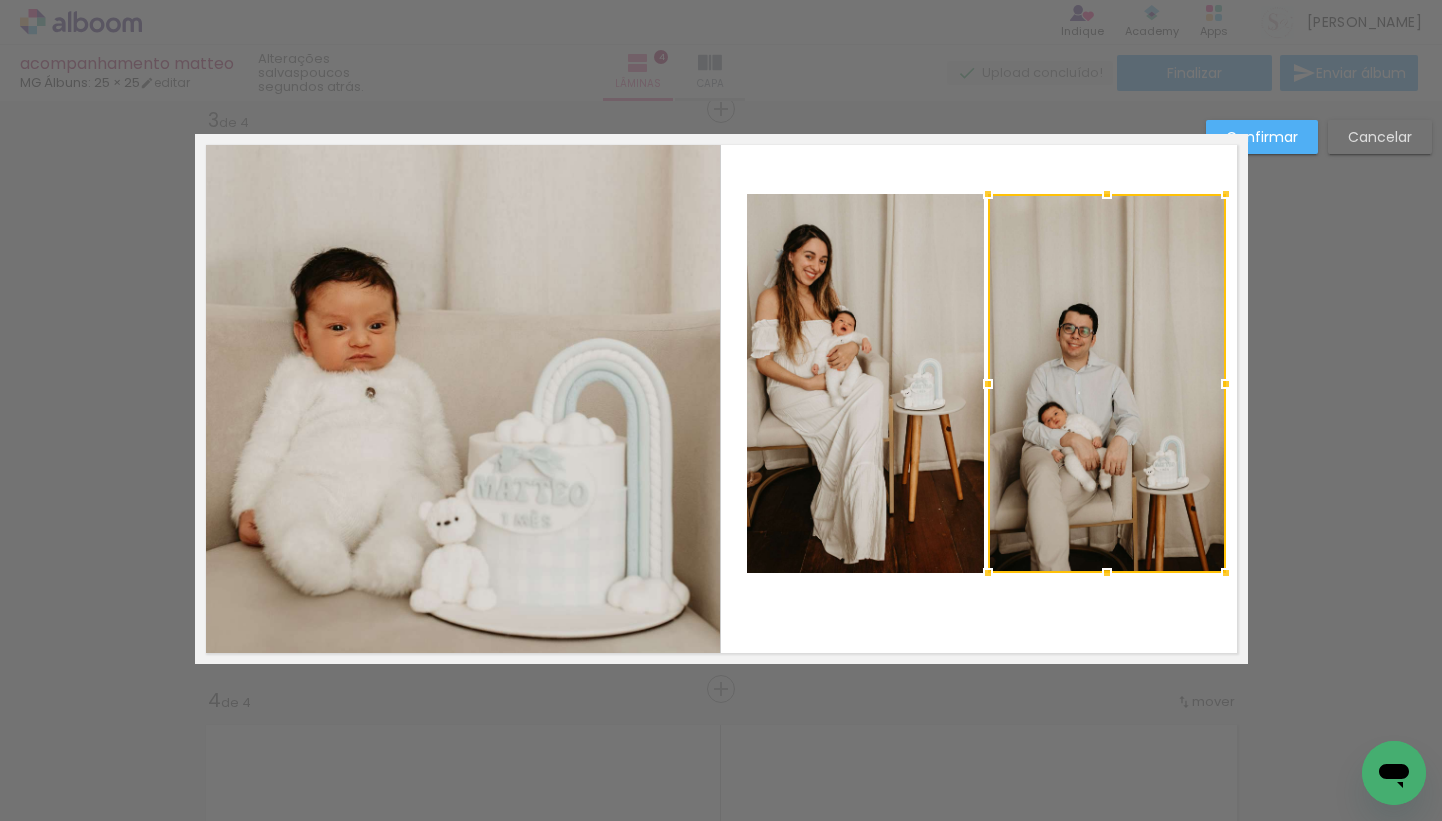 click 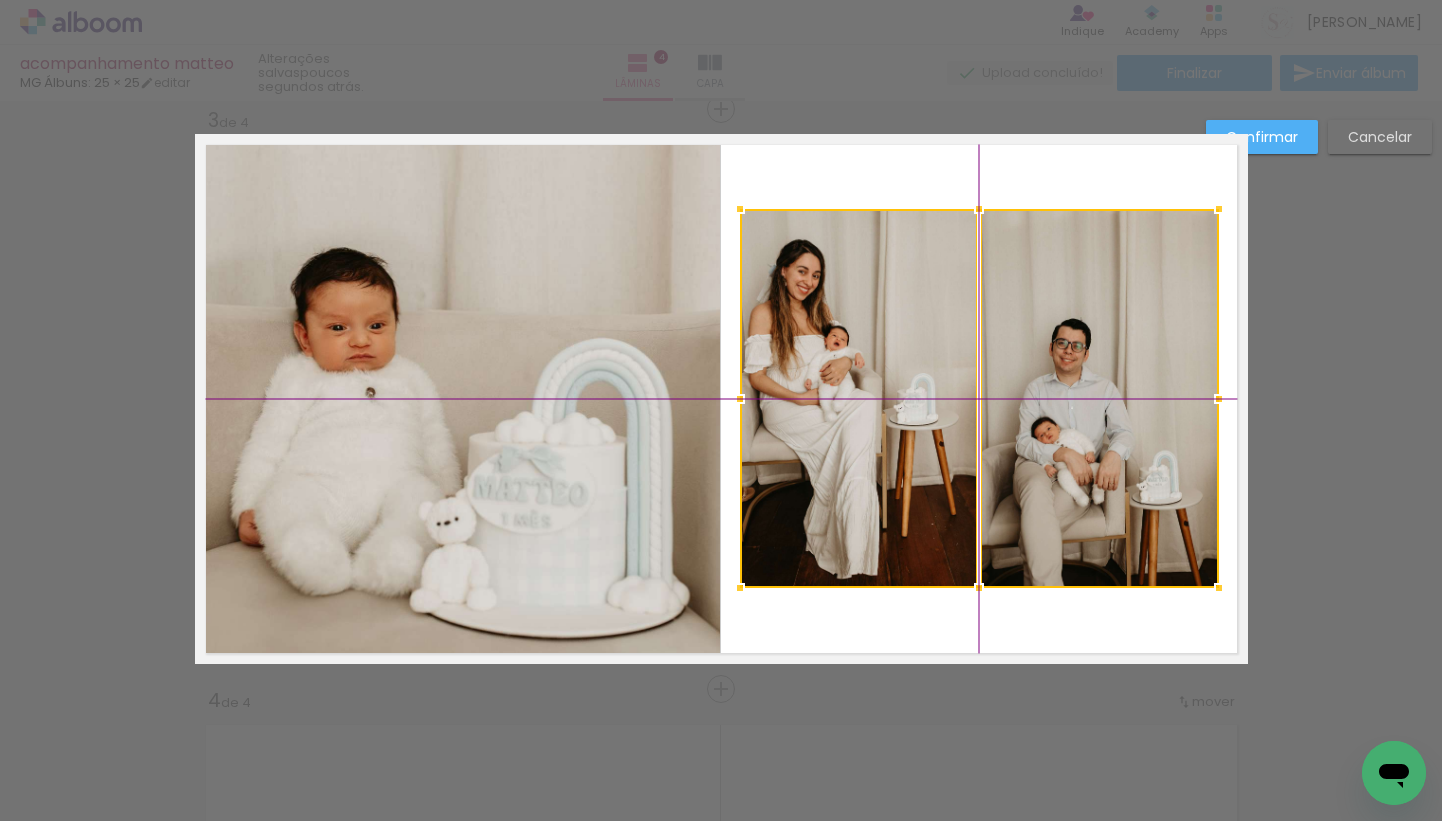 drag, startPoint x: 1109, startPoint y: 384, endPoint x: 1101, endPoint y: 395, distance: 13.601471 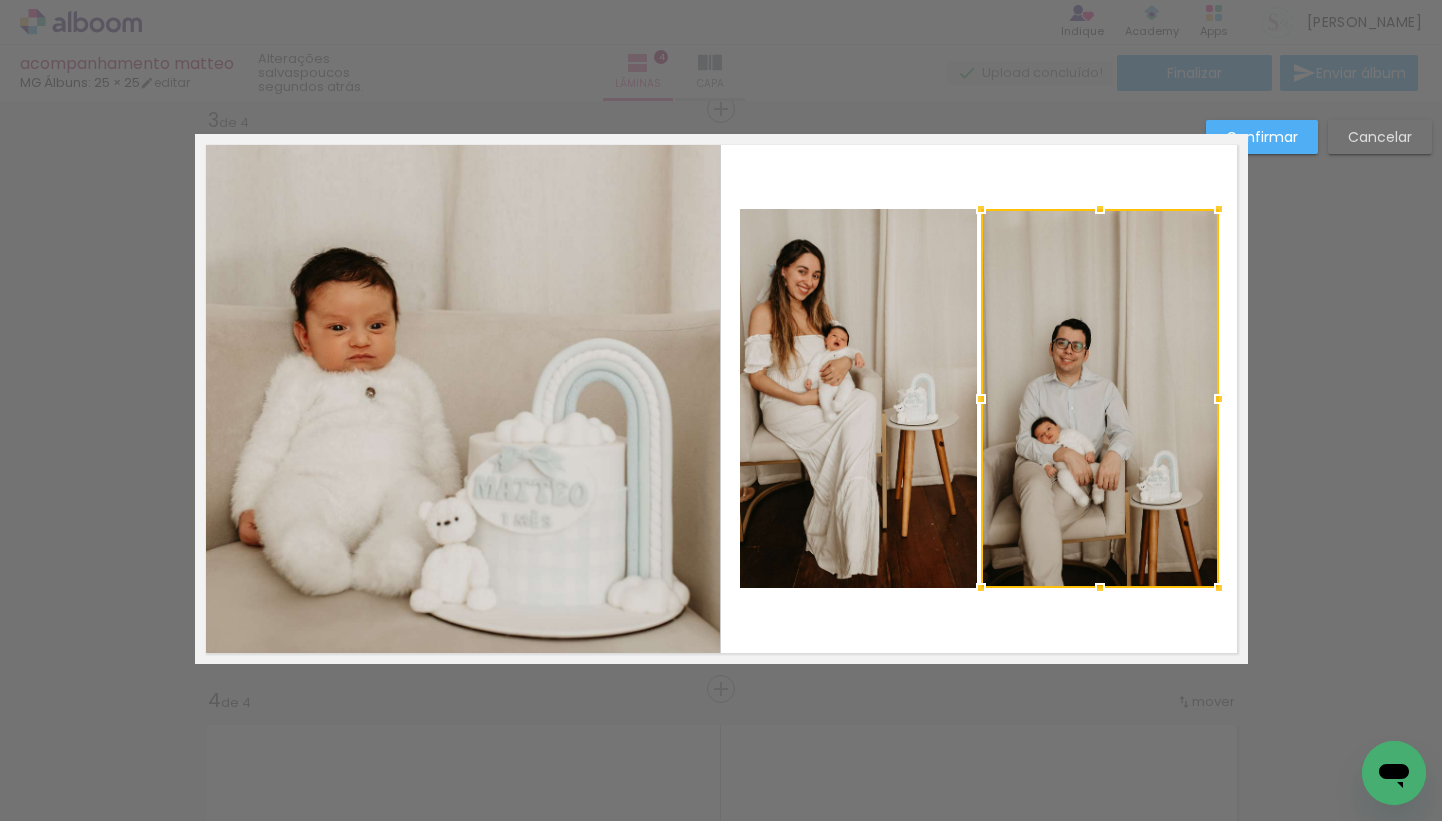 click on "Confirmar Cancelar" at bounding box center (721, 390) 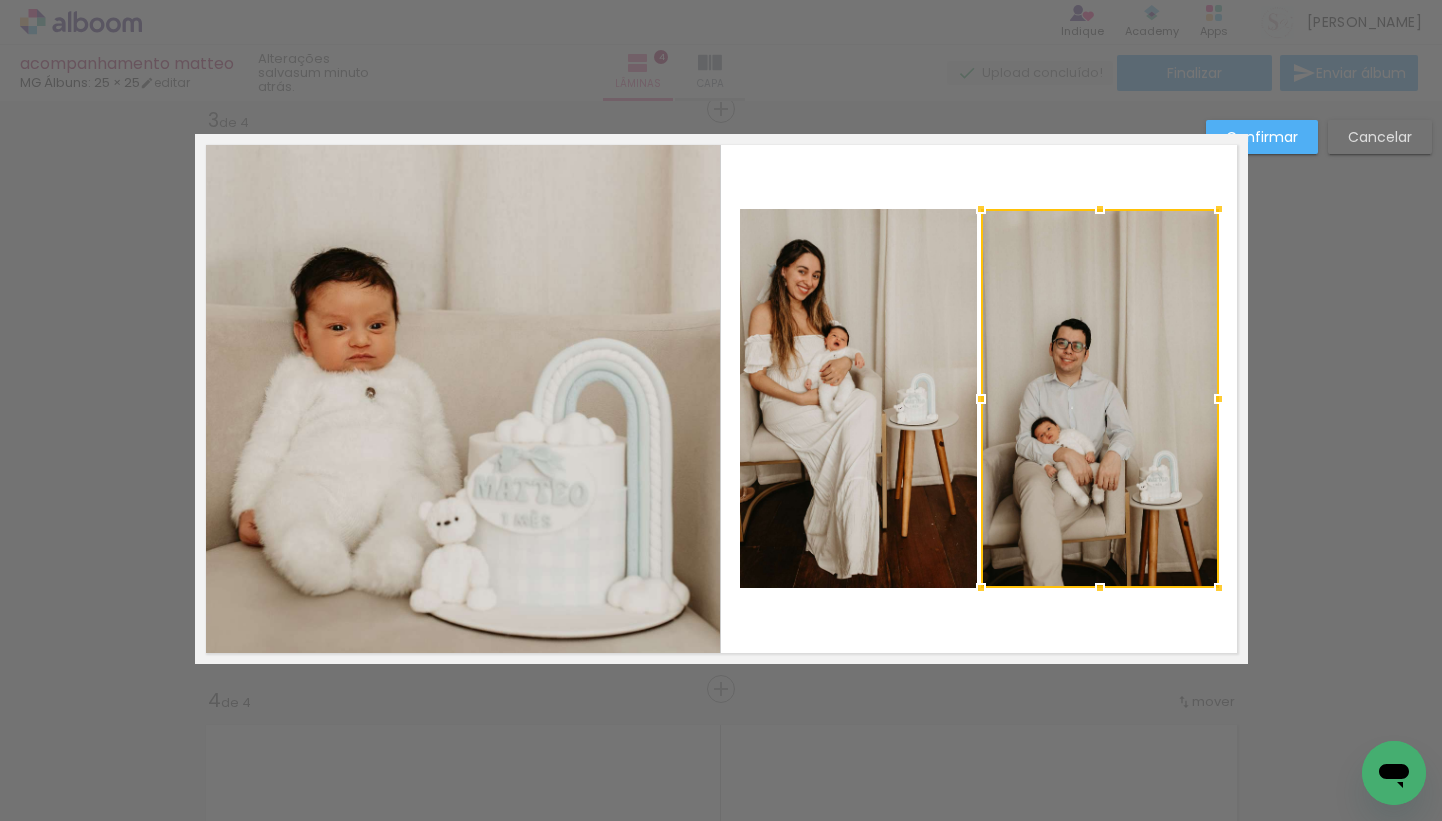 click on "Confirmar" at bounding box center [0, 0] 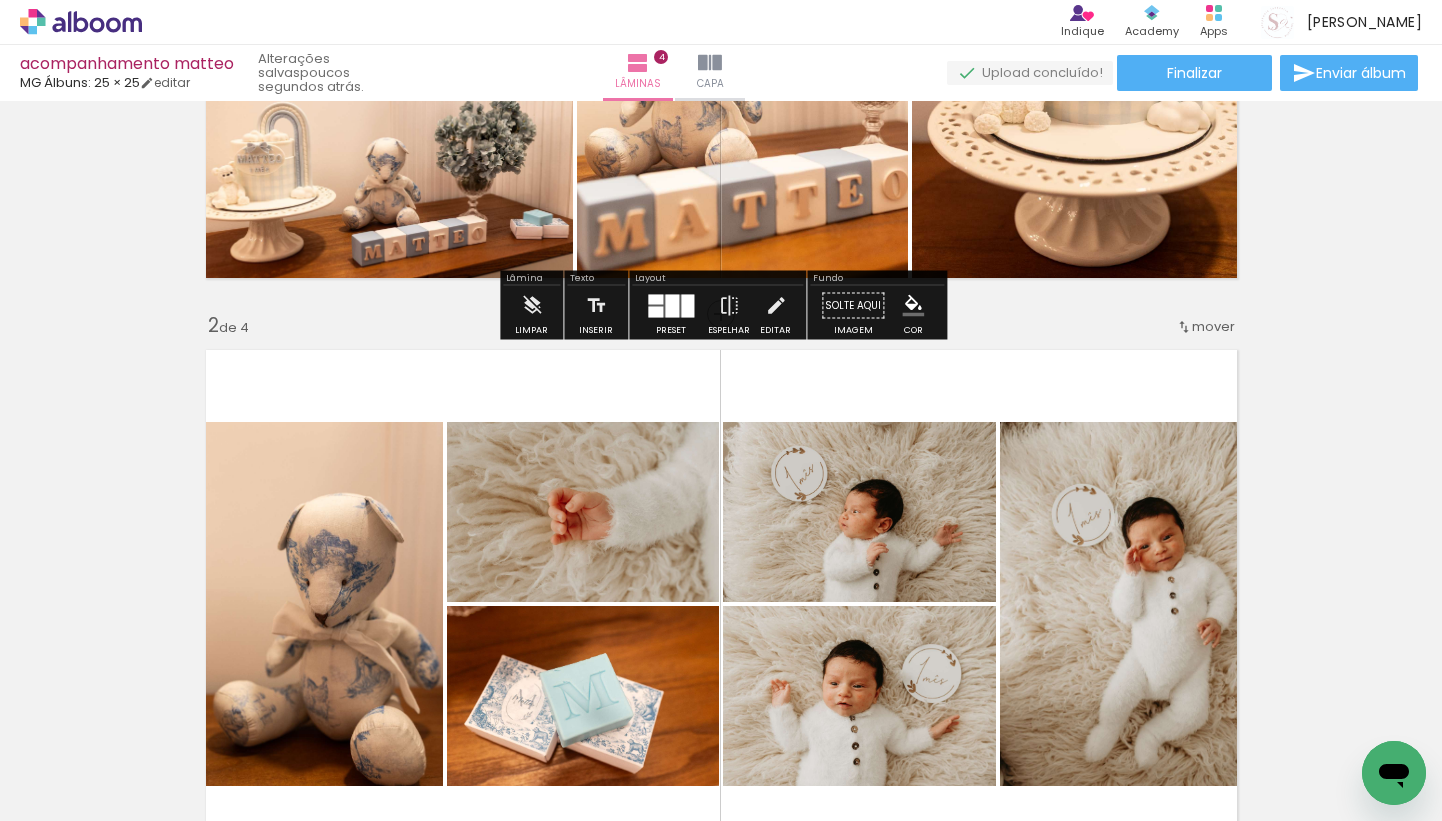 scroll, scrollTop: 640, scrollLeft: 0, axis: vertical 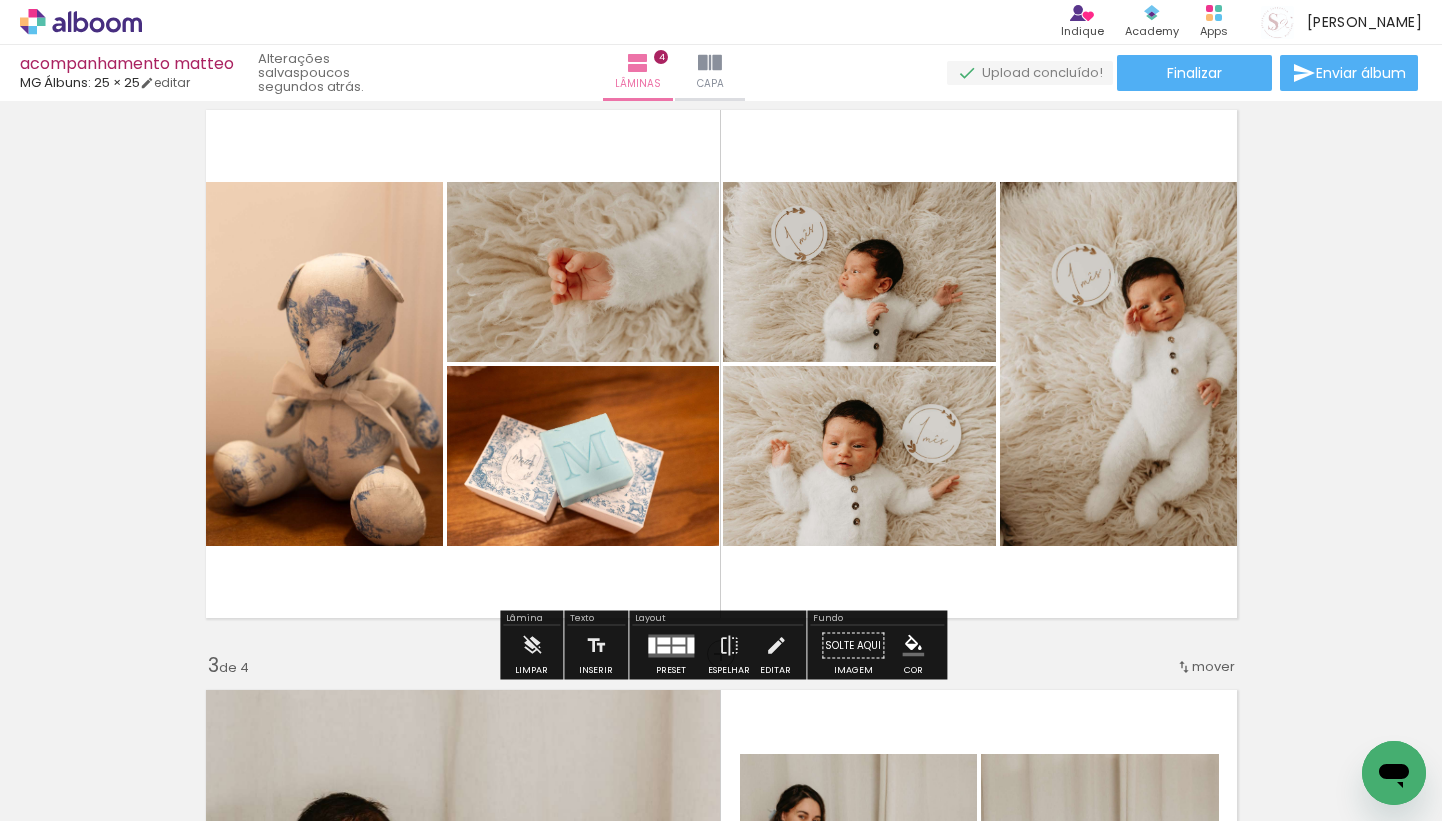 drag, startPoint x: 1204, startPoint y: 668, endPoint x: 1165, endPoint y: 278, distance: 391.94516 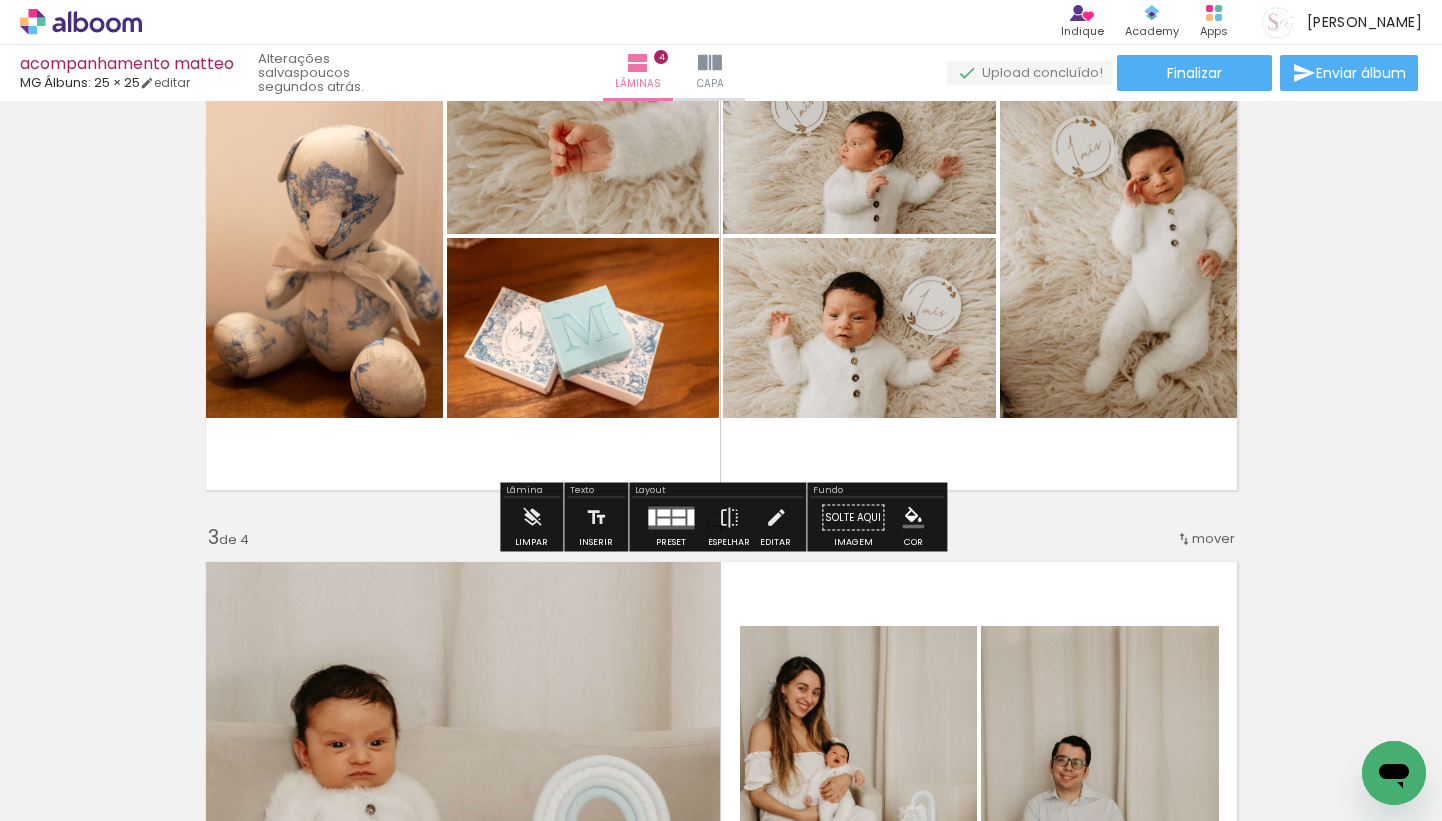 scroll, scrollTop: 782, scrollLeft: 0, axis: vertical 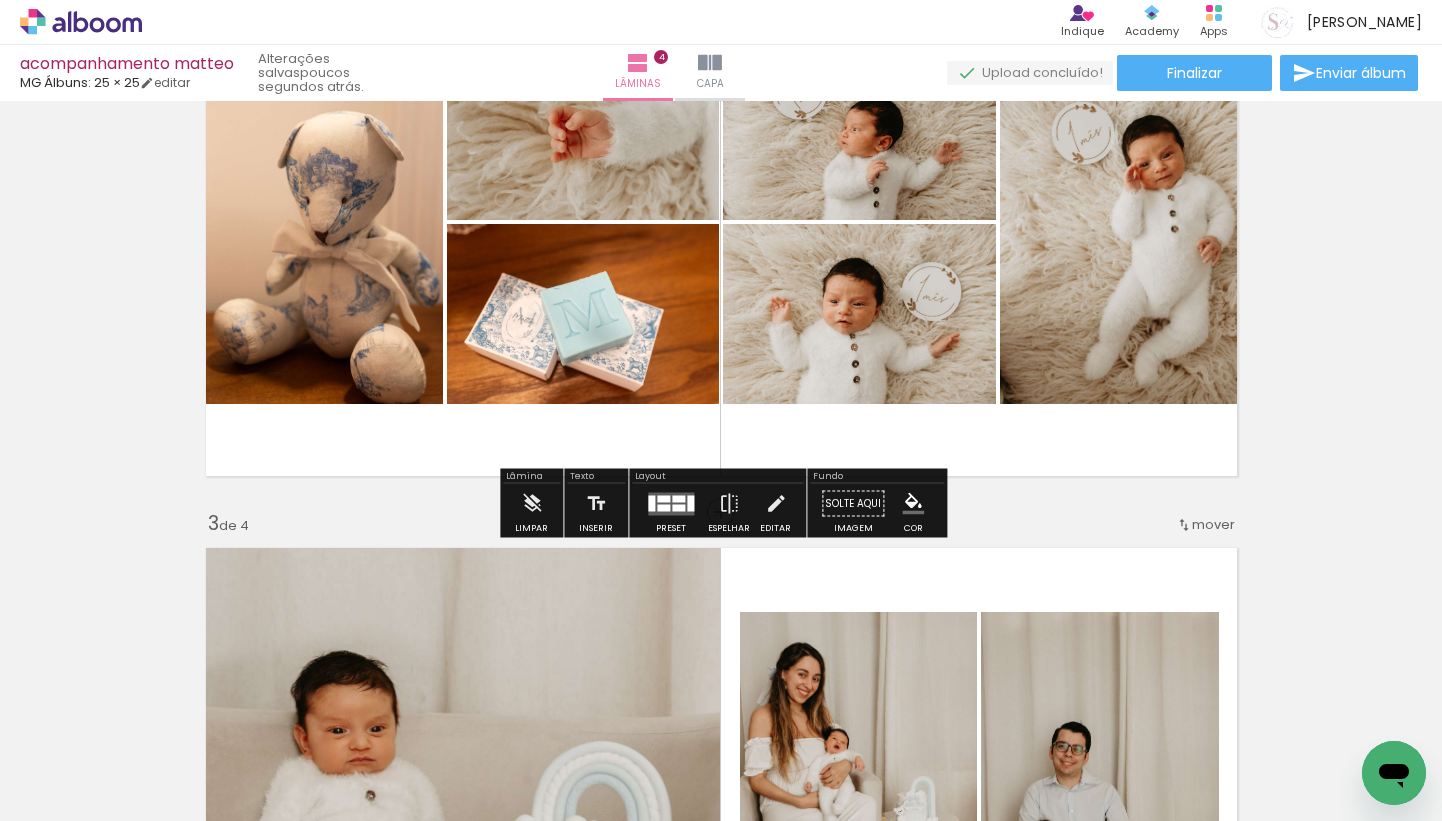 drag, startPoint x: 1197, startPoint y: 523, endPoint x: 1179, endPoint y: 373, distance: 151.07614 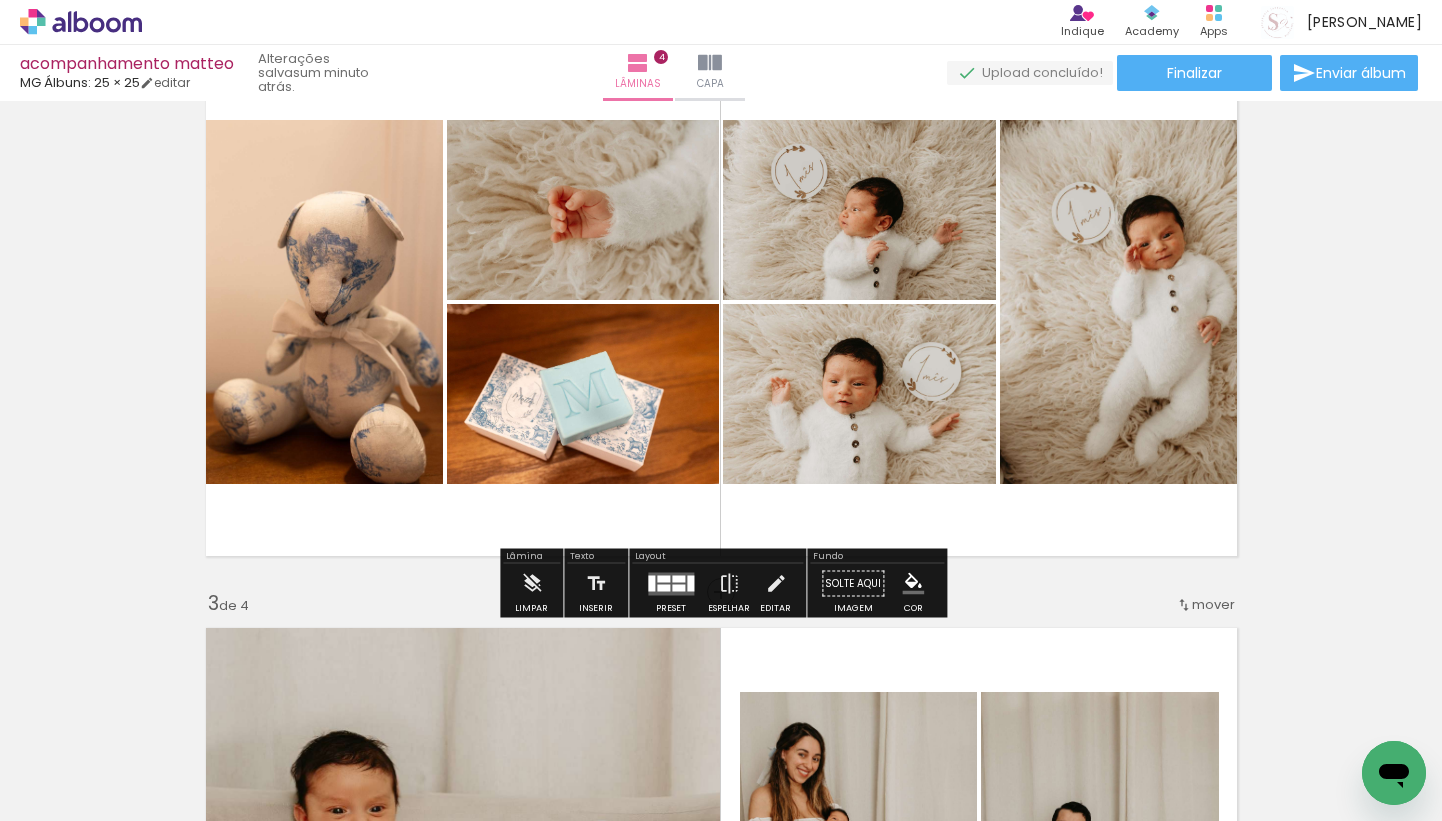 scroll, scrollTop: 704, scrollLeft: 0, axis: vertical 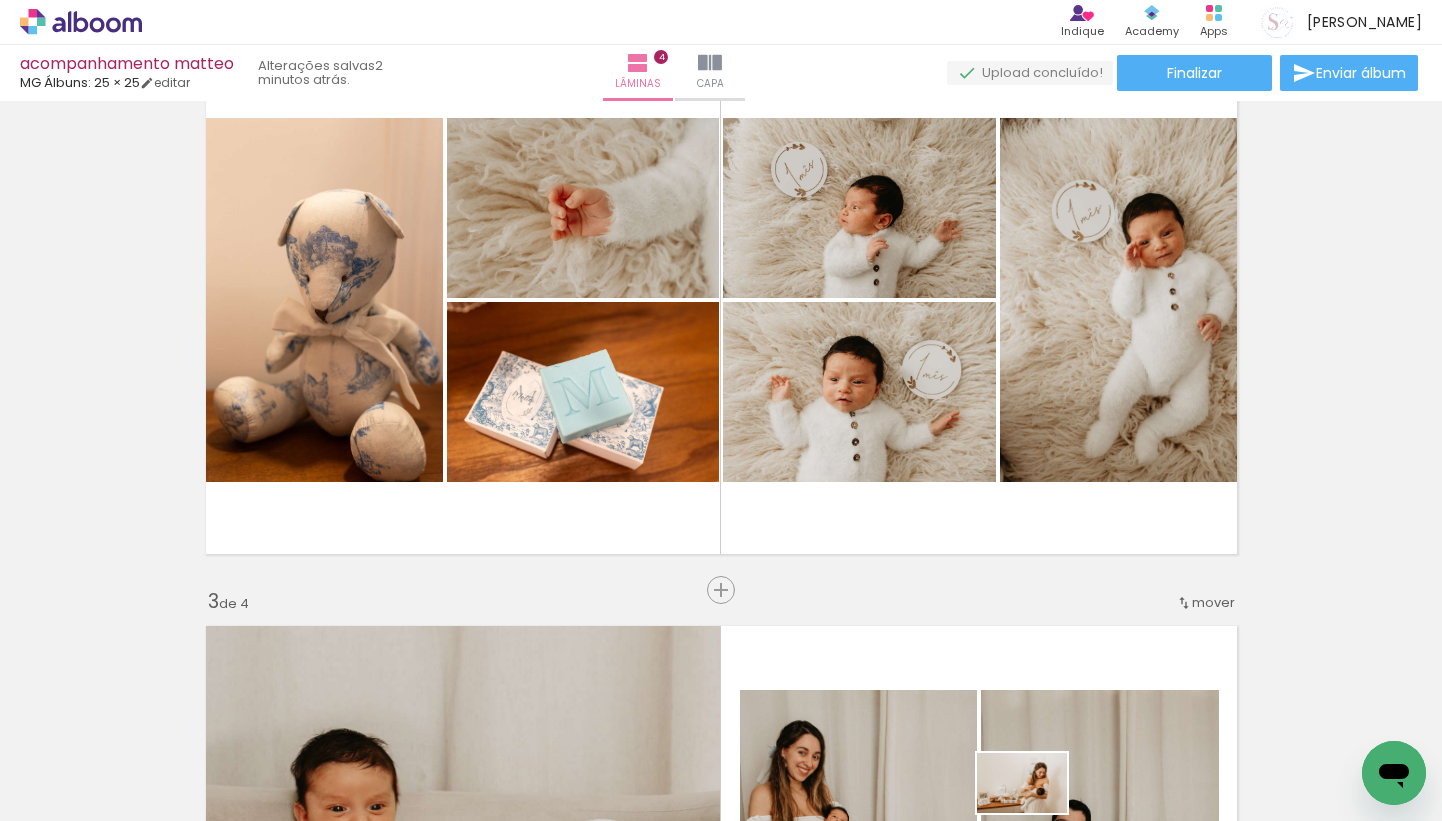 drag, startPoint x: 1046, startPoint y: 761, endPoint x: 1047, endPoint y: 807, distance: 46.010868 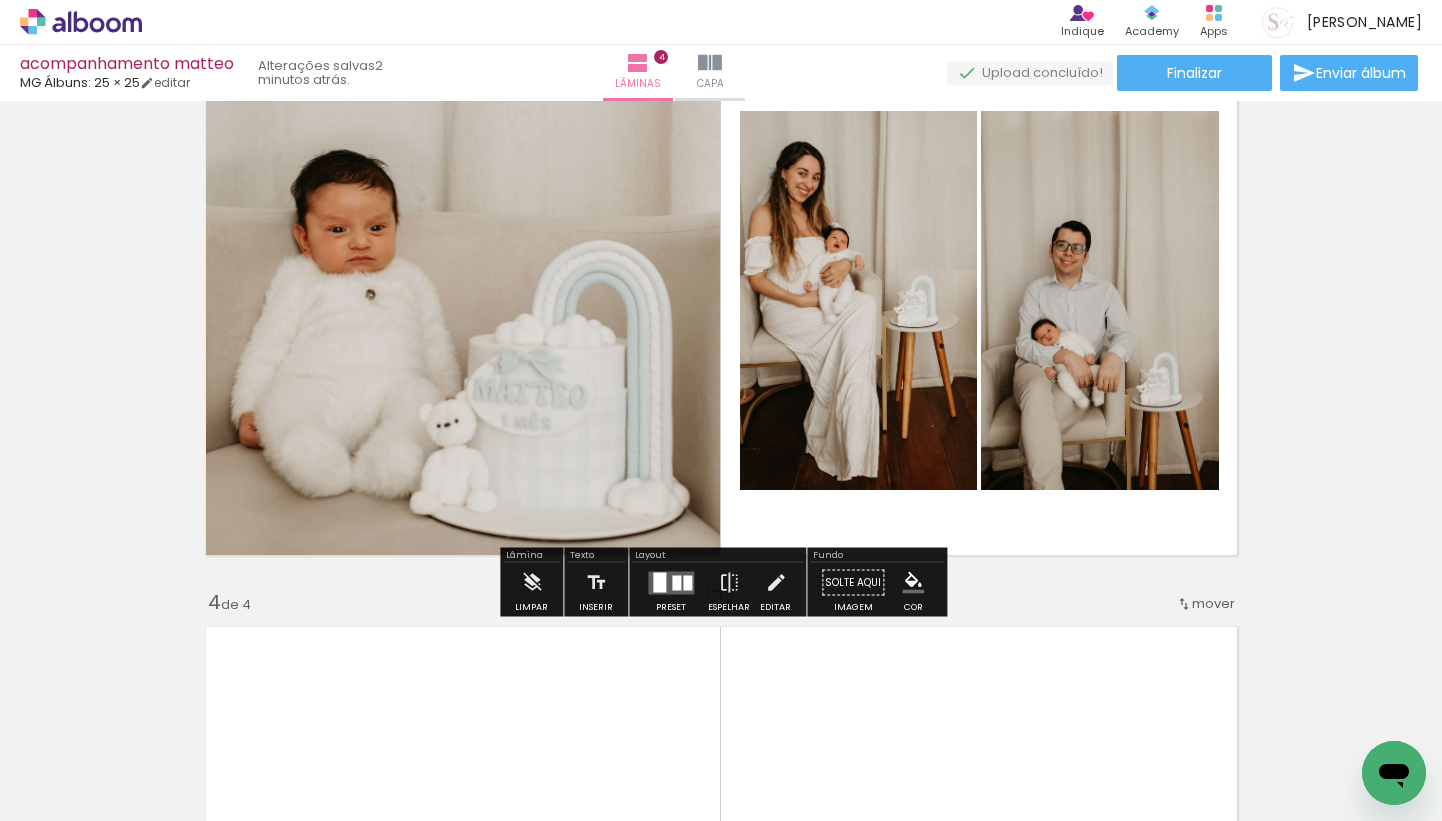 scroll, scrollTop: 1280, scrollLeft: 0, axis: vertical 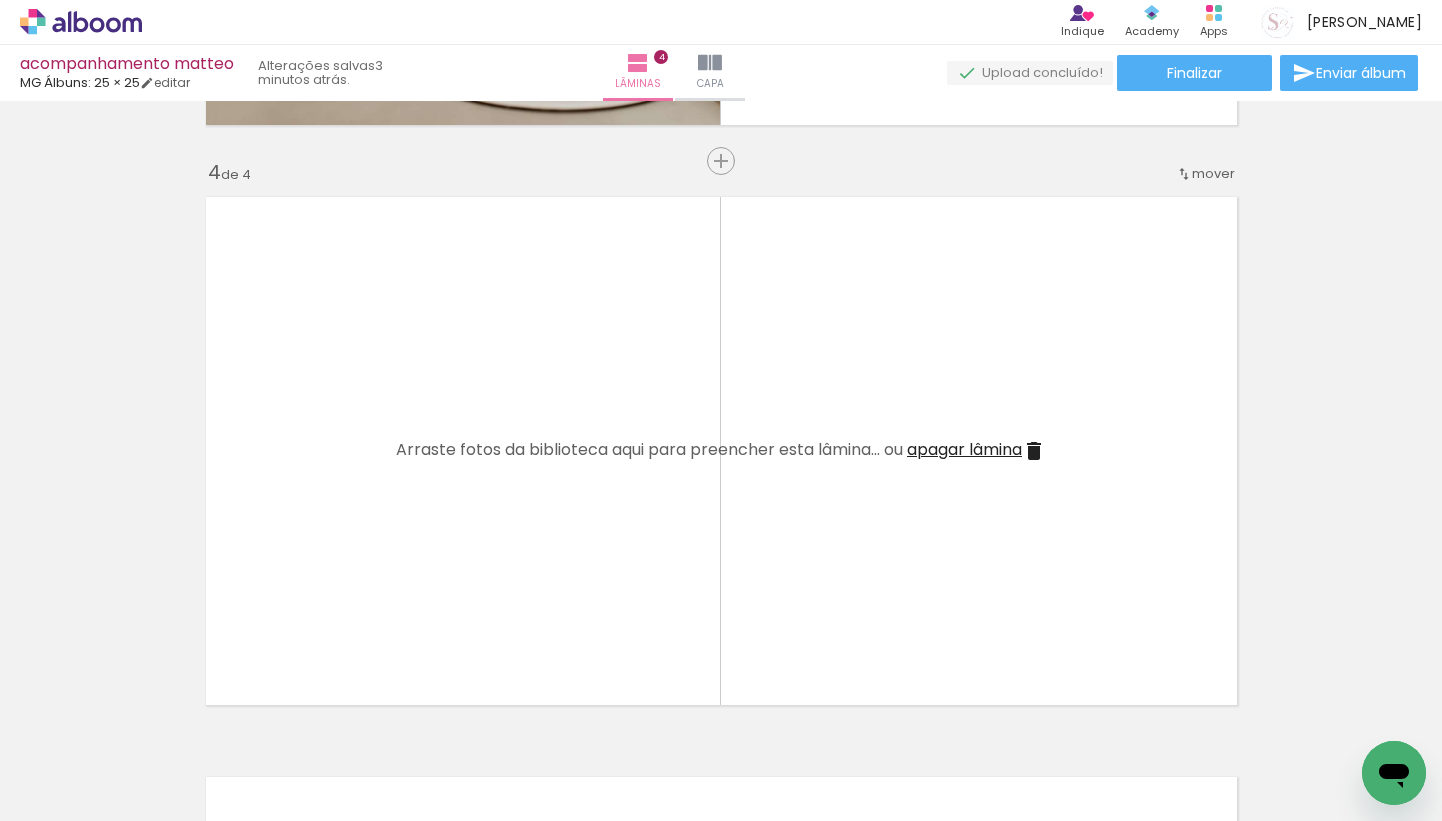 click on "Adicionar
Fotos" at bounding box center (71, 794) 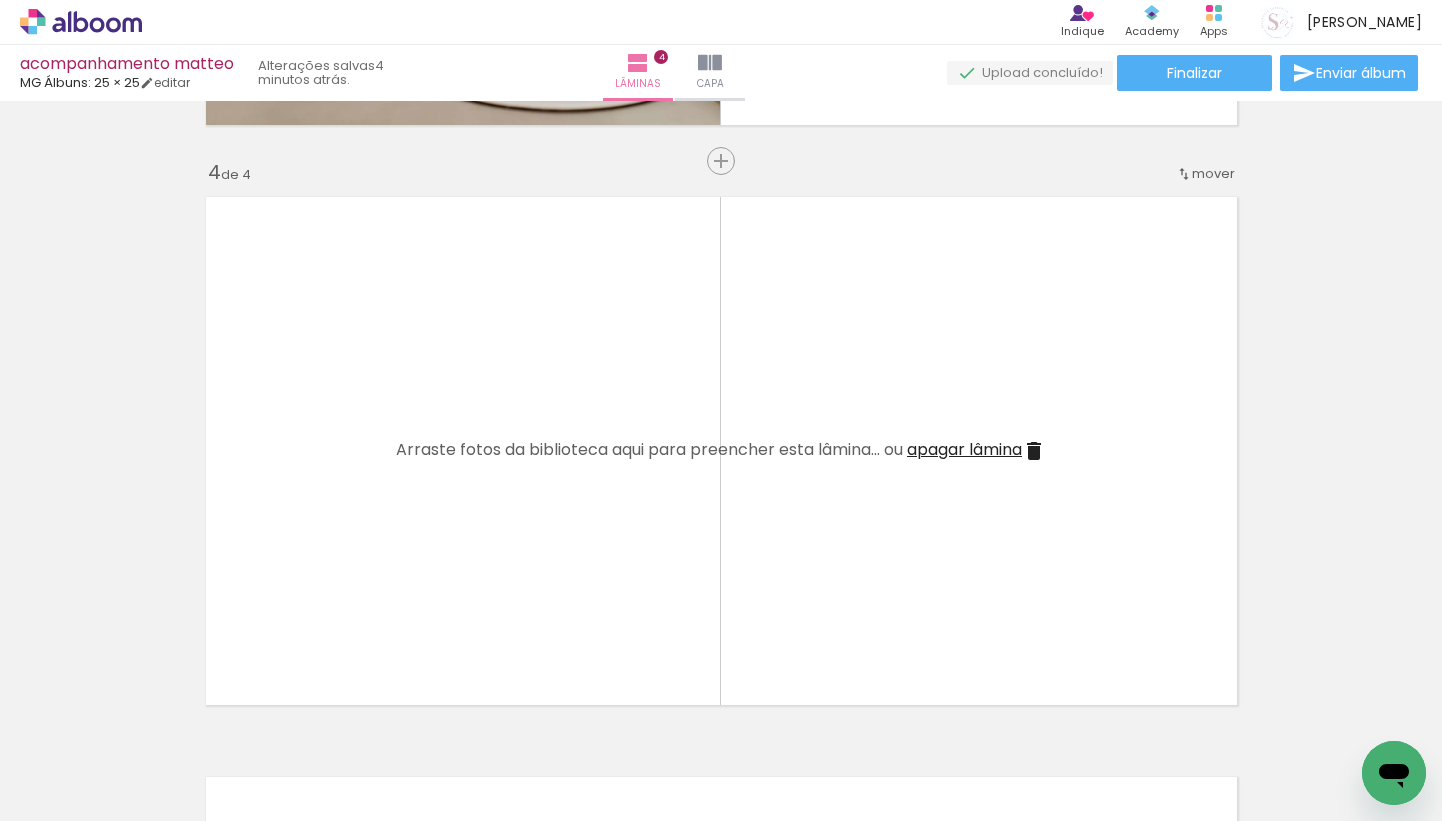 scroll, scrollTop: 0, scrollLeft: 0, axis: both 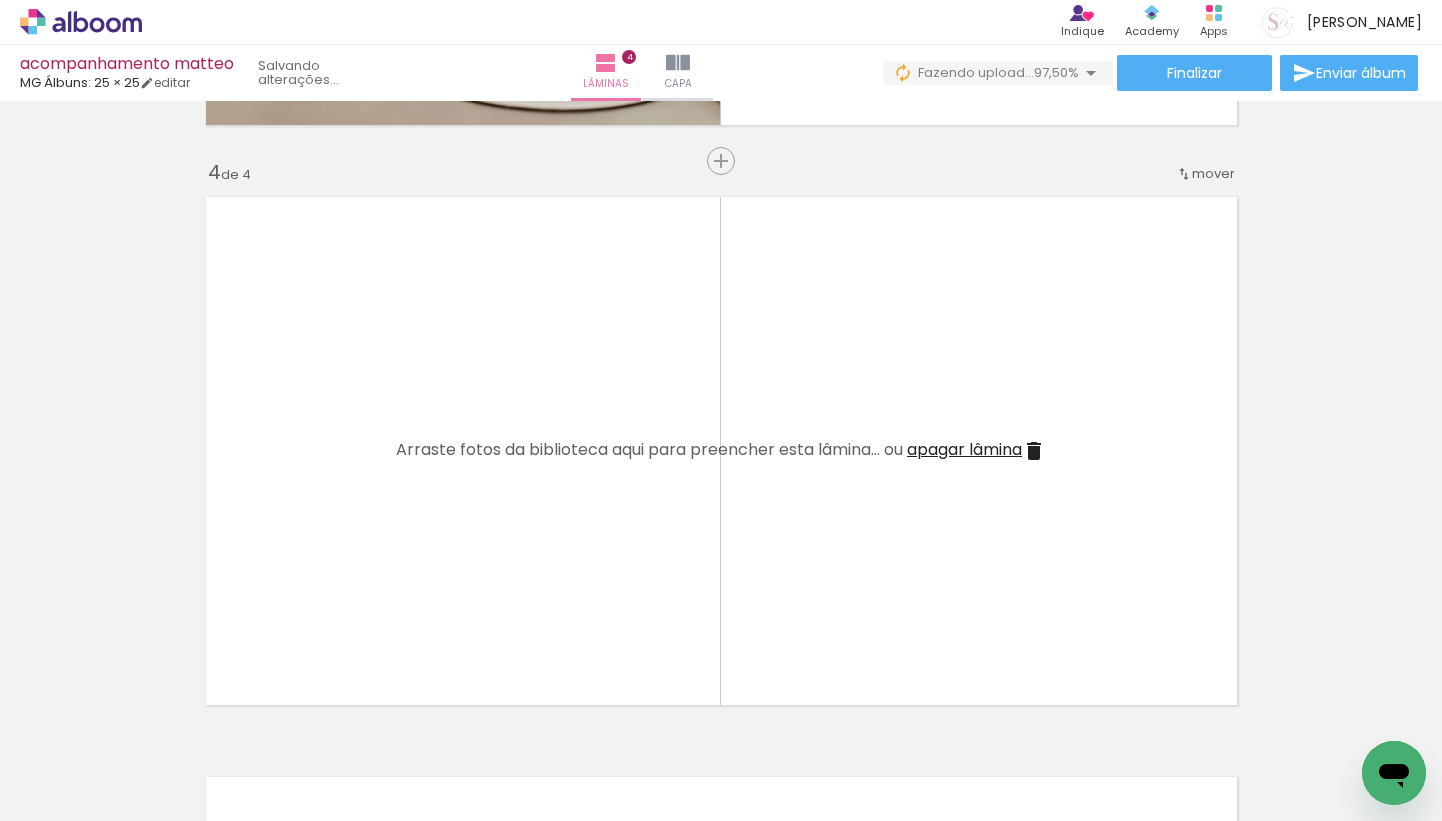 click on "Todas as fotos" at bounding box center [56, 760] 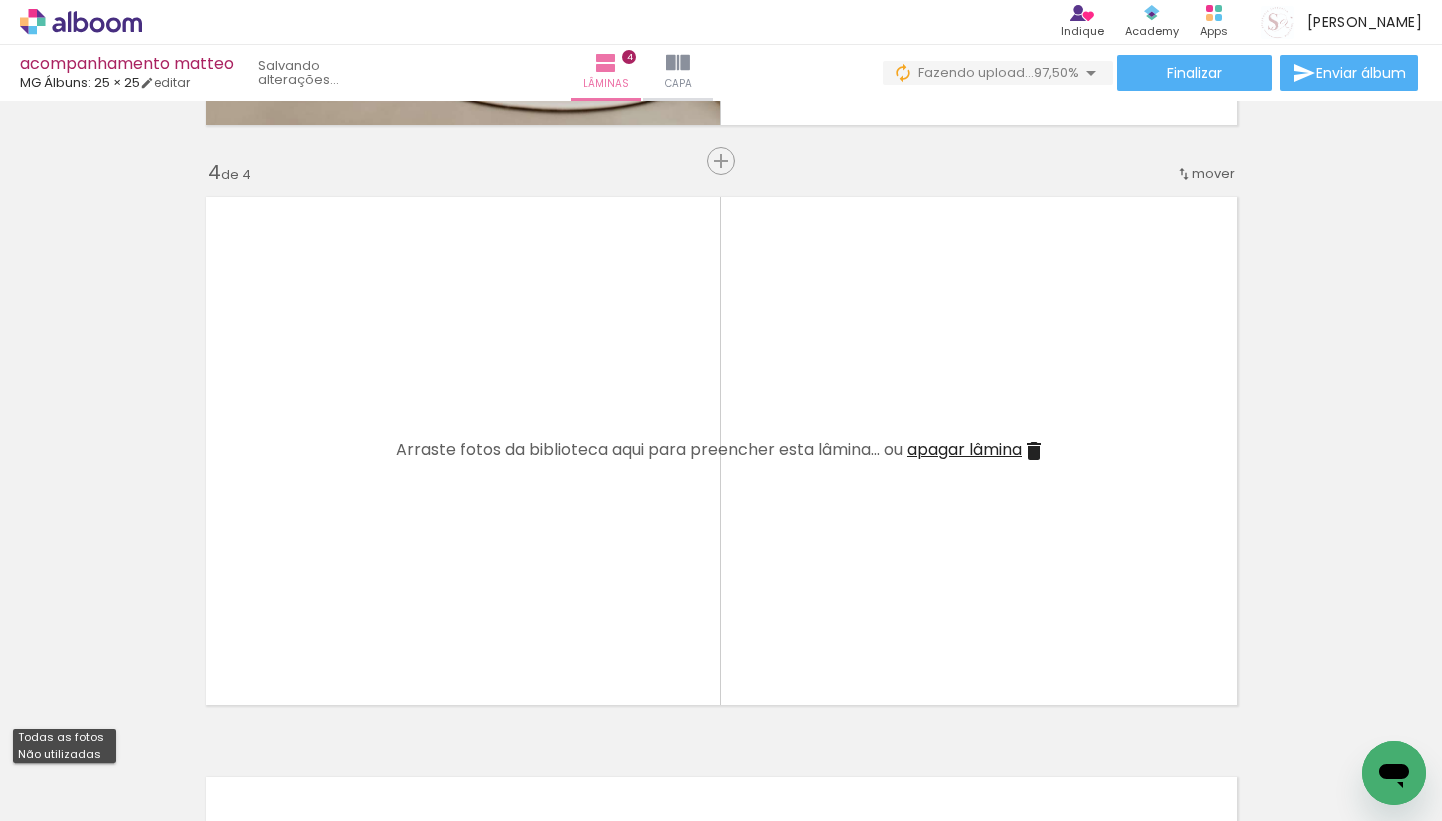 click on "Não utilizadas" at bounding box center [0, 0] 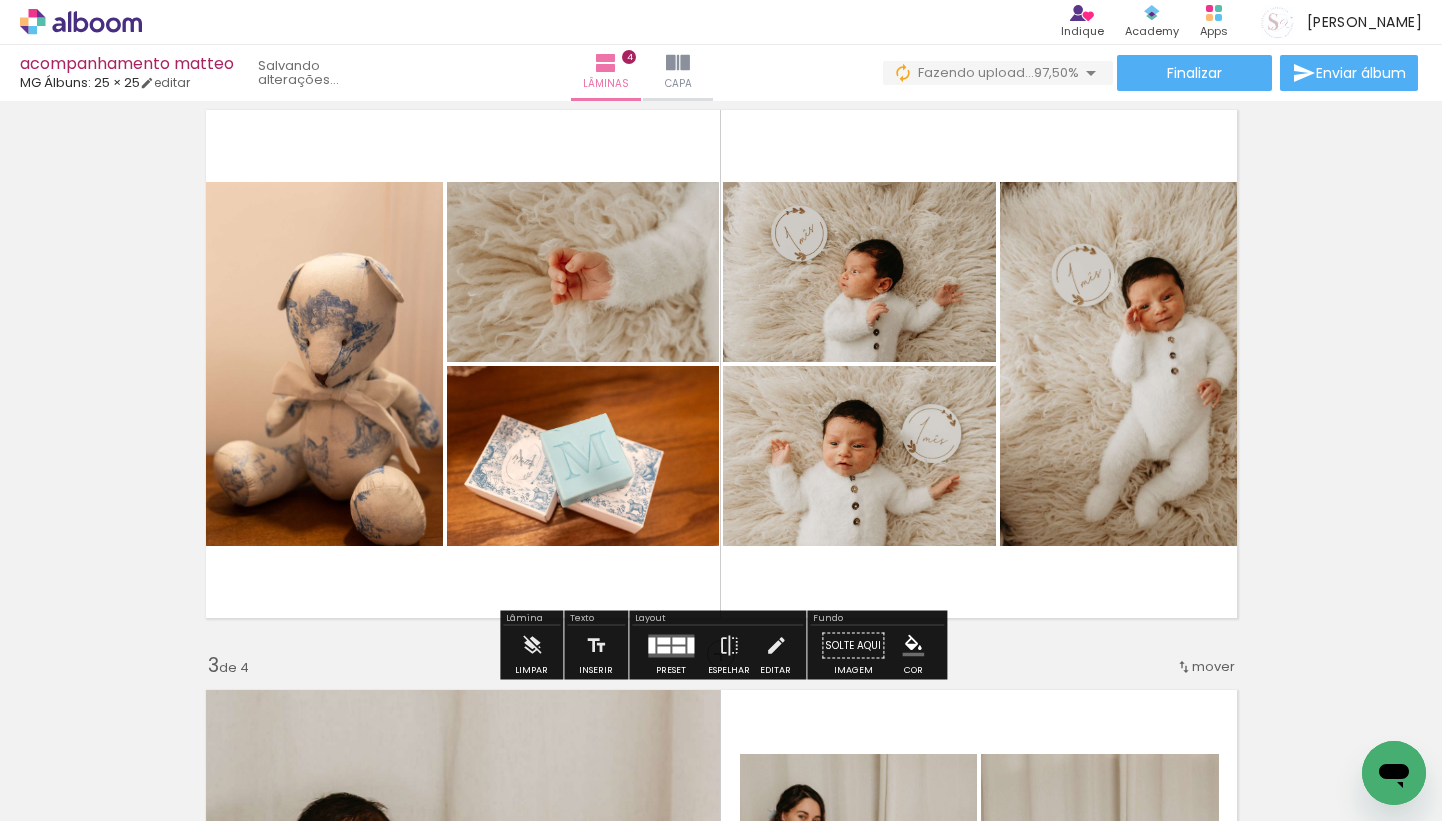 scroll, scrollTop: 641, scrollLeft: 0, axis: vertical 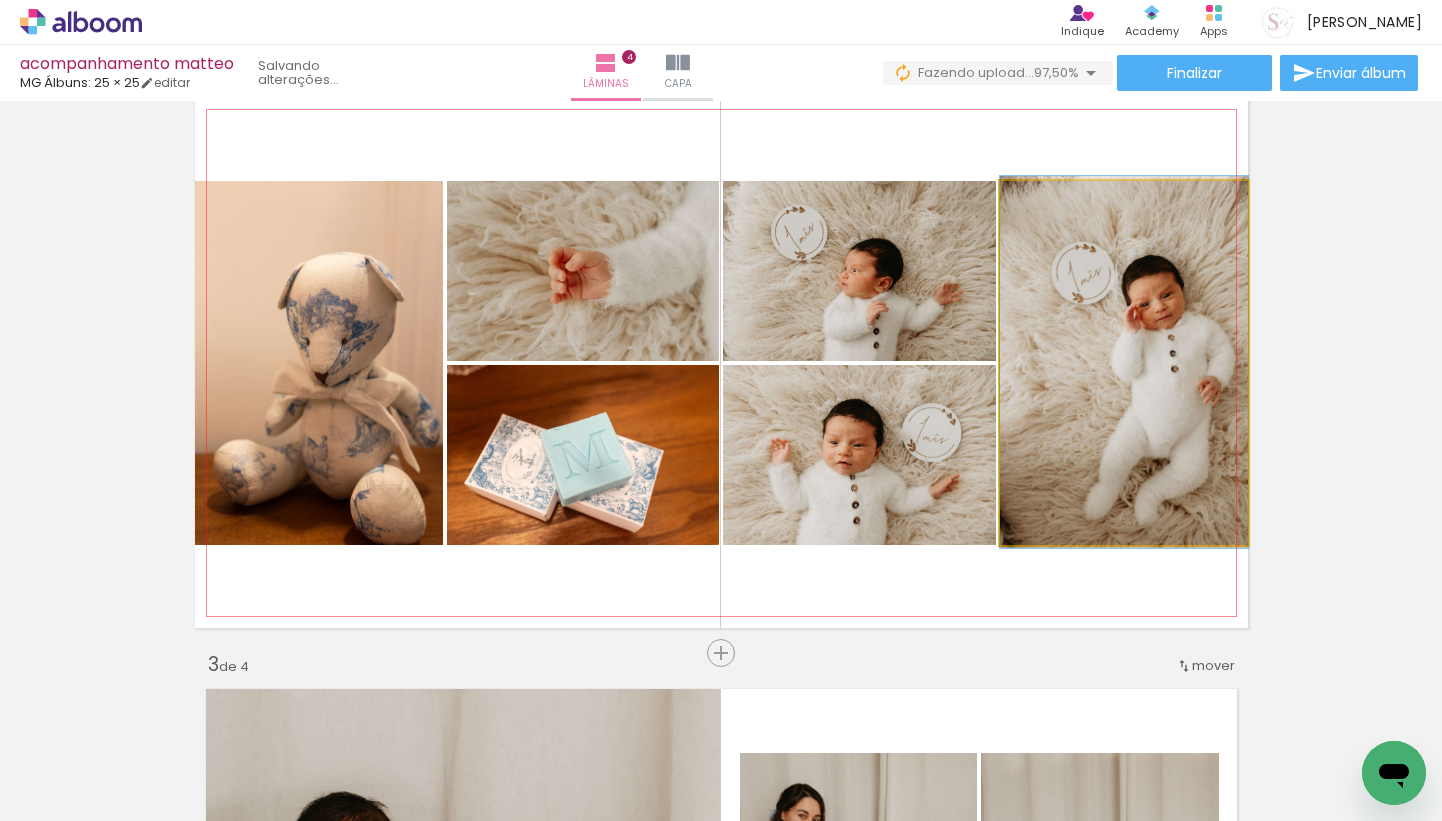 drag, startPoint x: 1134, startPoint y: 359, endPoint x: 1066, endPoint y: 357, distance: 68.0294 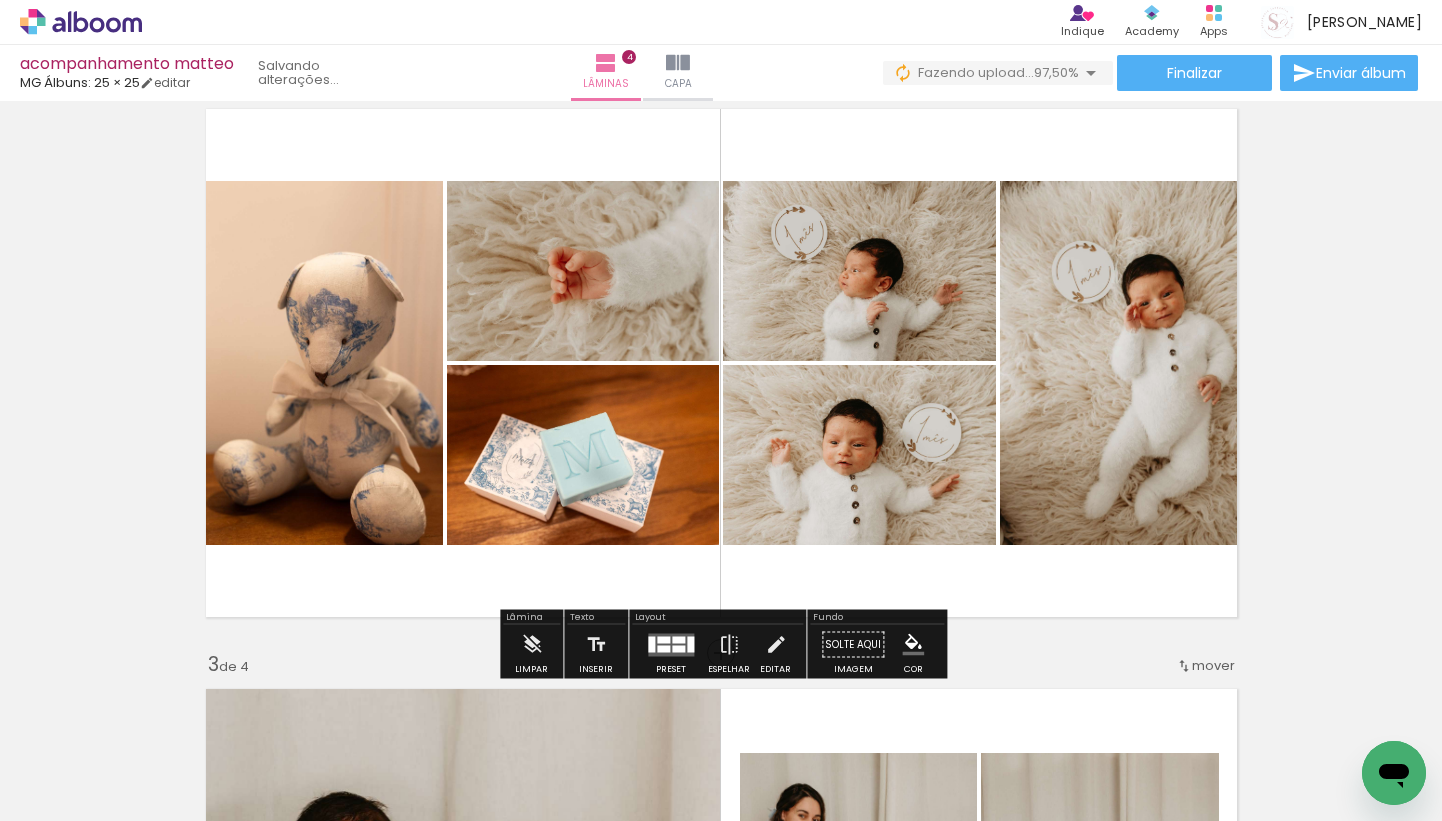 click 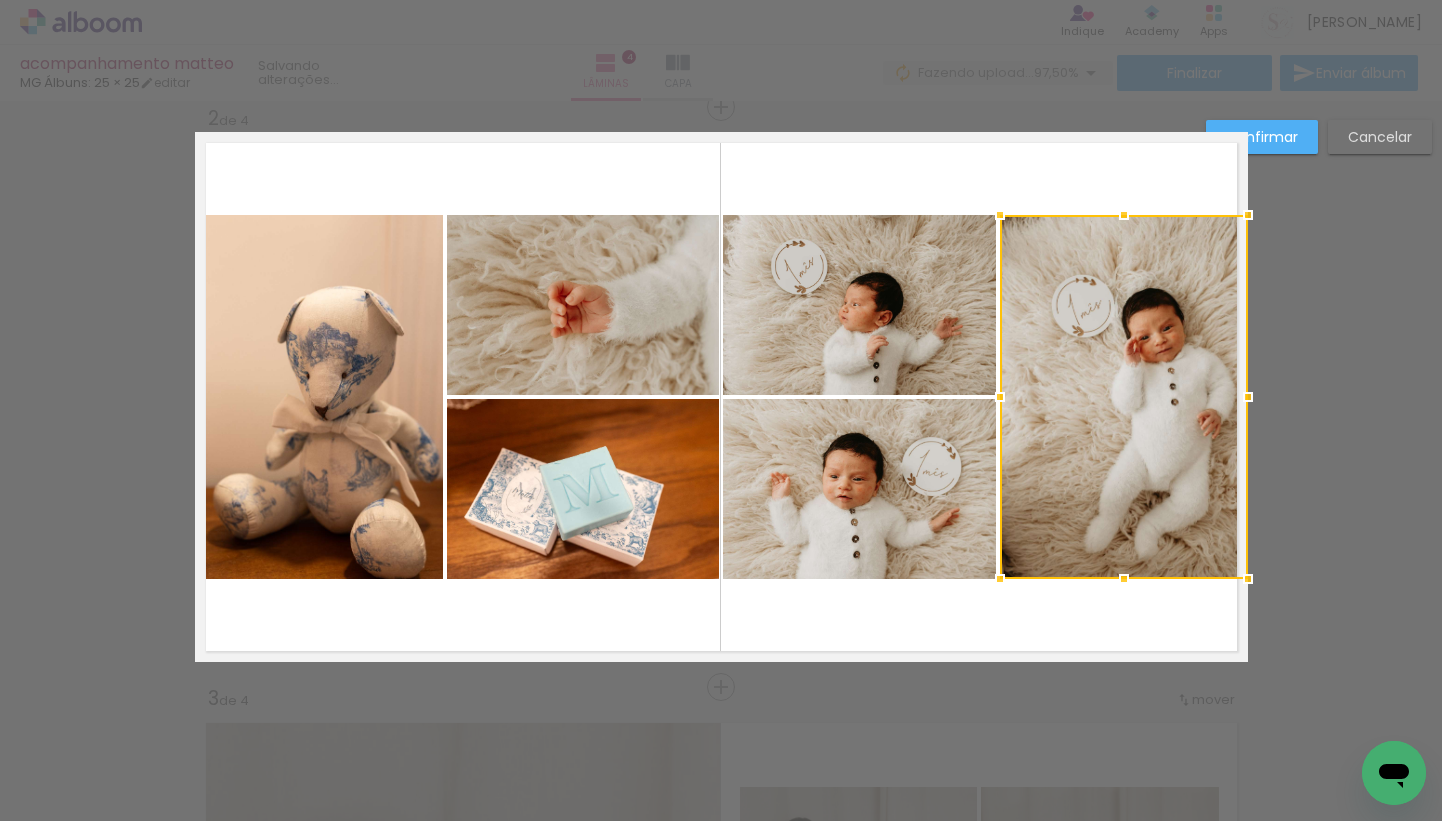 scroll, scrollTop: 605, scrollLeft: 0, axis: vertical 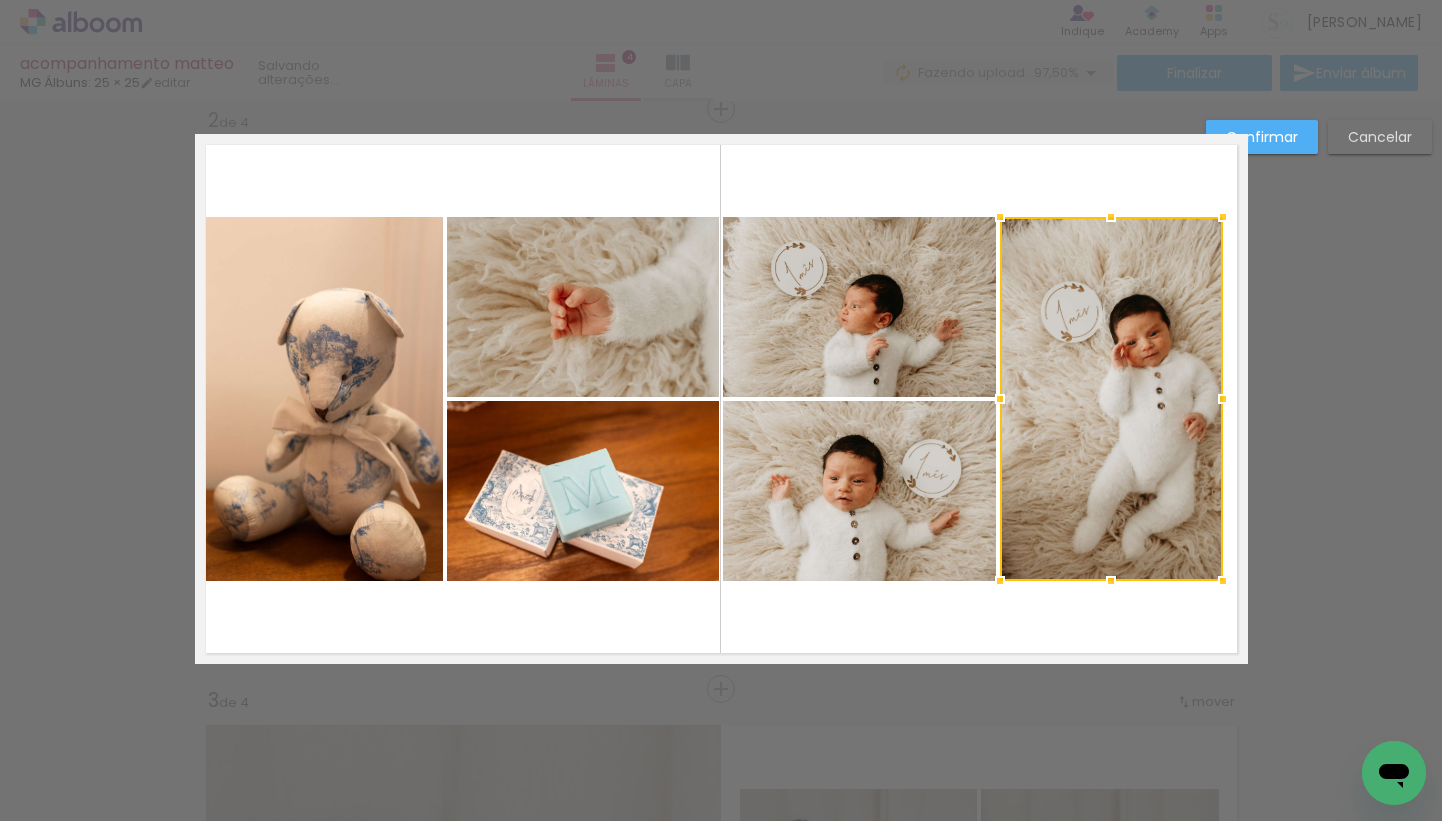 drag, startPoint x: 1249, startPoint y: 399, endPoint x: 1226, endPoint y: 400, distance: 23.021729 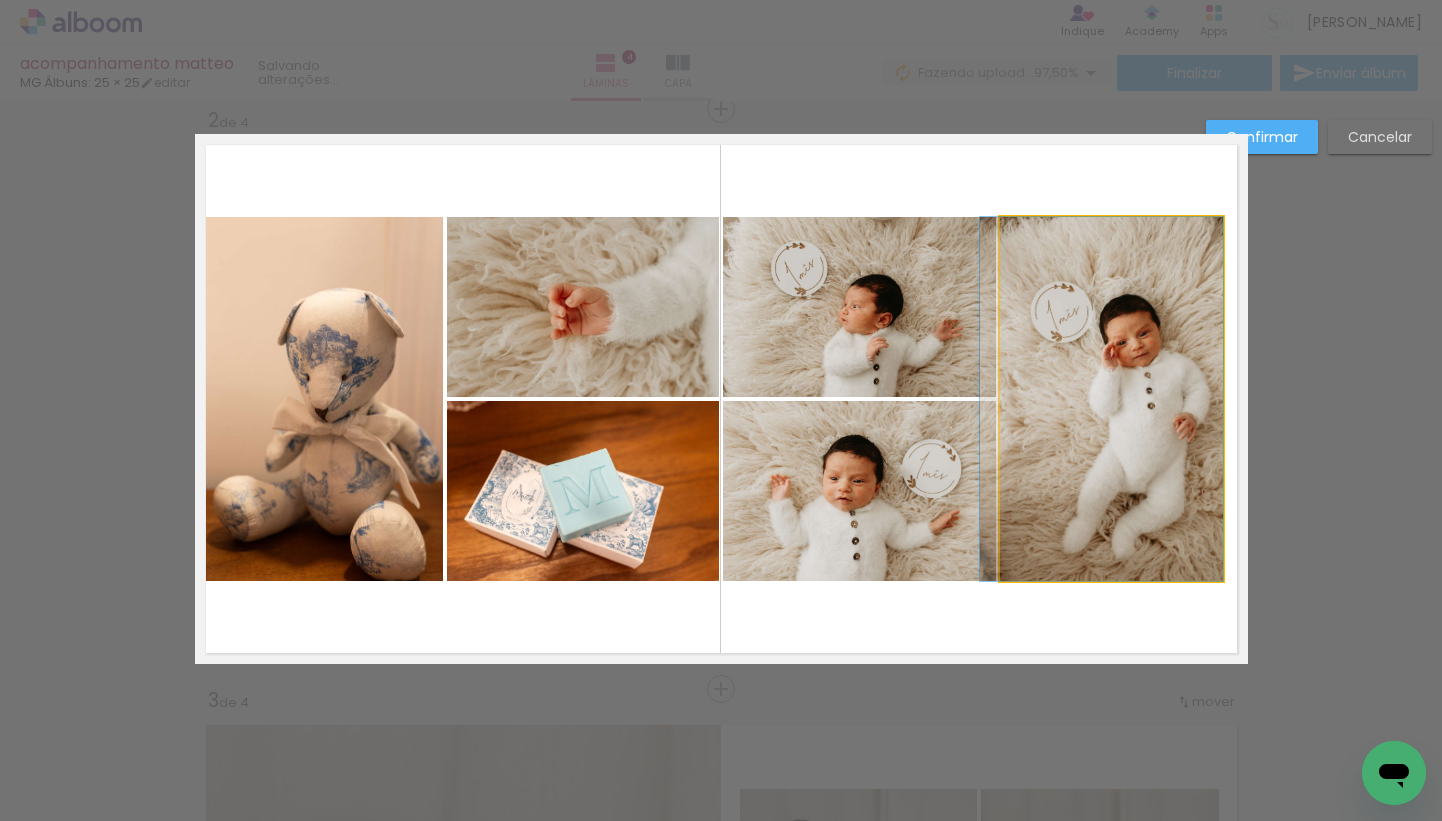 drag, startPoint x: 1126, startPoint y: 374, endPoint x: 1092, endPoint y: 375, distance: 34.0147 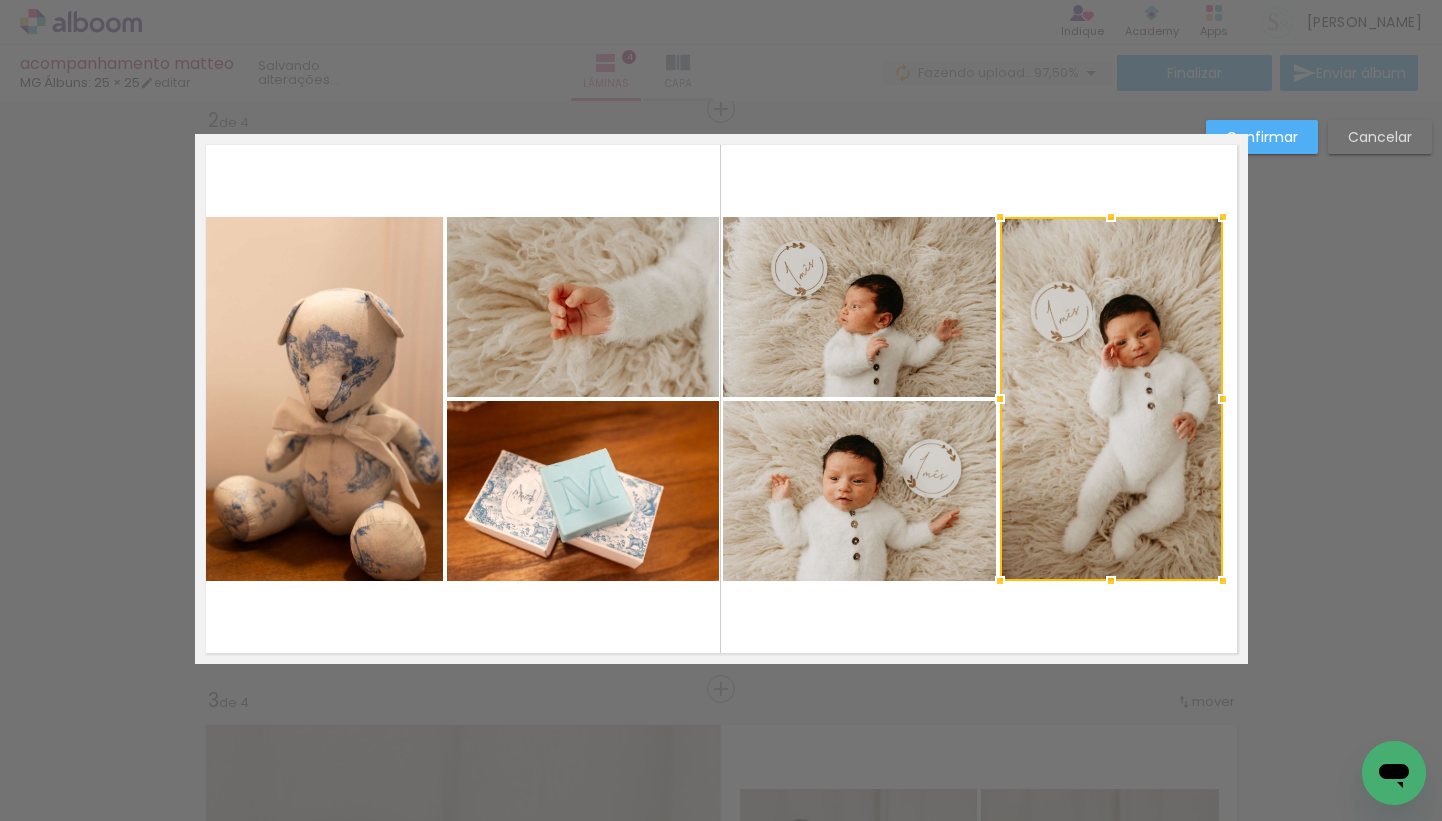 click 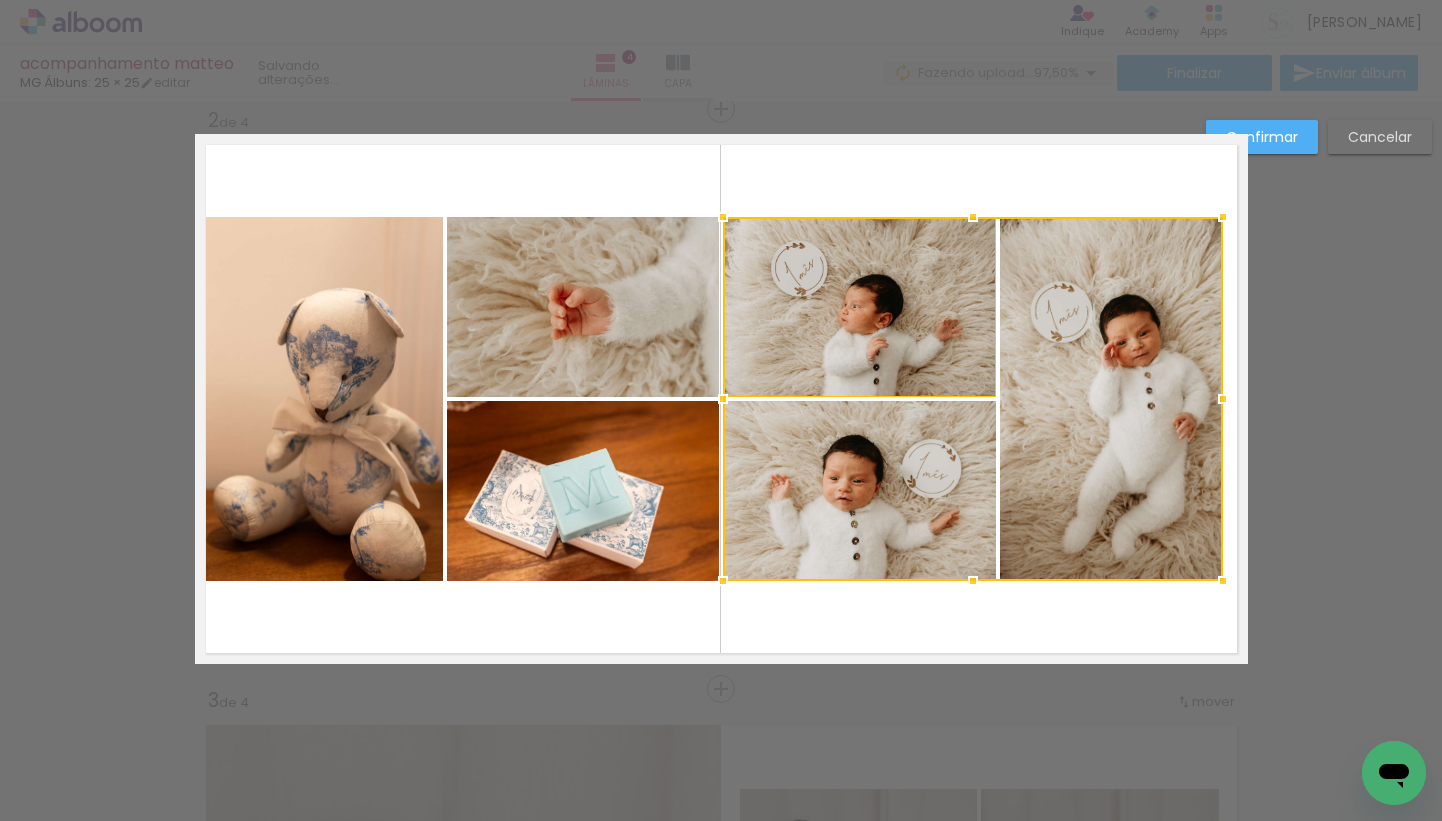 click at bounding box center [973, 399] 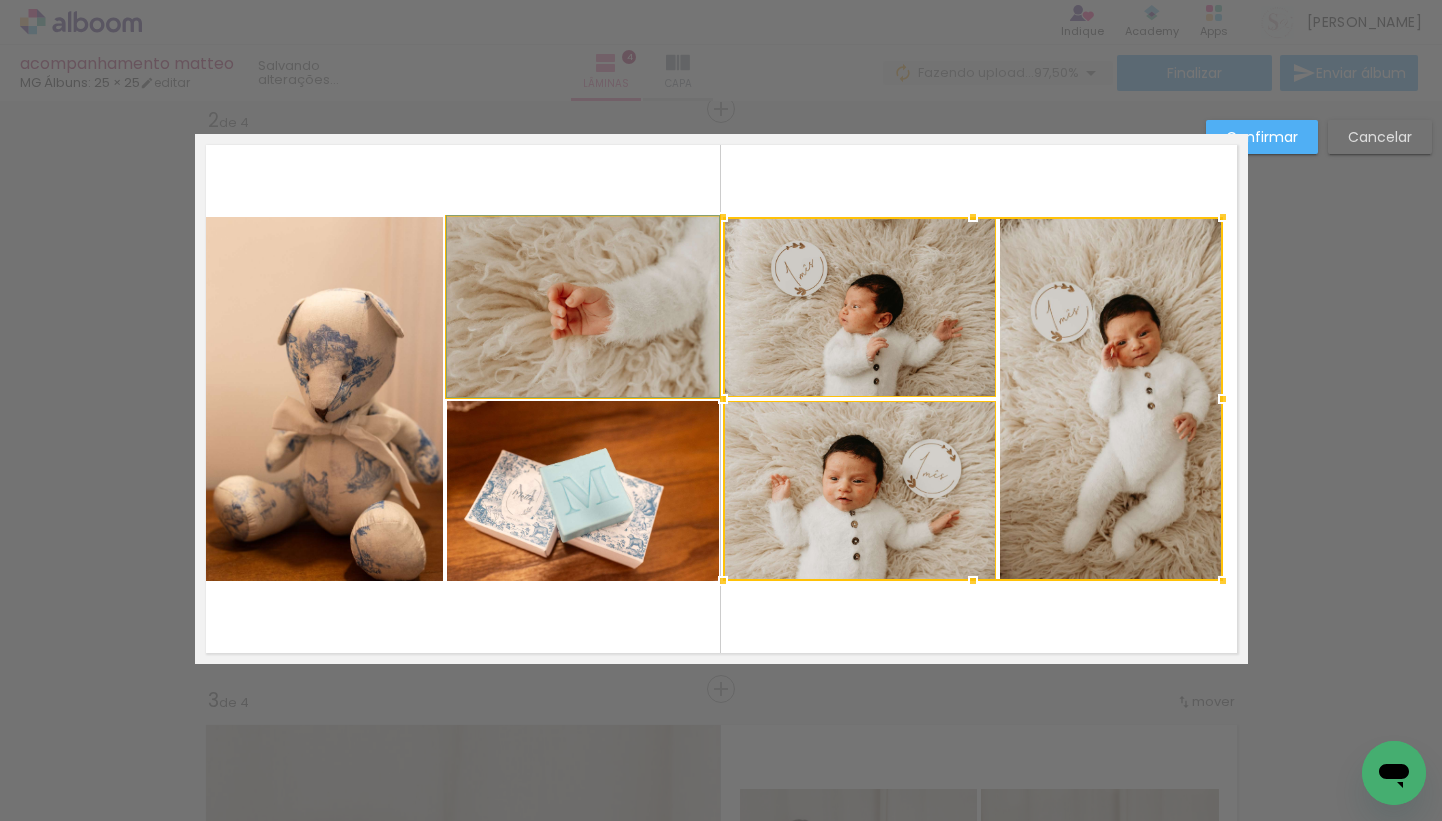 click 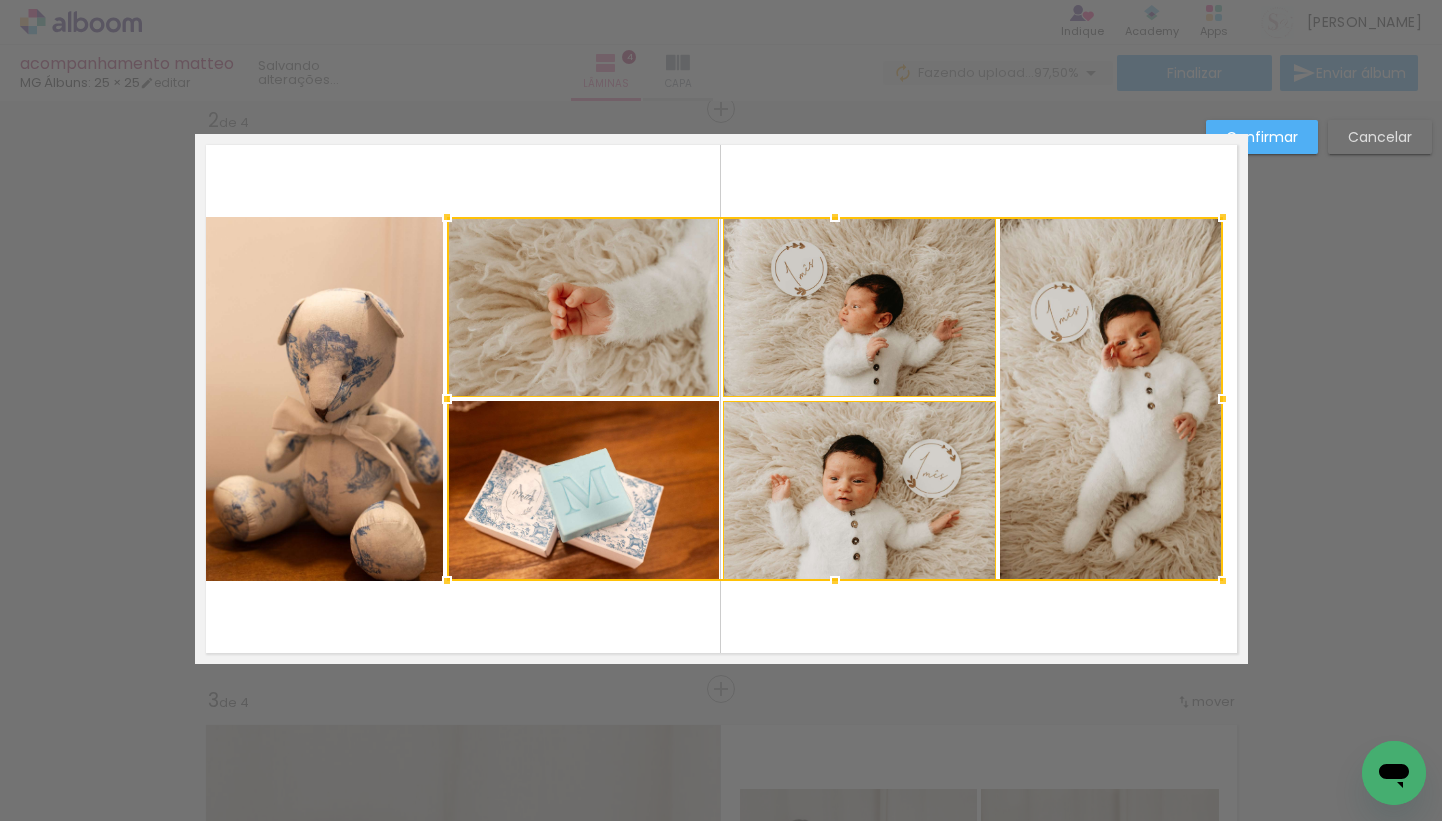click at bounding box center (835, 399) 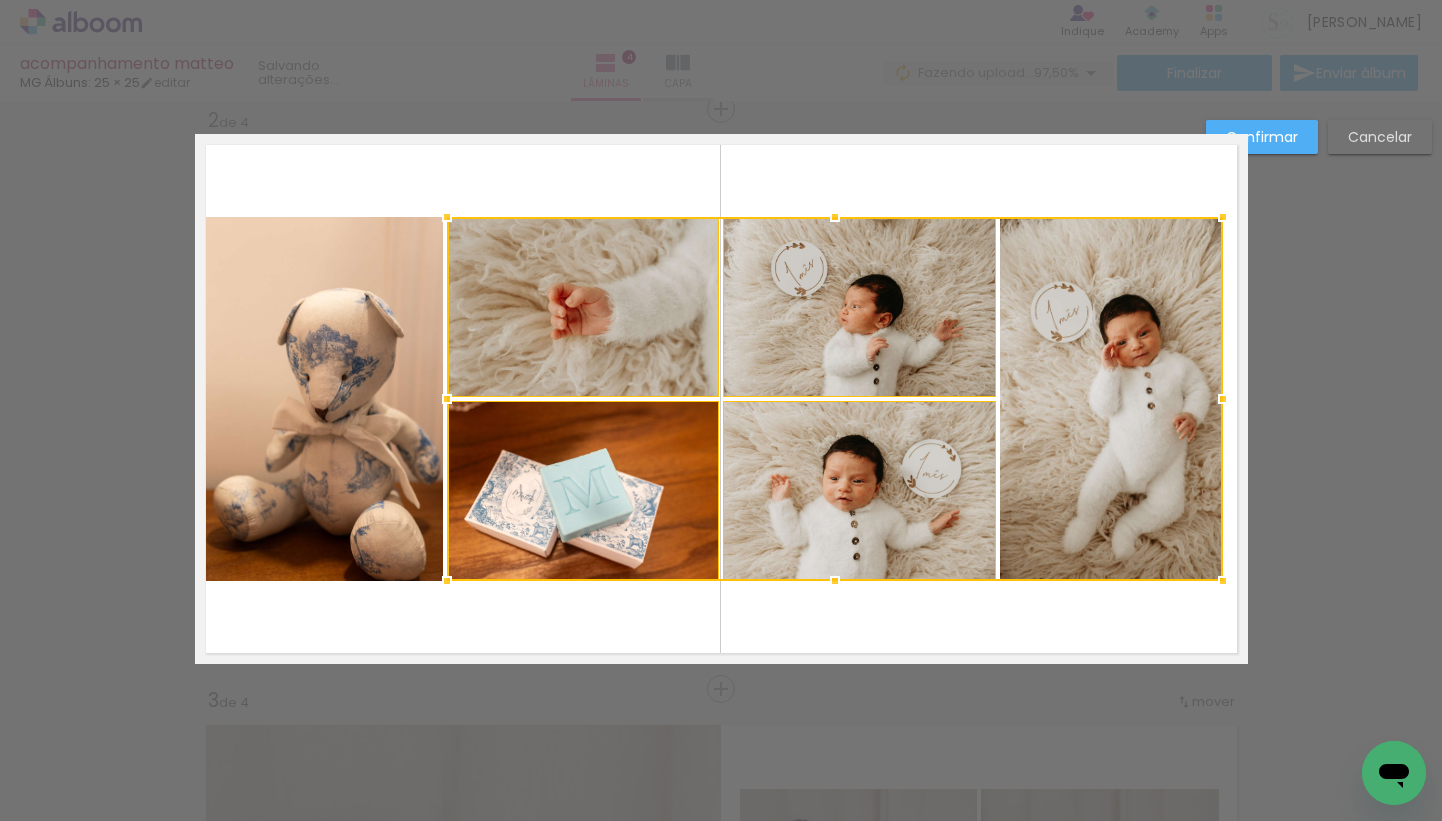 click 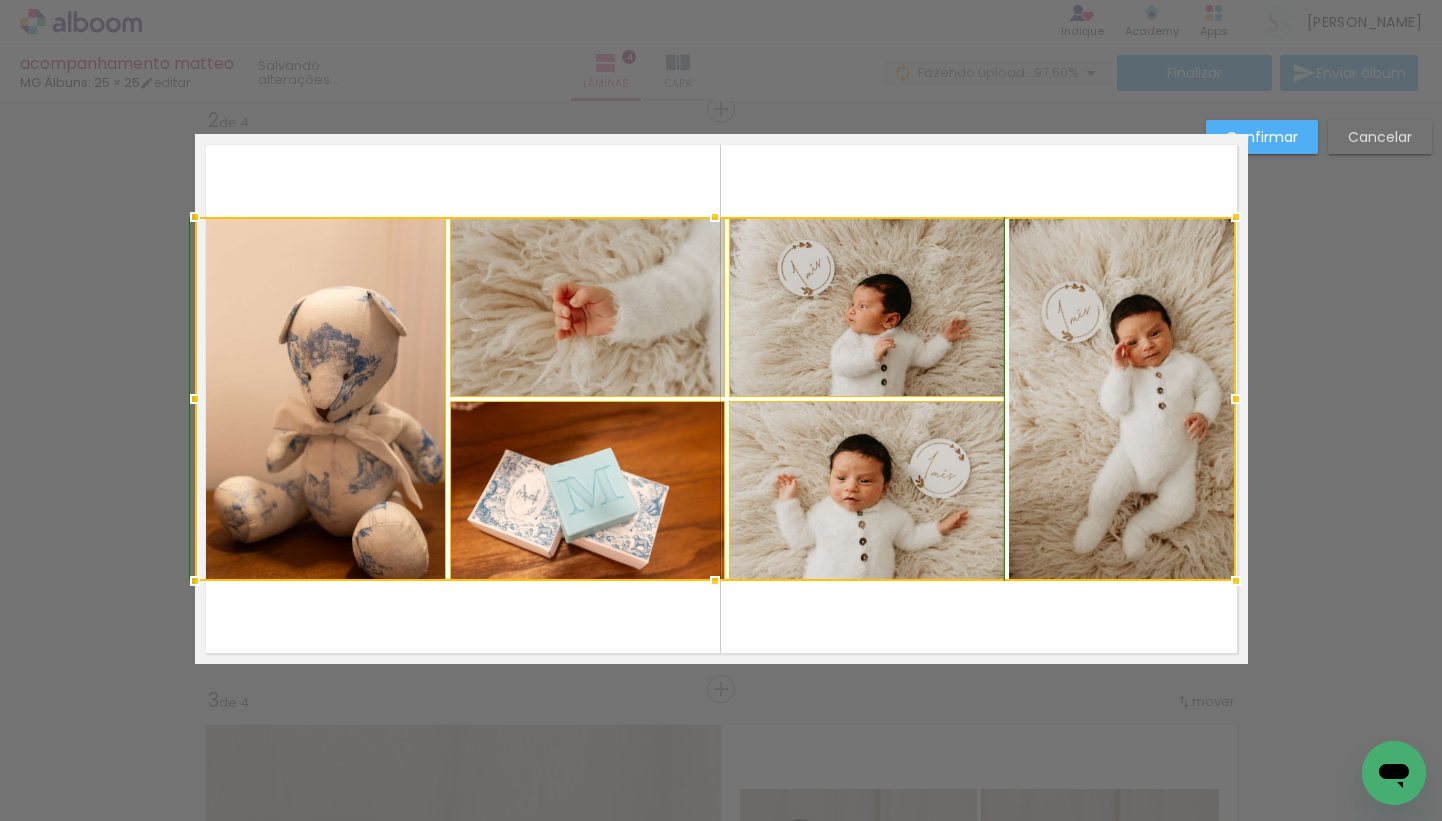 drag, startPoint x: 1225, startPoint y: 219, endPoint x: 1238, endPoint y: 210, distance: 15.811388 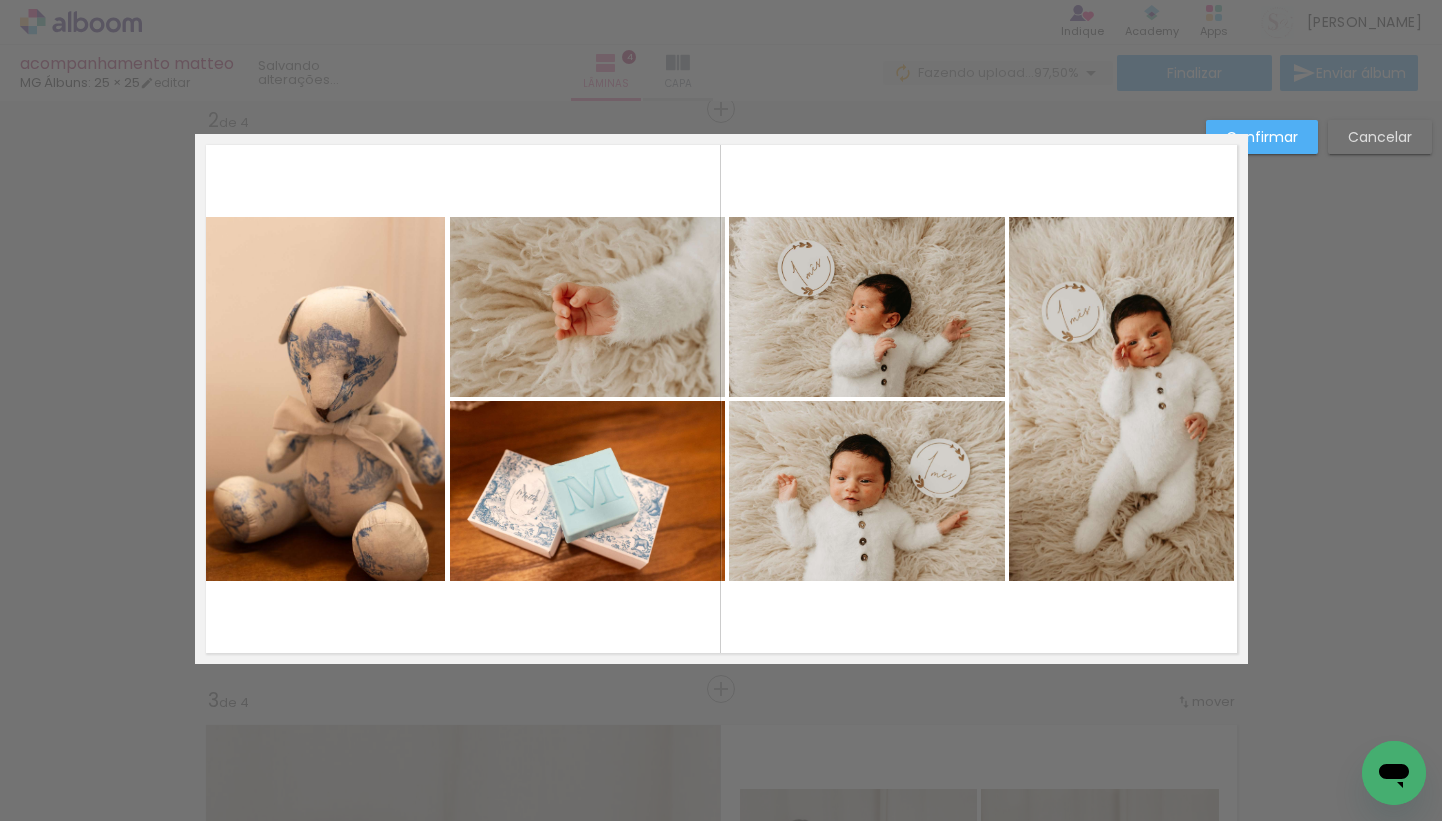 click on "Confirmar" at bounding box center [0, 0] 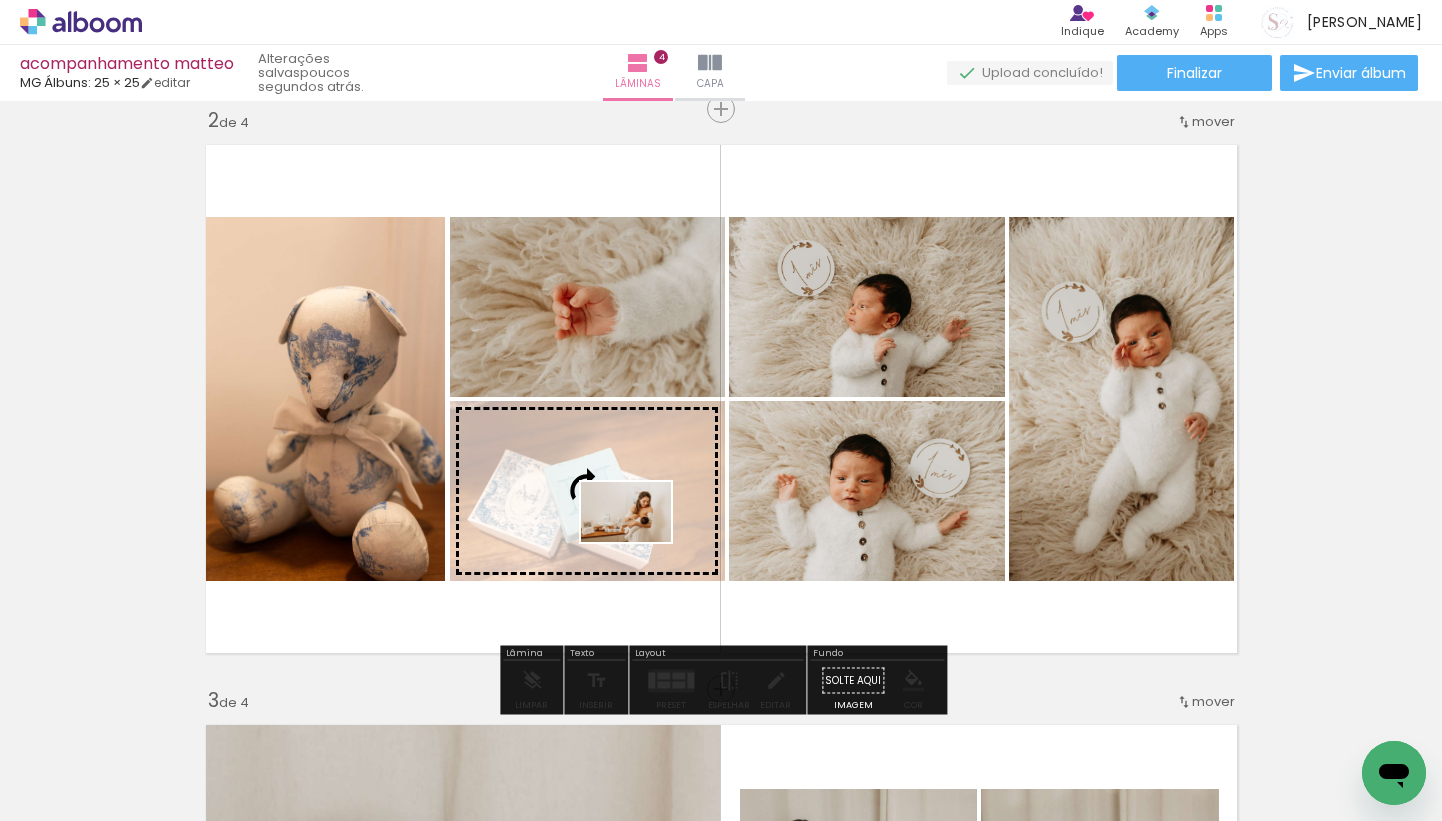 drag, startPoint x: 596, startPoint y: 766, endPoint x: 641, endPoint y: 542, distance: 228.47539 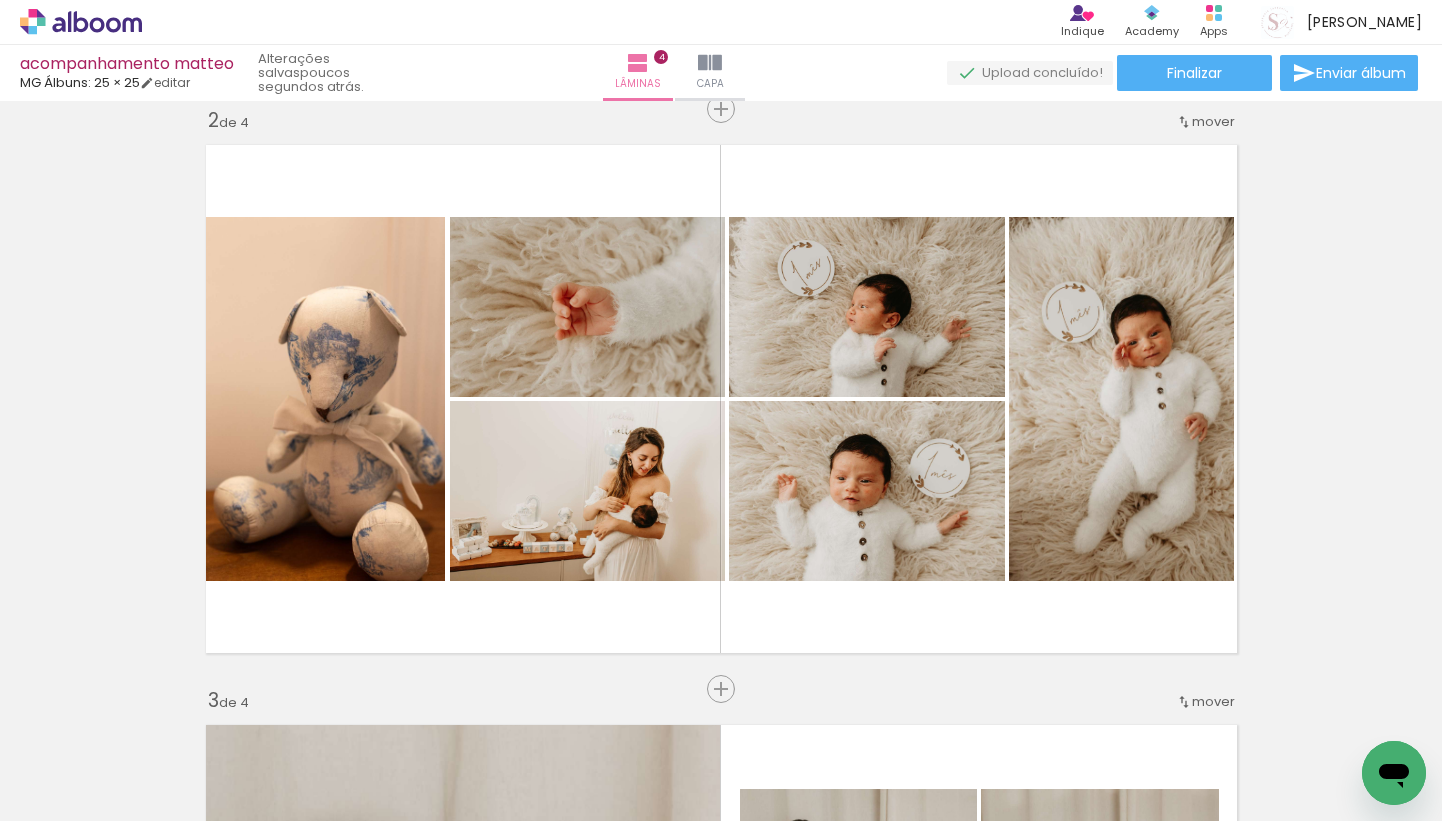 scroll, scrollTop: 0, scrollLeft: 0, axis: both 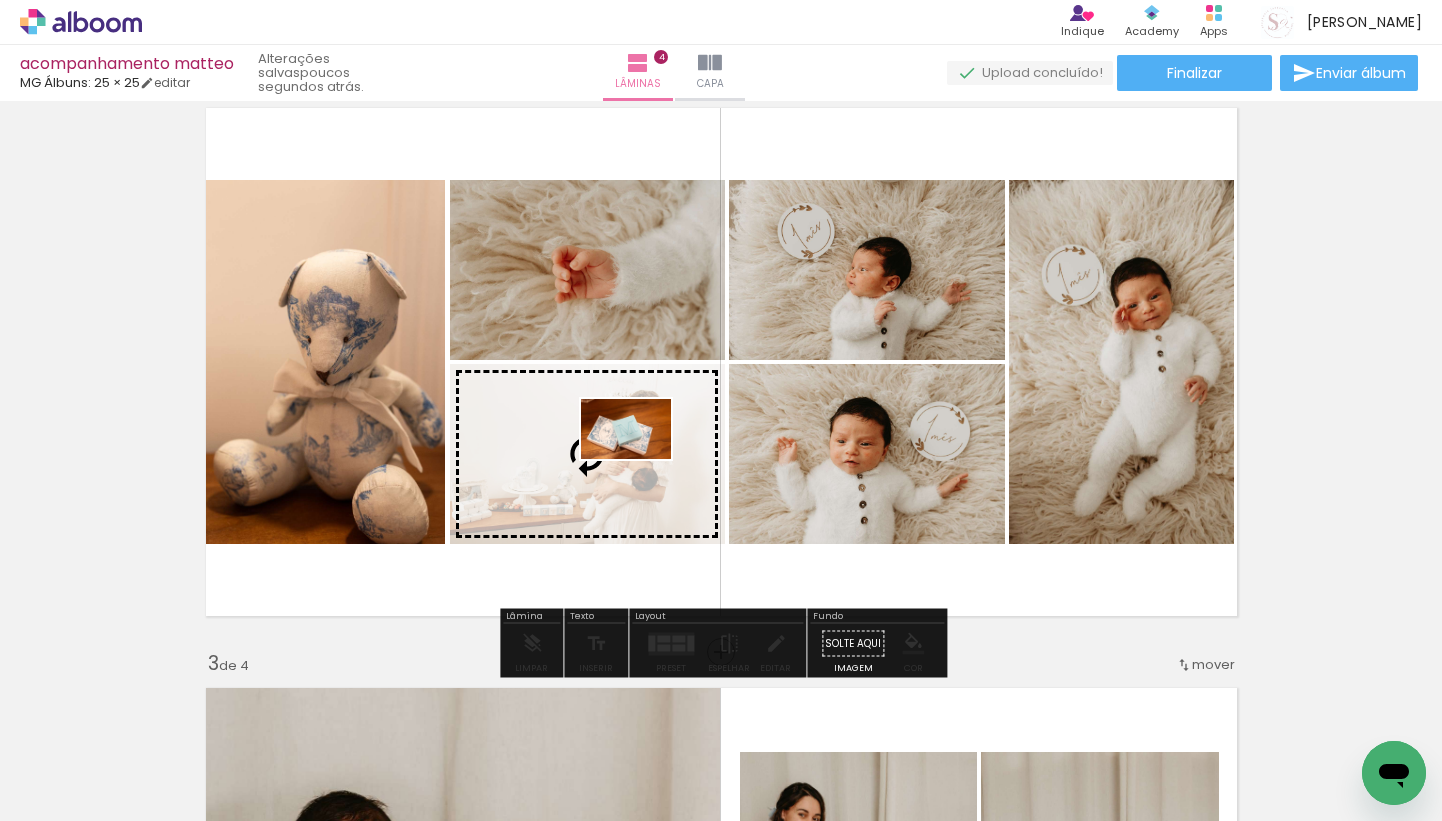 drag, startPoint x: 1175, startPoint y: 749, endPoint x: 641, endPoint y: 459, distance: 607.66437 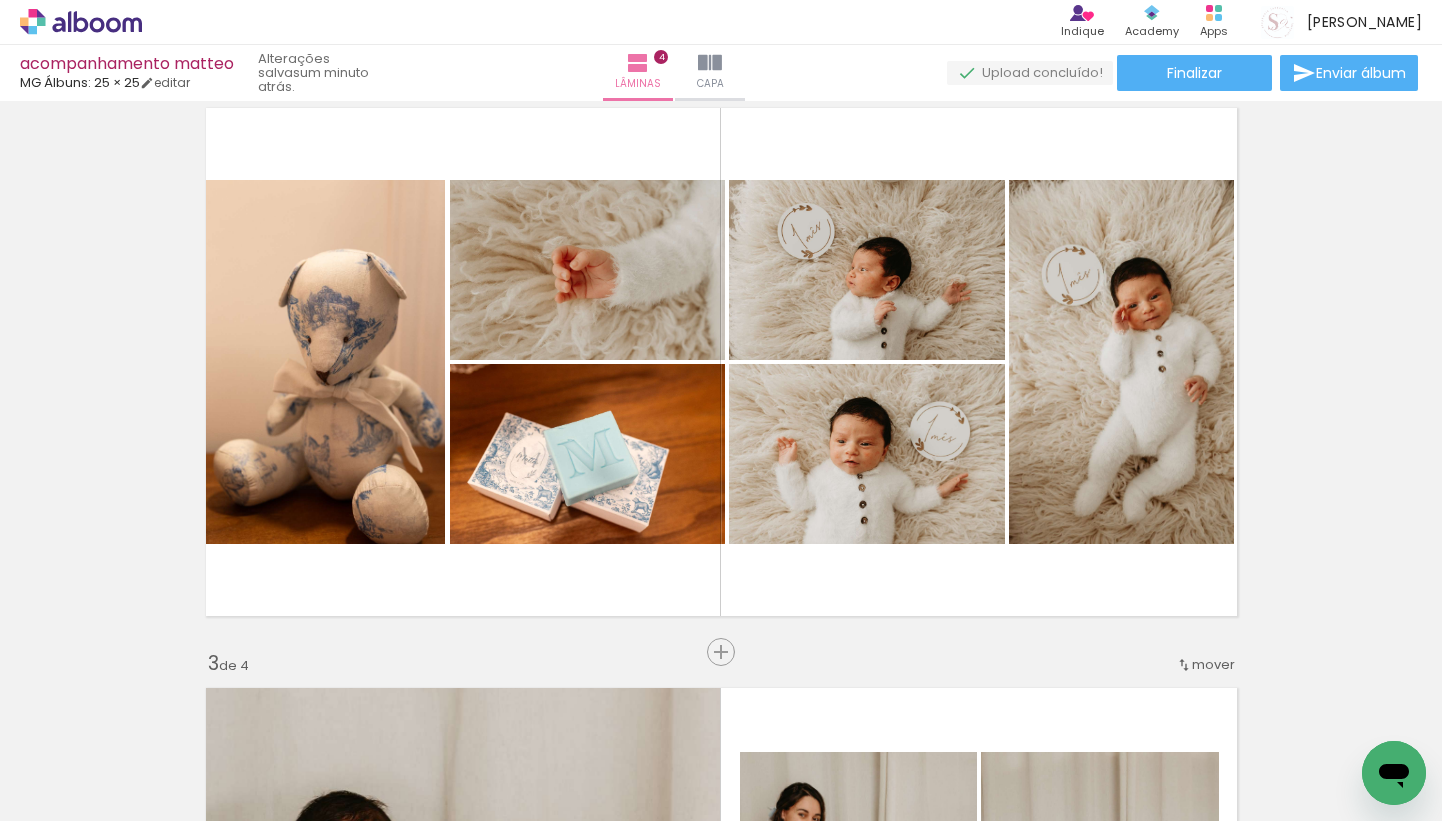 scroll, scrollTop: 0, scrollLeft: 1460, axis: horizontal 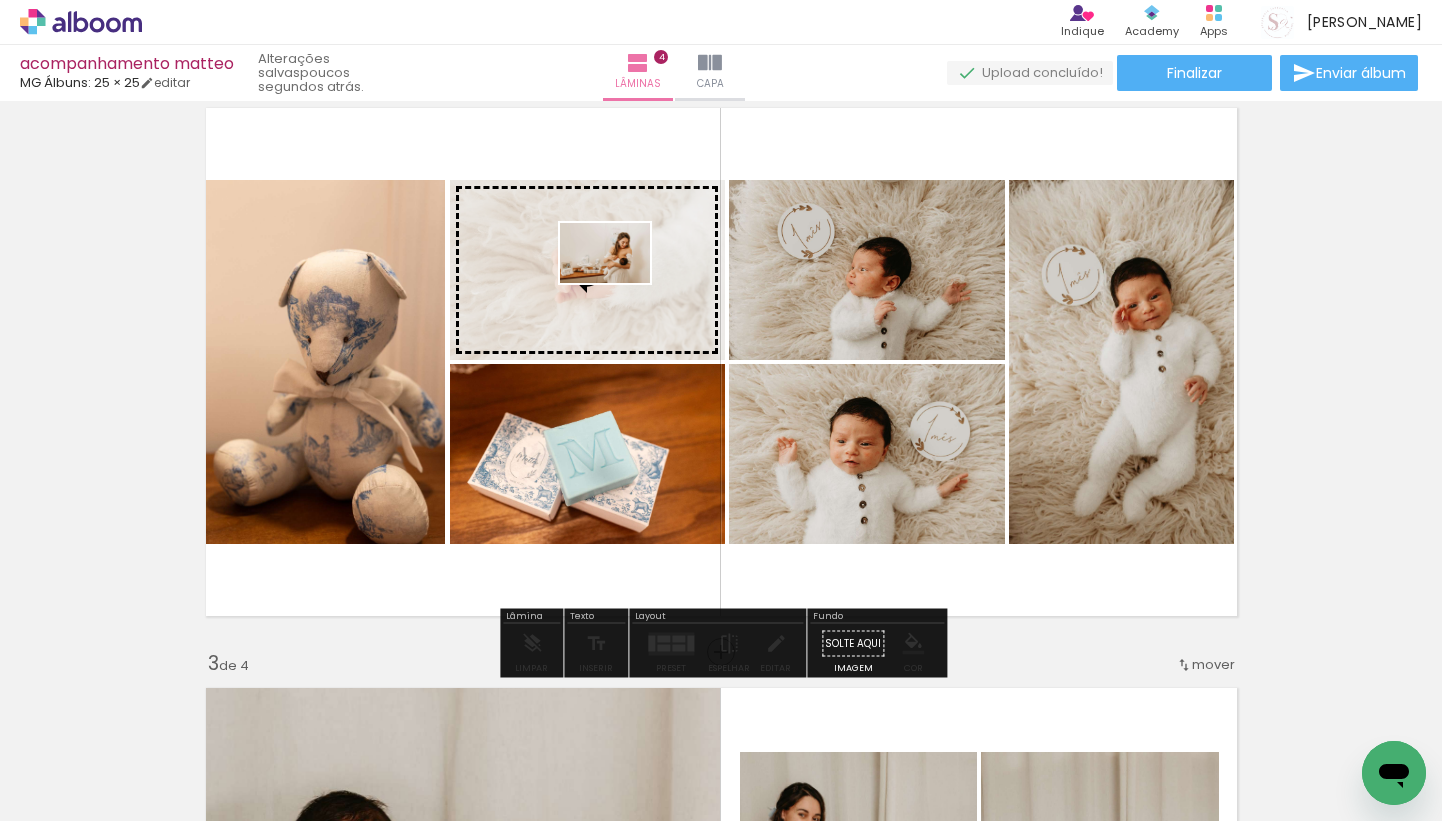 drag, startPoint x: 882, startPoint y: 754, endPoint x: 620, endPoint y: 283, distance: 538.9666 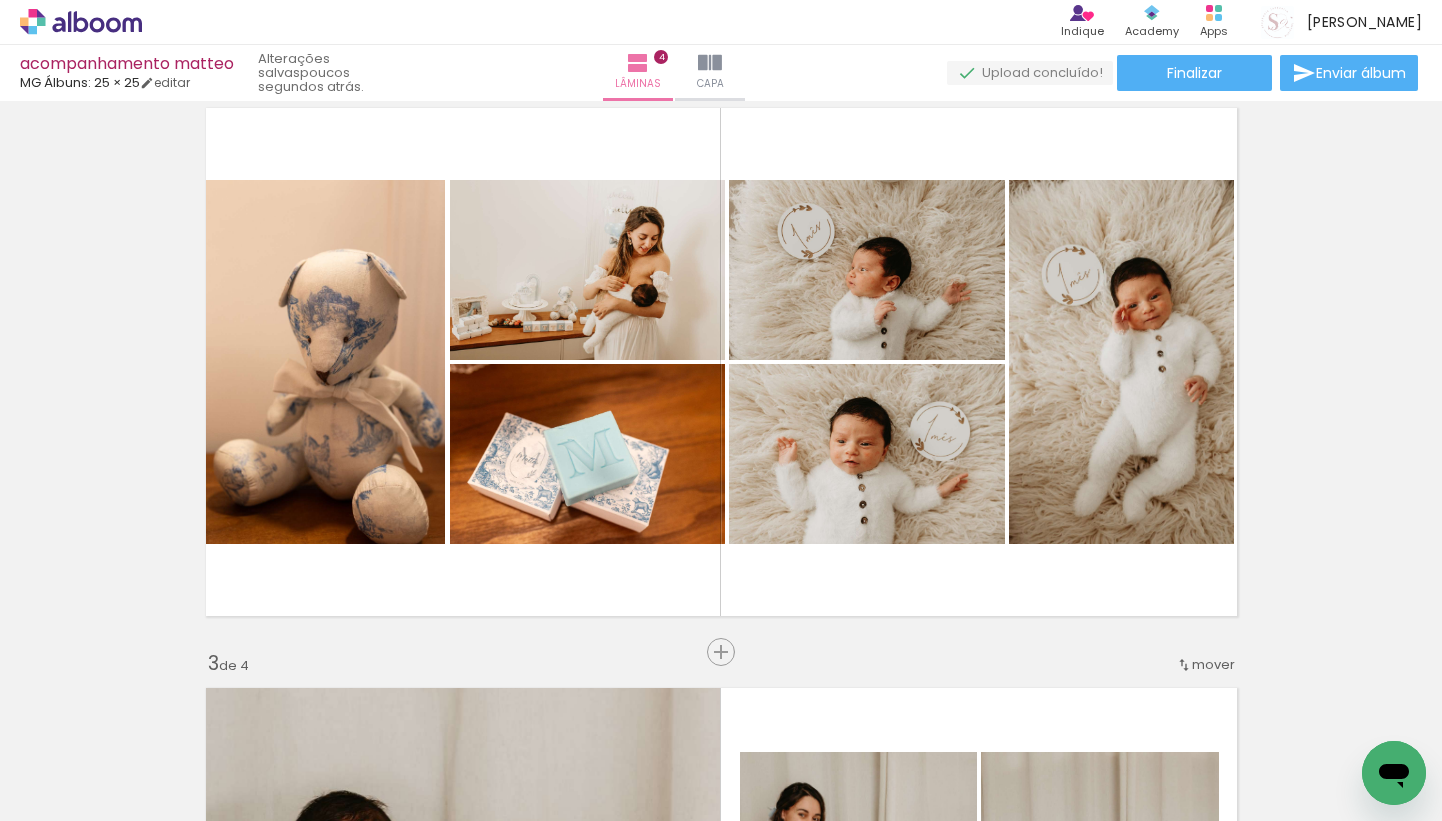 scroll, scrollTop: 0, scrollLeft: 1752, axis: horizontal 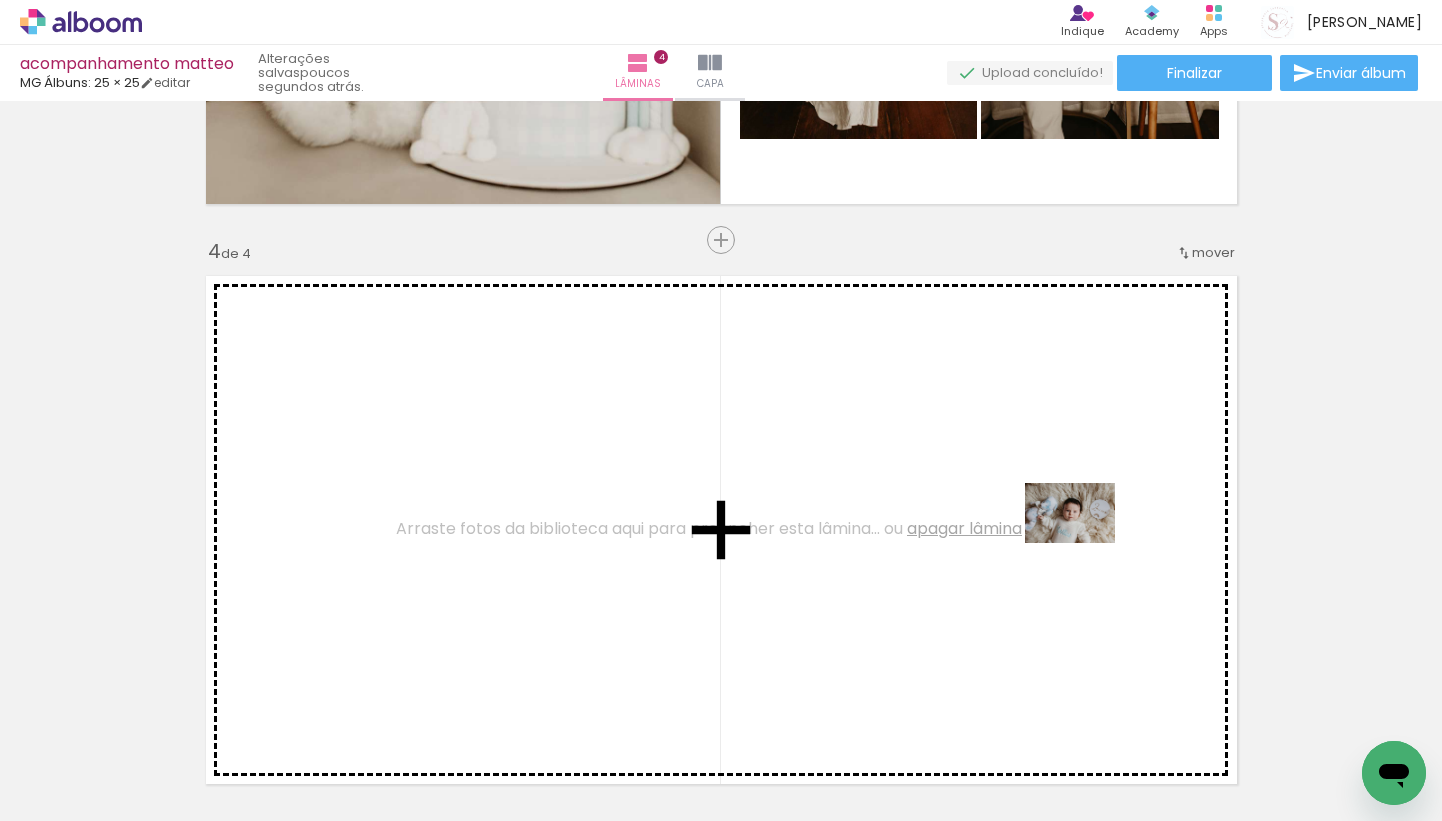 drag, startPoint x: 1340, startPoint y: 735, endPoint x: 1085, endPoint y: 543, distance: 319.20056 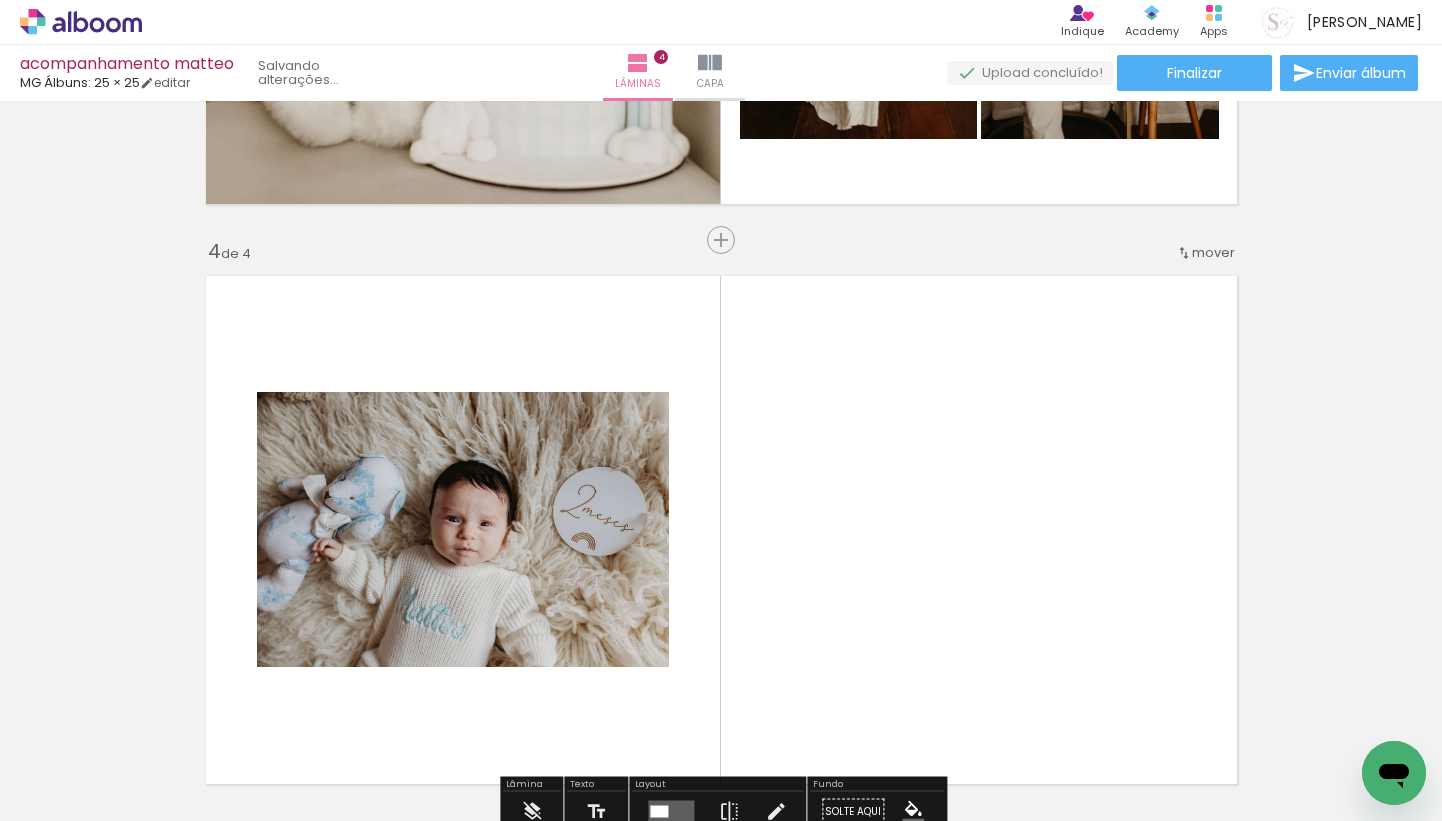 scroll, scrollTop: 0, scrollLeft: 1640, axis: horizontal 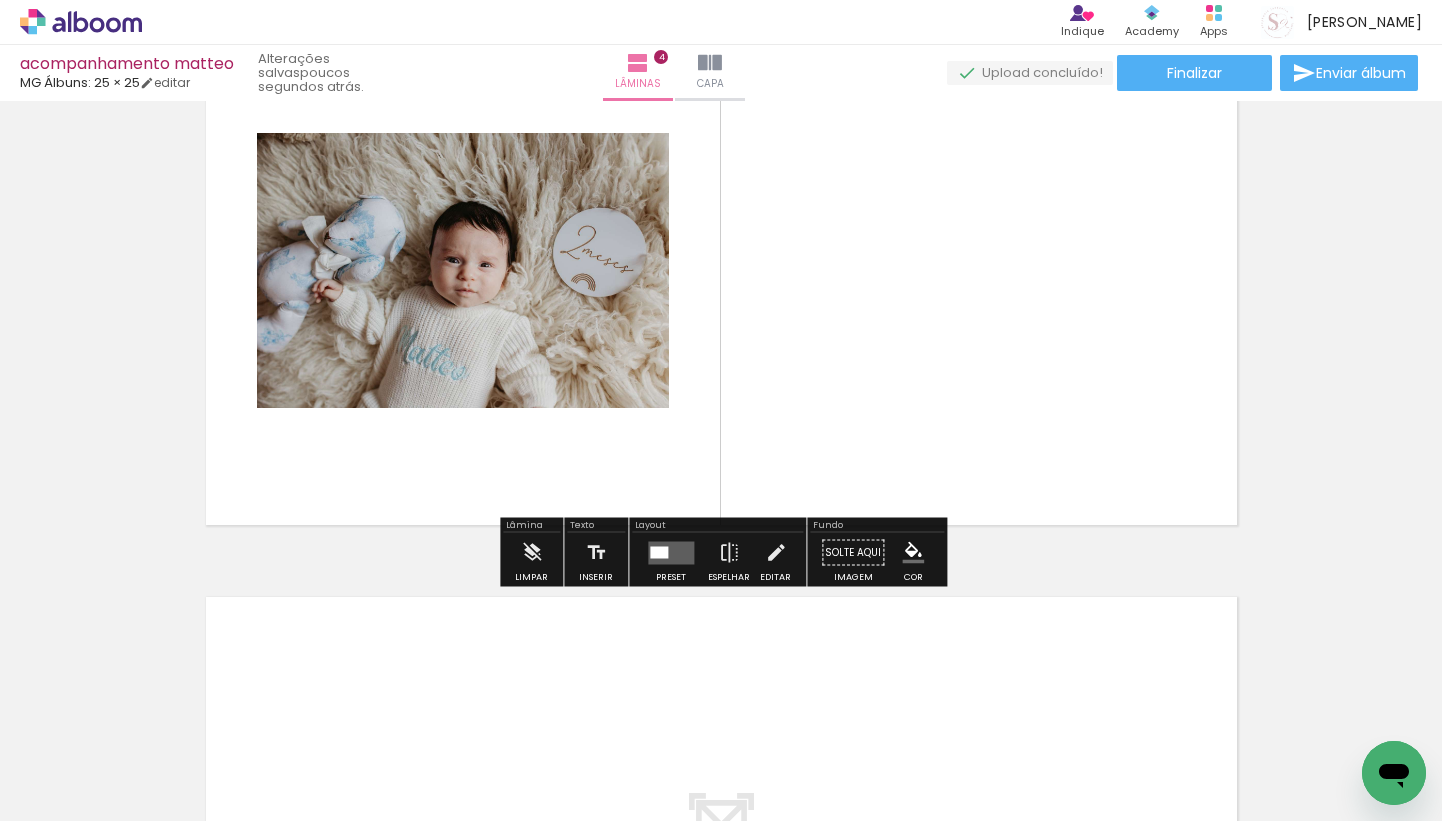 click on "Adicionar
Fotos" at bounding box center (71, 810) 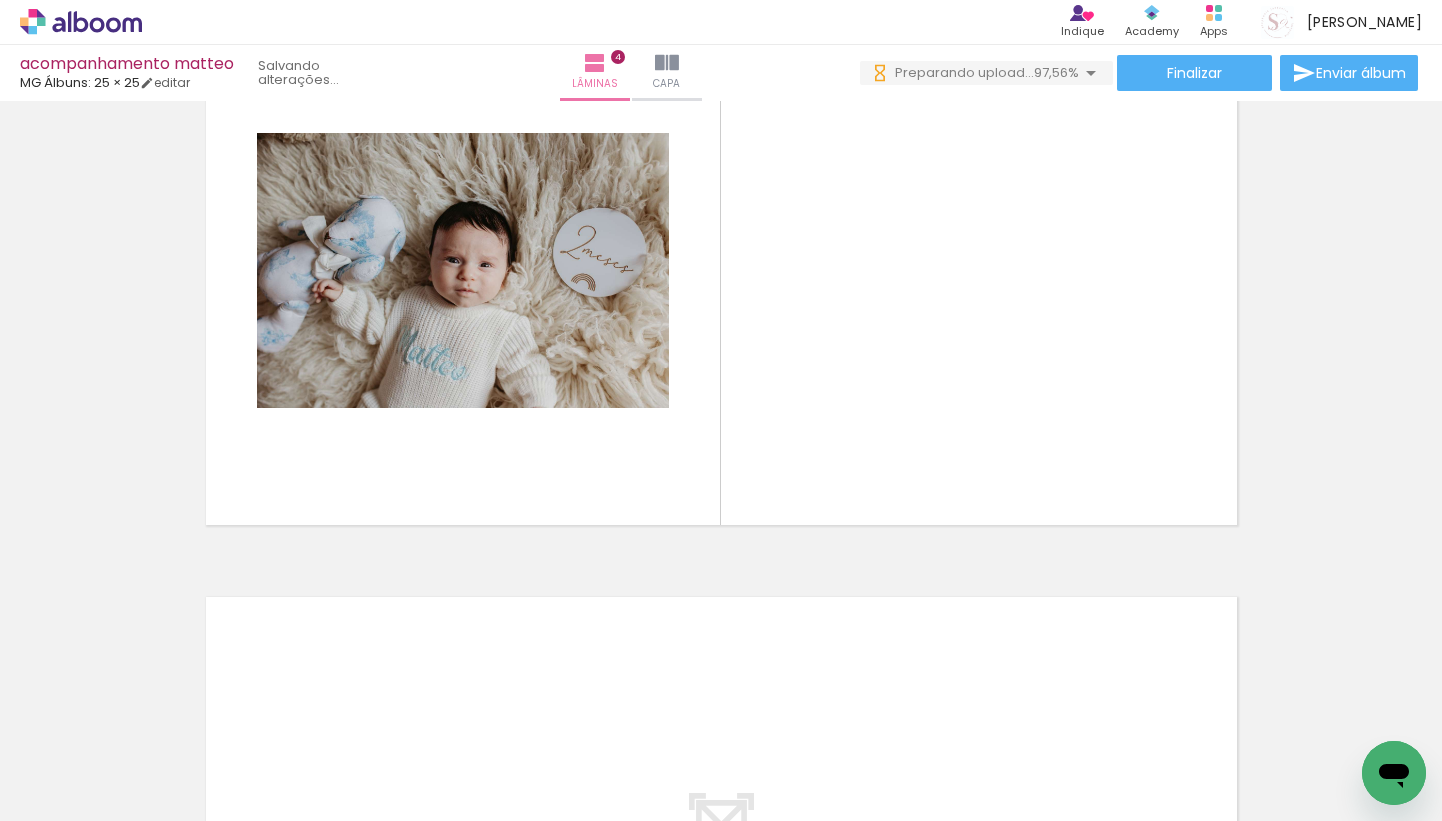 scroll, scrollTop: 0, scrollLeft: 0, axis: both 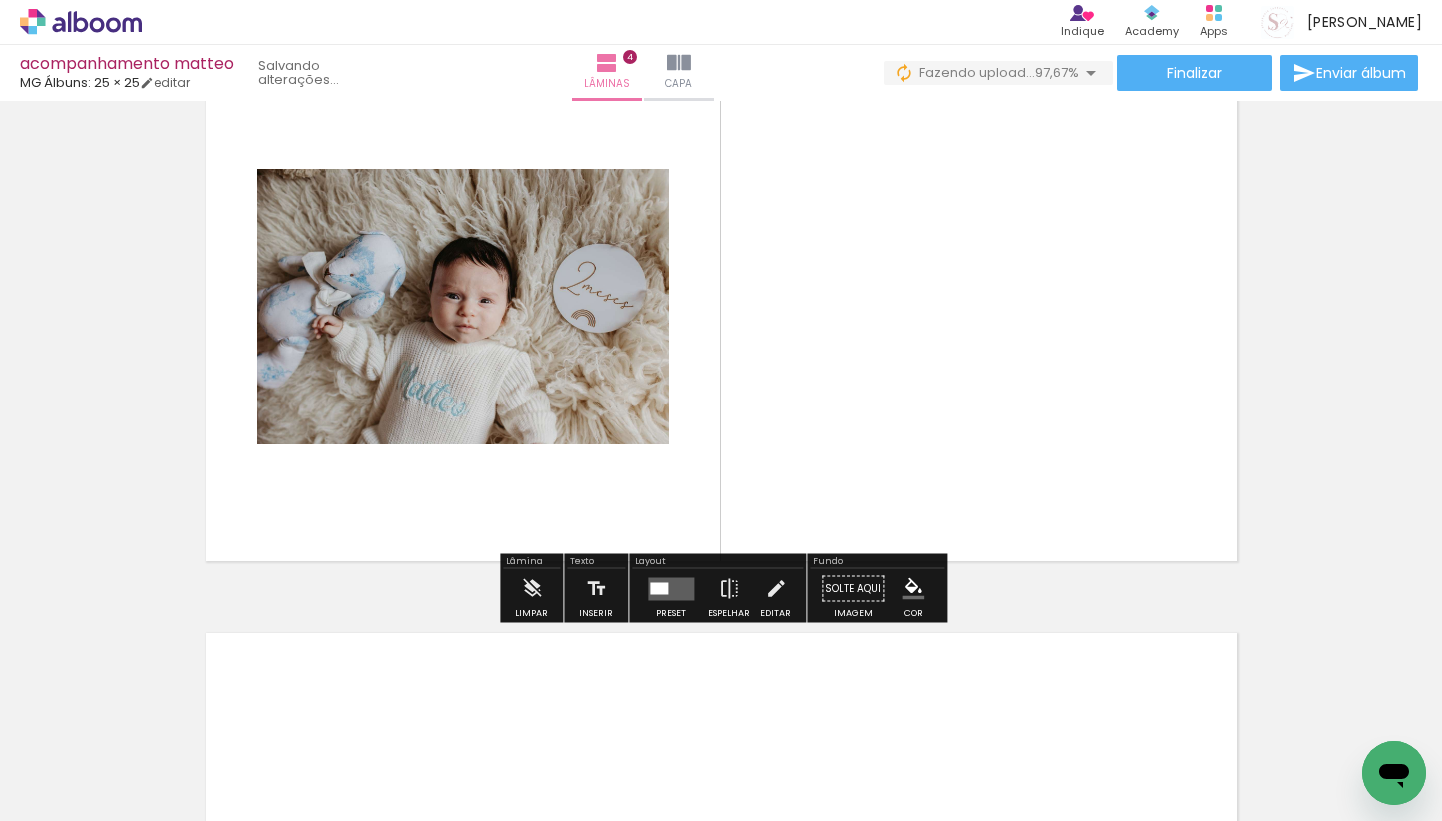 click on "Adicionar
Fotos" at bounding box center (71, 810) 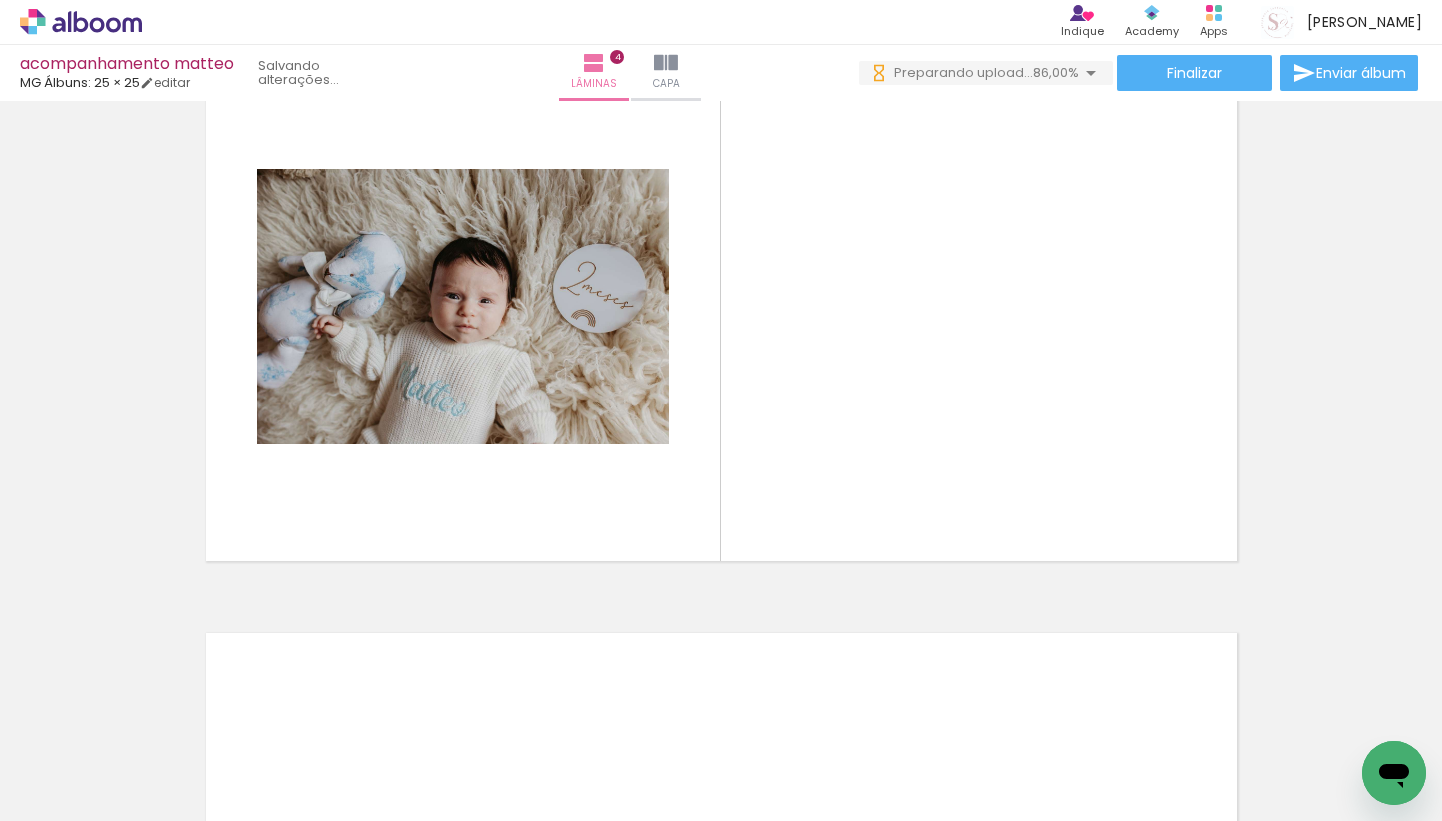 scroll, scrollTop: 0, scrollLeft: 0, axis: both 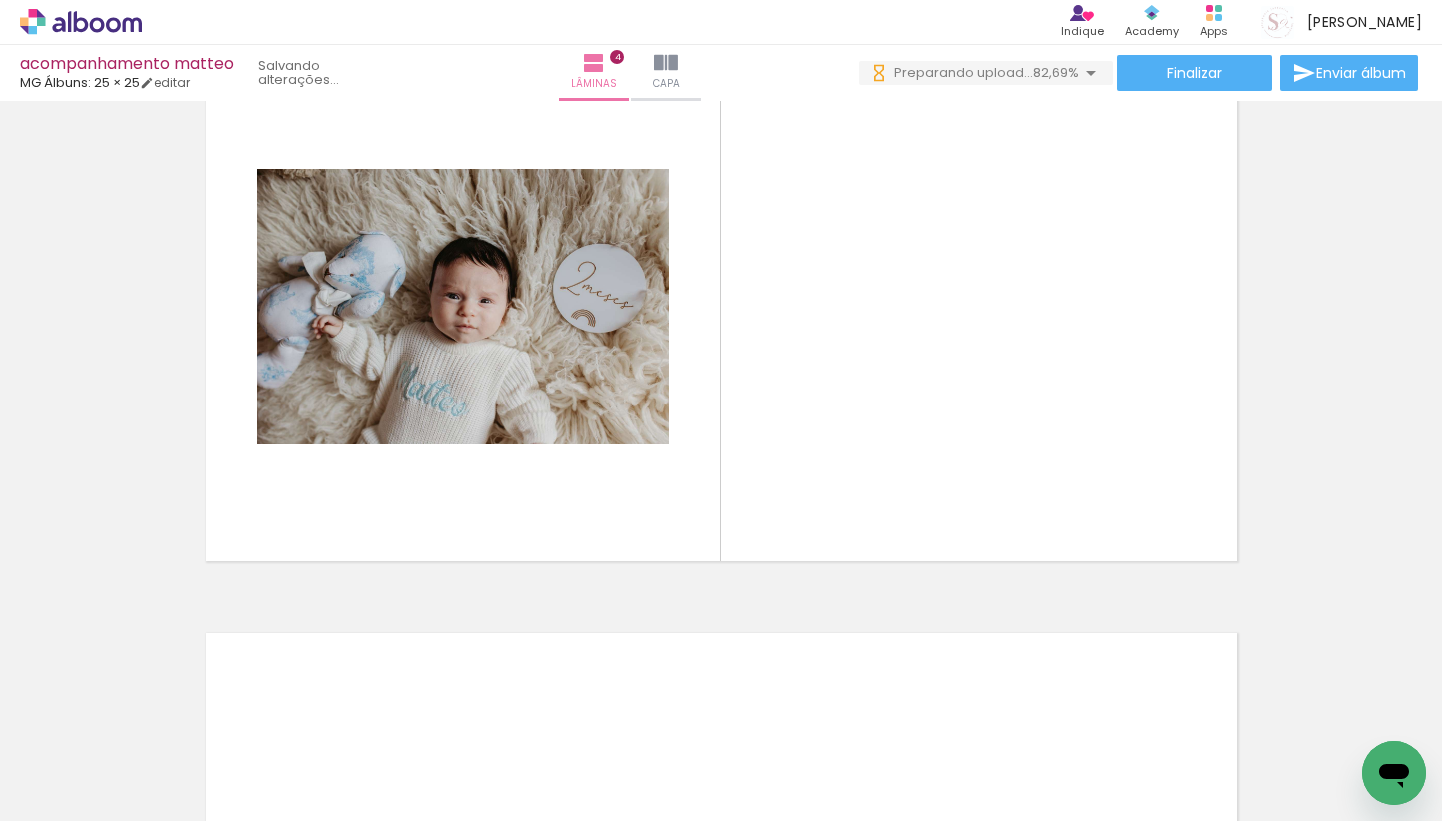 click at bounding box center [-700, 713] 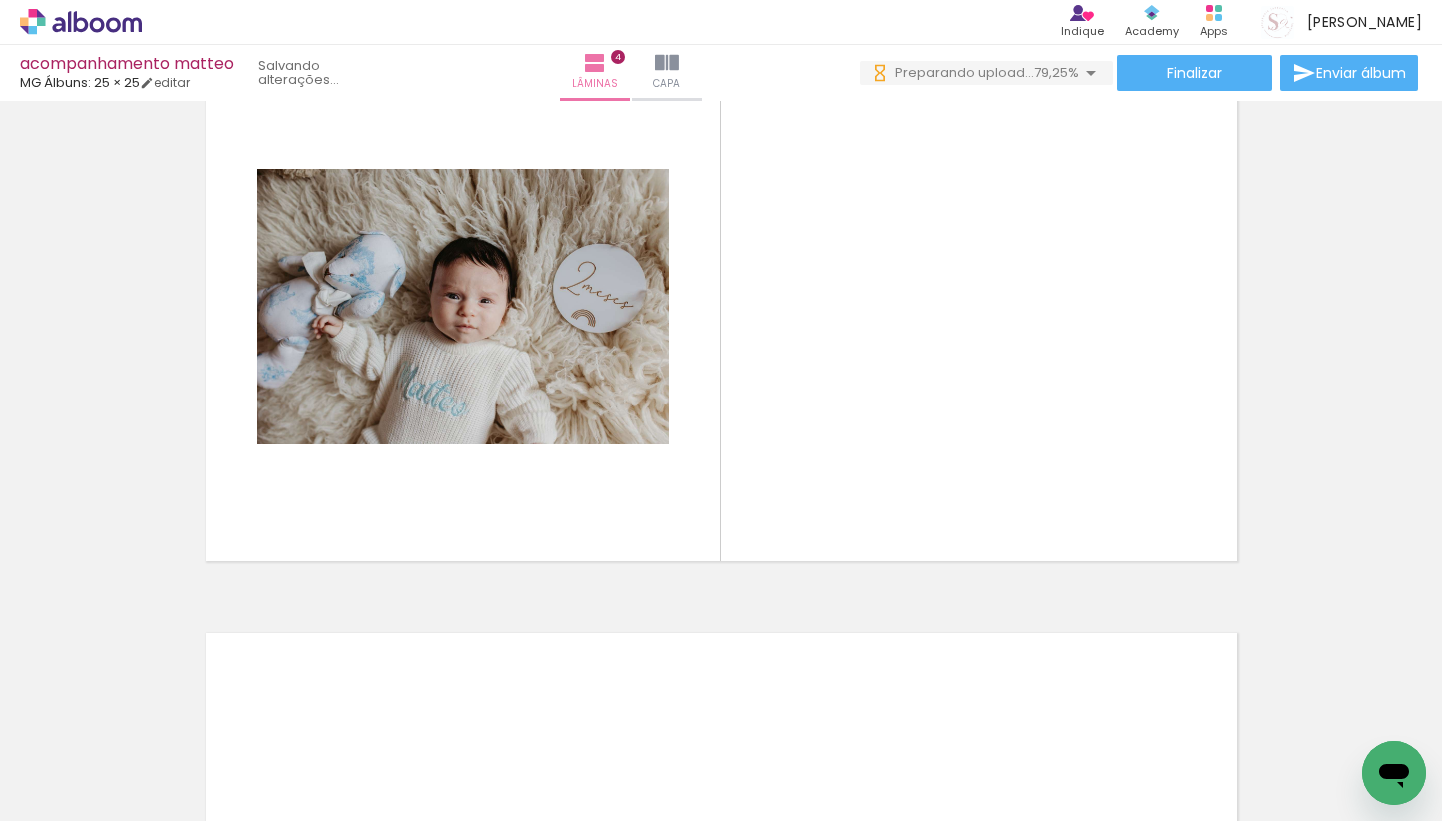 scroll, scrollTop: 0, scrollLeft: 0, axis: both 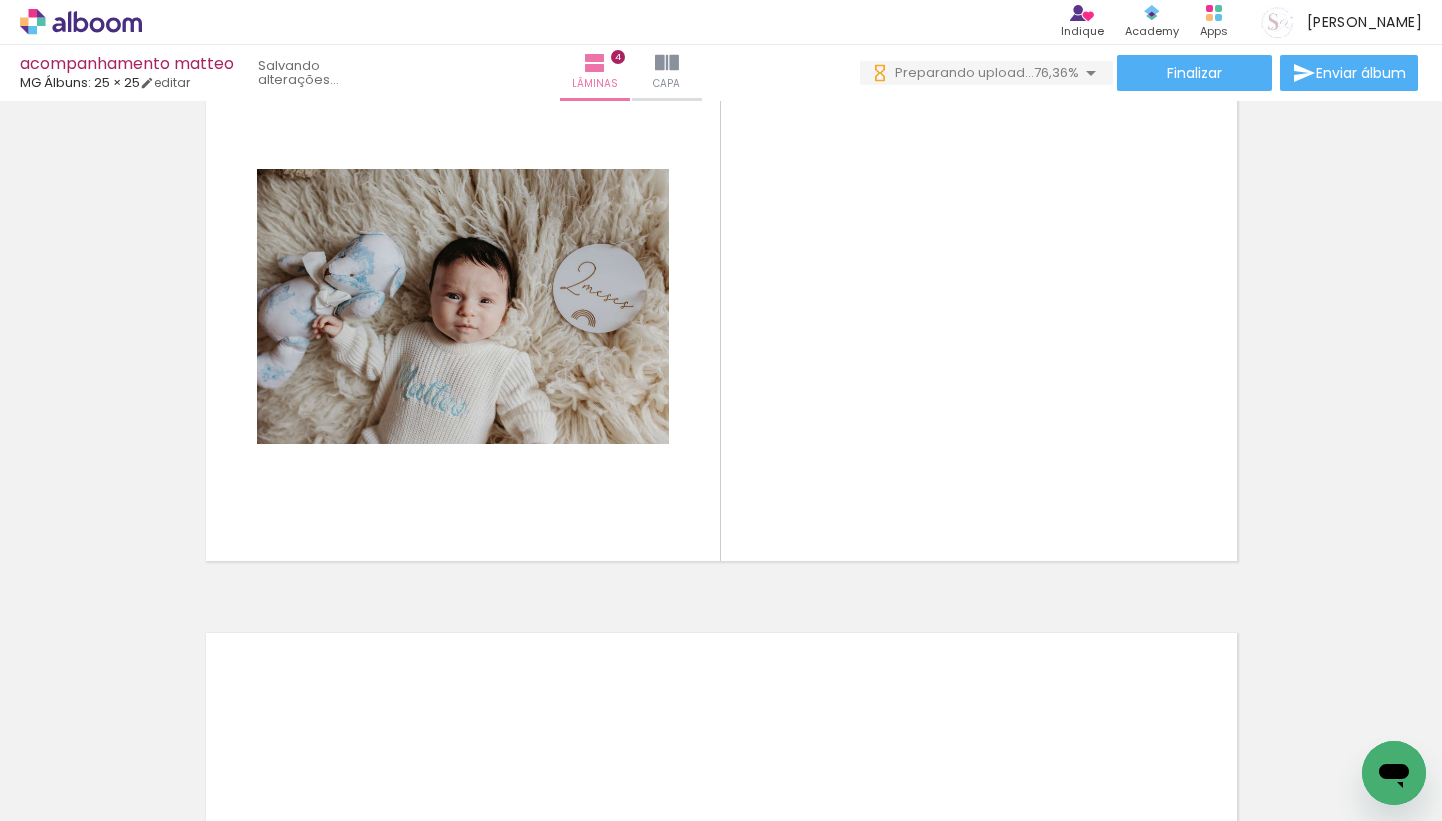 click at bounding box center (-700, 713) 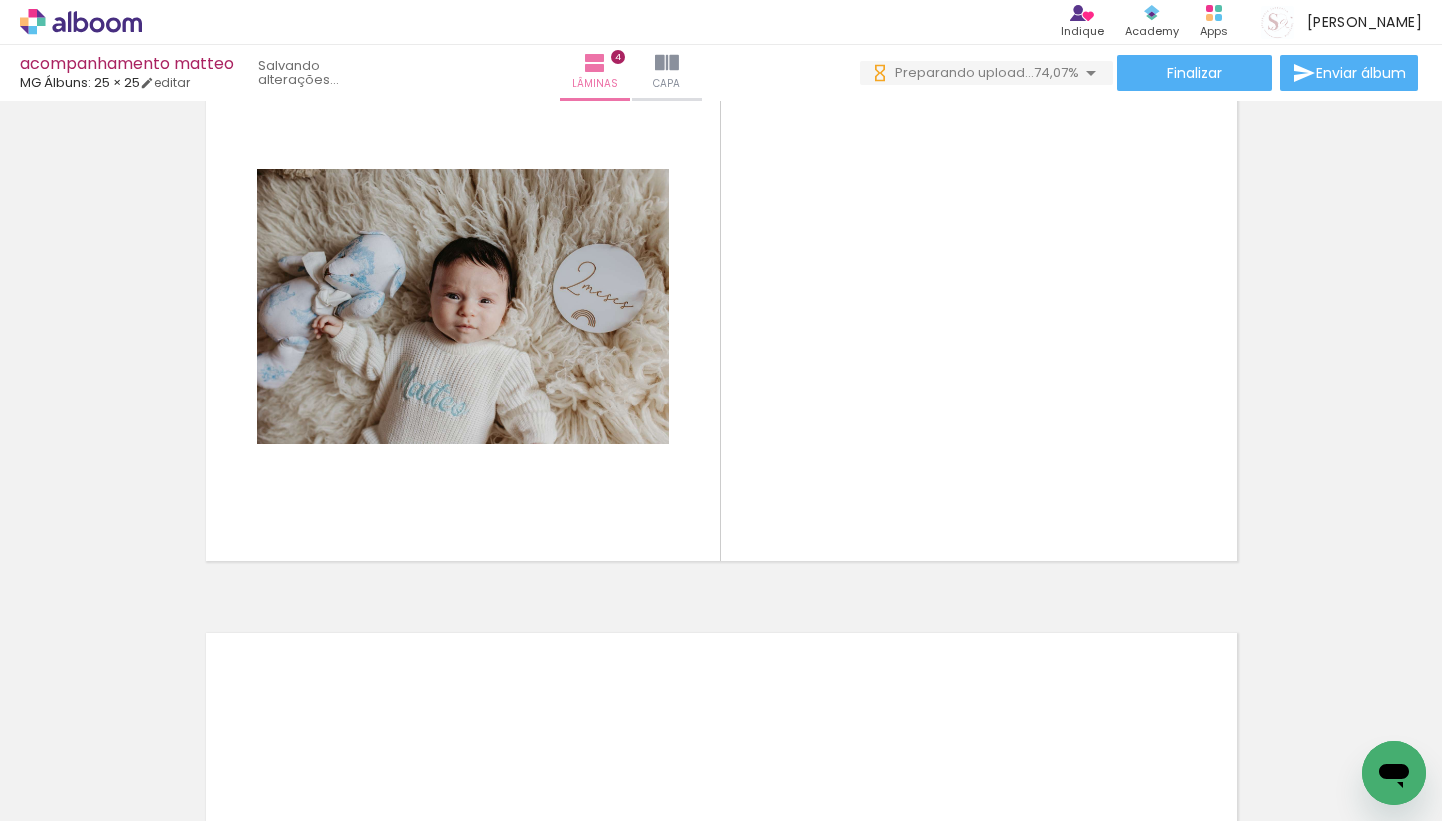 scroll, scrollTop: 0, scrollLeft: 0, axis: both 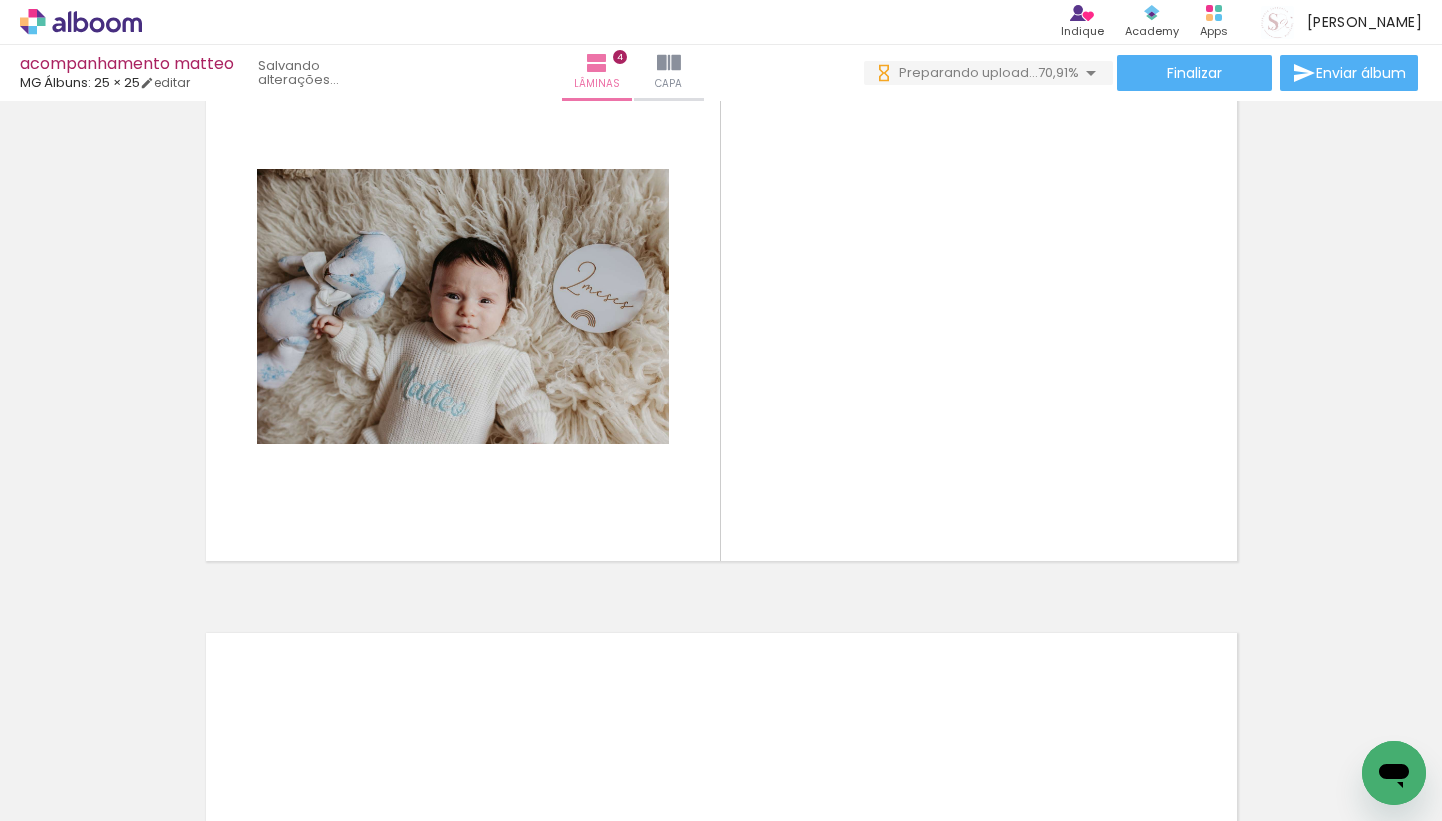 click at bounding box center [-700, 713] 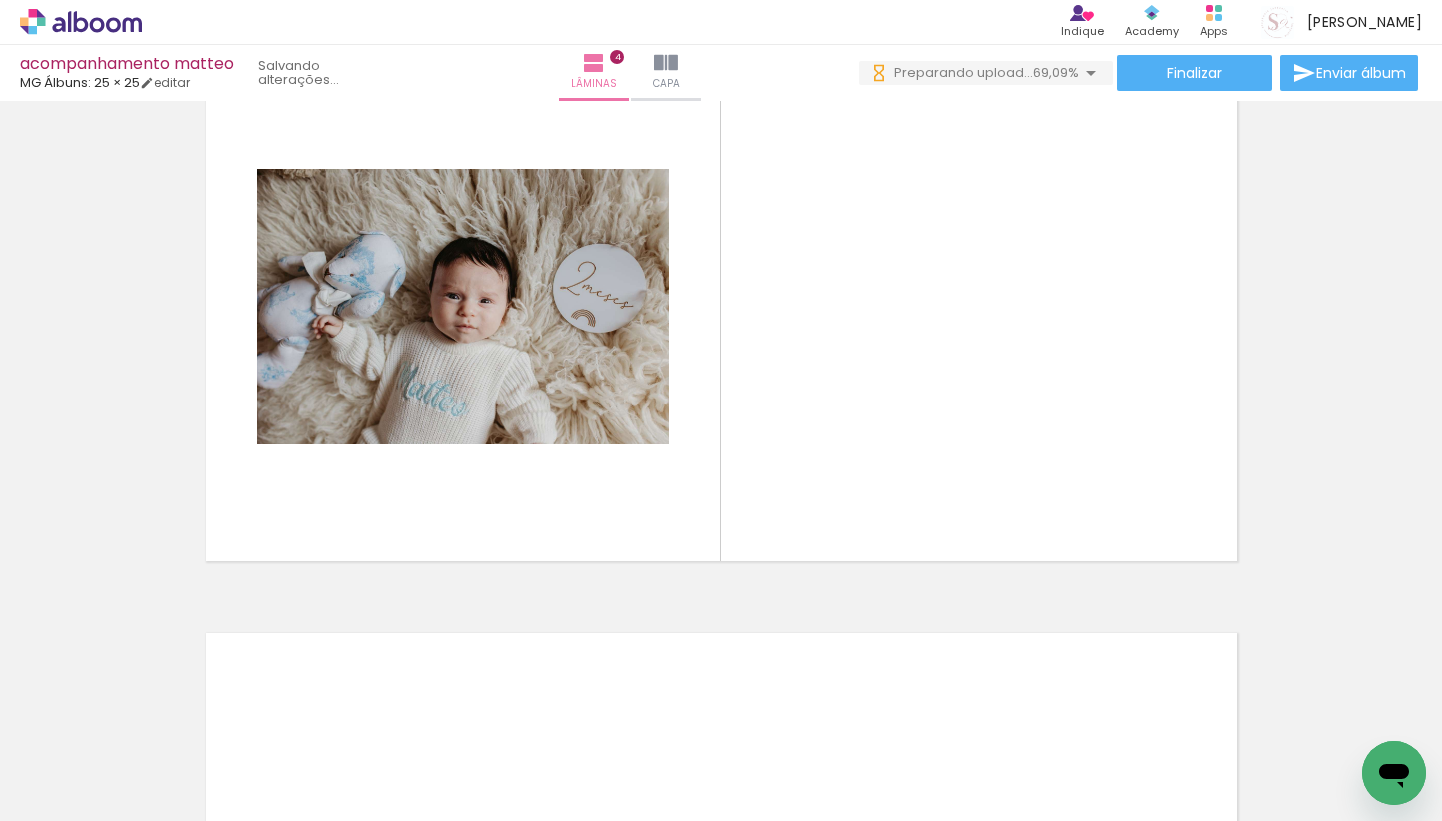 click at bounding box center (-700, 713) 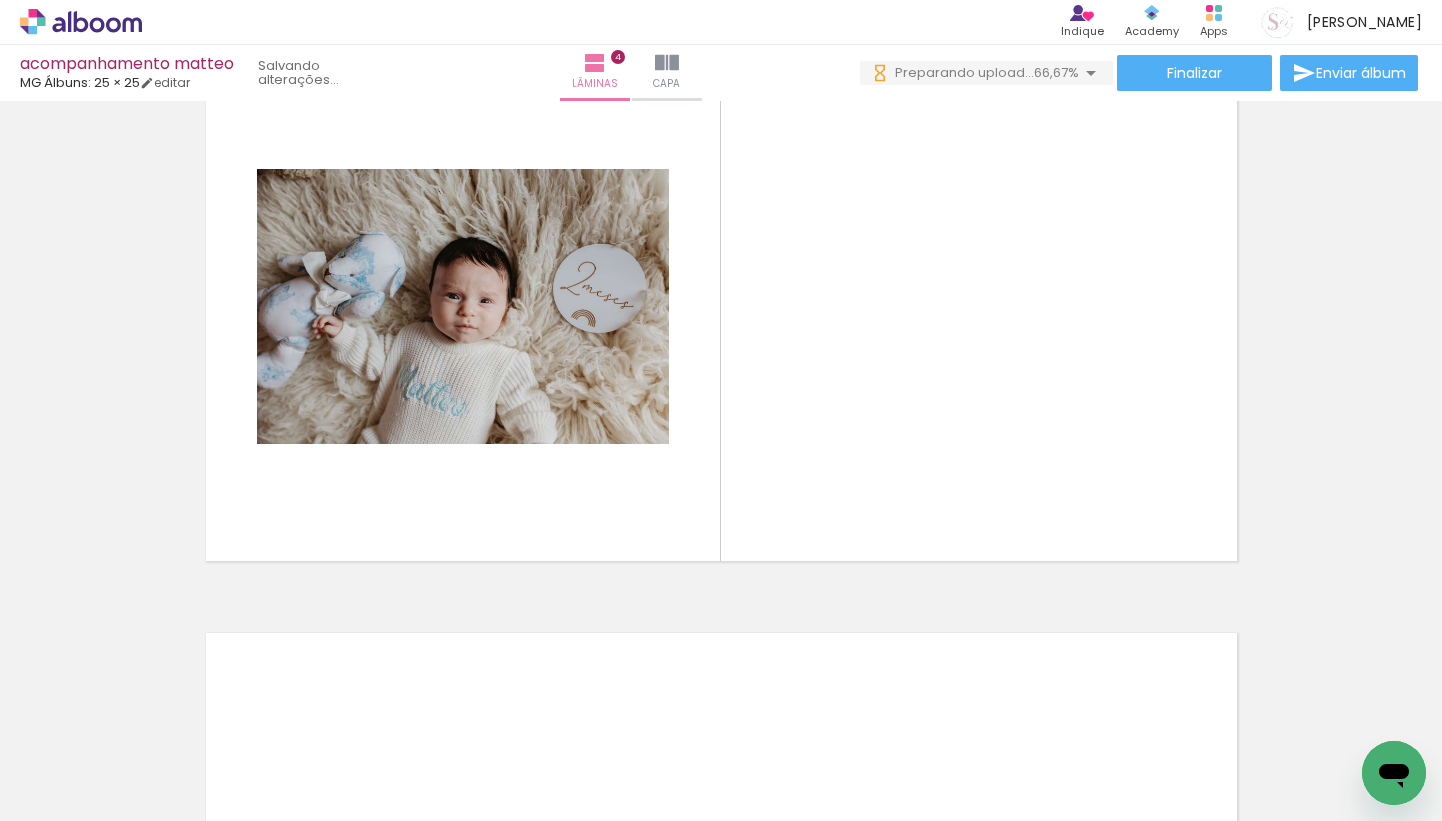 click at bounding box center (-700, 713) 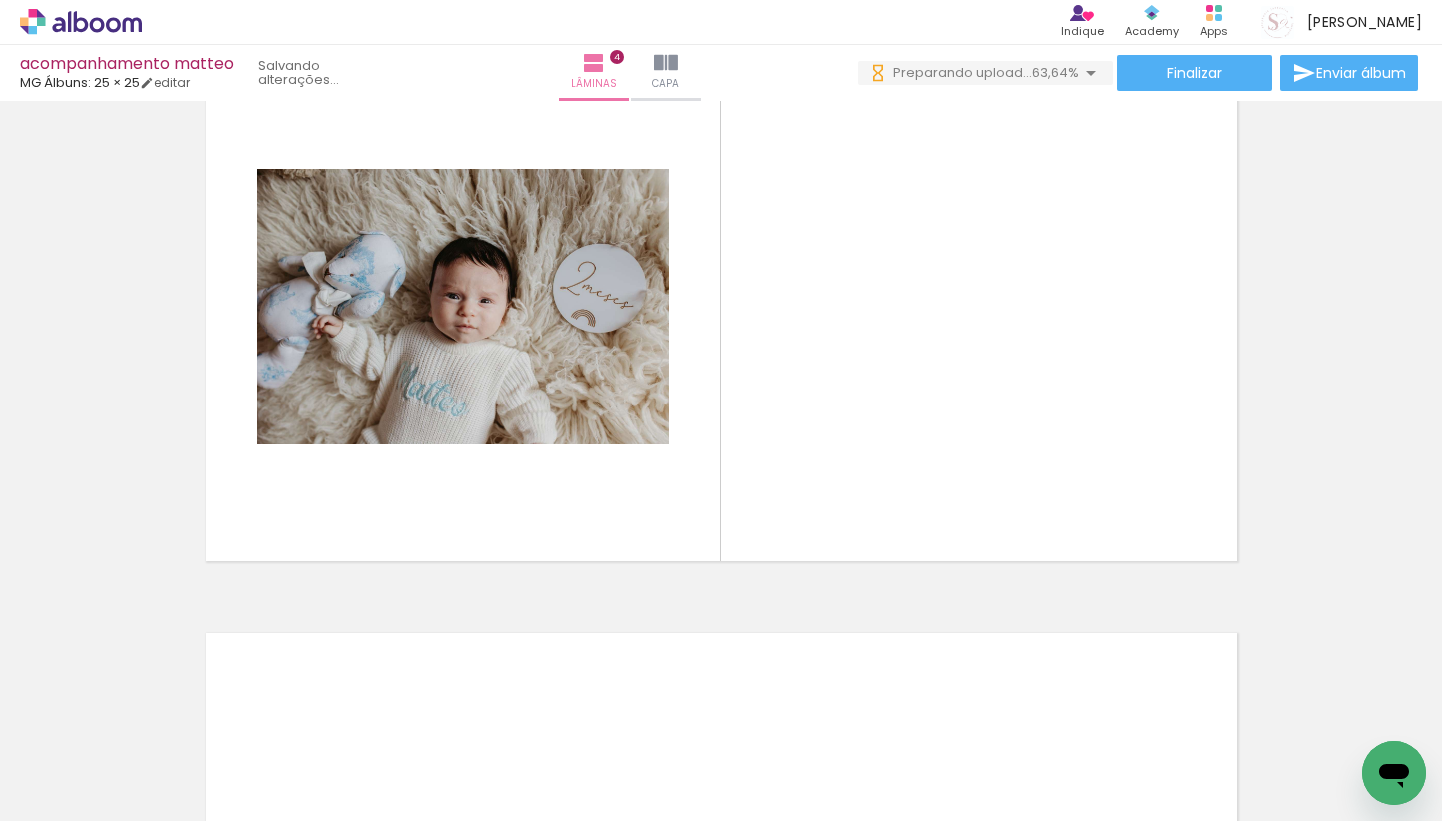 scroll, scrollTop: 0, scrollLeft: 0, axis: both 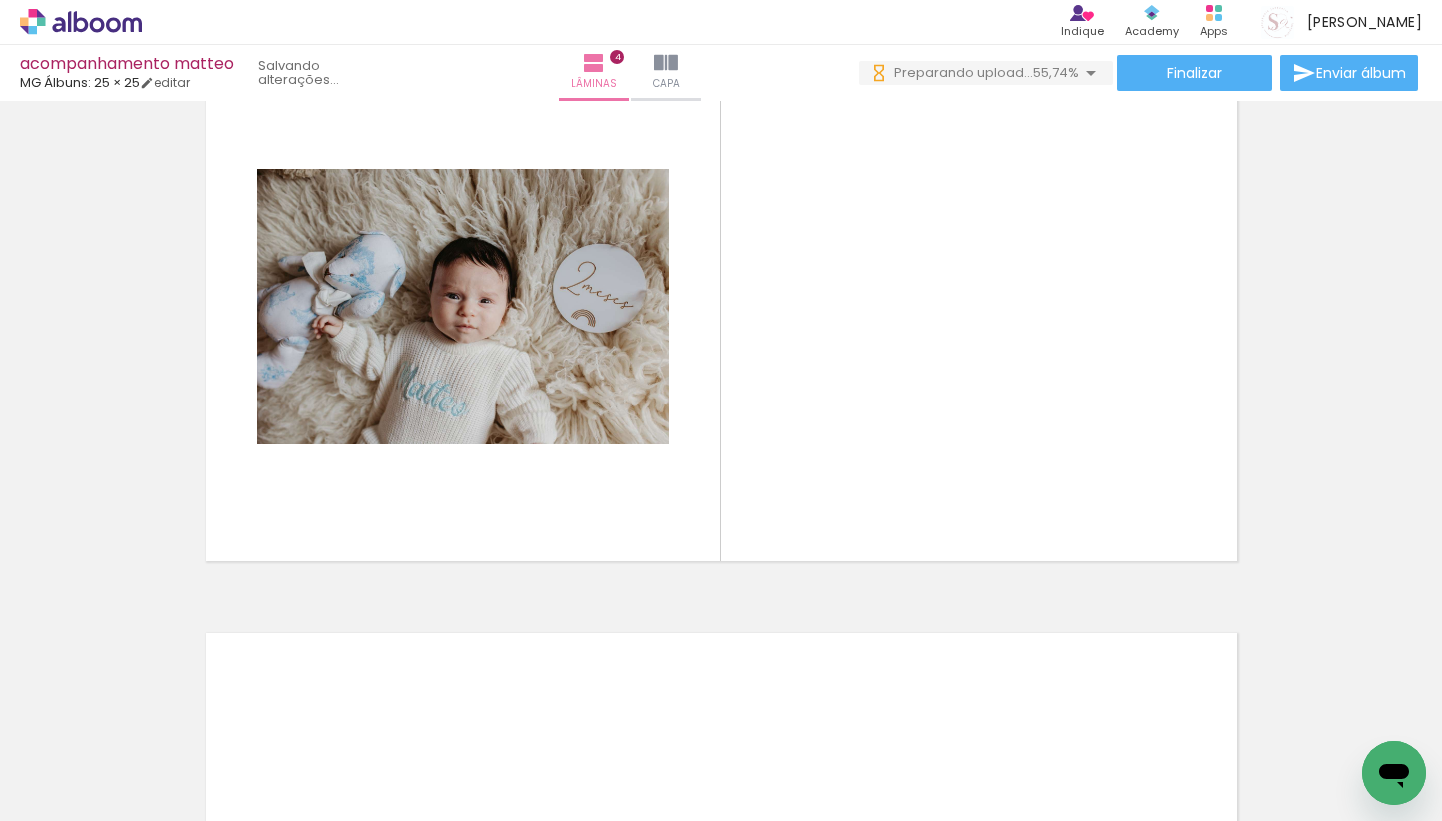click at bounding box center [380, 713] 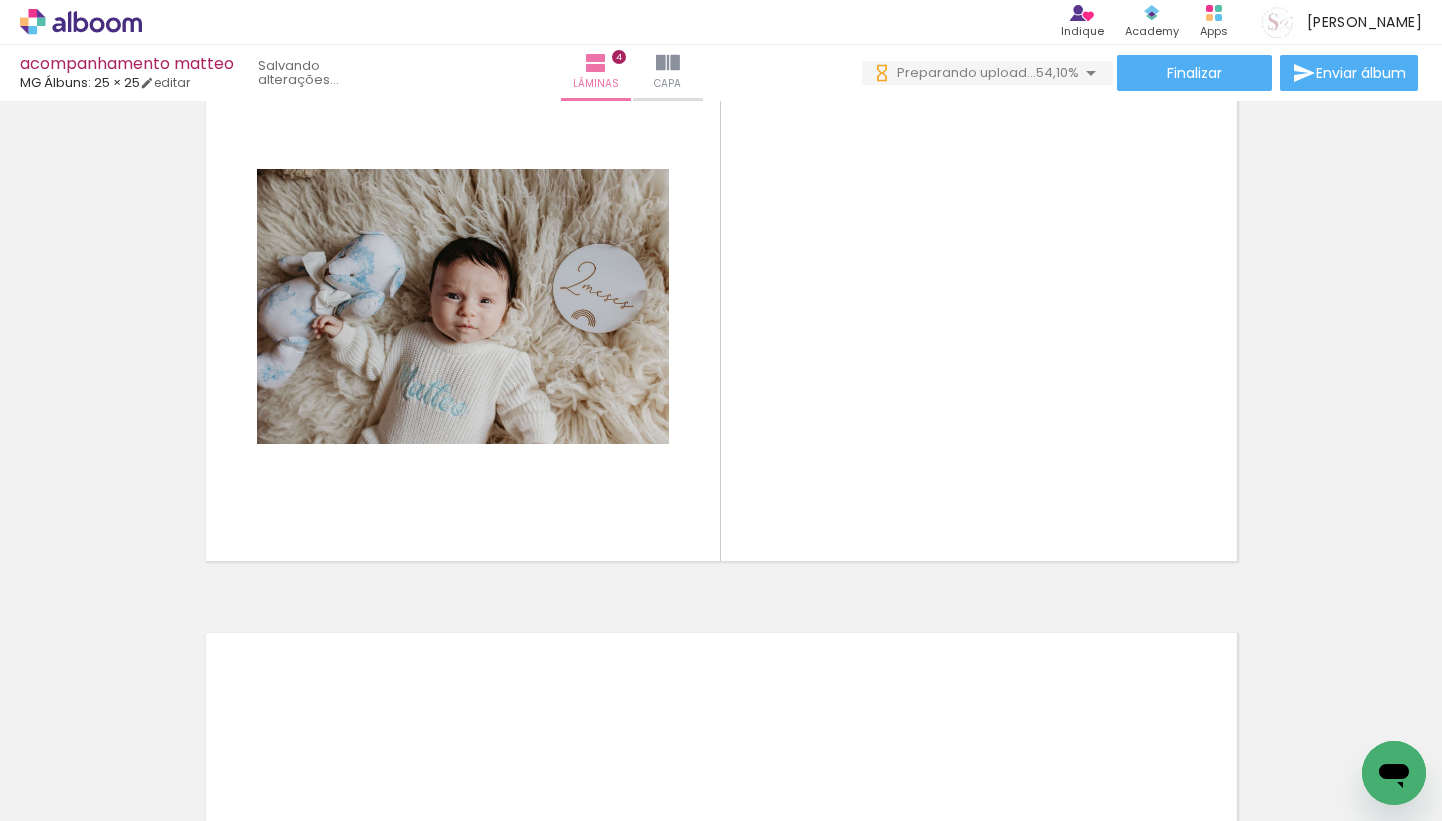 click at bounding box center (380, 713) 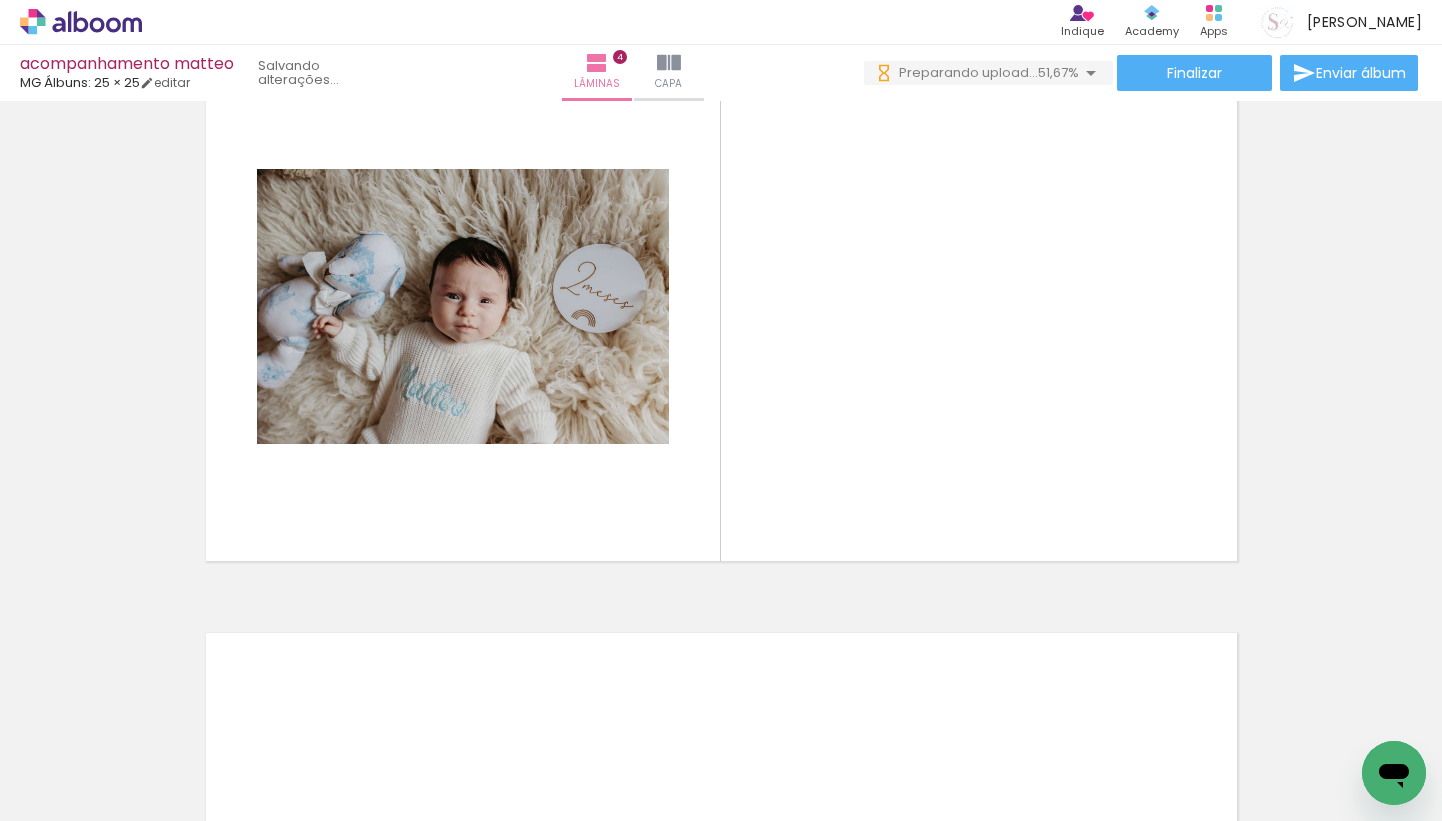 click at bounding box center [380, 713] 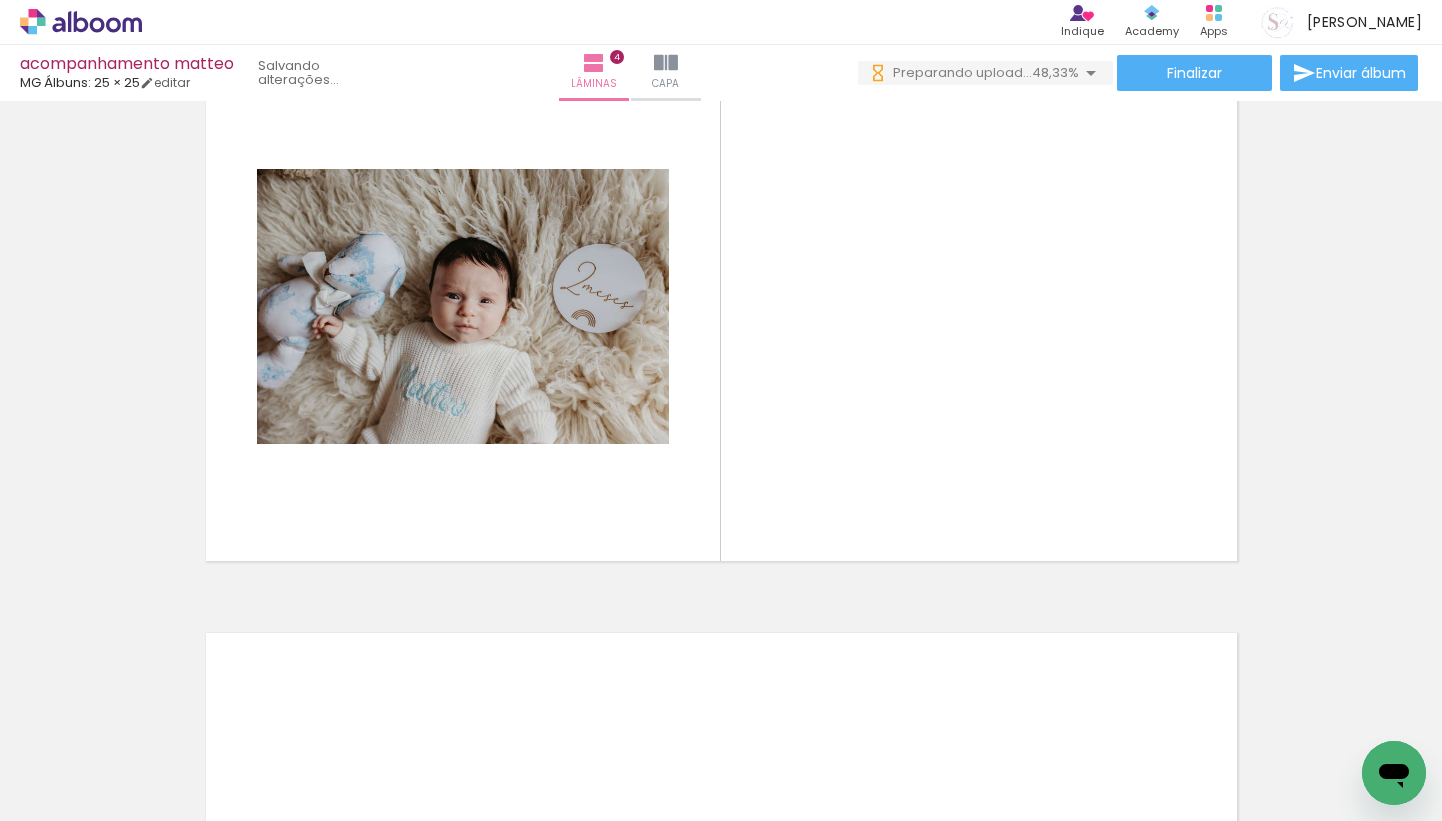 click at bounding box center (380, 713) 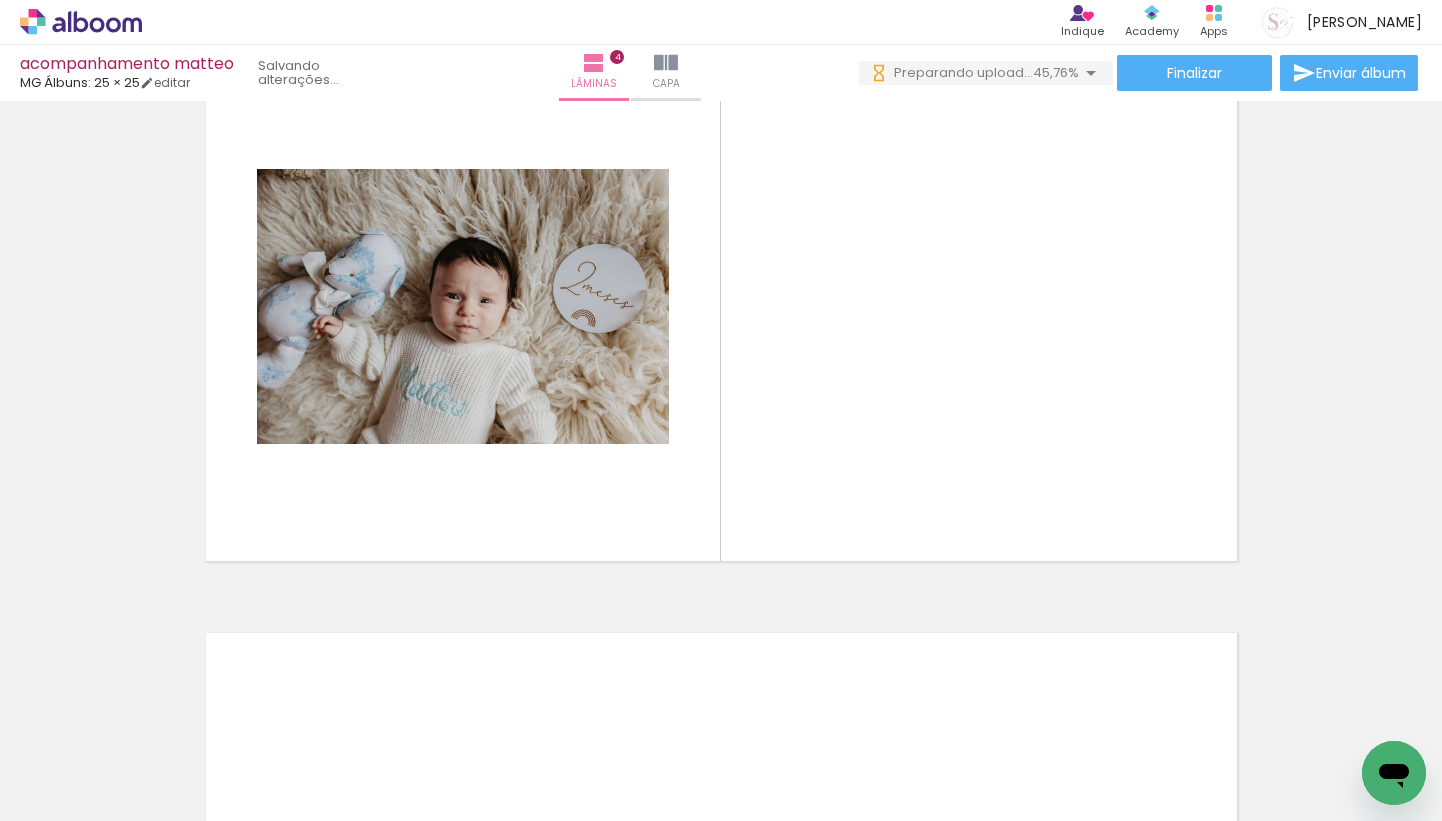 click at bounding box center (380, 713) 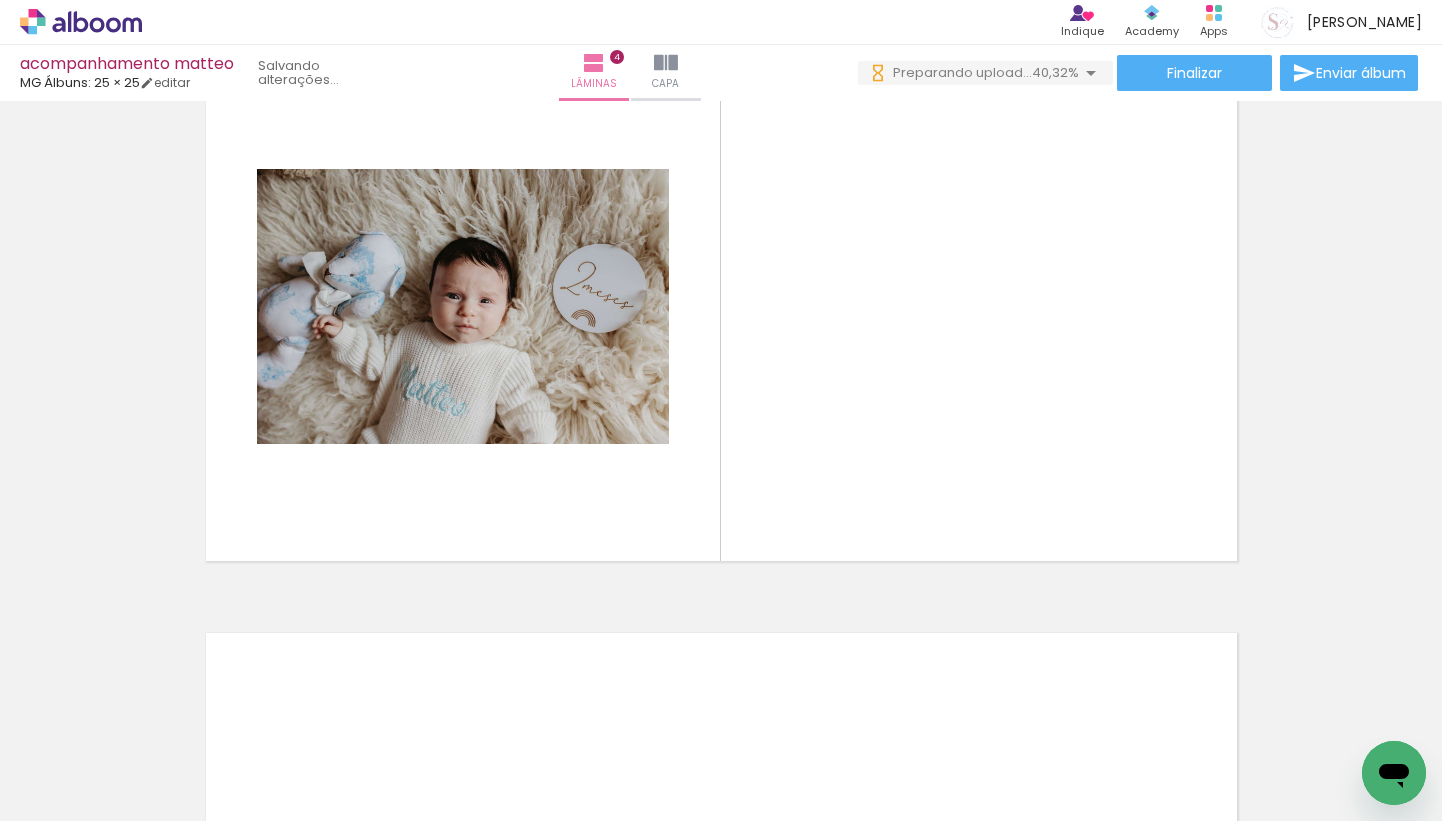 scroll, scrollTop: 0, scrollLeft: 0, axis: both 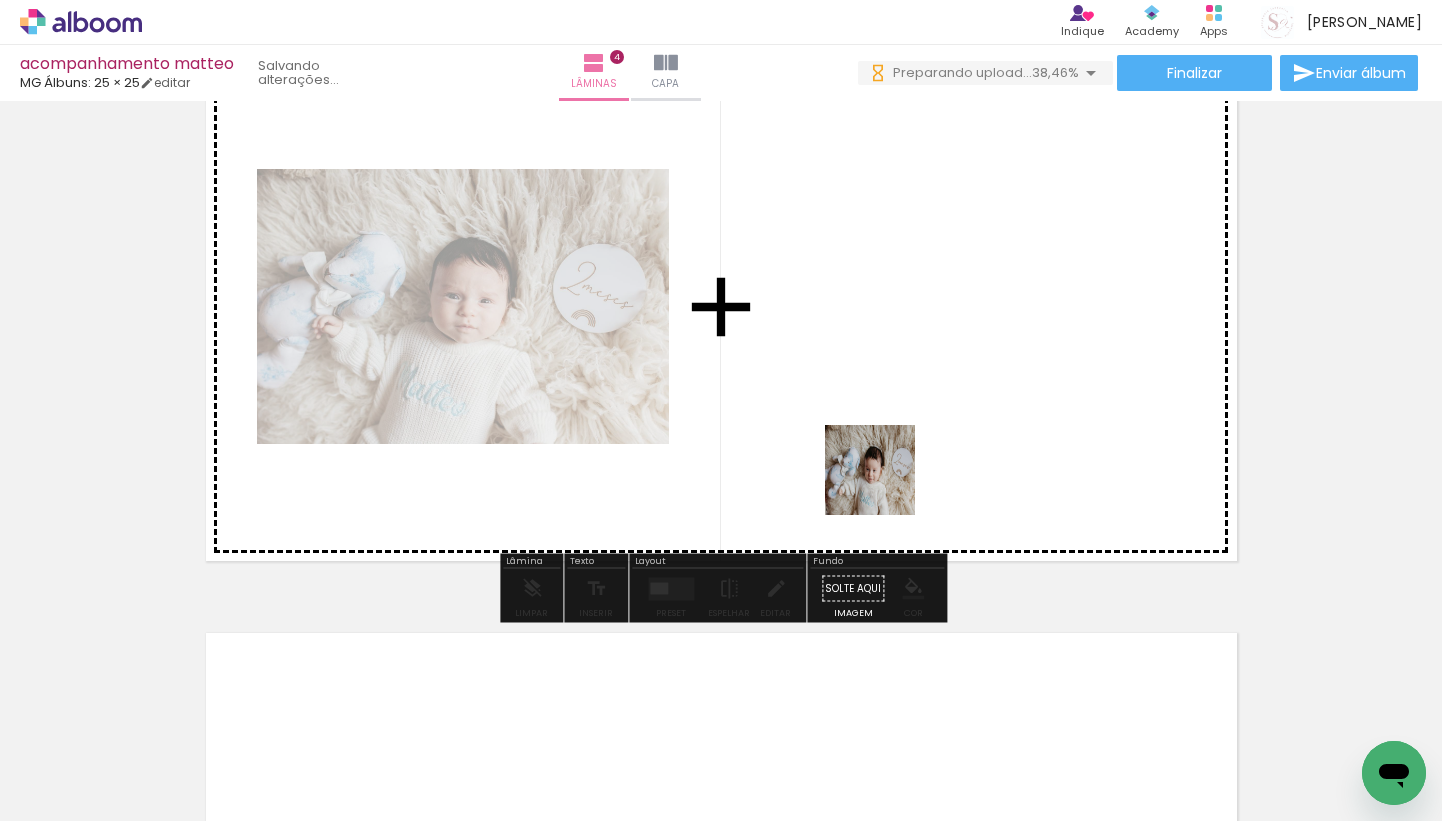 click at bounding box center [721, 410] 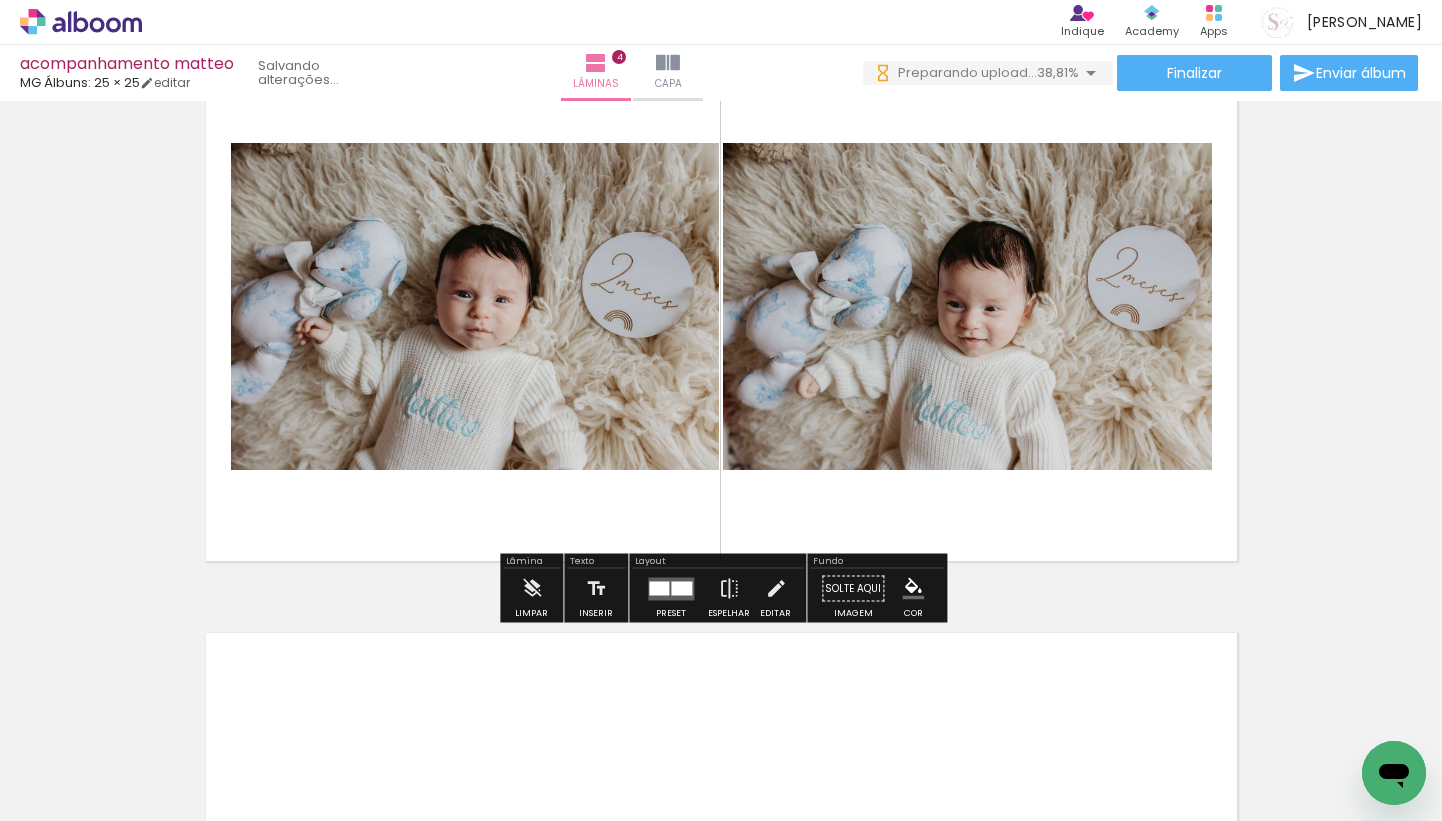 scroll, scrollTop: 0, scrollLeft: 0, axis: both 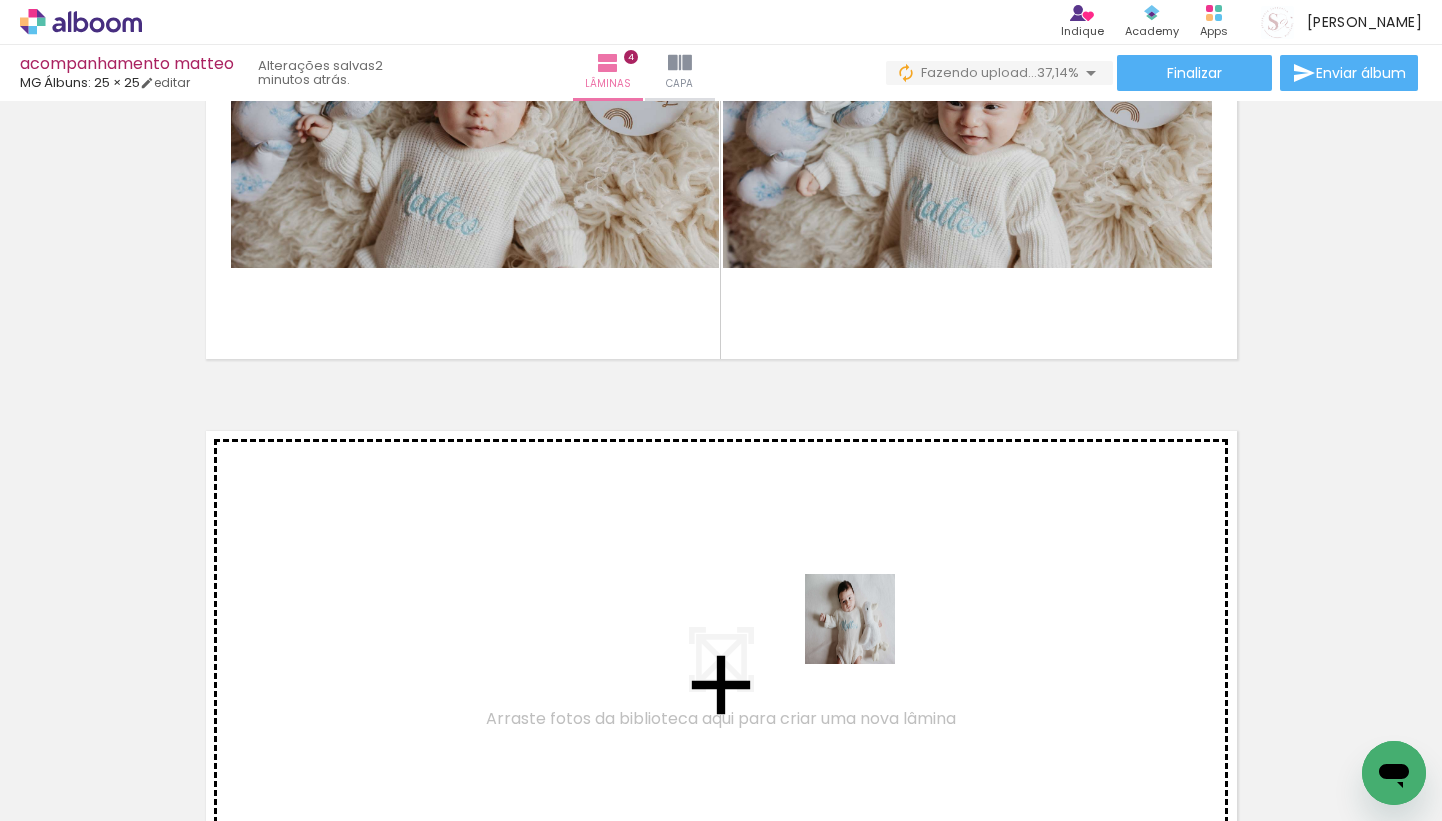 drag, startPoint x: 865, startPoint y: 747, endPoint x: 864, endPoint y: 621, distance: 126.00397 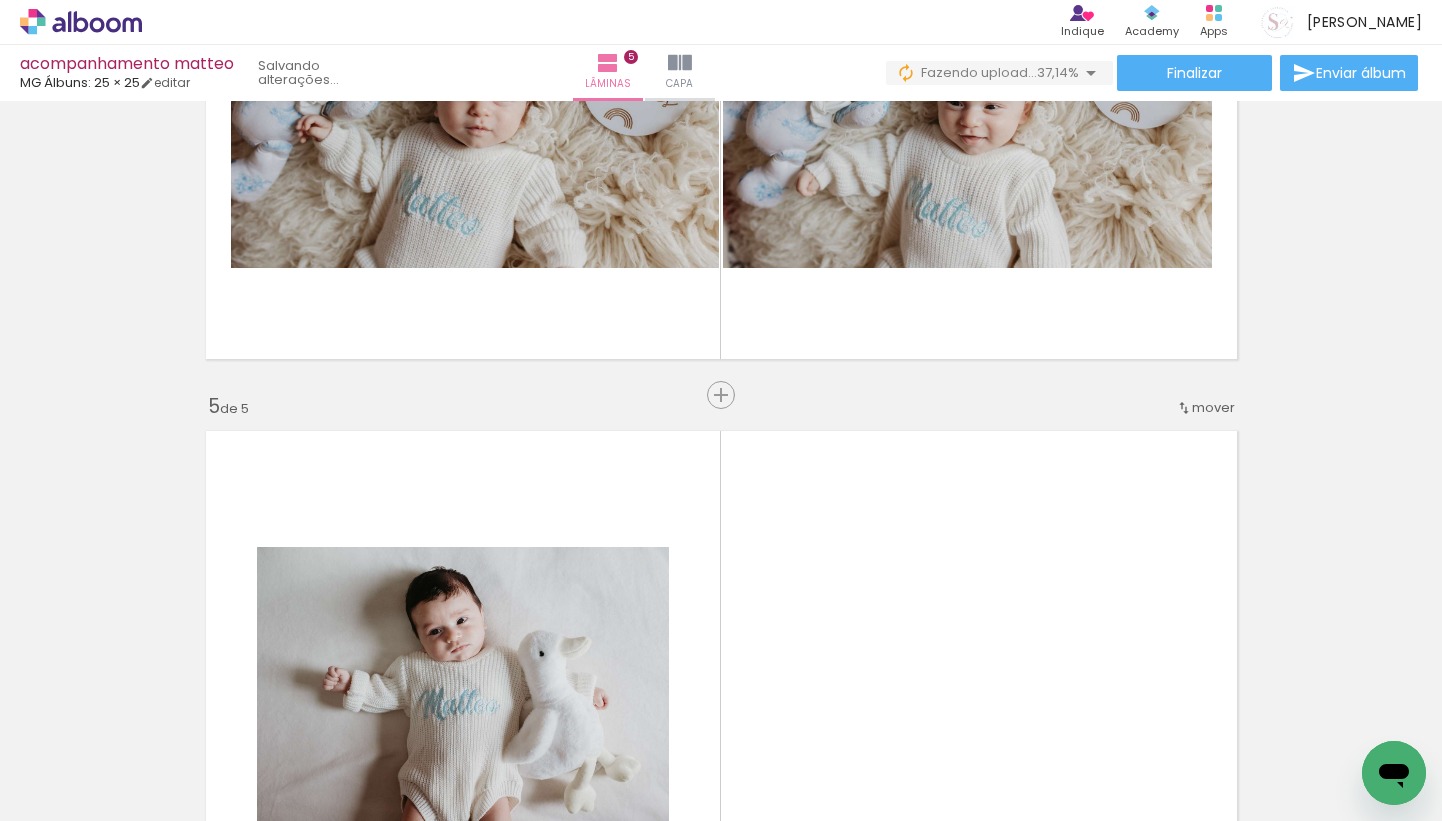 scroll, scrollTop: 2345, scrollLeft: 0, axis: vertical 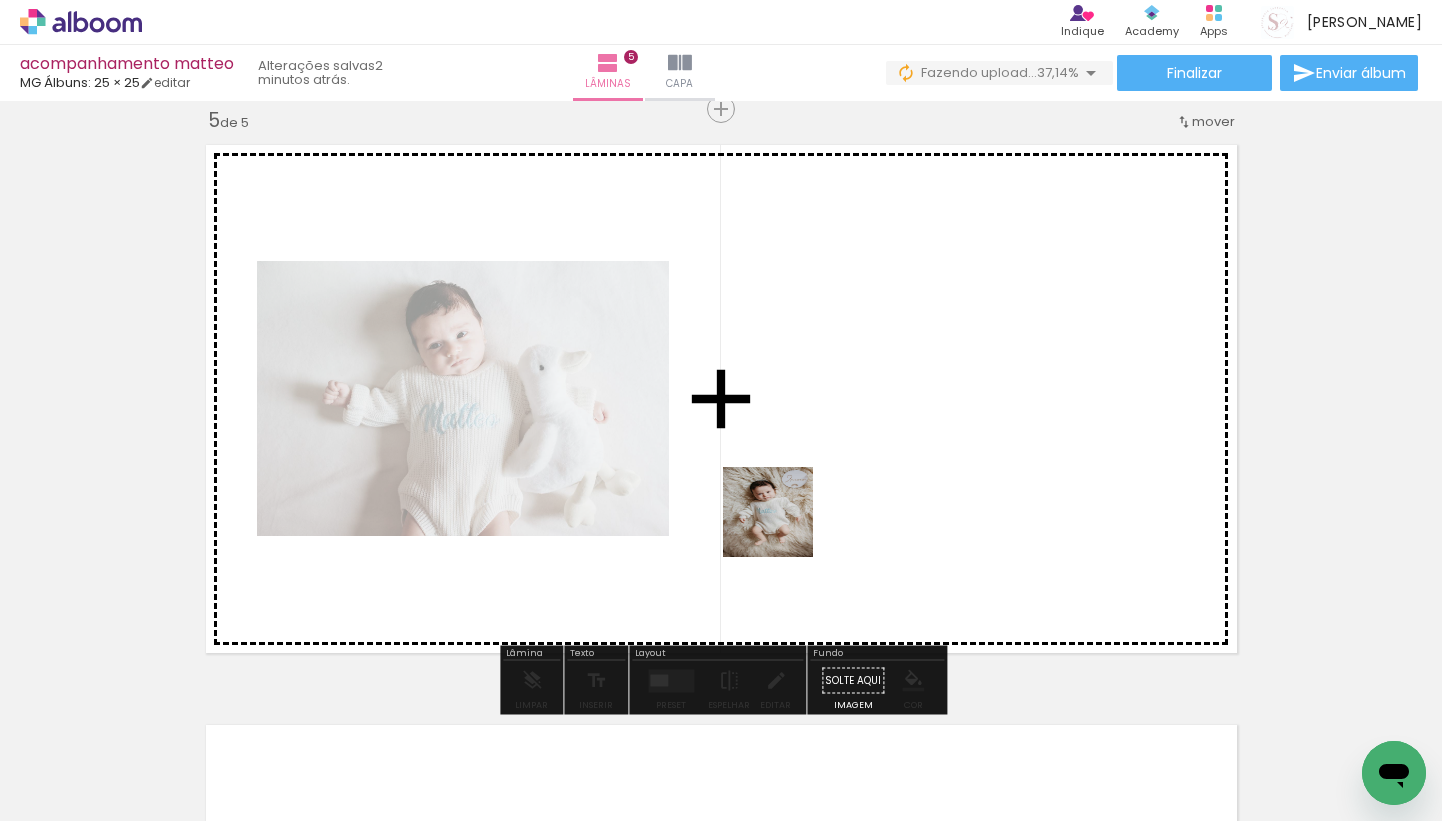 drag, startPoint x: 760, startPoint y: 750, endPoint x: 786, endPoint y: 507, distance: 244.387 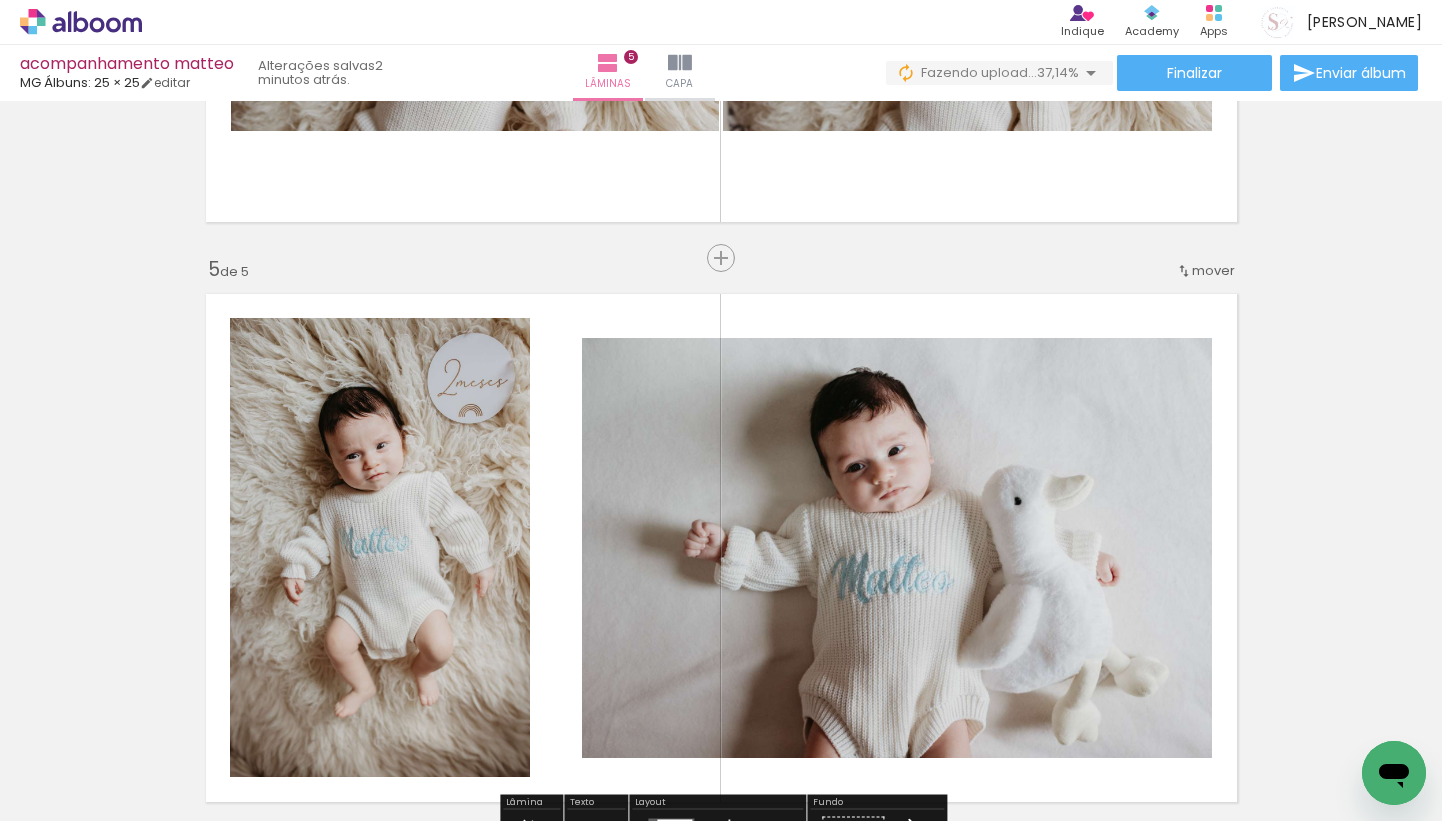 scroll 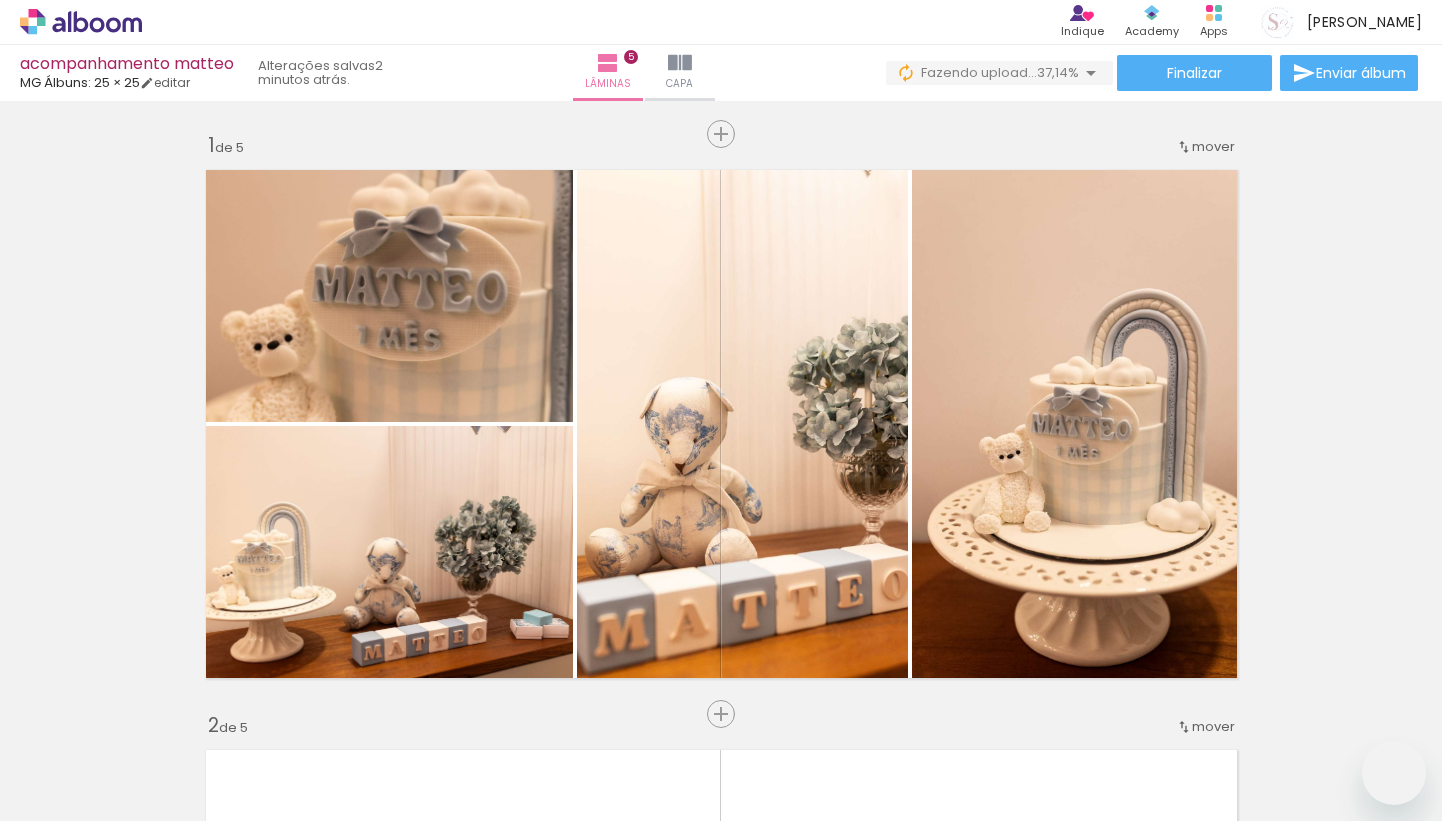 click on "Inserir lâmina 1  de 5  Inserir lâmina 2  de 5  Inserir lâmina 3  de 5  Inserir lâmina 4  de 5  Inserir lâmina 5  de 5" at bounding box center (721, 1848) 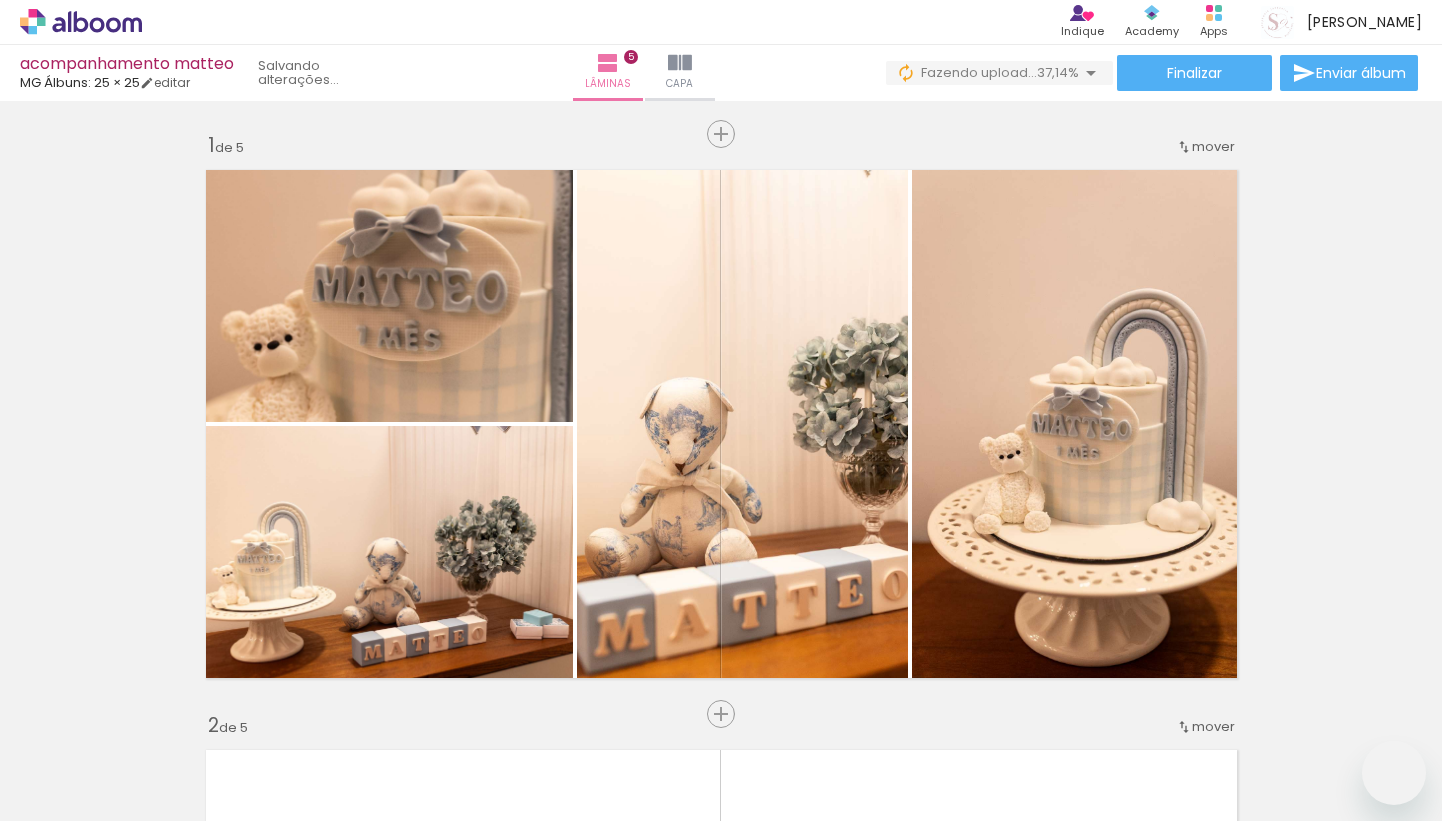 scroll, scrollTop: 0, scrollLeft: 0, axis: both 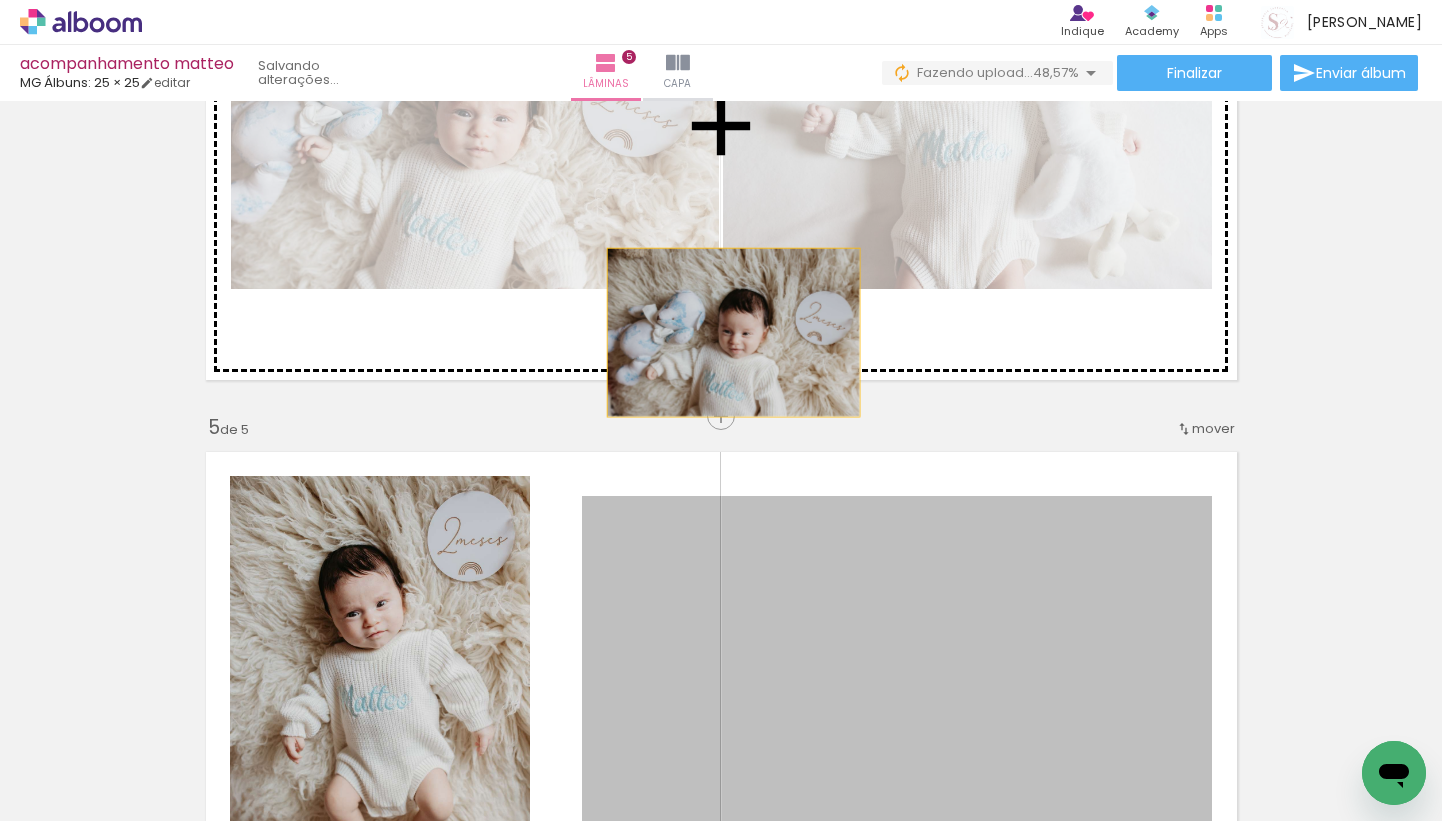 drag, startPoint x: 903, startPoint y: 624, endPoint x: 737, endPoint y: 323, distance: 343.73972 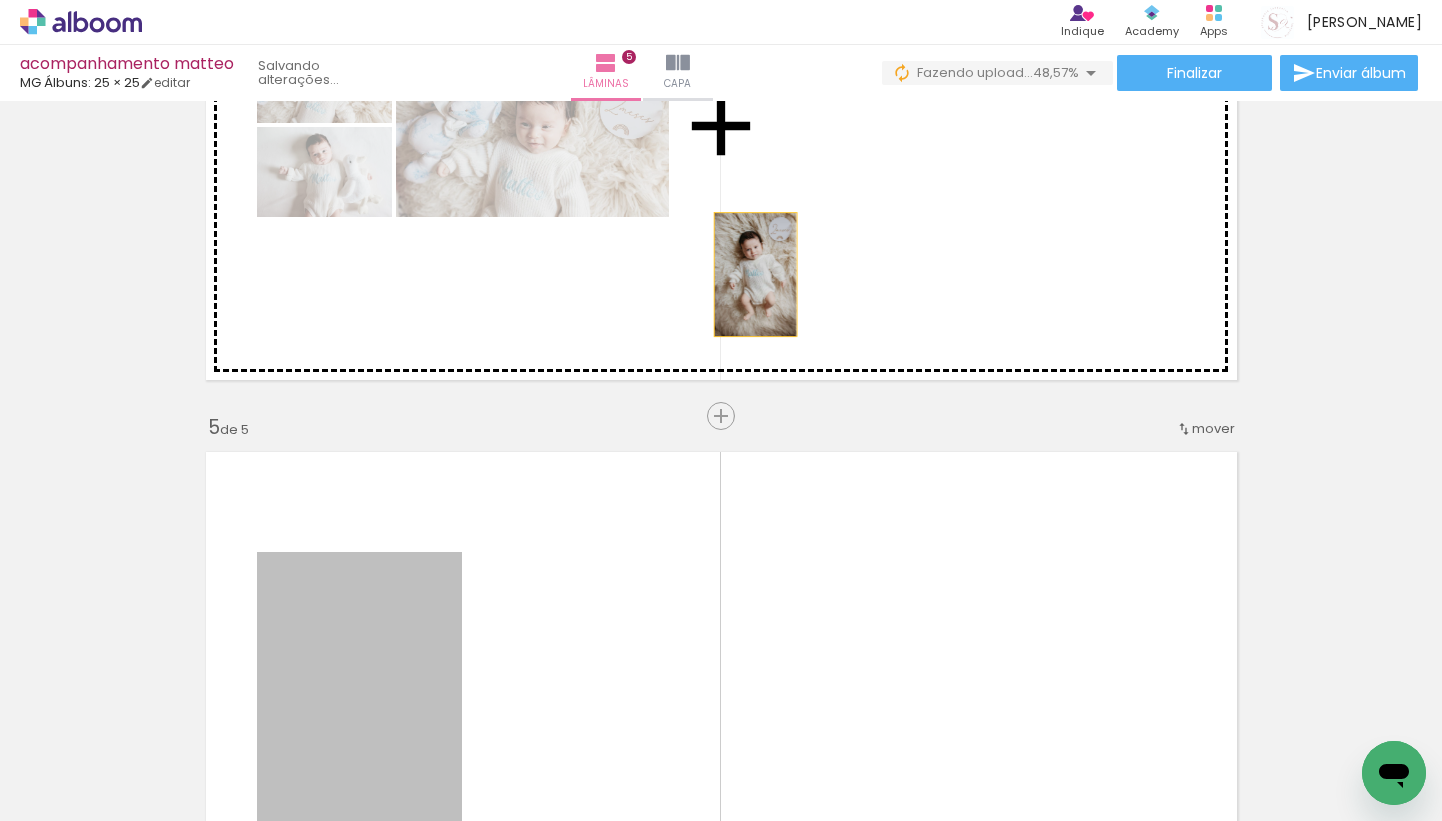 drag, startPoint x: 416, startPoint y: 652, endPoint x: 755, endPoint y: 272, distance: 509.2357 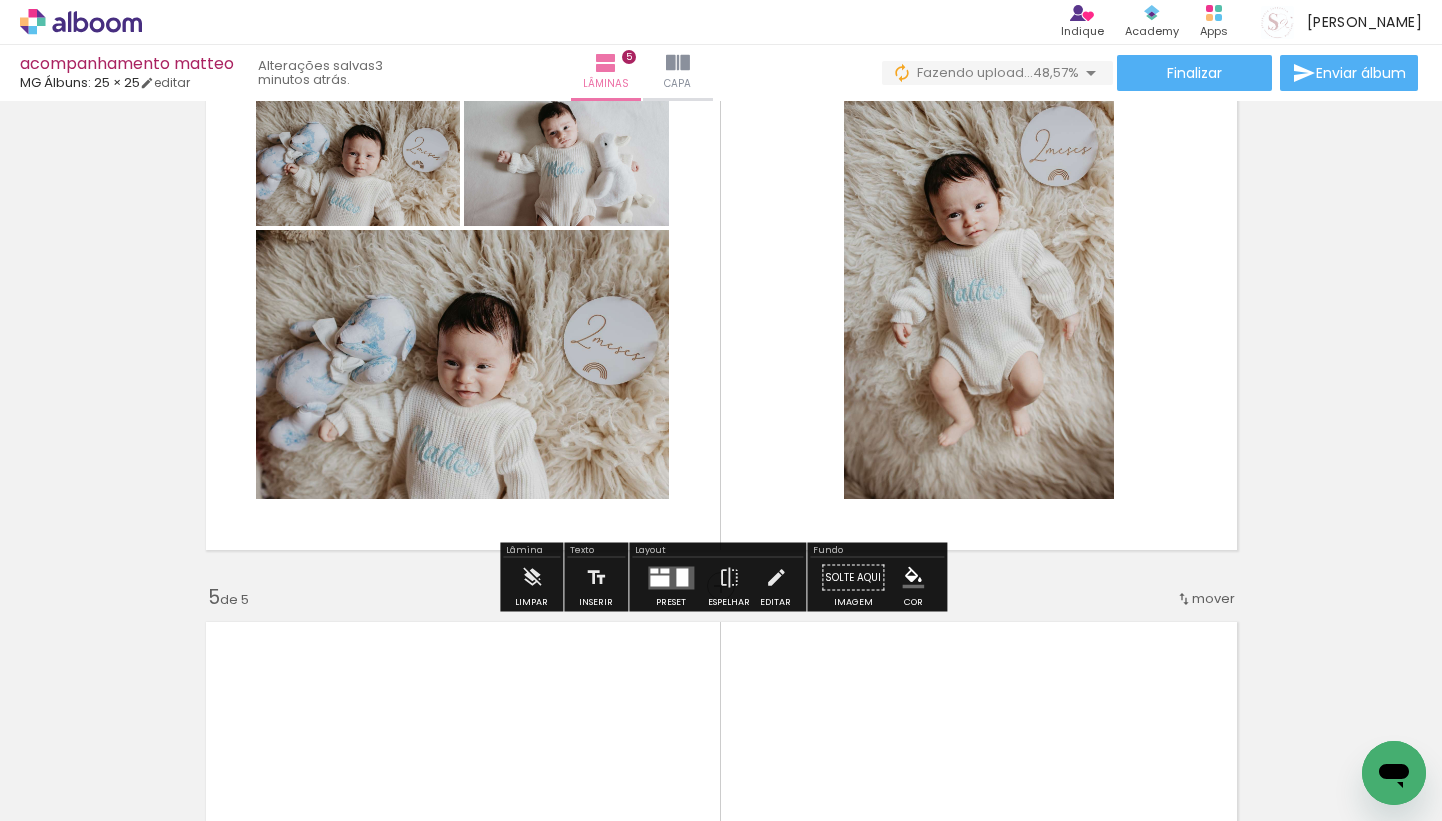 scroll, scrollTop: 1905, scrollLeft: 0, axis: vertical 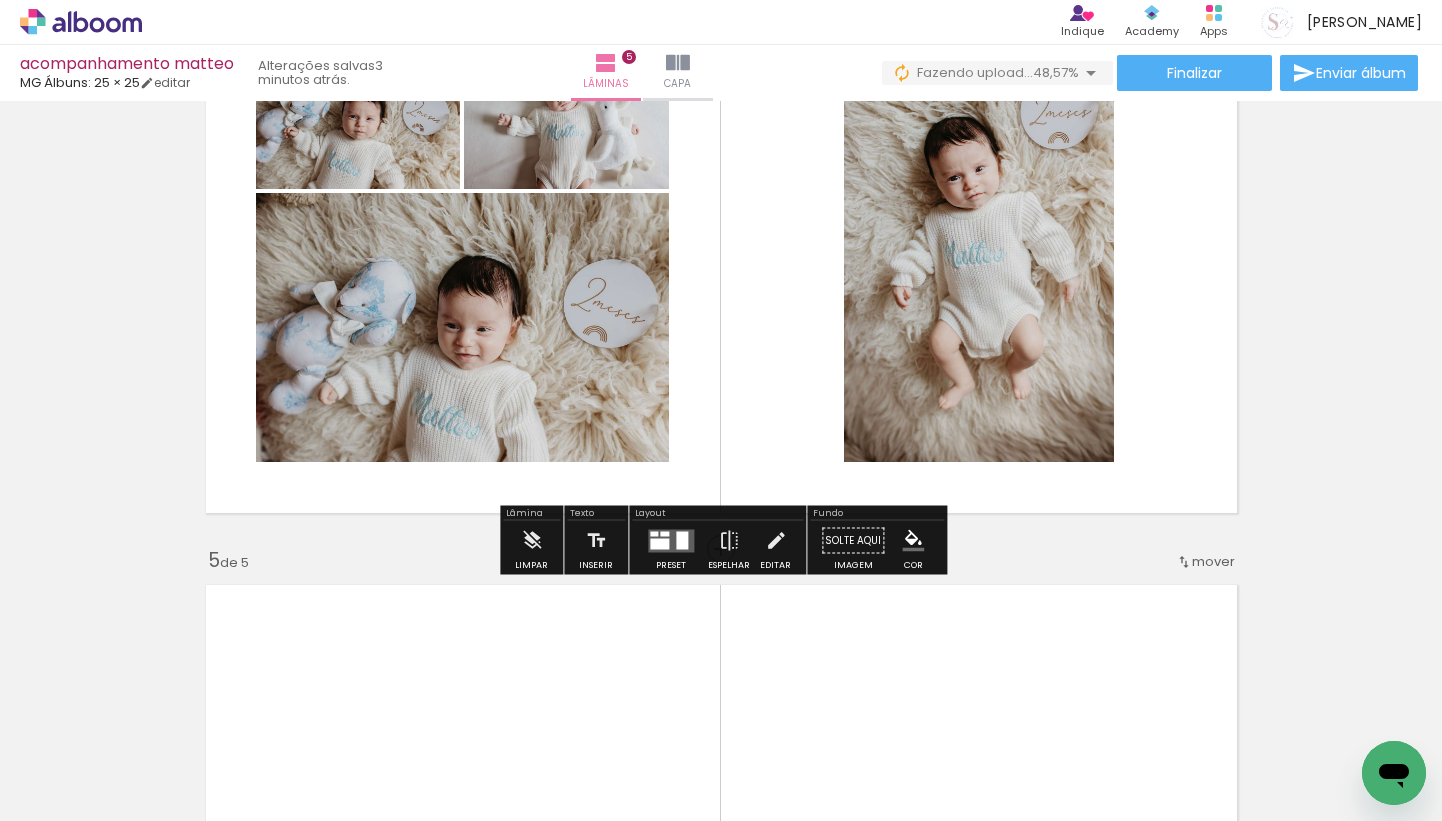 click at bounding box center [682, 540] 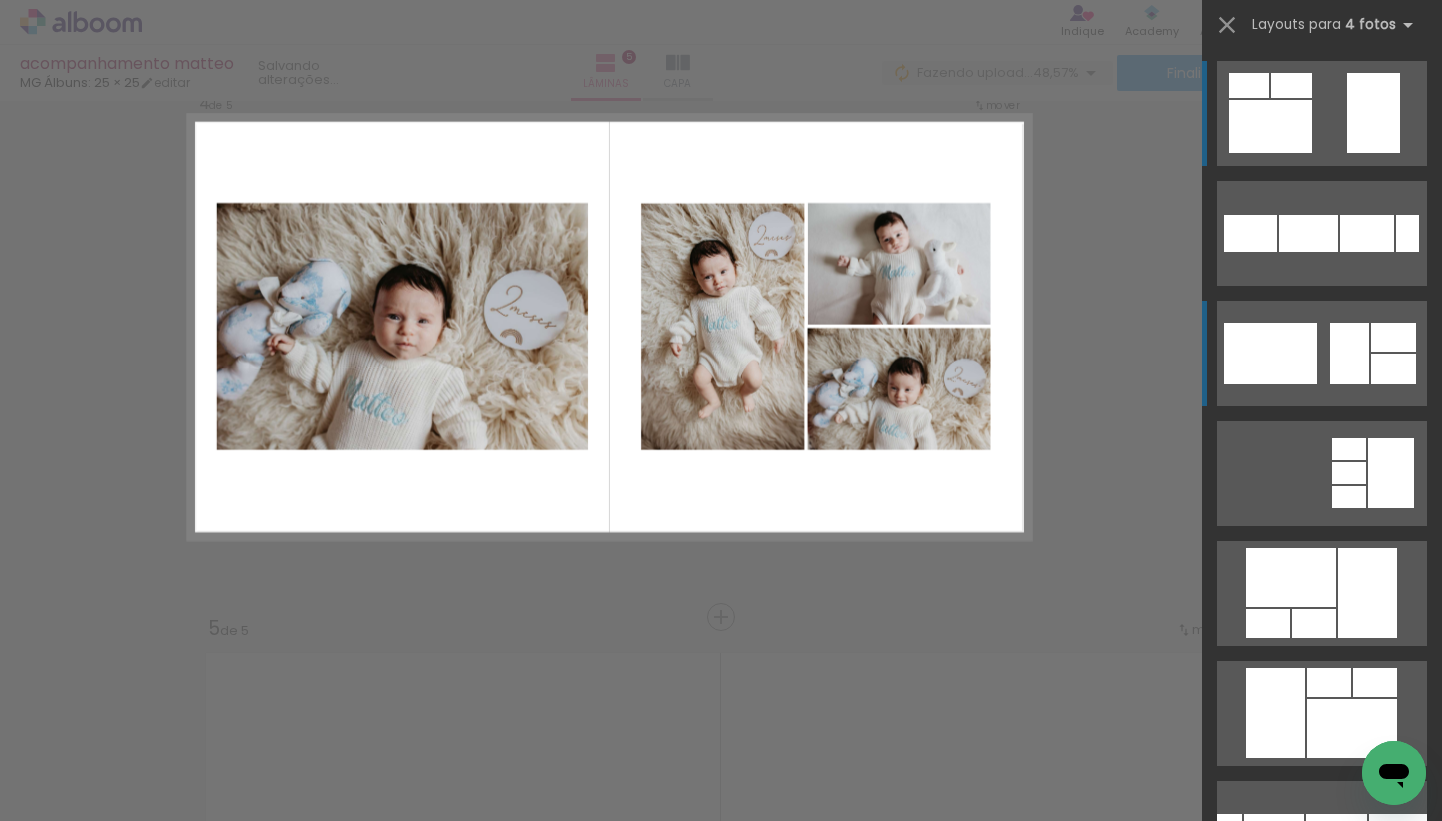scroll, scrollTop: 1765, scrollLeft: 0, axis: vertical 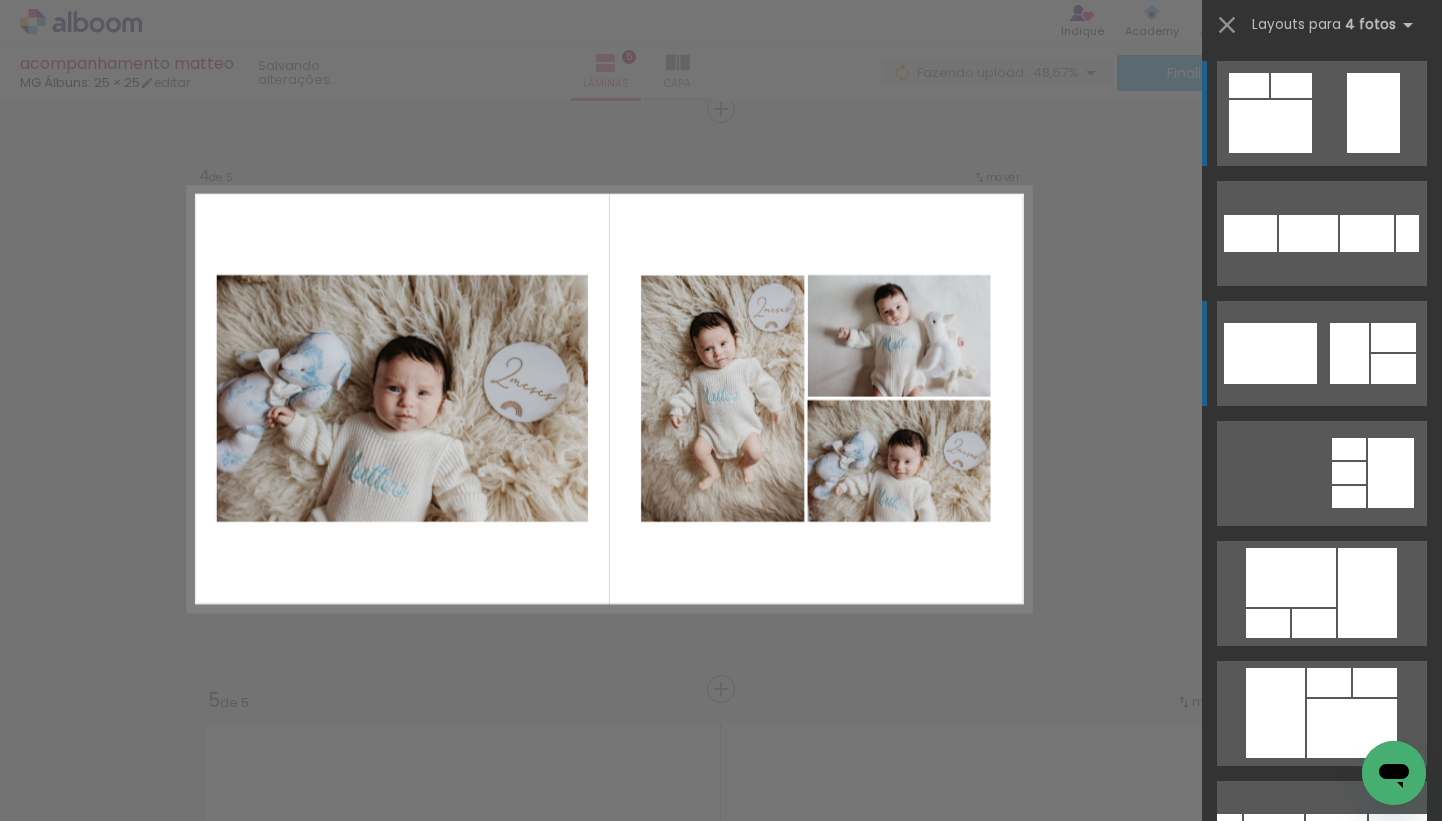 click at bounding box center (1250, 233) 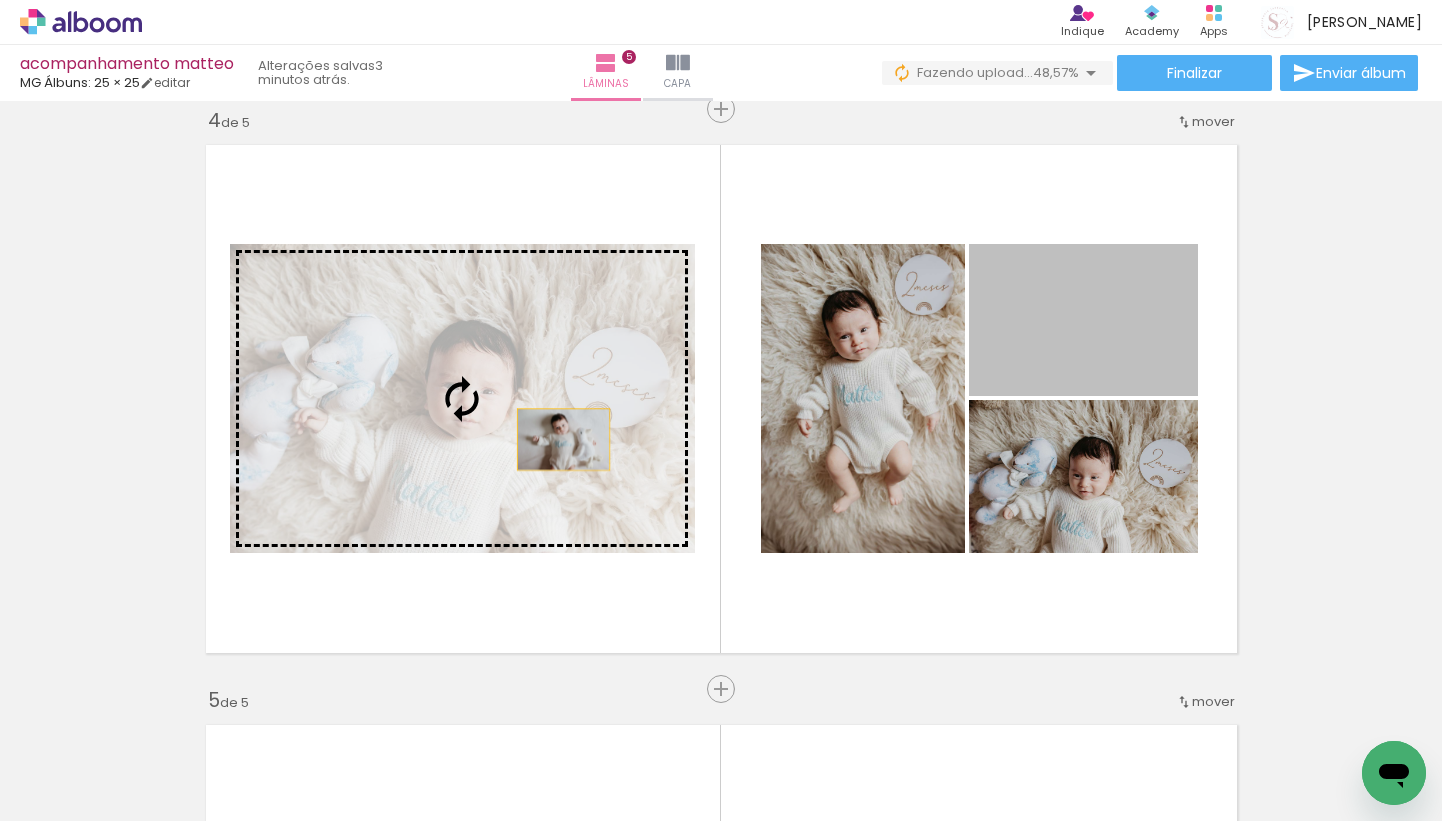 drag, startPoint x: 1096, startPoint y: 354, endPoint x: 564, endPoint y: 439, distance: 538.7476 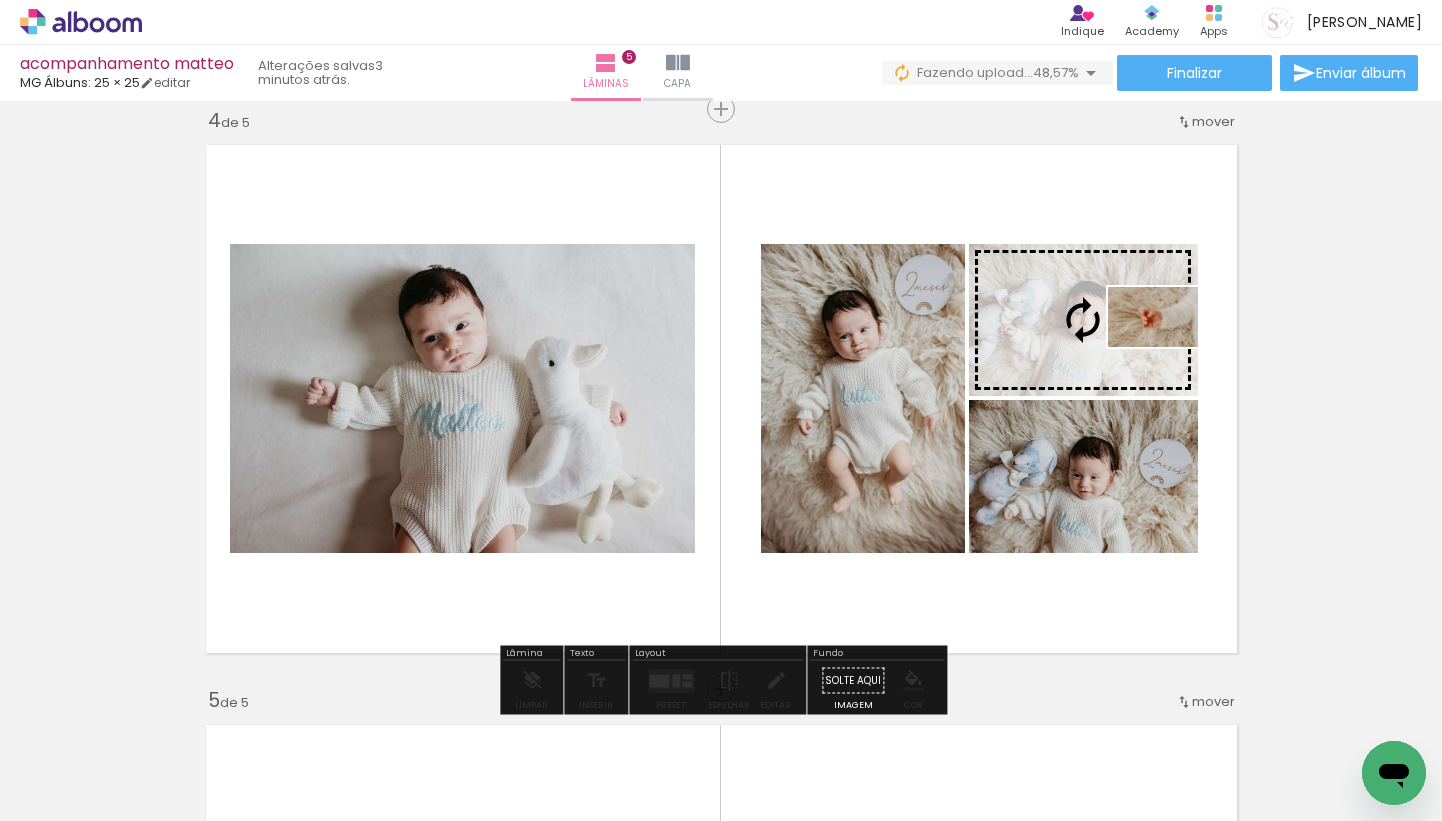 drag, startPoint x: 529, startPoint y: 766, endPoint x: 1168, endPoint y: 347, distance: 764.1217 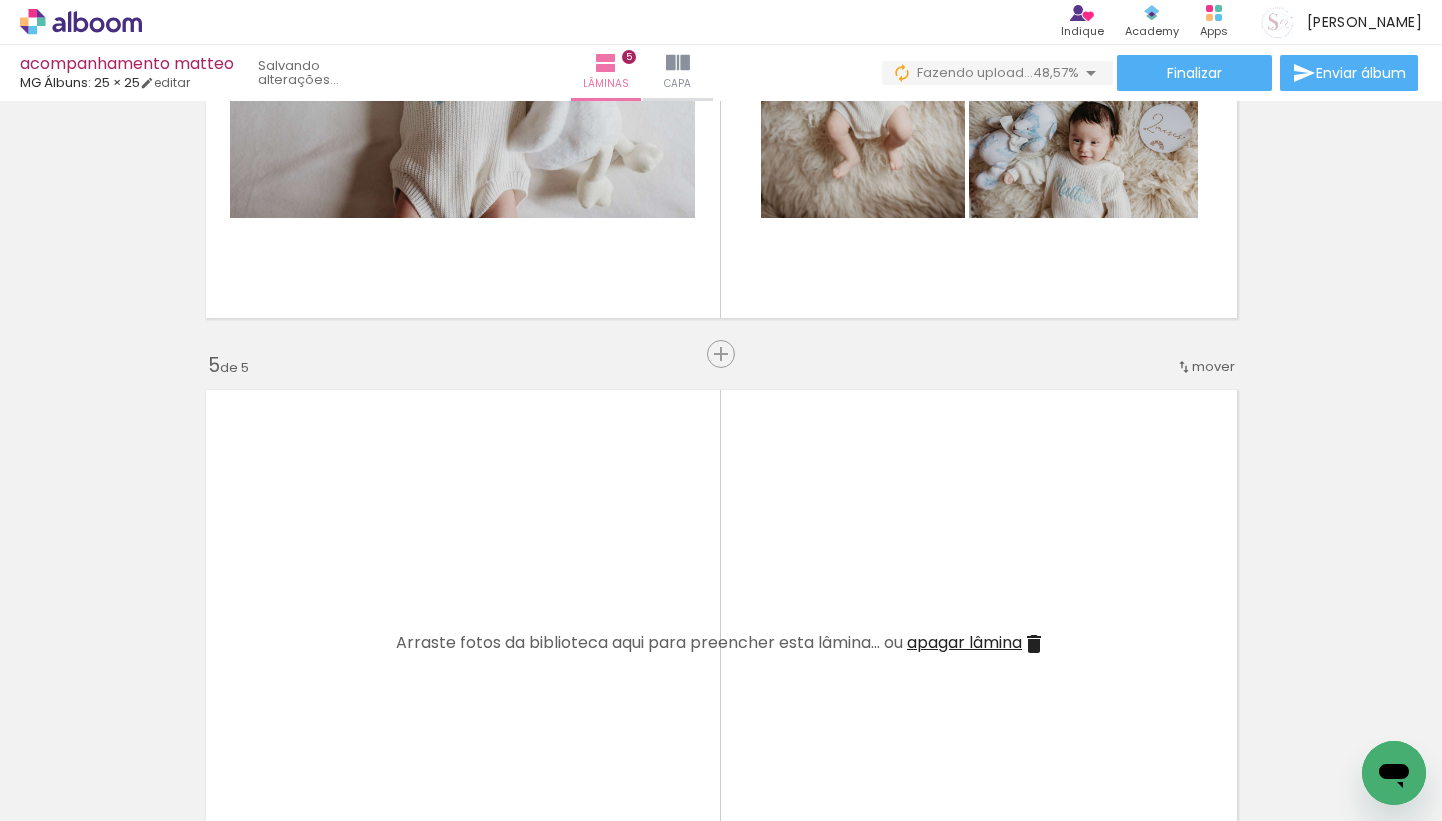 scroll, scrollTop: 2194, scrollLeft: 0, axis: vertical 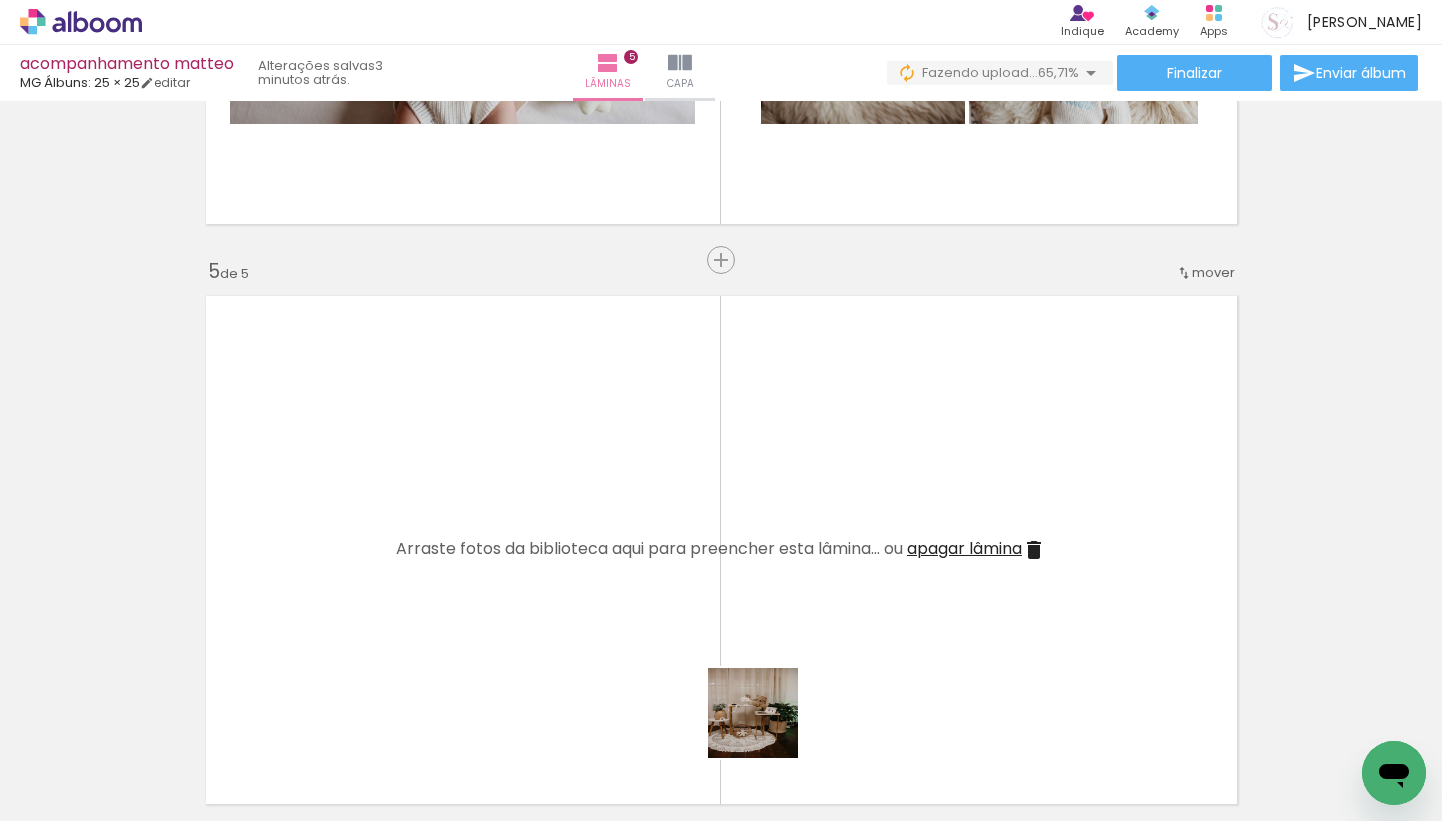 drag, startPoint x: 768, startPoint y: 779, endPoint x: 767, endPoint y: 594, distance: 185.0027 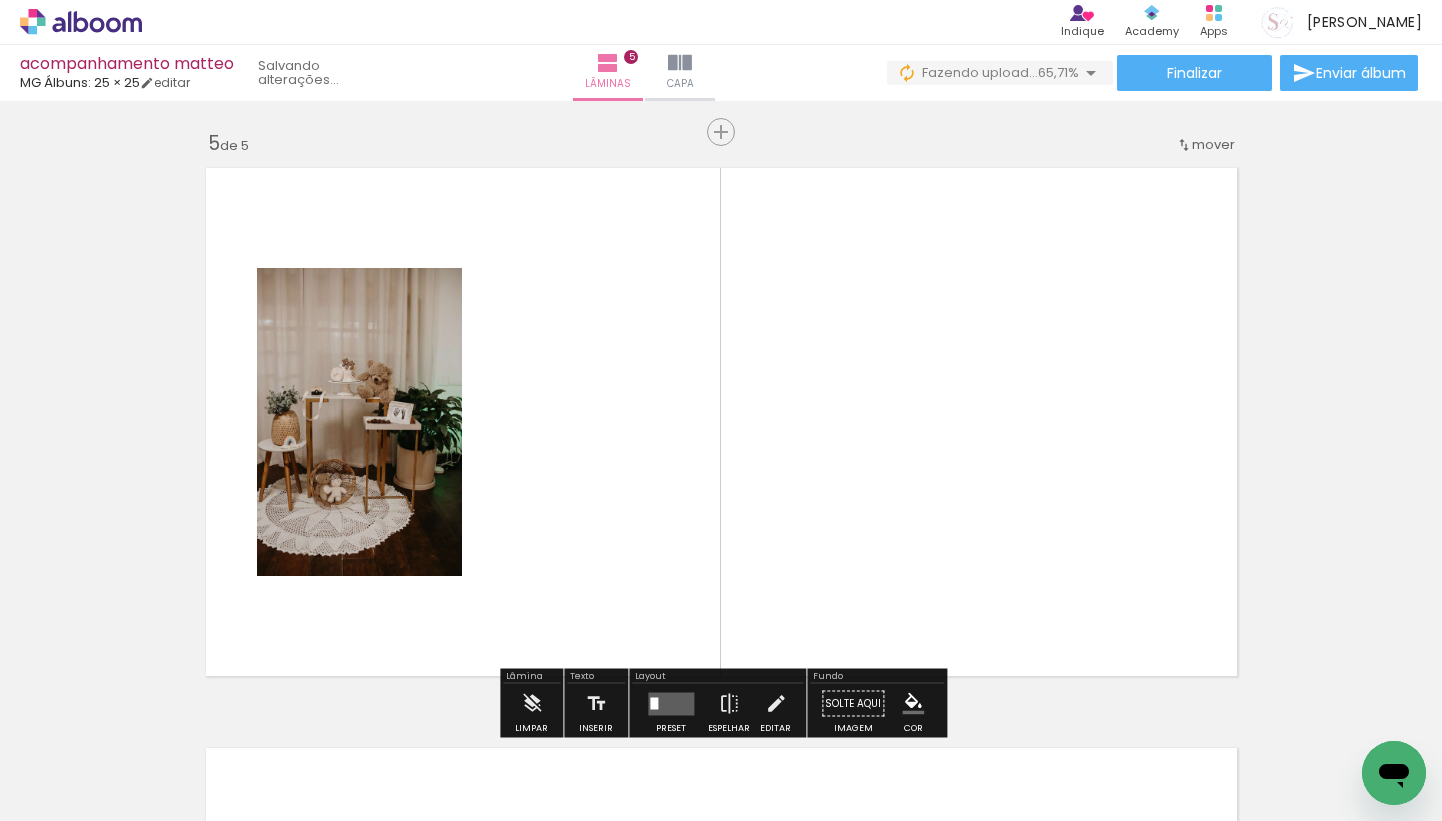 scroll, scrollTop: 2323, scrollLeft: 0, axis: vertical 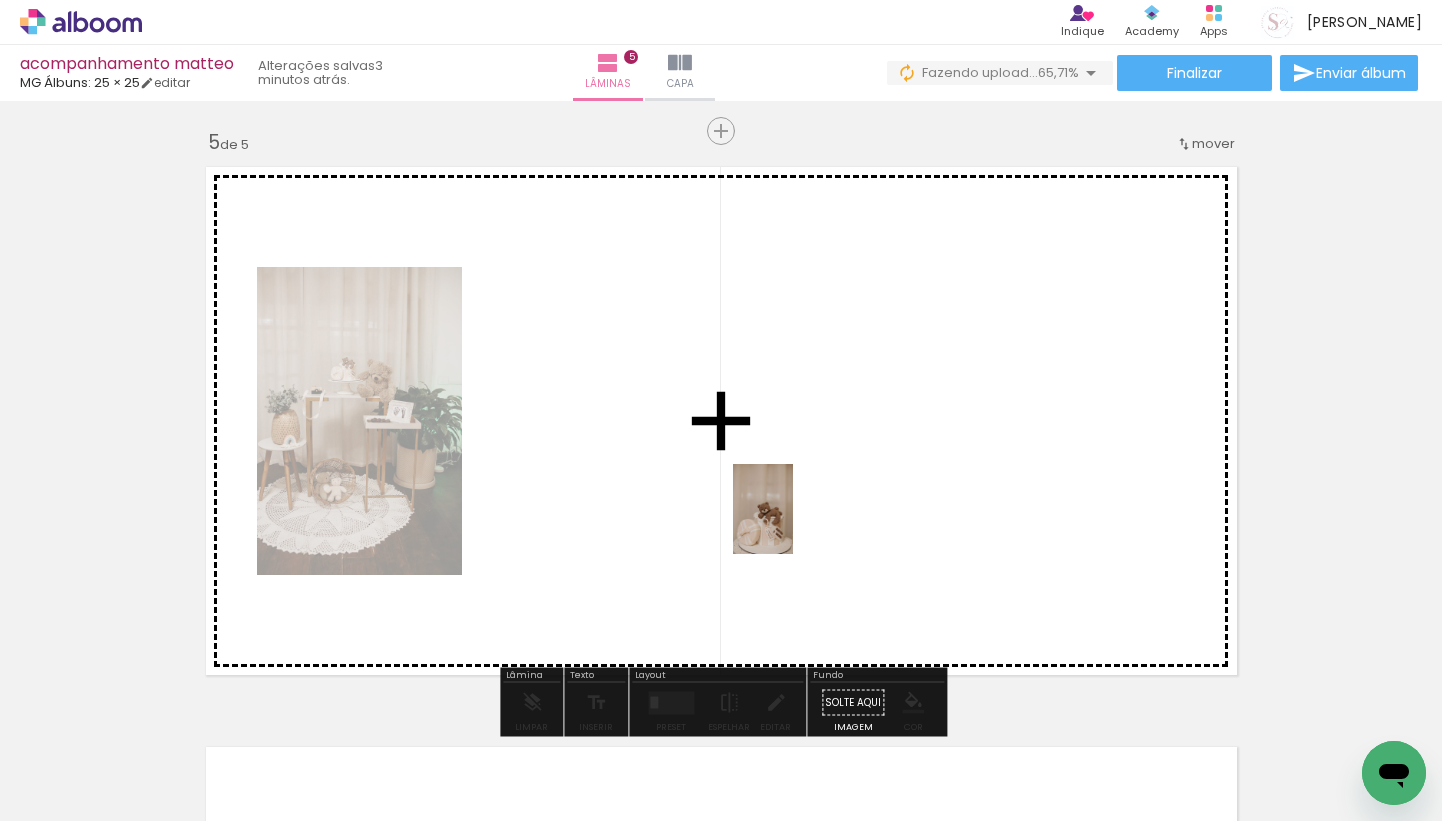 drag, startPoint x: 868, startPoint y: 766, endPoint x: 792, endPoint y: 522, distance: 255.56212 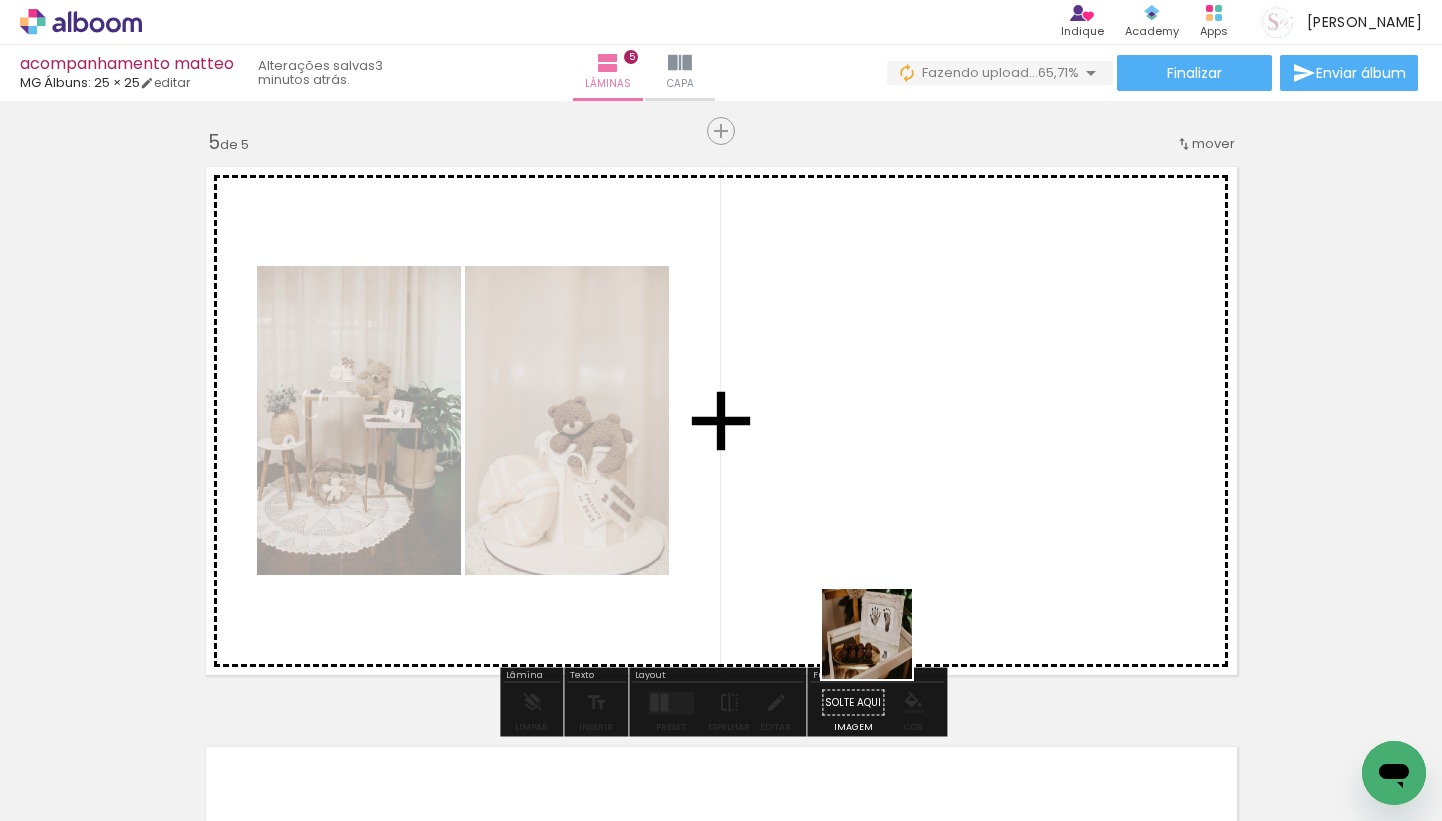 drag, startPoint x: 882, startPoint y: 761, endPoint x: 894, endPoint y: 534, distance: 227.31696 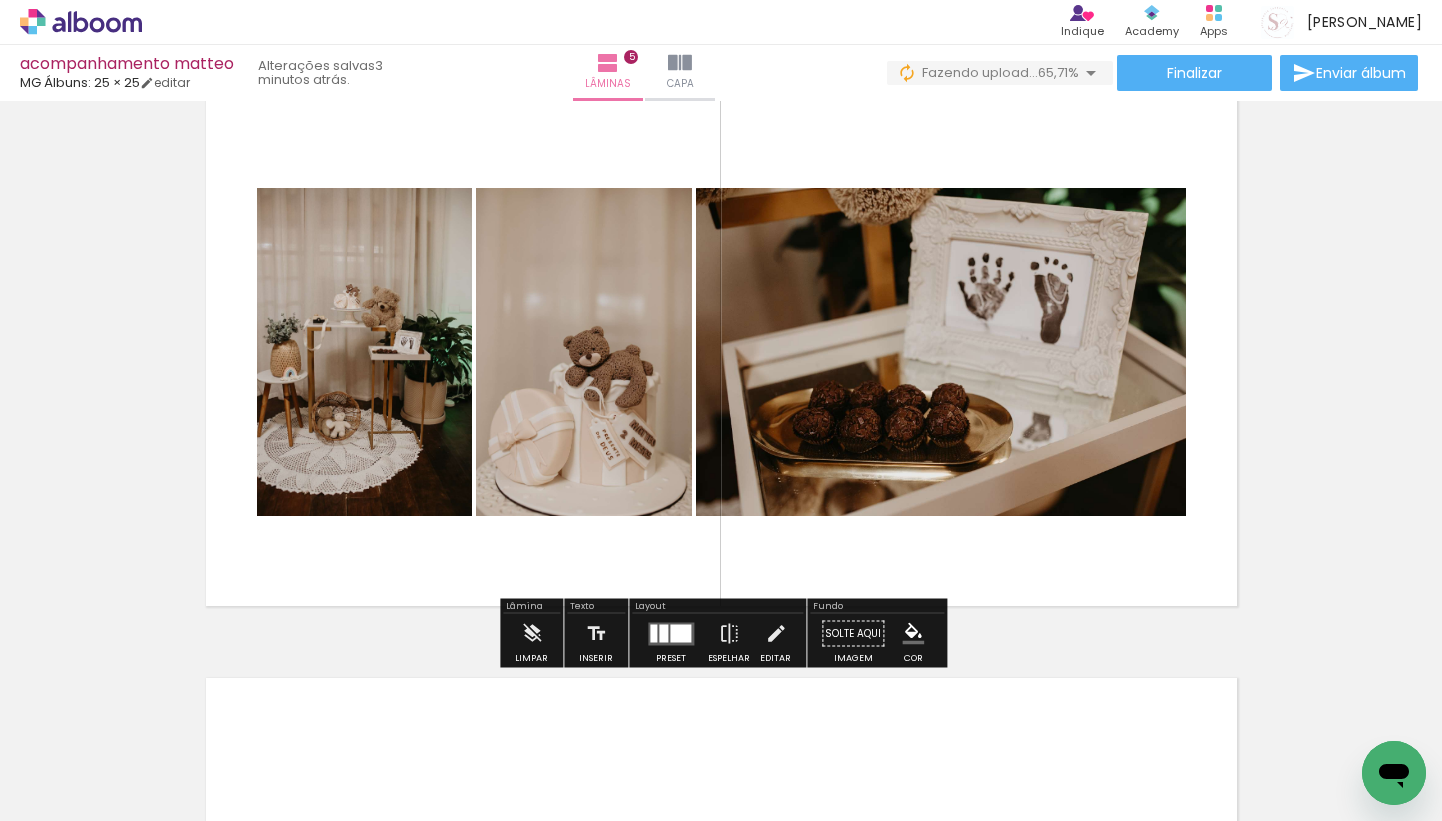 scroll, scrollTop: 2395, scrollLeft: 0, axis: vertical 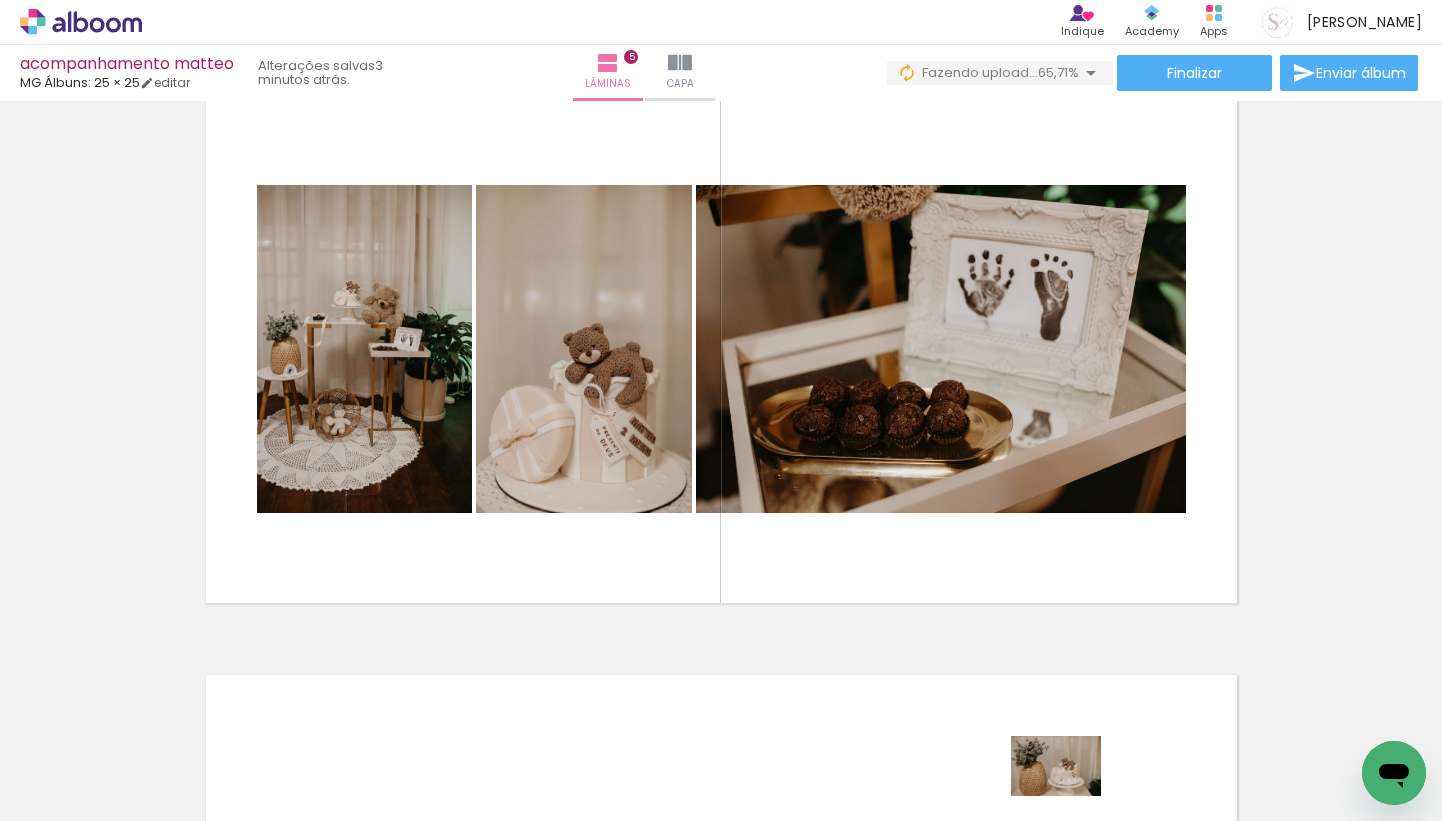 drag, startPoint x: 1090, startPoint y: 770, endPoint x: 1071, endPoint y: 795, distance: 31.400637 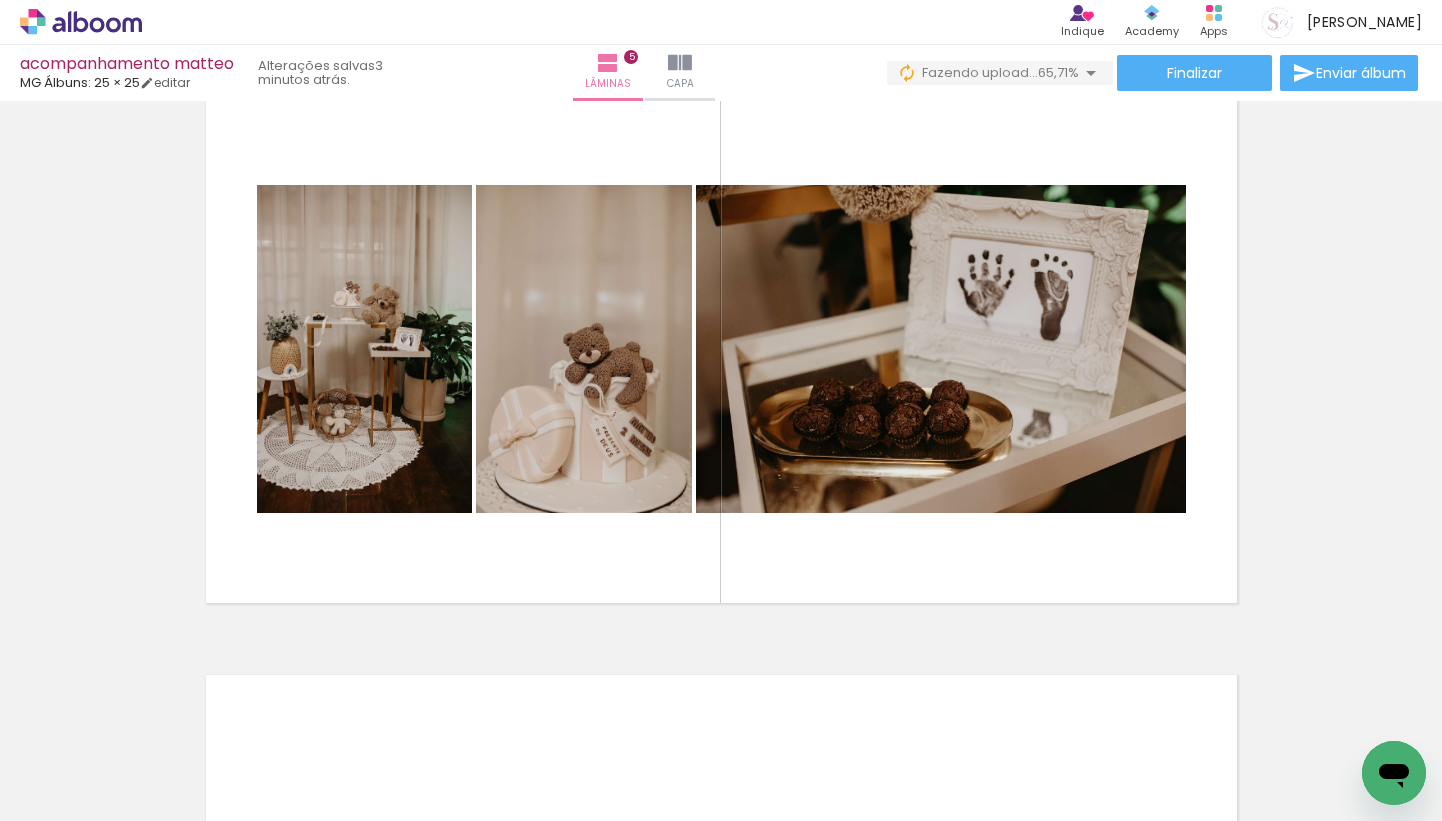 scroll, scrollTop: 0, scrollLeft: 2008, axis: horizontal 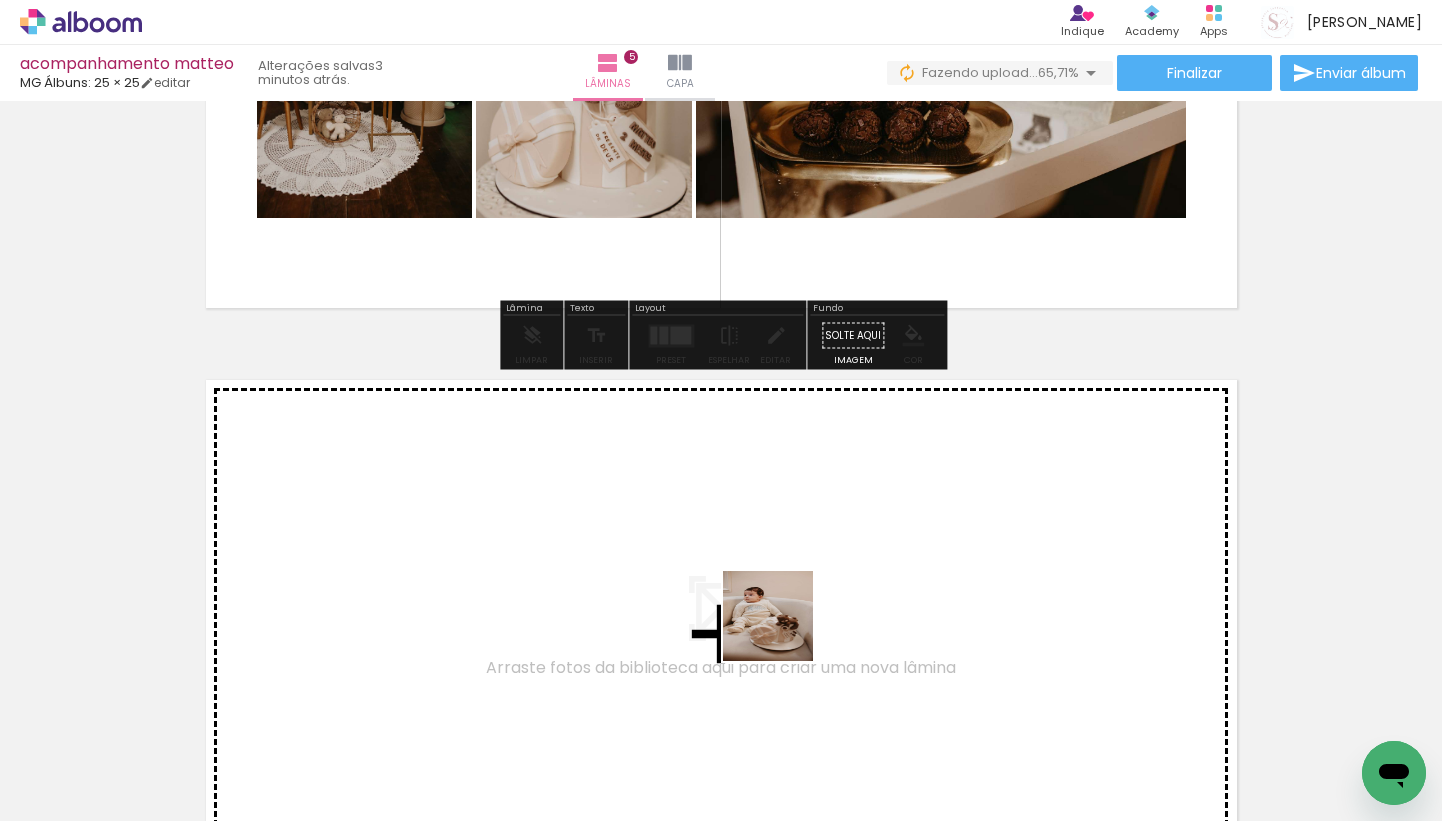 click at bounding box center [721, 410] 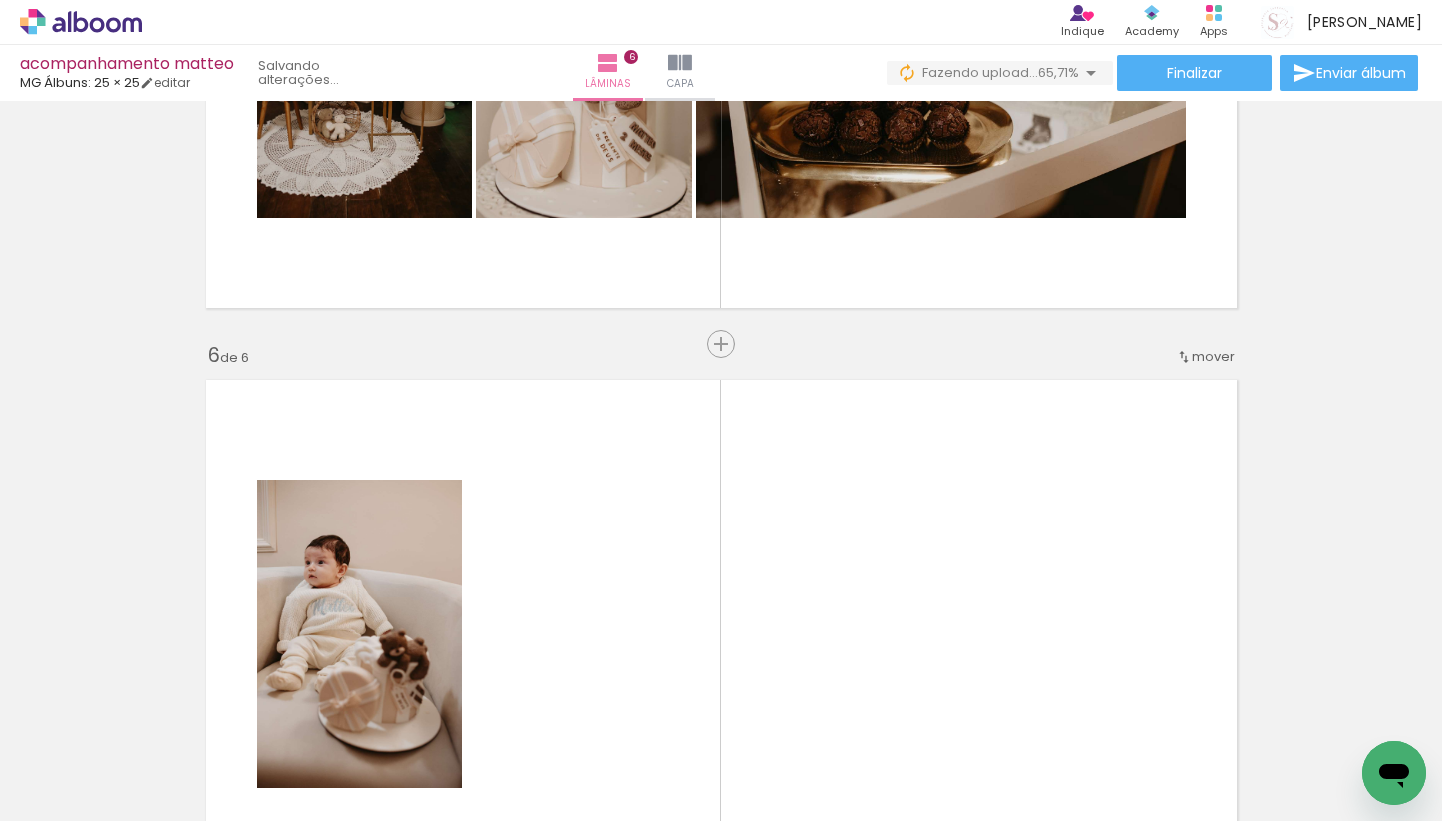 scroll, scrollTop: 2925, scrollLeft: 0, axis: vertical 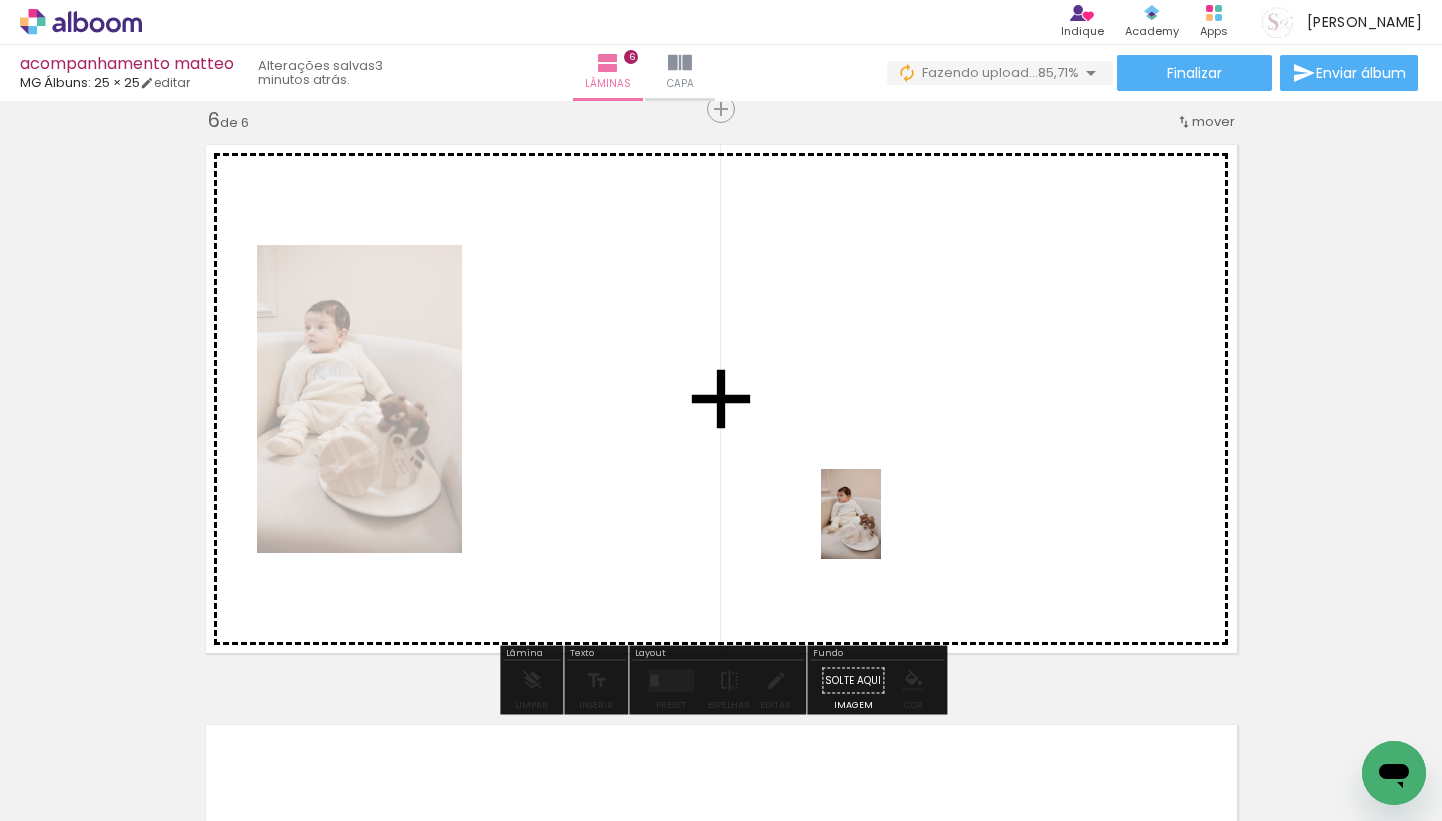 drag, startPoint x: 882, startPoint y: 746, endPoint x: 880, endPoint y: 526, distance: 220.0091 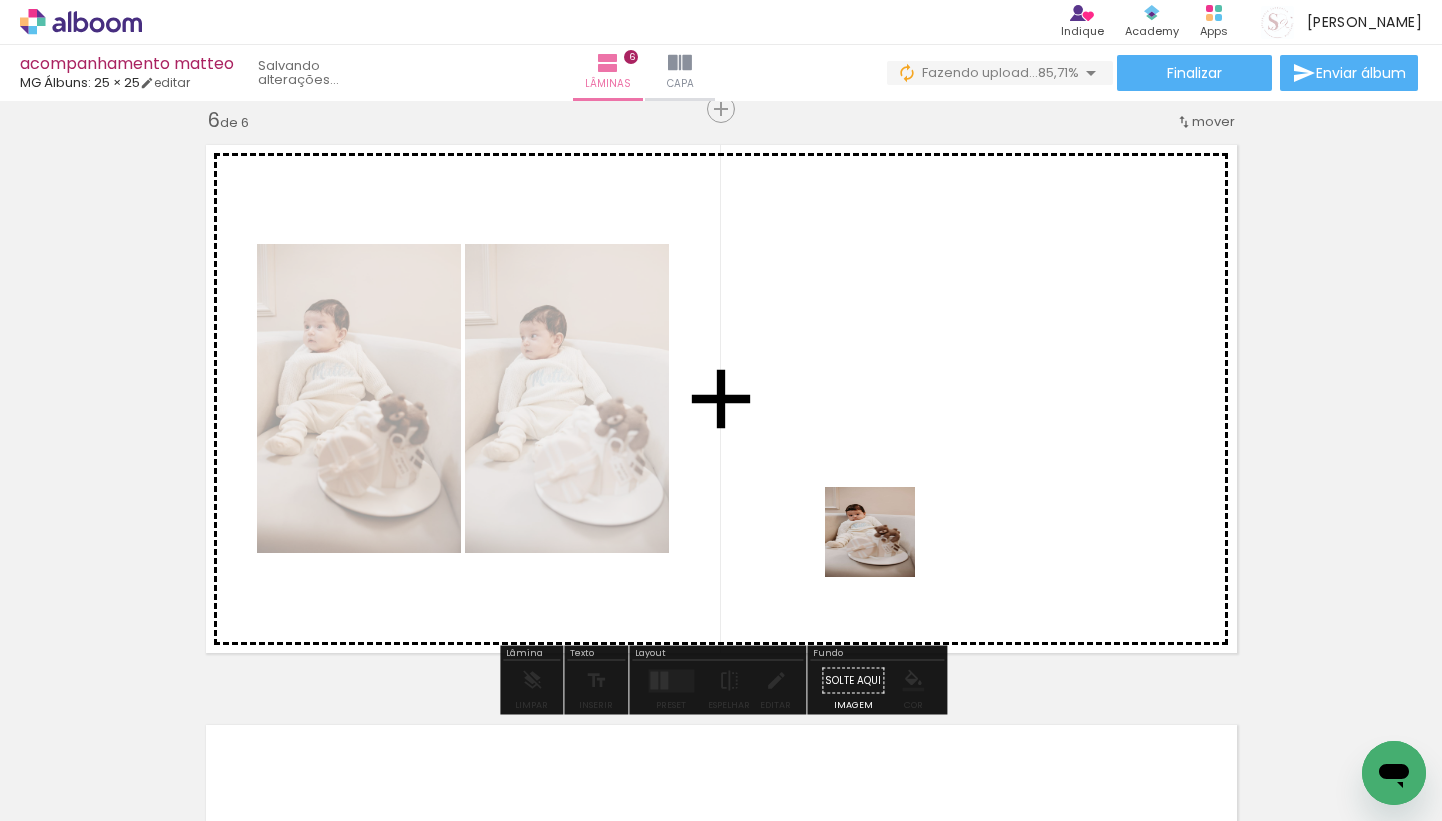 drag, startPoint x: 894, startPoint y: 770, endPoint x: 879, endPoint y: 497, distance: 273.41177 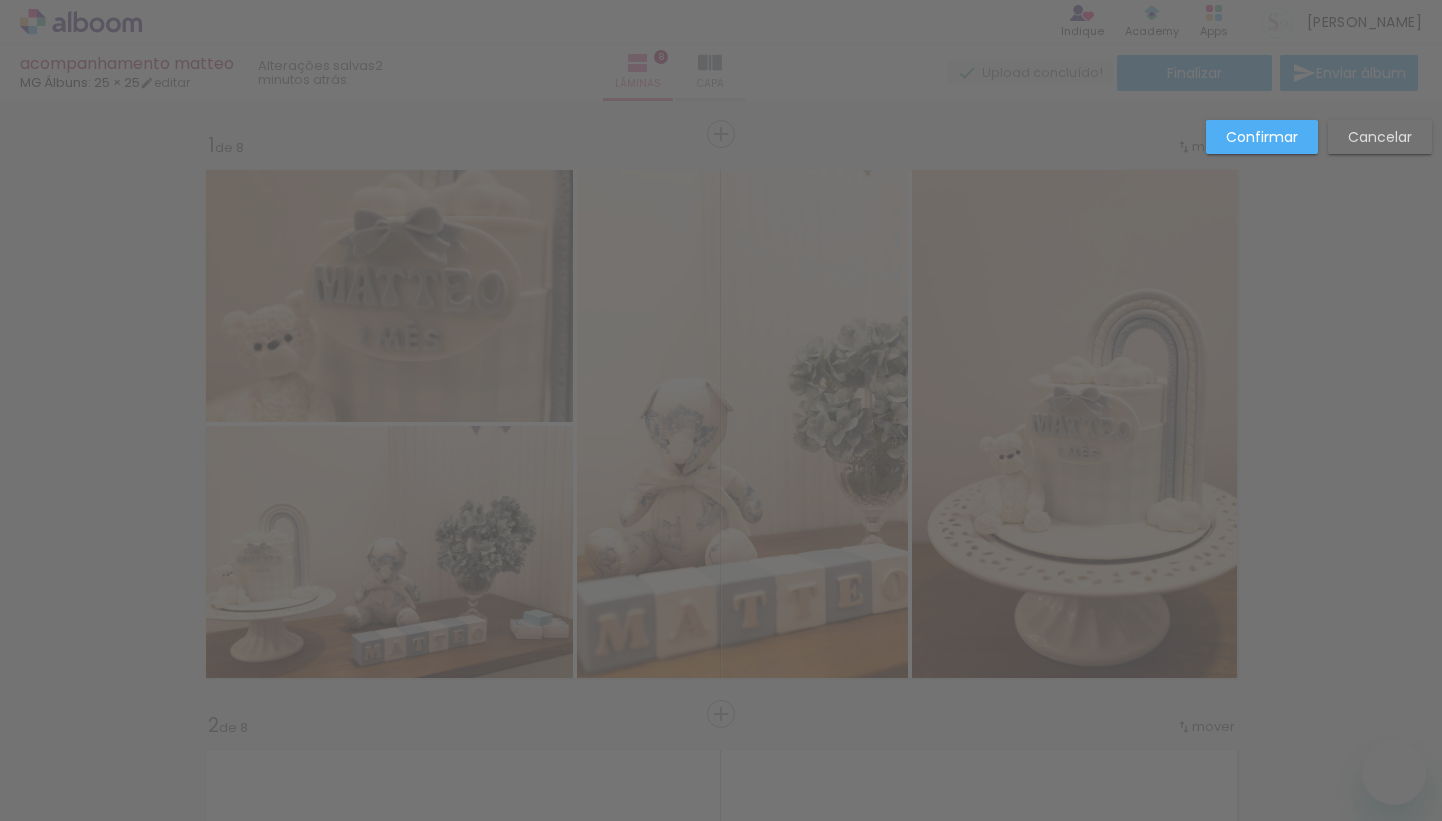 click at bounding box center [771, 3216] 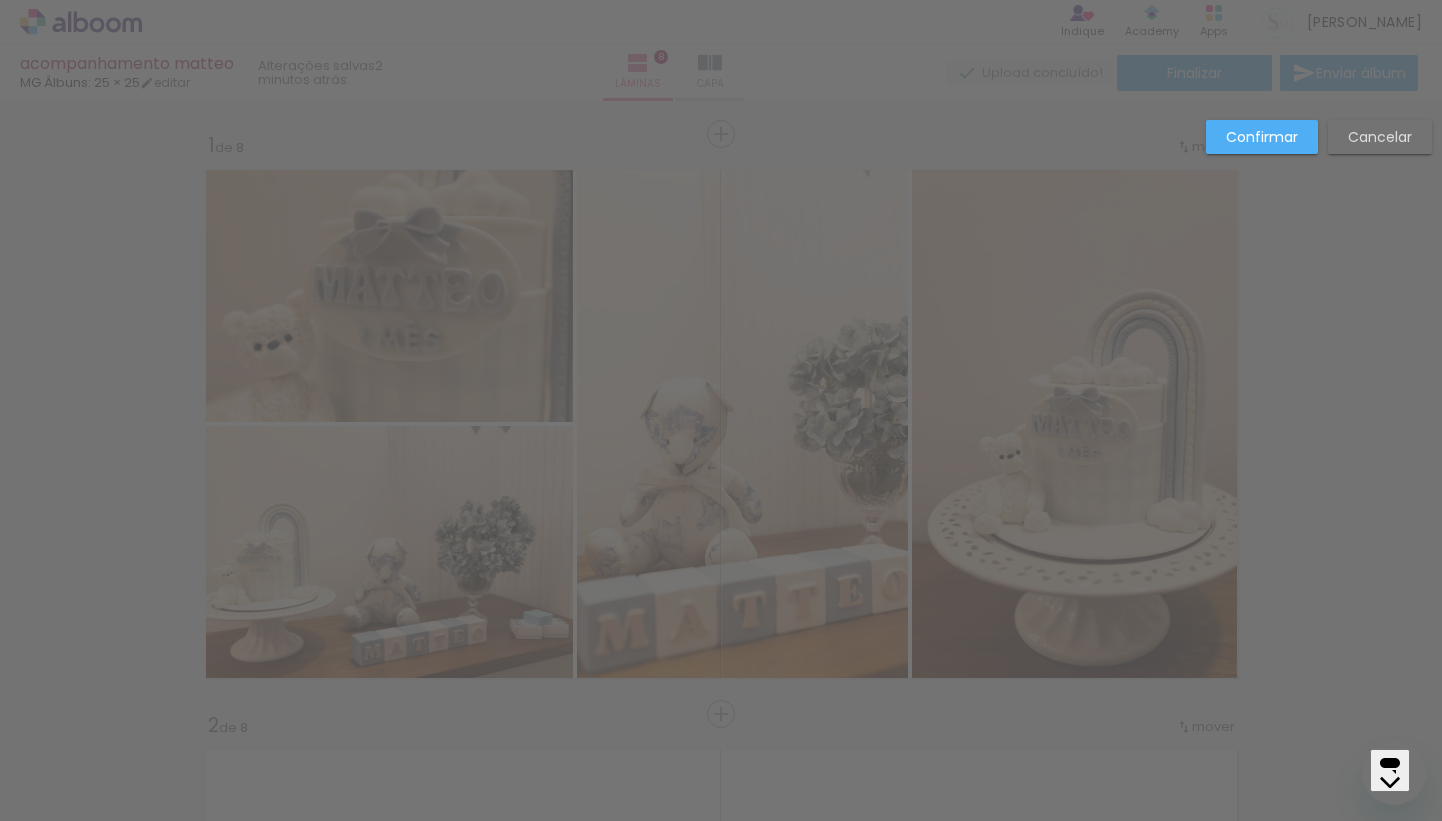 scroll, scrollTop: 2925, scrollLeft: 0, axis: vertical 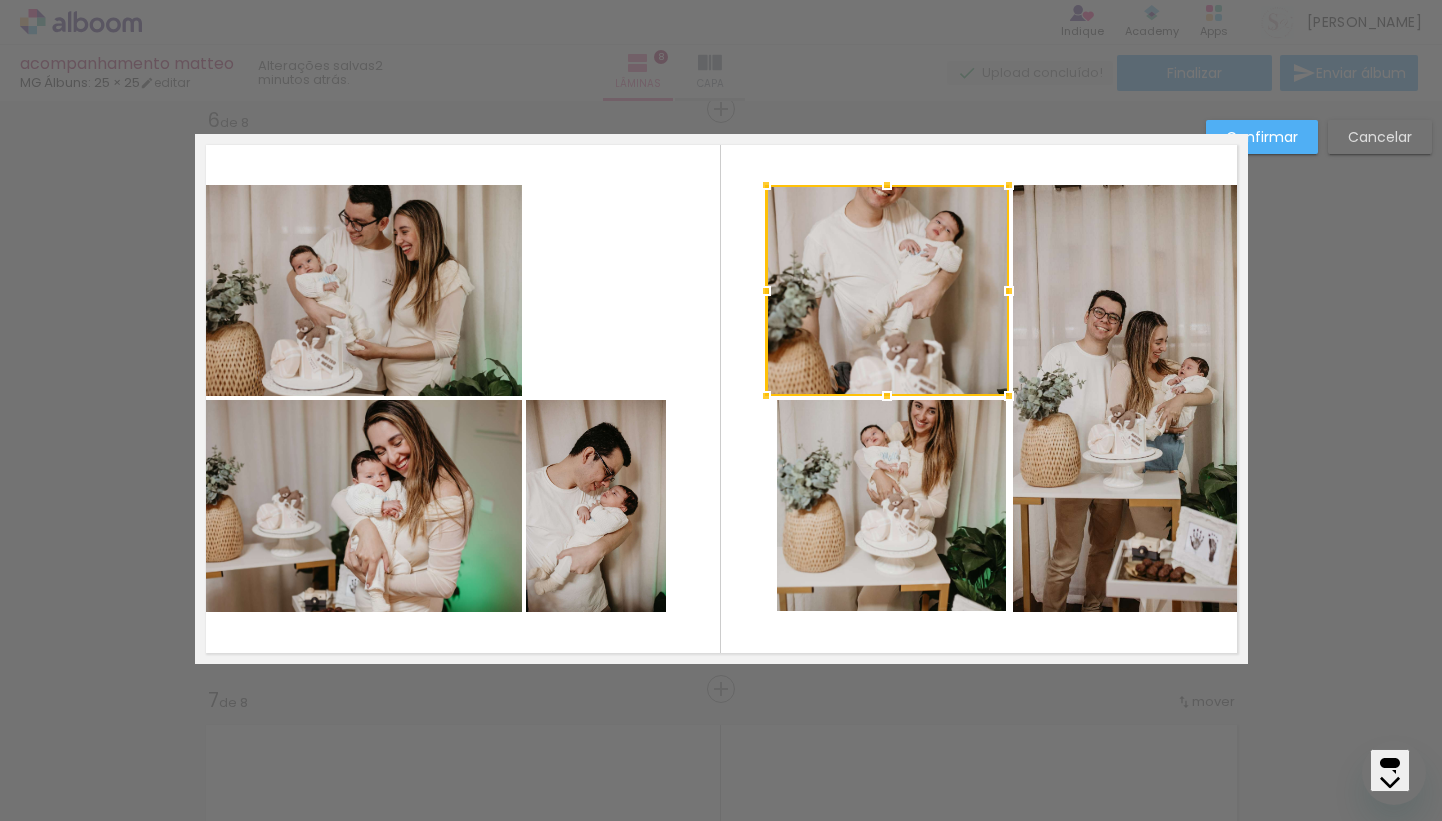 click 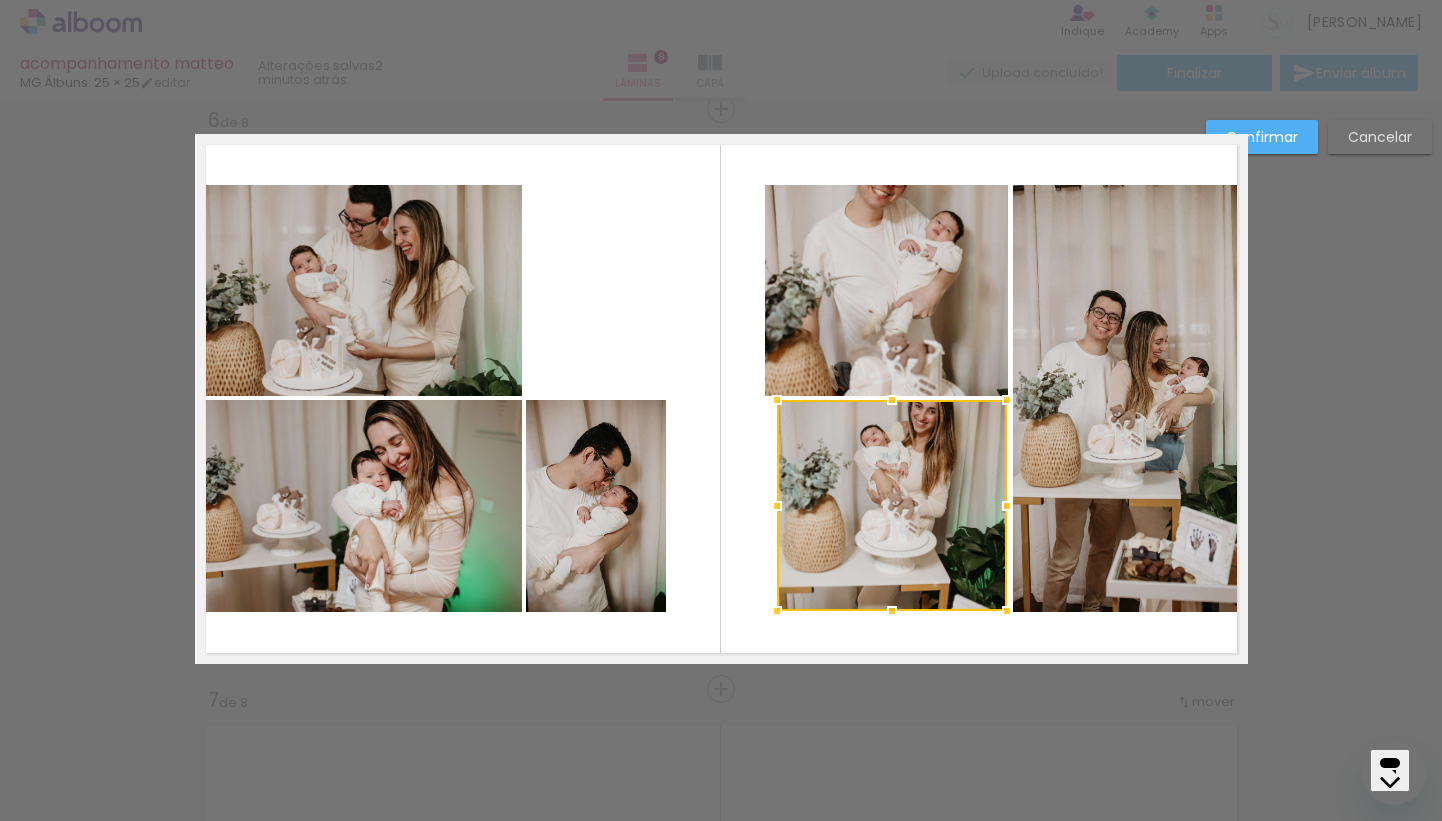 scroll, scrollTop: 1456, scrollLeft: 0, axis: vertical 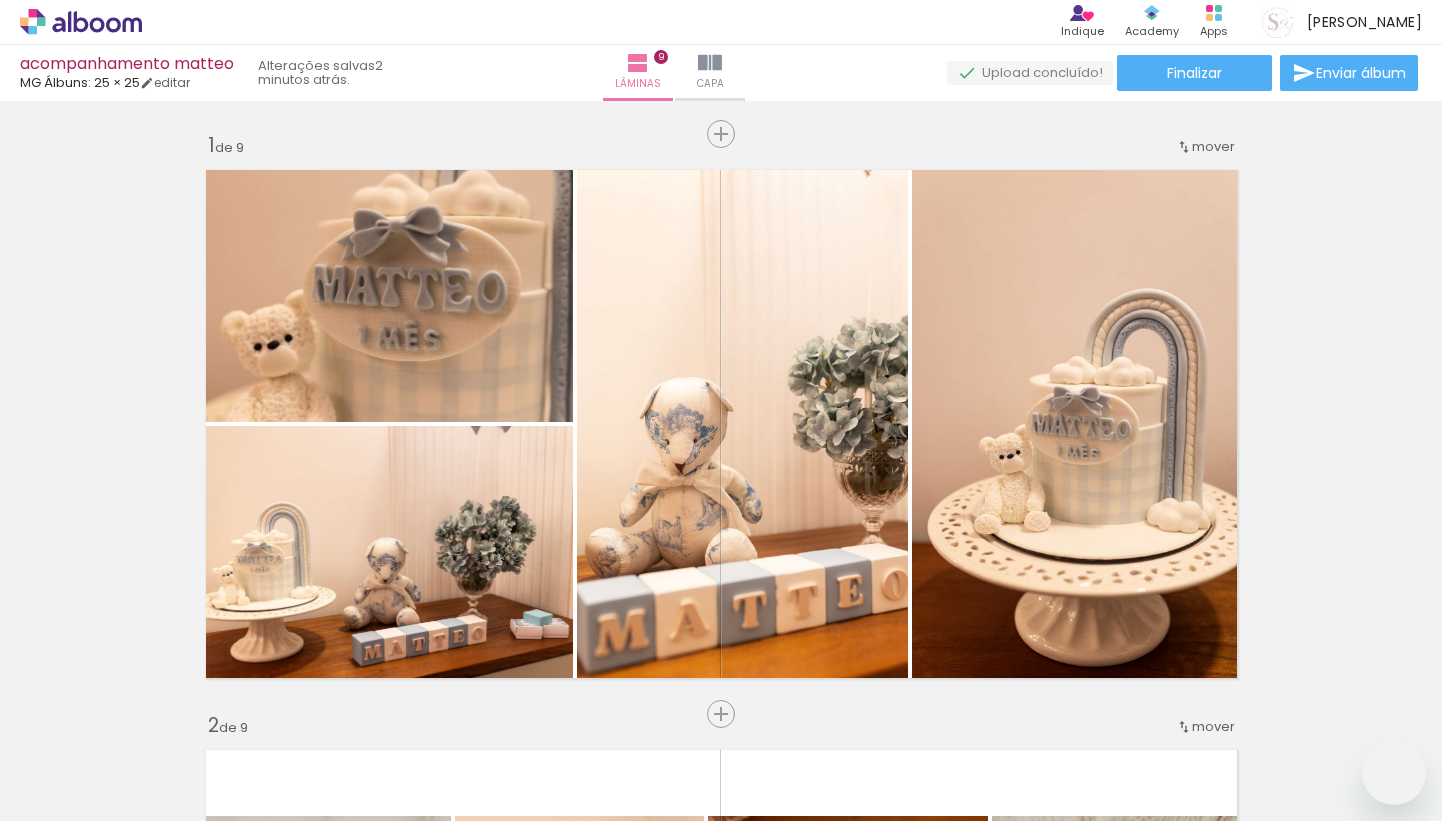 click at bounding box center (1072, 3787) 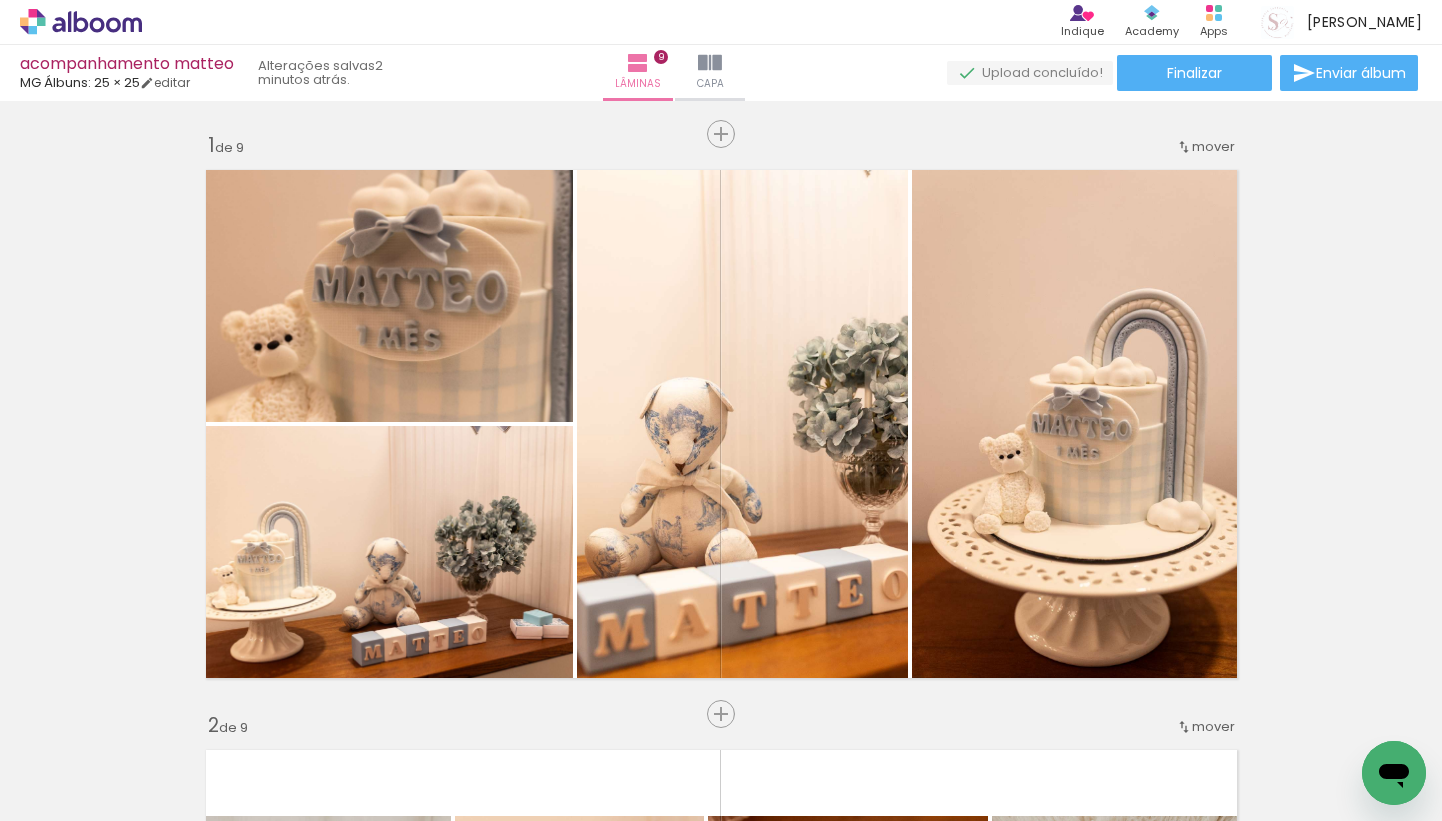 scroll, scrollTop: 0, scrollLeft: 0, axis: both 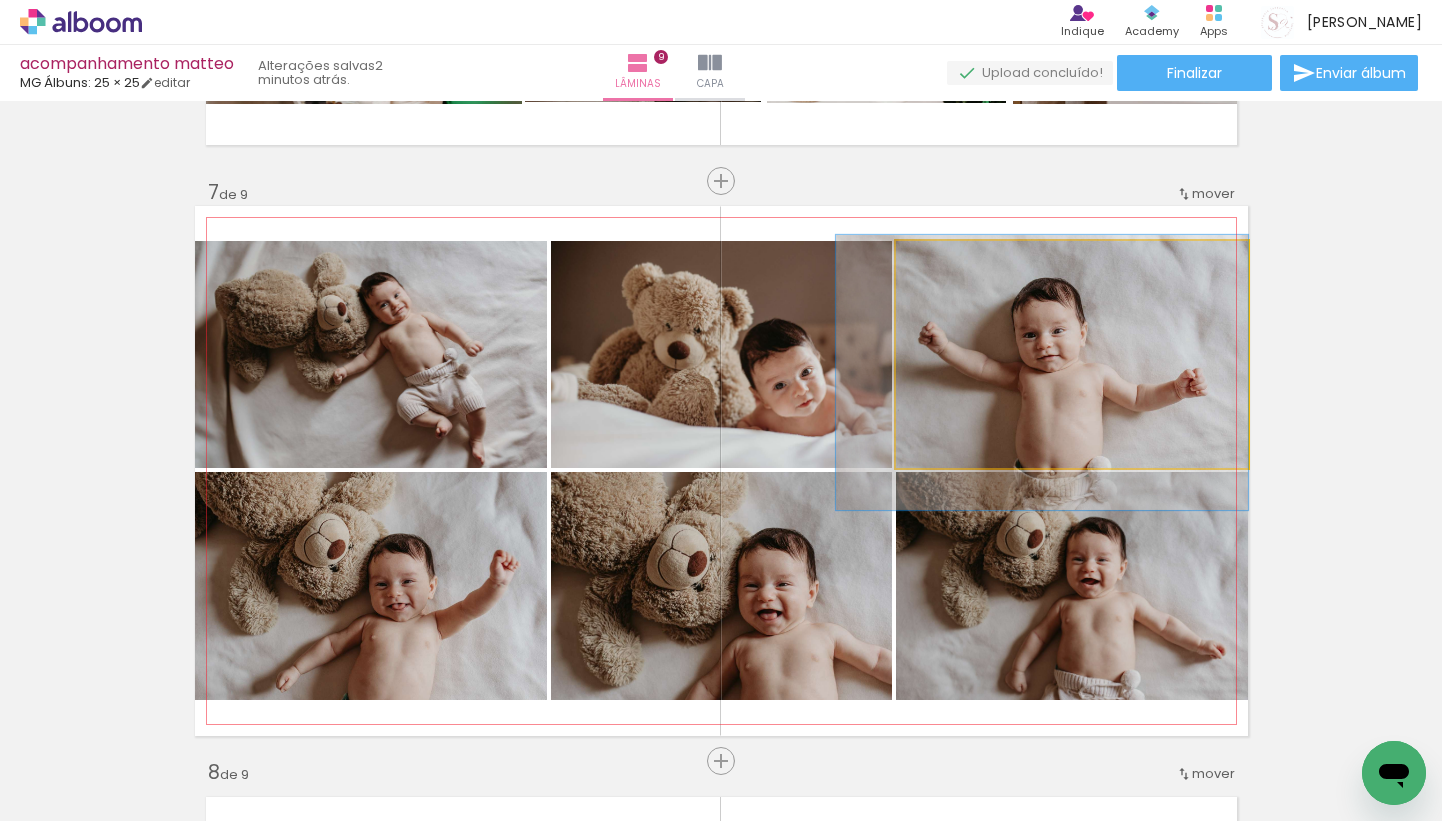 drag, startPoint x: 1090, startPoint y: 349, endPoint x: 1046, endPoint y: 365, distance: 46.818798 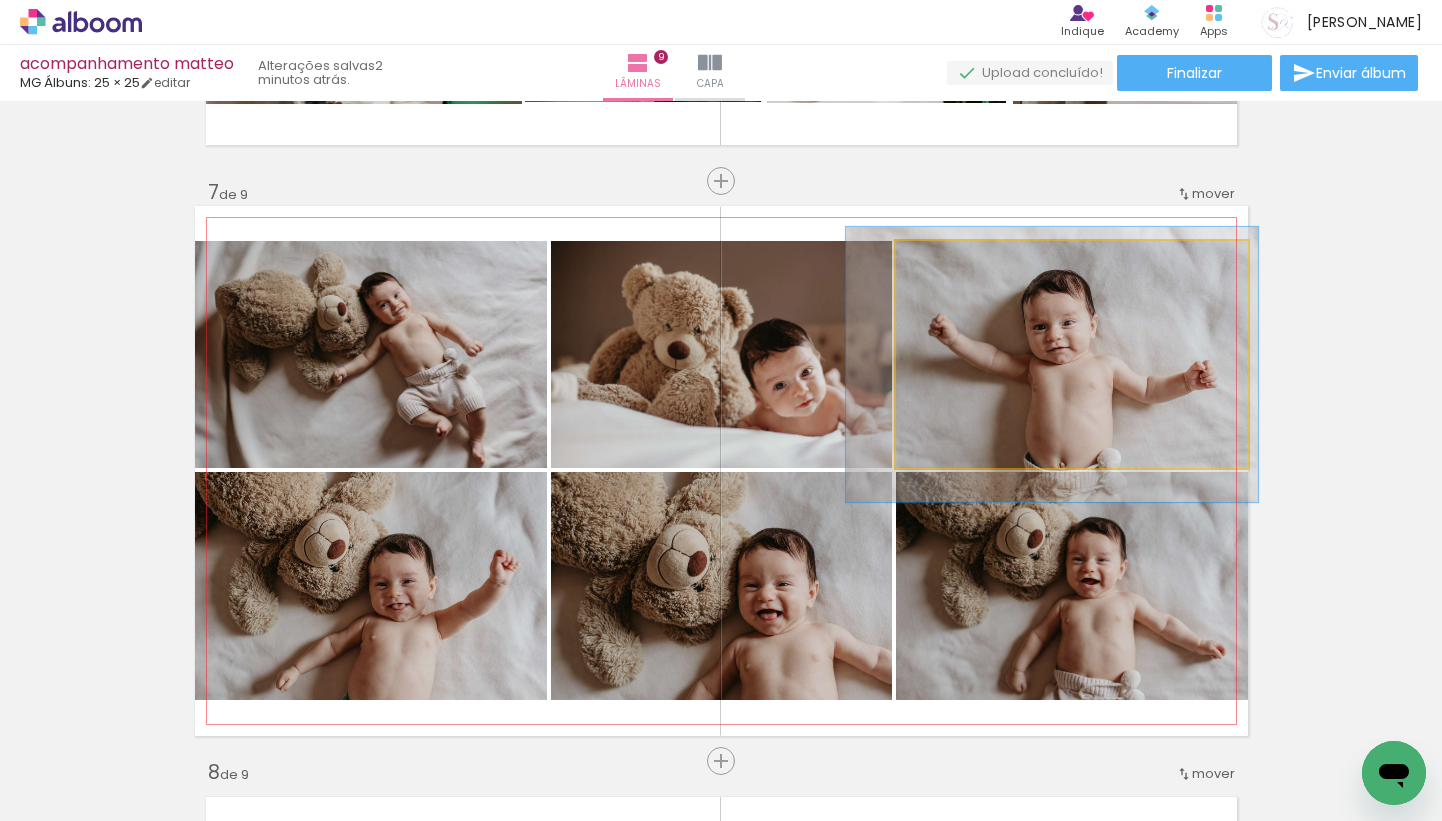 drag, startPoint x: 1098, startPoint y: 337, endPoint x: 1109, endPoint y: 330, distance: 13.038404 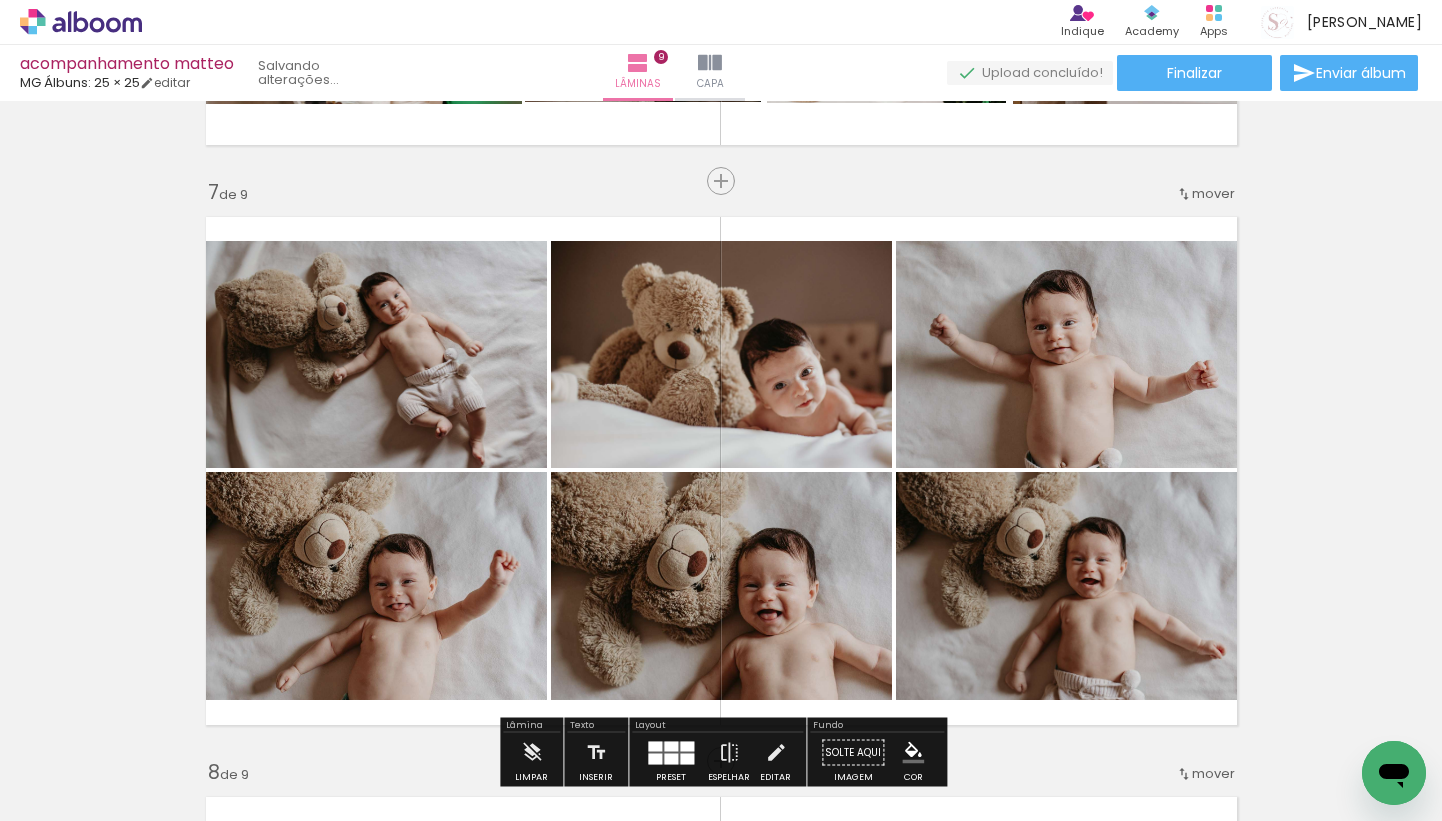 click on "Inserir lâmina 1  de 9  Inserir lâmina 2  de 9  Inserir lâmina 3  de 9  Inserir lâmina 4  de 9  Inserir lâmina 5  de 9  Inserir lâmina 6  de 9  Inserir lâmina 7  de 9  Inserir lâmina 8  de 9  Inserir lâmina 9  de 9" at bounding box center [721, -425] 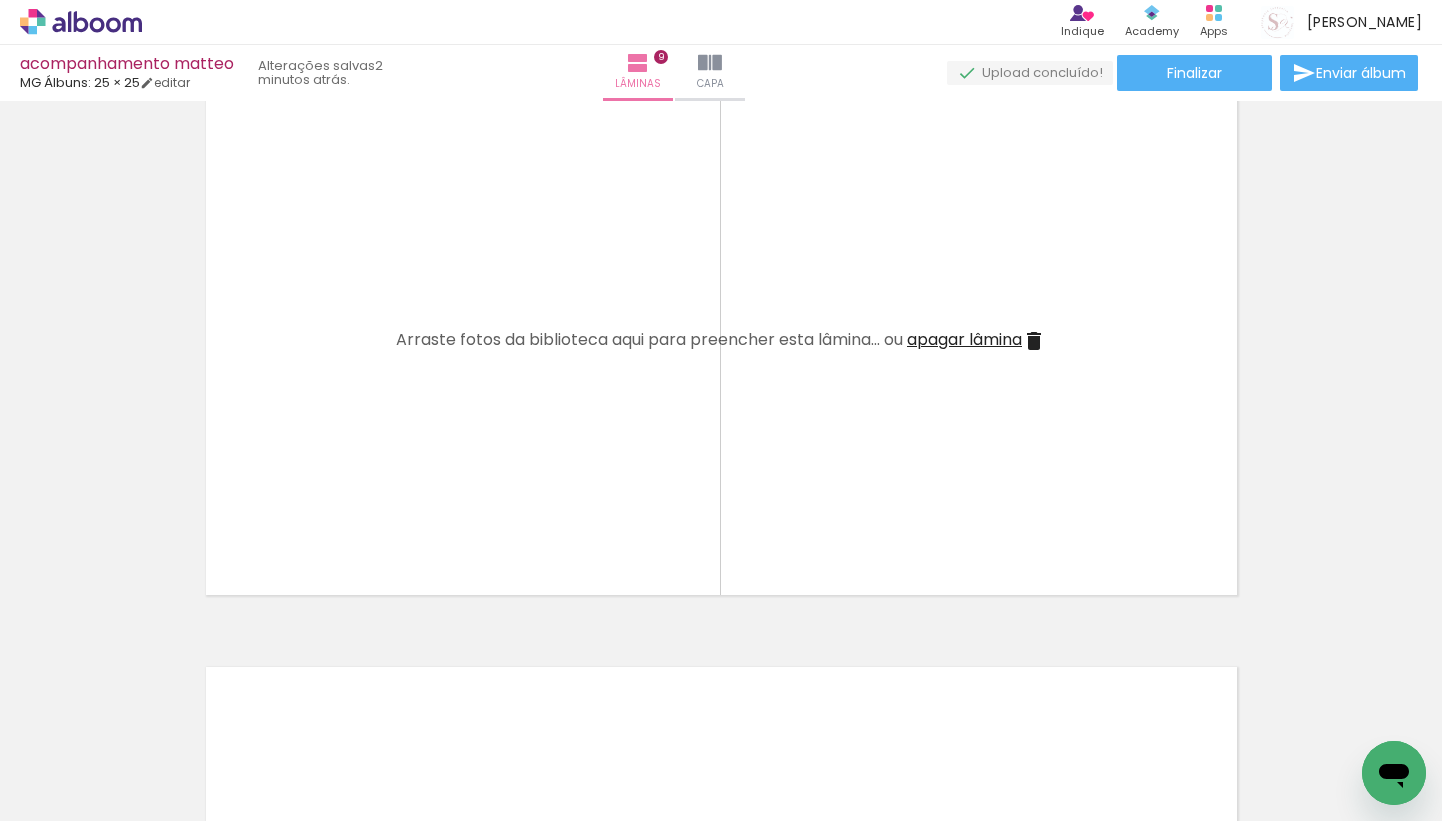 scroll, scrollTop: 4737, scrollLeft: 0, axis: vertical 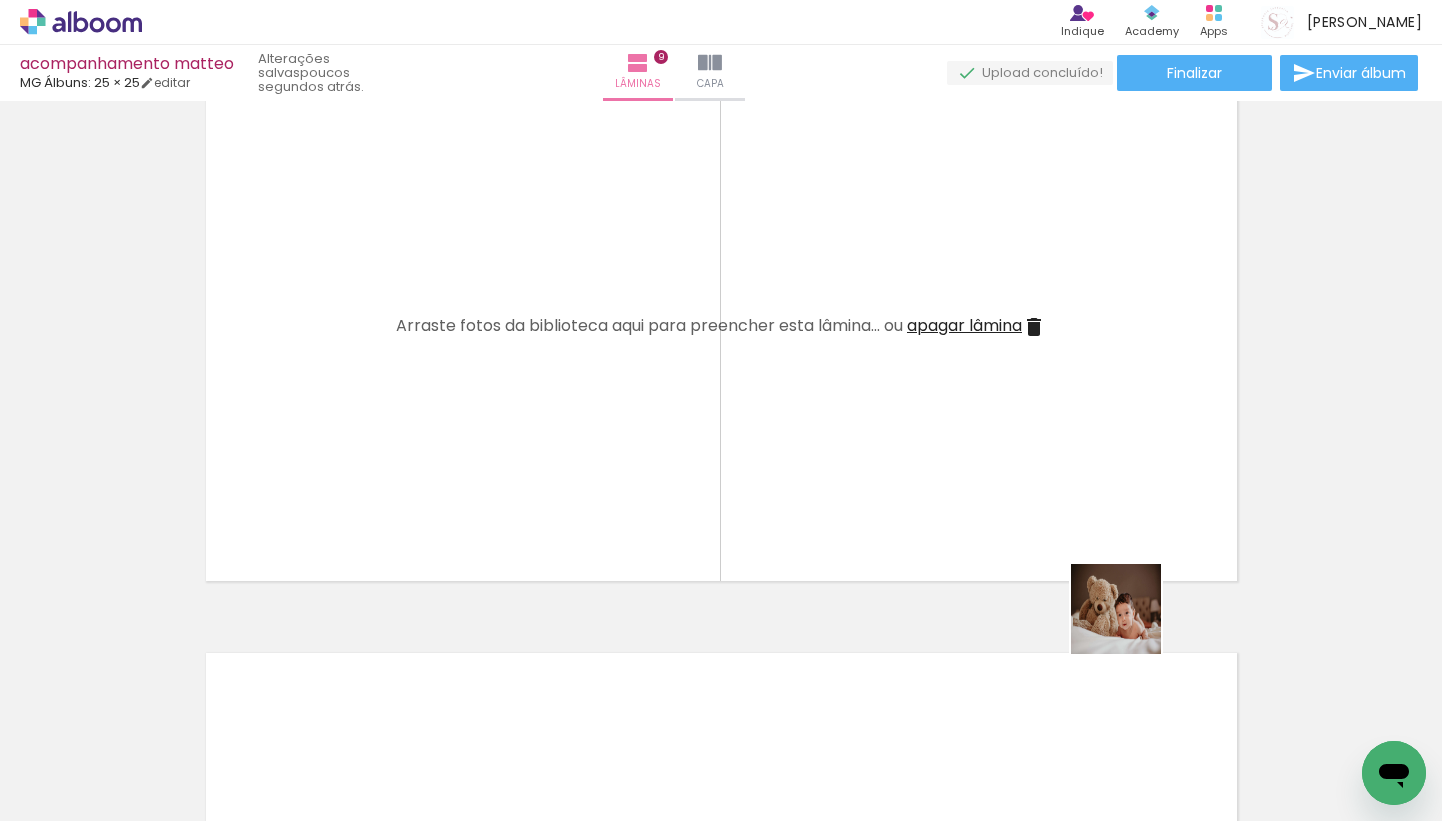 drag, startPoint x: 1321, startPoint y: 754, endPoint x: 1001, endPoint y: 519, distance: 397.02014 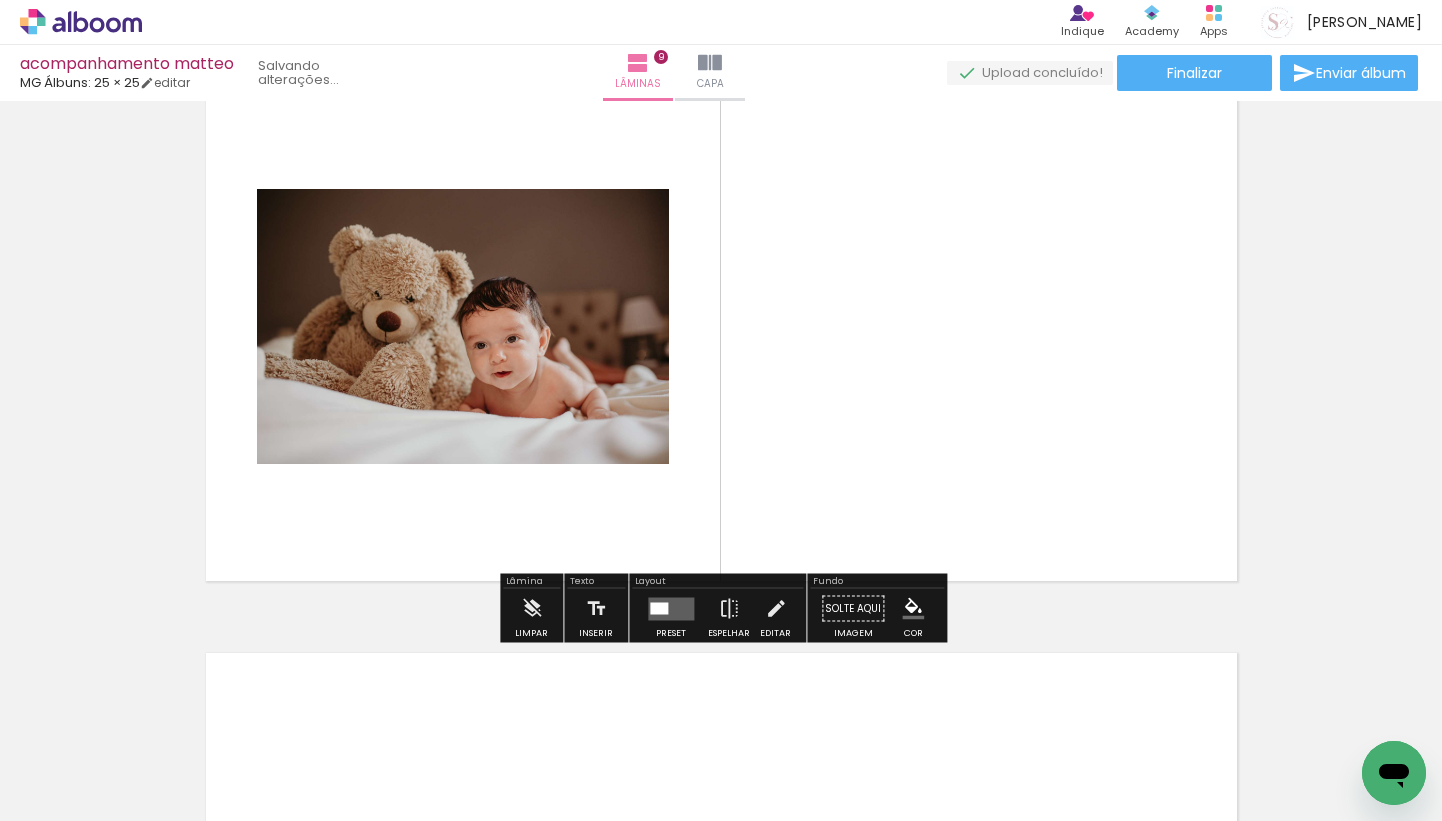 scroll, scrollTop: 0, scrollLeft: 10824, axis: horizontal 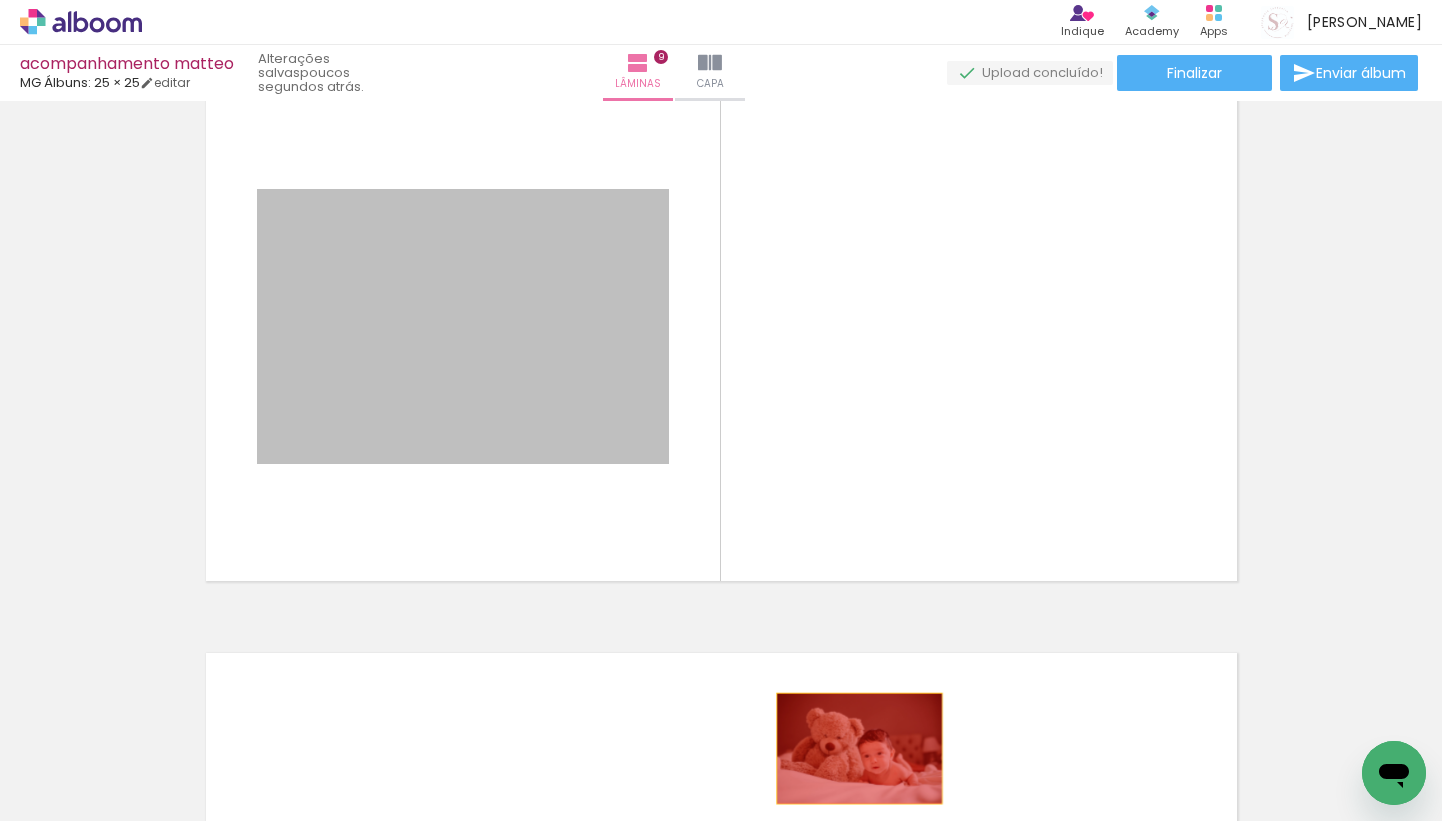 drag, startPoint x: 574, startPoint y: 394, endPoint x: 859, endPoint y: 748, distance: 454.46783 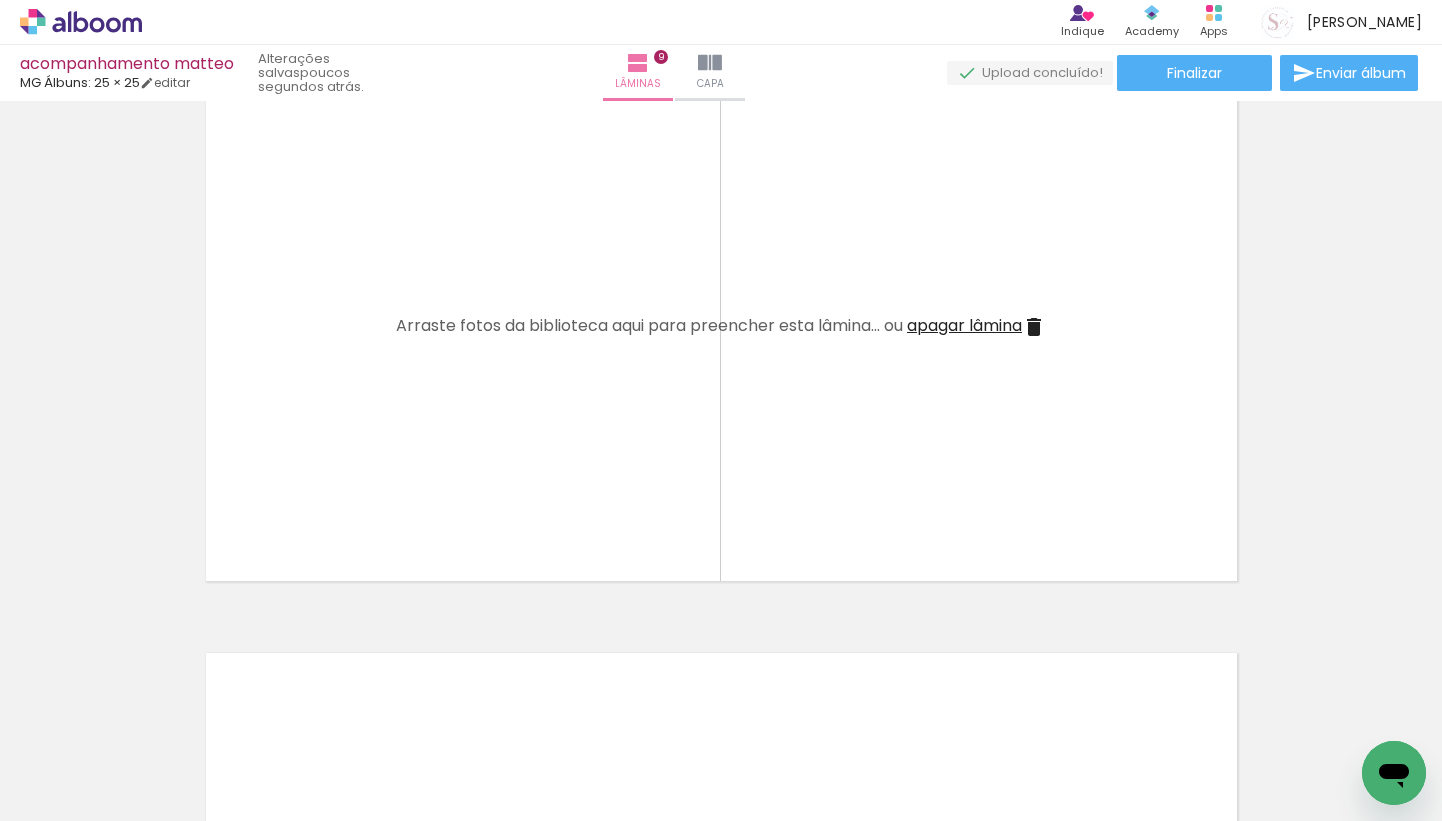 click on "Adicionar
Fotos" at bounding box center (71, 810) 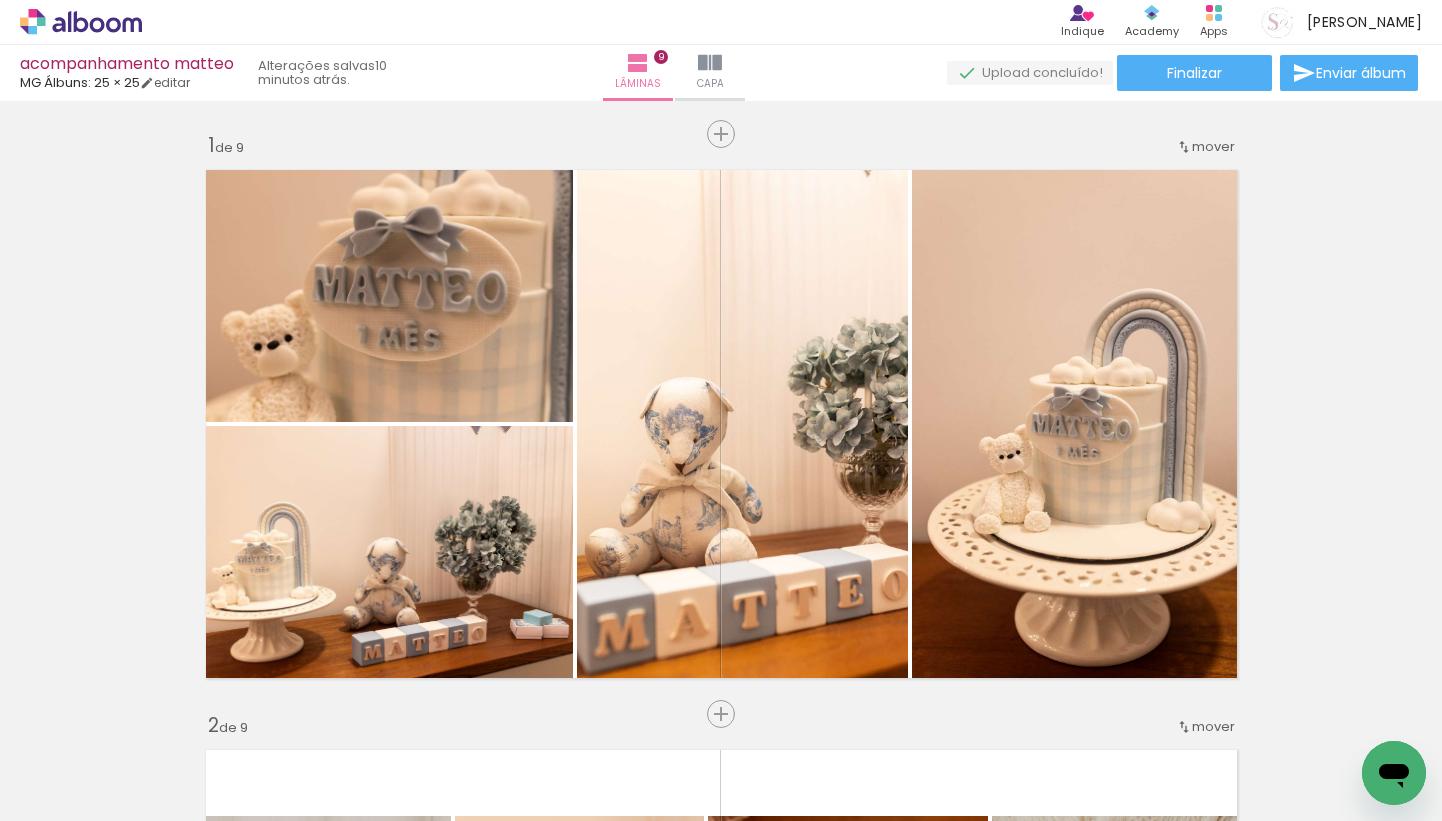 scroll, scrollTop: 0, scrollLeft: 0, axis: both 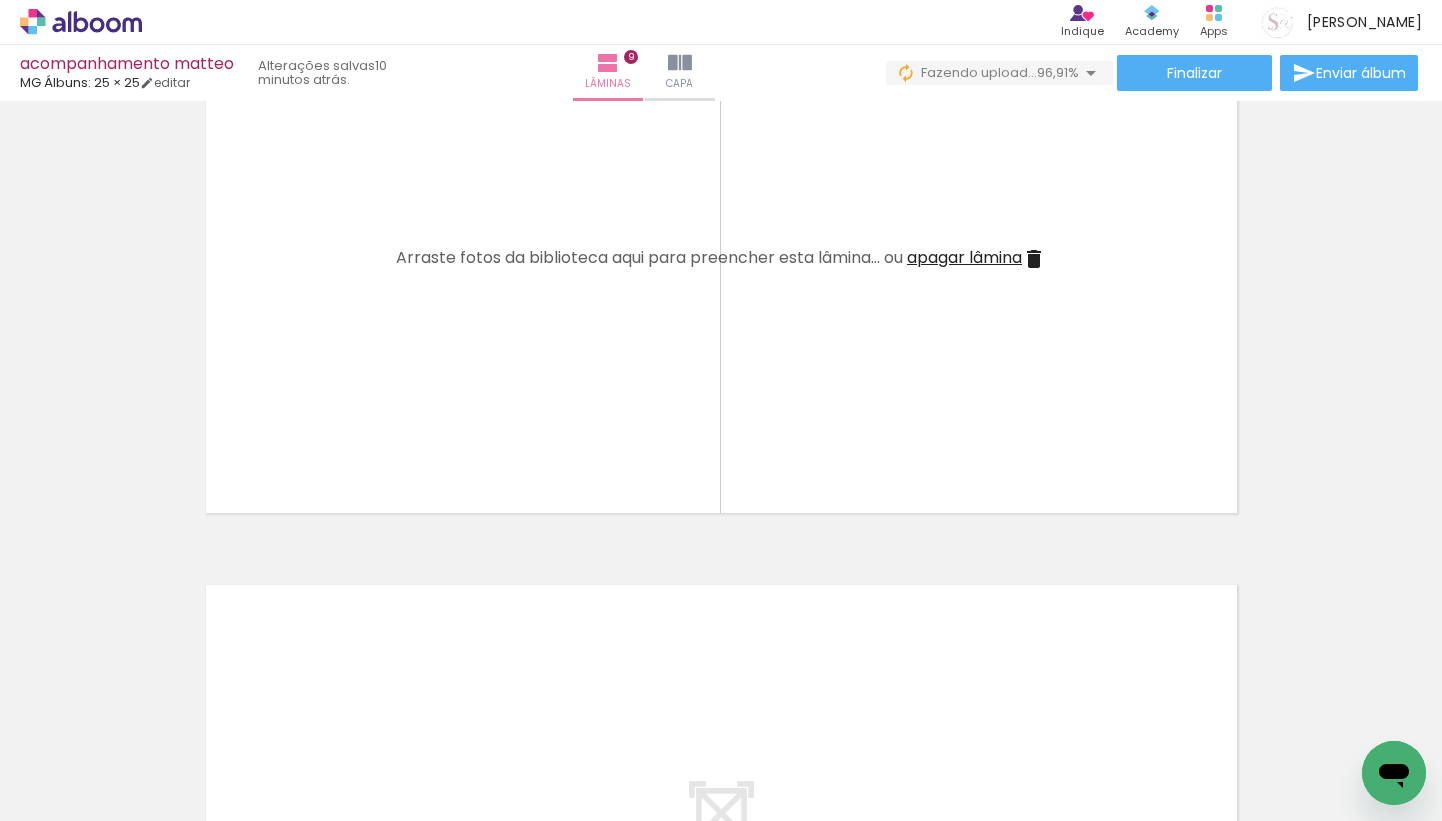 click on "Adicionar
Fotos" at bounding box center [71, 810] 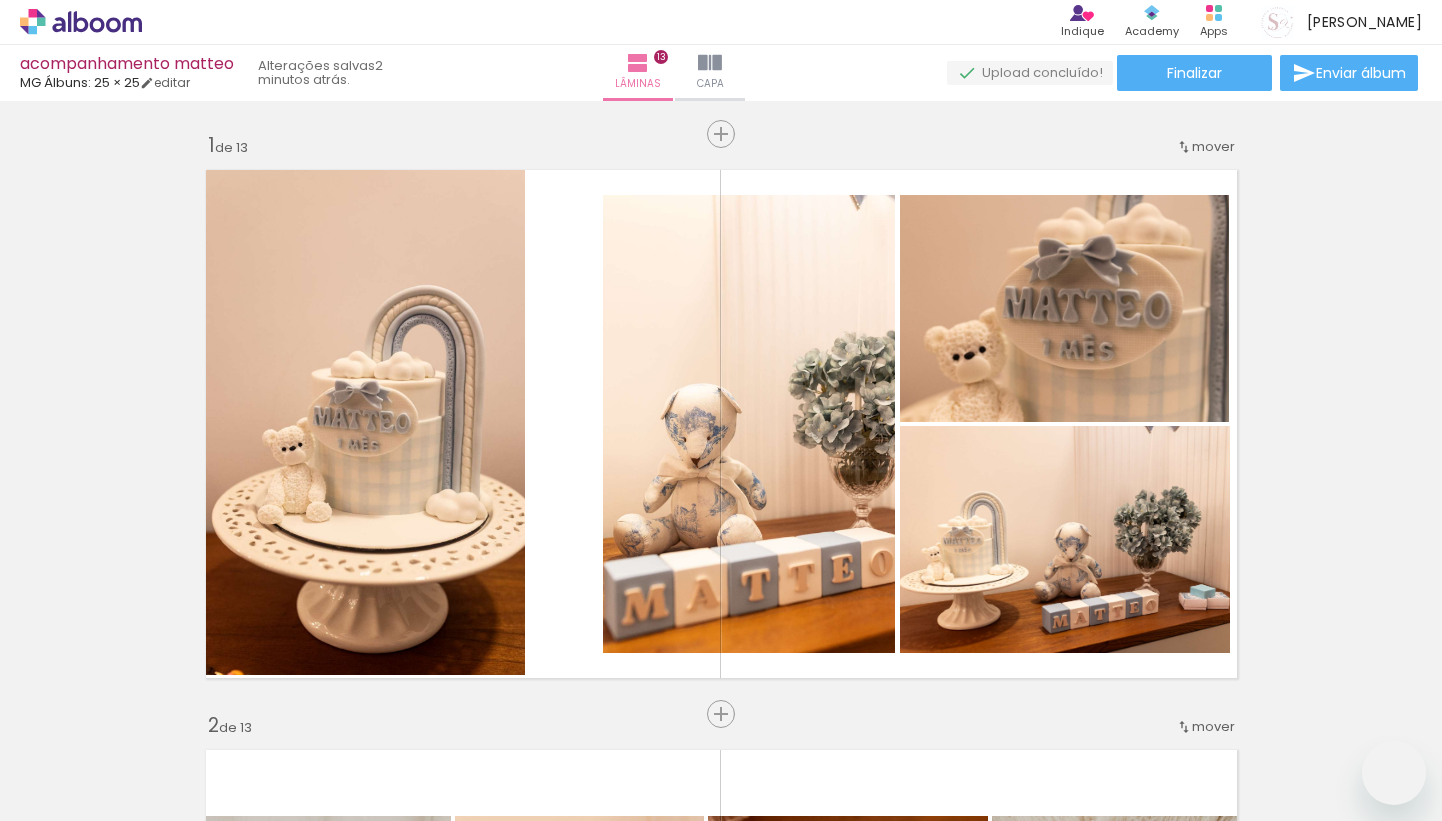 scroll, scrollTop: 0, scrollLeft: 0, axis: both 